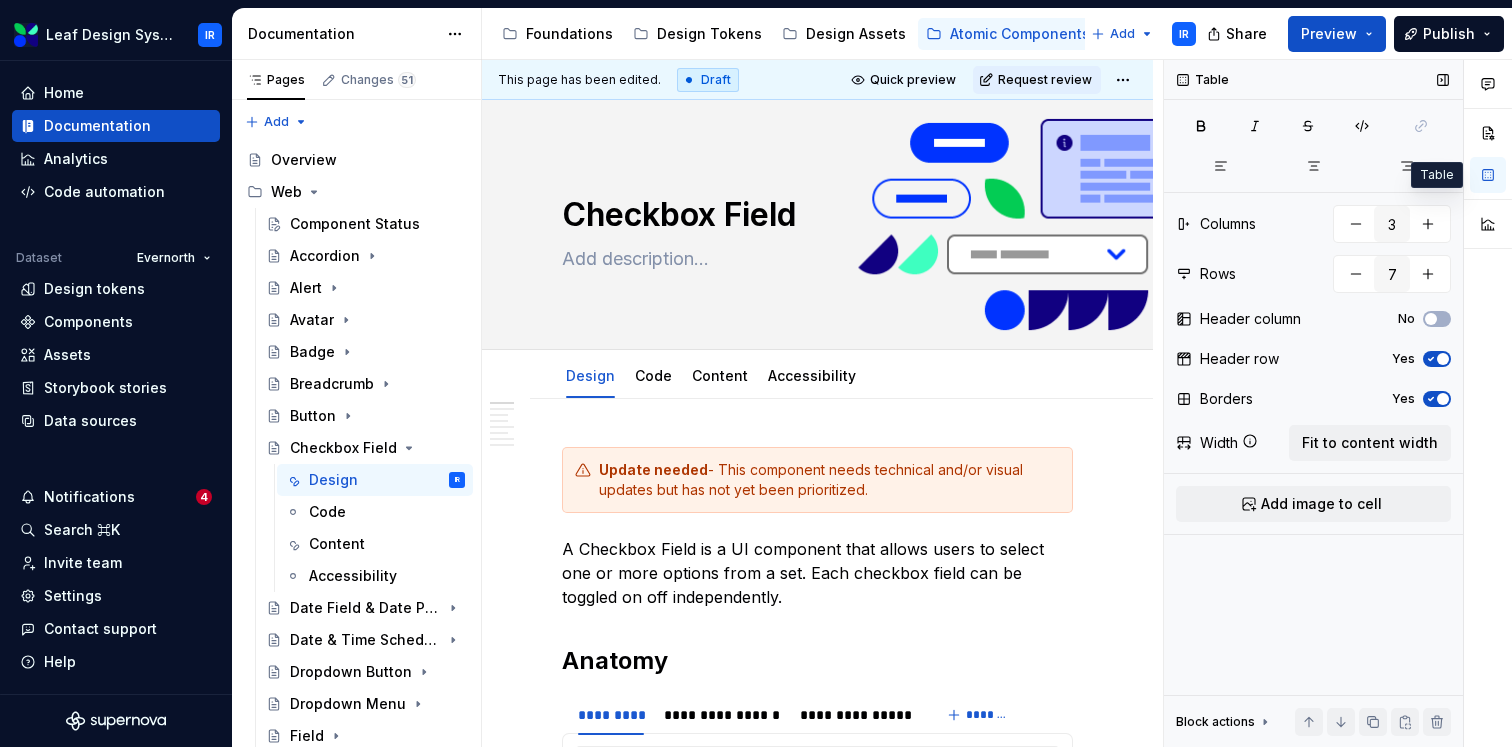 scroll, scrollTop: 0, scrollLeft: 0, axis: both 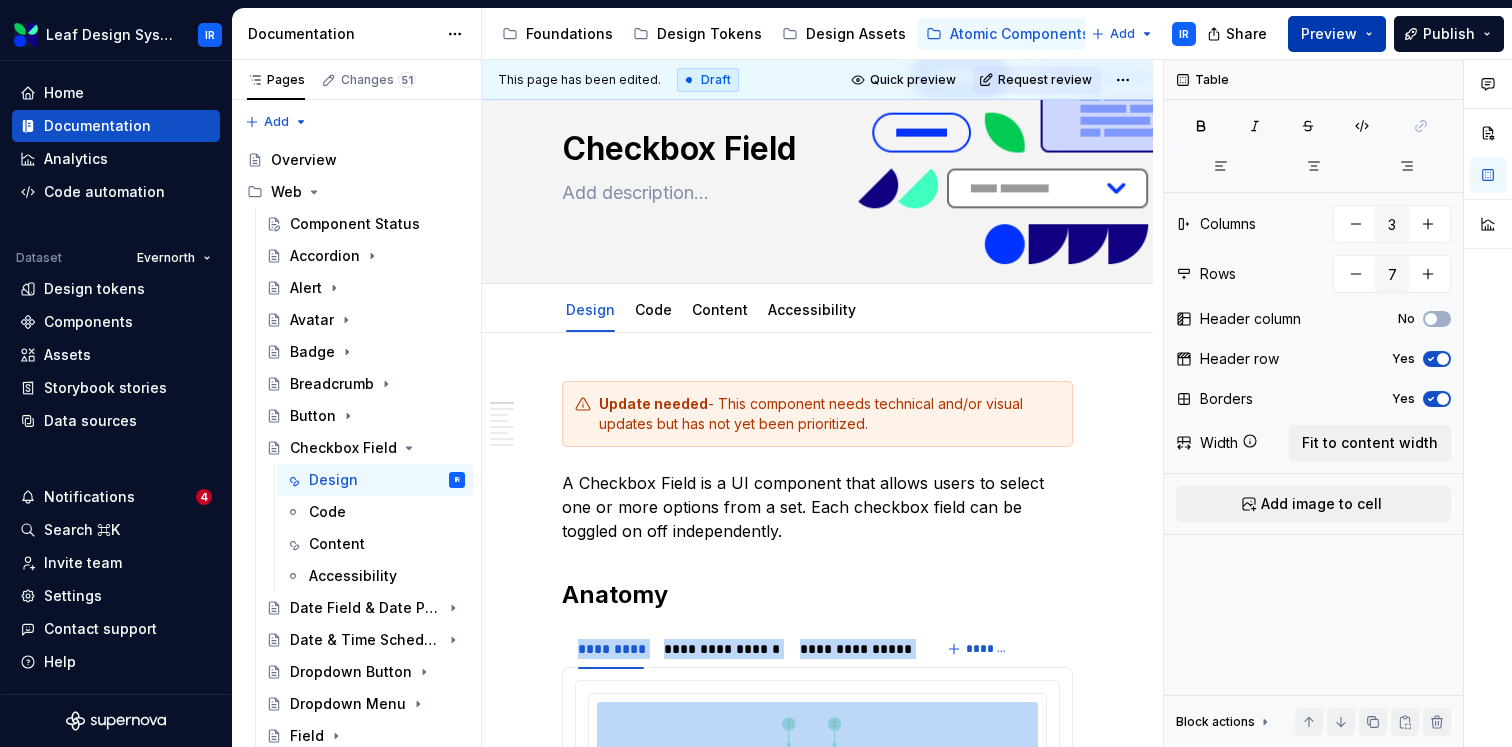 click on "Preview" at bounding box center (1337, 34) 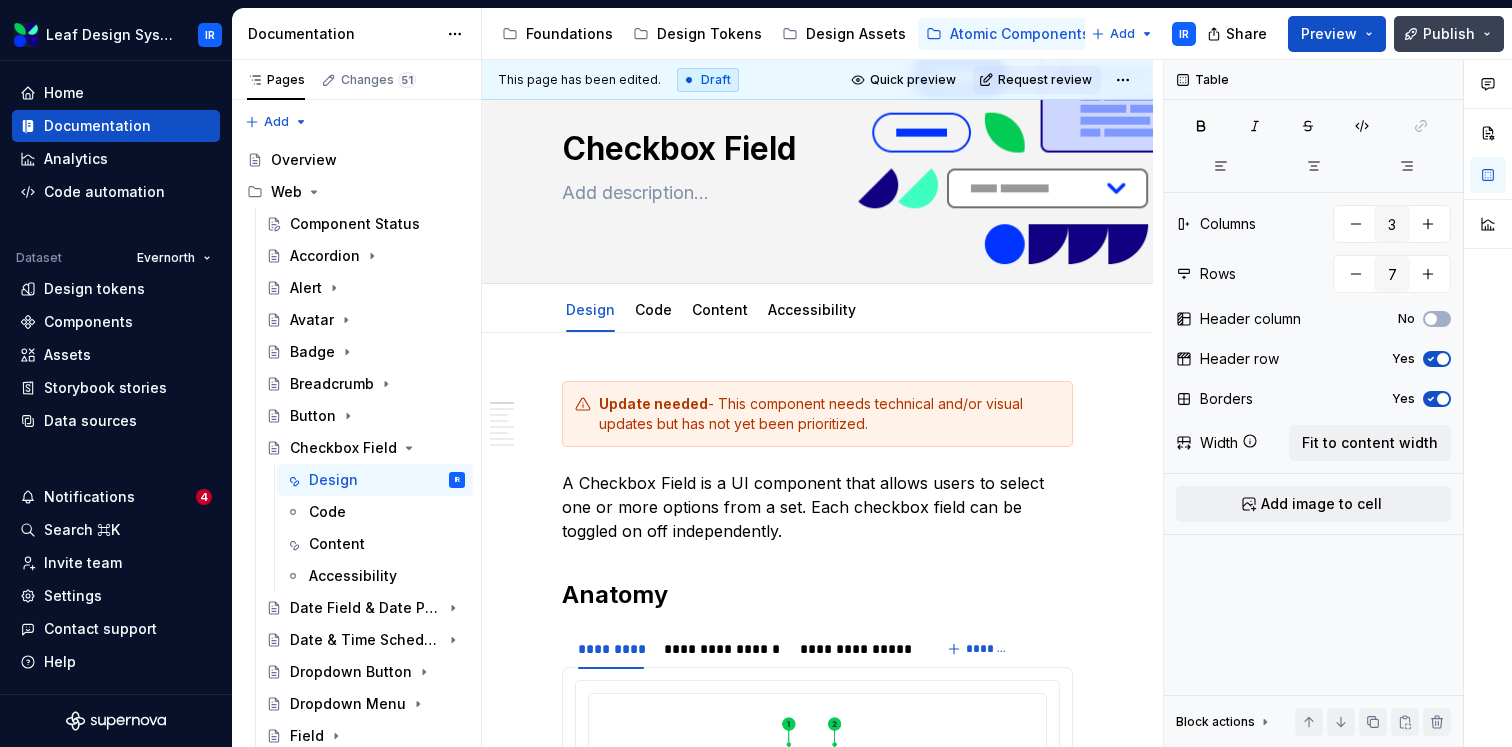 click on "Publish" at bounding box center (1449, 34) 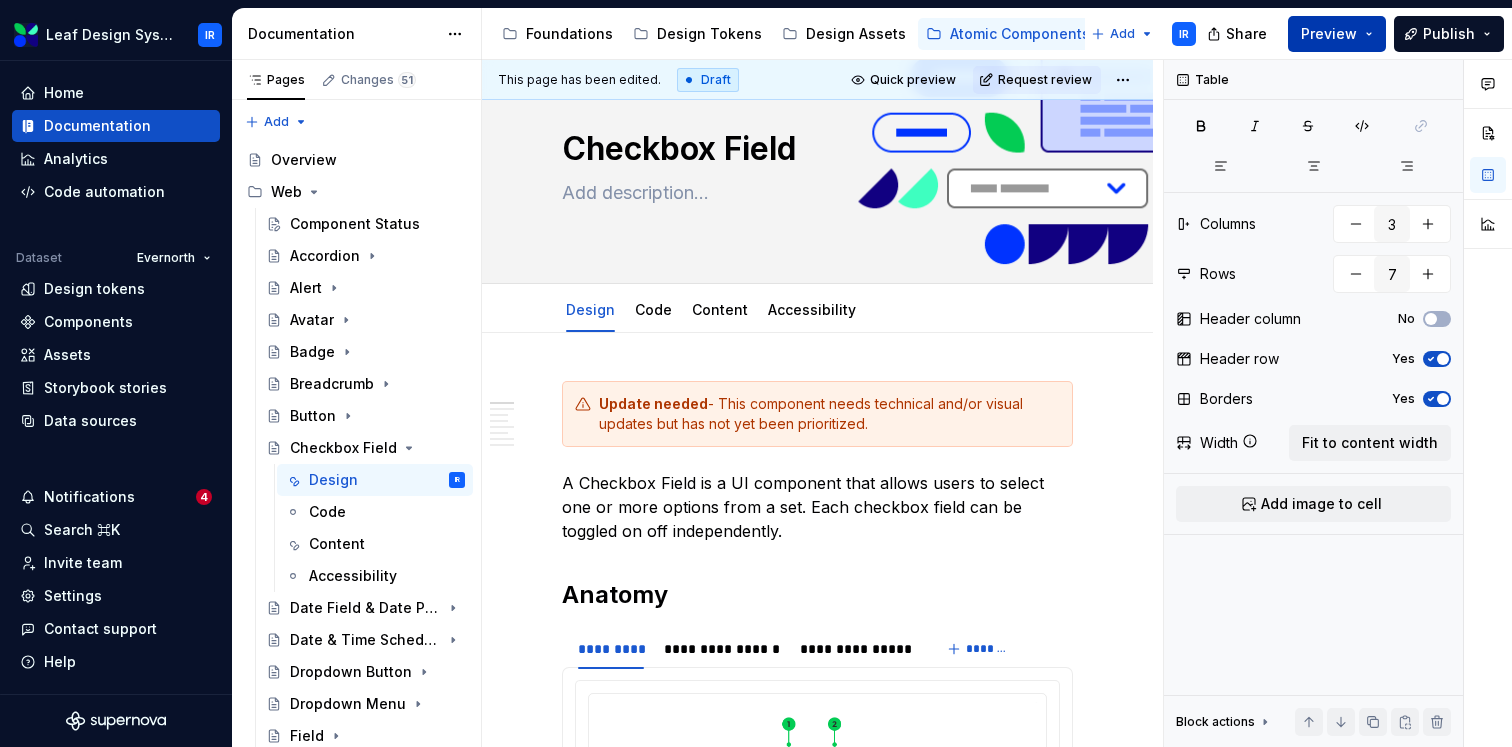 click on "Preview" at bounding box center (1337, 34) 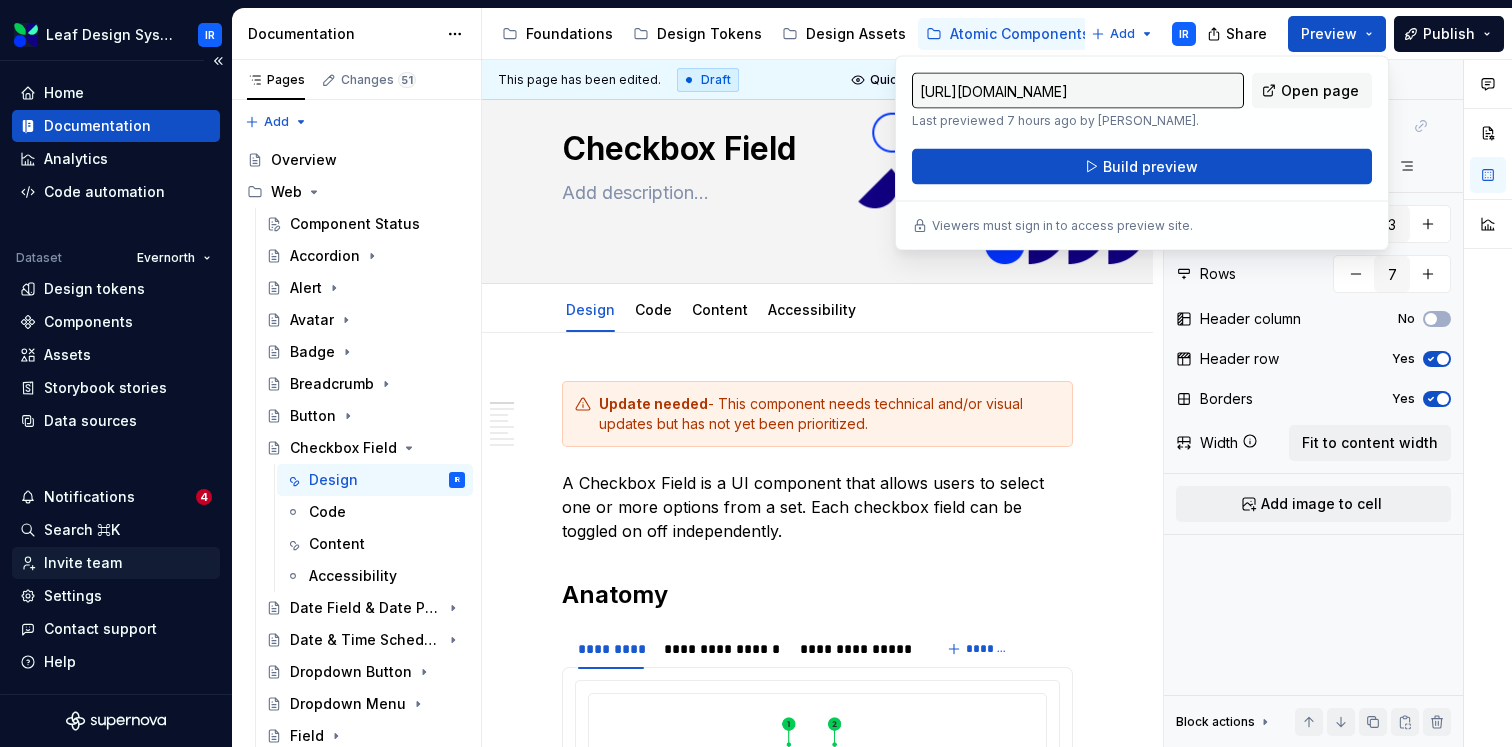 click on "Invite team" at bounding box center [83, 563] 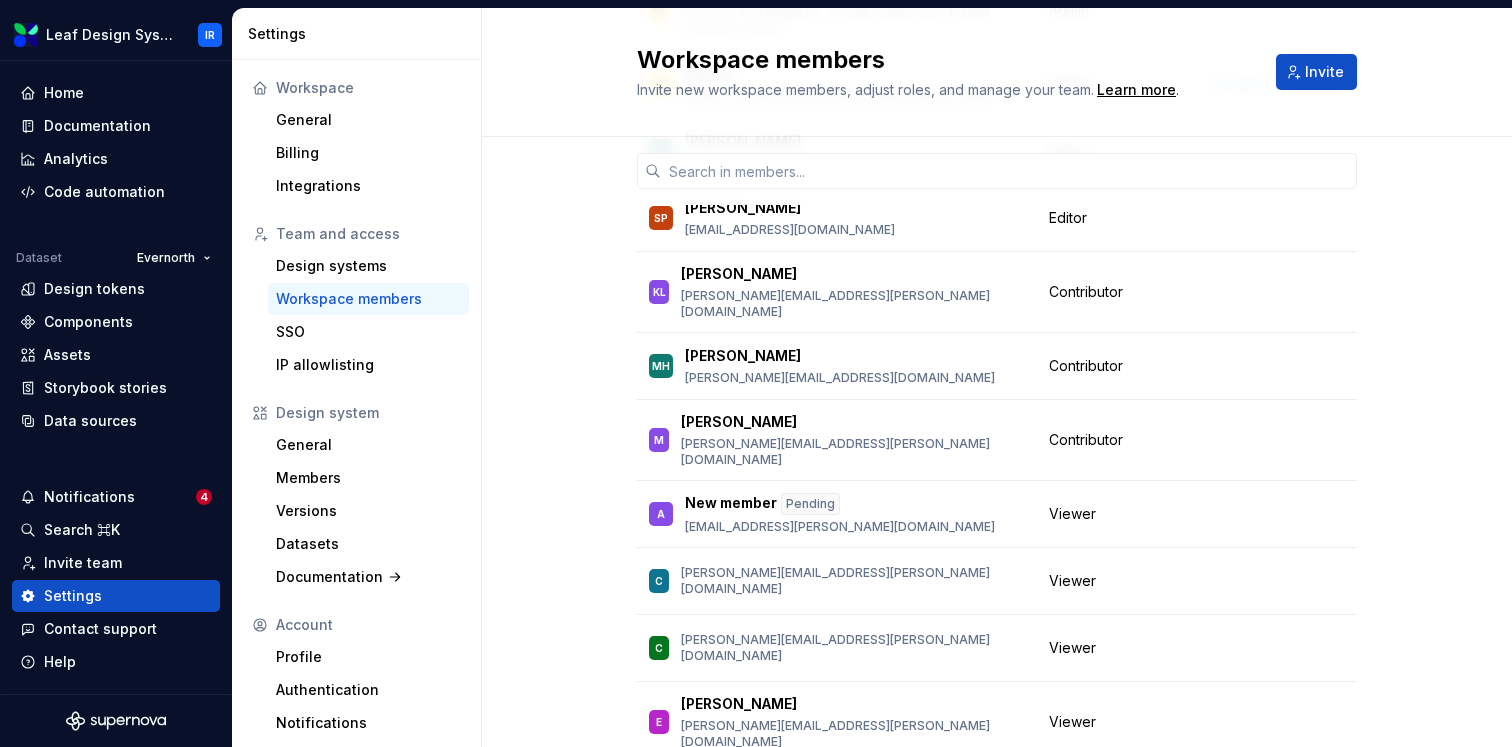 scroll, scrollTop: 0, scrollLeft: 0, axis: both 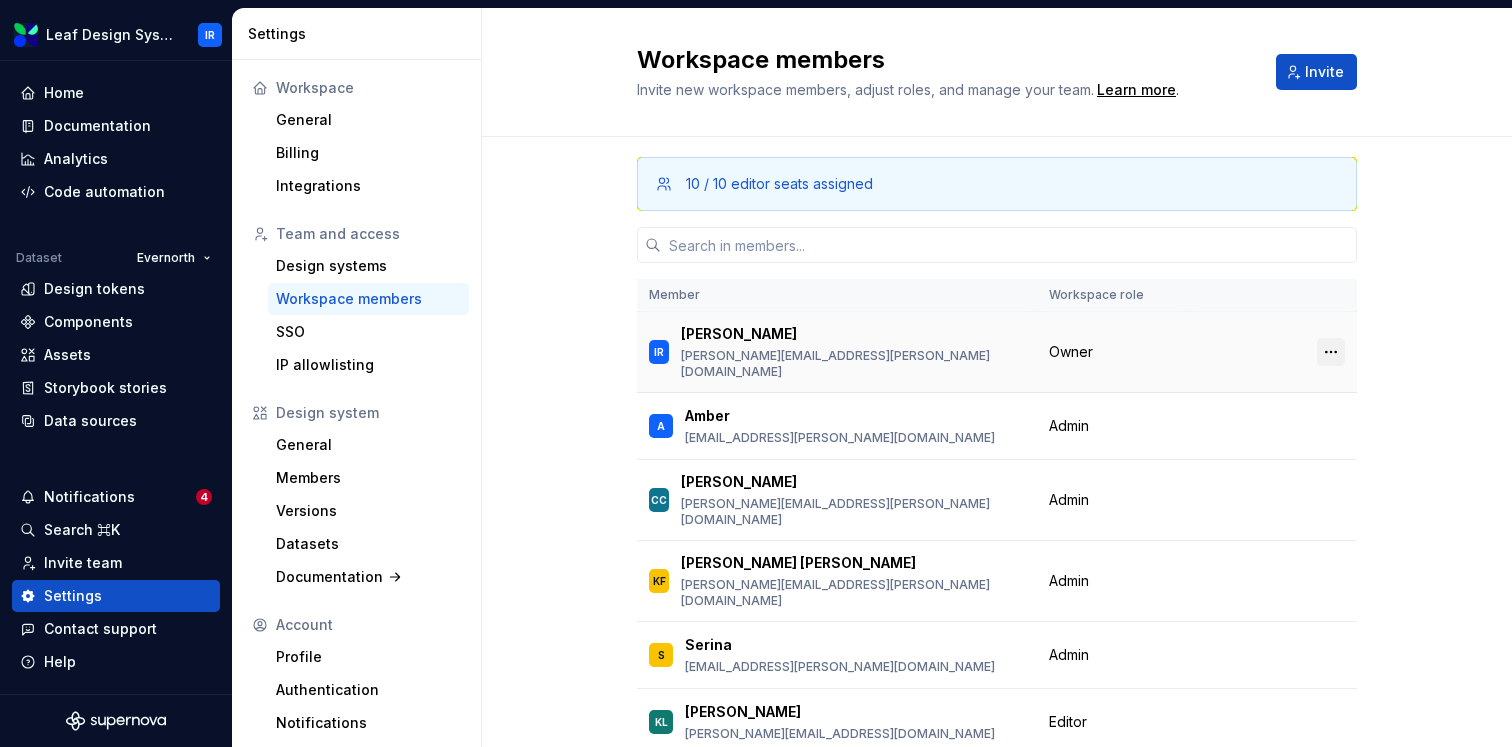 click at bounding box center (1331, 352) 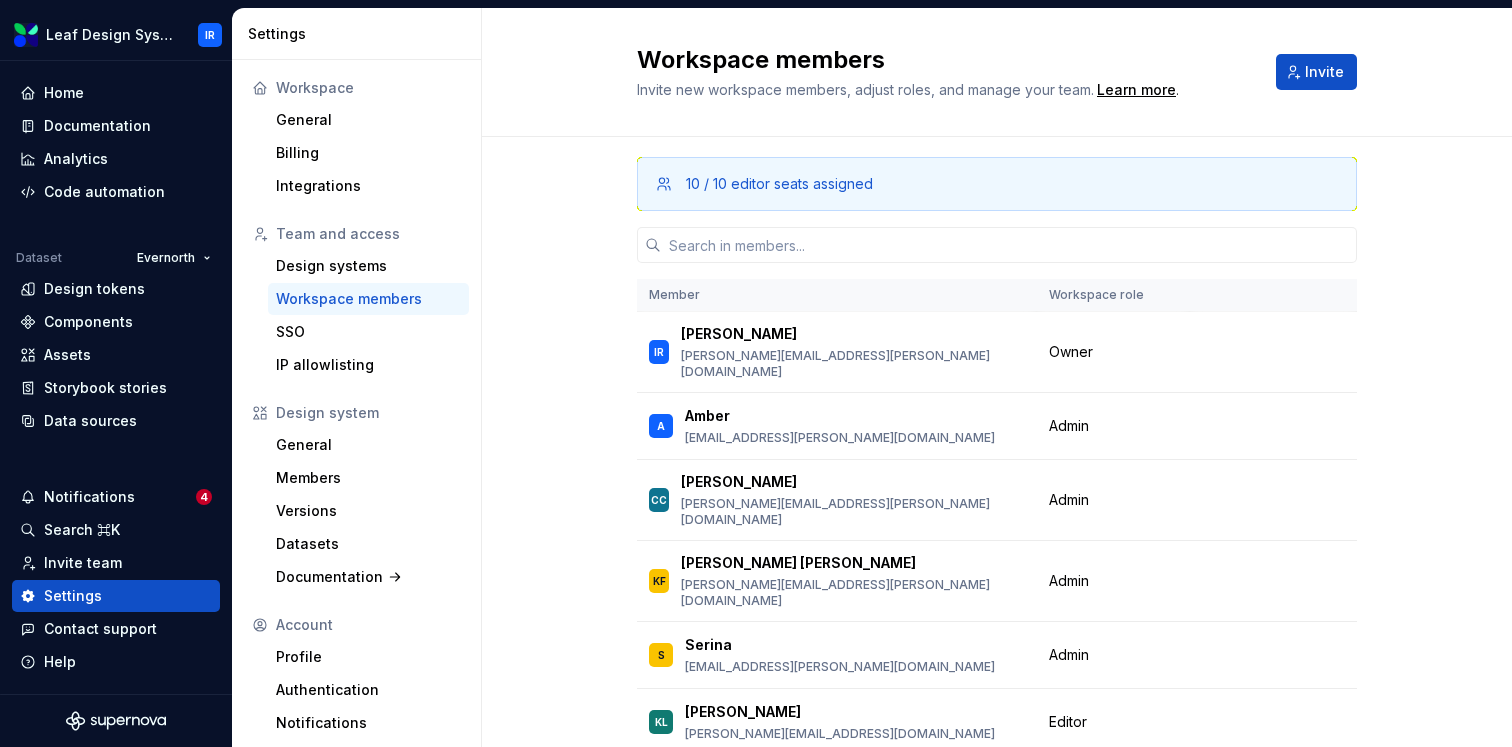 click on "10 / 10 editor seats assigned Member Workspace role IR [PERSON_NAME] [PERSON_NAME][EMAIL_ADDRESS][PERSON_NAME][DOMAIN_NAME] Owner A [PERSON_NAME] [PERSON_NAME][EMAIL_ADDRESS][PERSON_NAME][DOMAIN_NAME] Admin Change role CC [PERSON_NAME] [PERSON_NAME][EMAIL_ADDRESS][PERSON_NAME][DOMAIN_NAME] Admin Change role KF [PERSON_NAME] [PERSON_NAME] [PERSON_NAME][EMAIL_ADDRESS][PERSON_NAME][DOMAIN_NAME] Admin Change role S Serina [EMAIL_ADDRESS][PERSON_NAME][DOMAIN_NAME] Admin Change role KL [PERSON_NAME] [PERSON_NAME][EMAIL_ADDRESS][DOMAIN_NAME] Editor Change role SP [PERSON_NAME] [EMAIL_ADDRESS][DOMAIN_NAME] Editor Change role [PERSON_NAME] Lomas [EMAIL_ADDRESS][PERSON_NAME][DOMAIN_NAME] Contributor Change role [PERSON_NAME] Haenlin [EMAIL_ADDRESS][PERSON_NAME][DOMAIN_NAME] Contributor Change role M Mike [EMAIL_ADDRESS][PERSON_NAME][DOMAIN_NAME] Contributor Change role A New member Pending [EMAIL_ADDRESS][PERSON_NAME][DOMAIN_NAME] Viewer Change role C [PERSON_NAME][EMAIL_ADDRESS][PERSON_NAME][DOMAIN_NAME] Viewer Change role [PERSON_NAME] [PERSON_NAME][EMAIL_ADDRESS][PERSON_NAME][DOMAIN_NAME] Viewer Change role E [PERSON_NAME] [PERSON_NAME][EMAIL_ADDRESS][PERSON_NAME][DOMAIN_NAME] Viewer Change role [PERSON_NAME] Cameron [EMAIL_ADDRESS][PERSON_NAME][DOMAIN_NAME] Viewer Change role F [PERSON_NAME][EMAIL_ADDRESS][PERSON_NAME][DOMAIN_NAME] Viewer Change role G Viewer H J" at bounding box center (997, 1356) 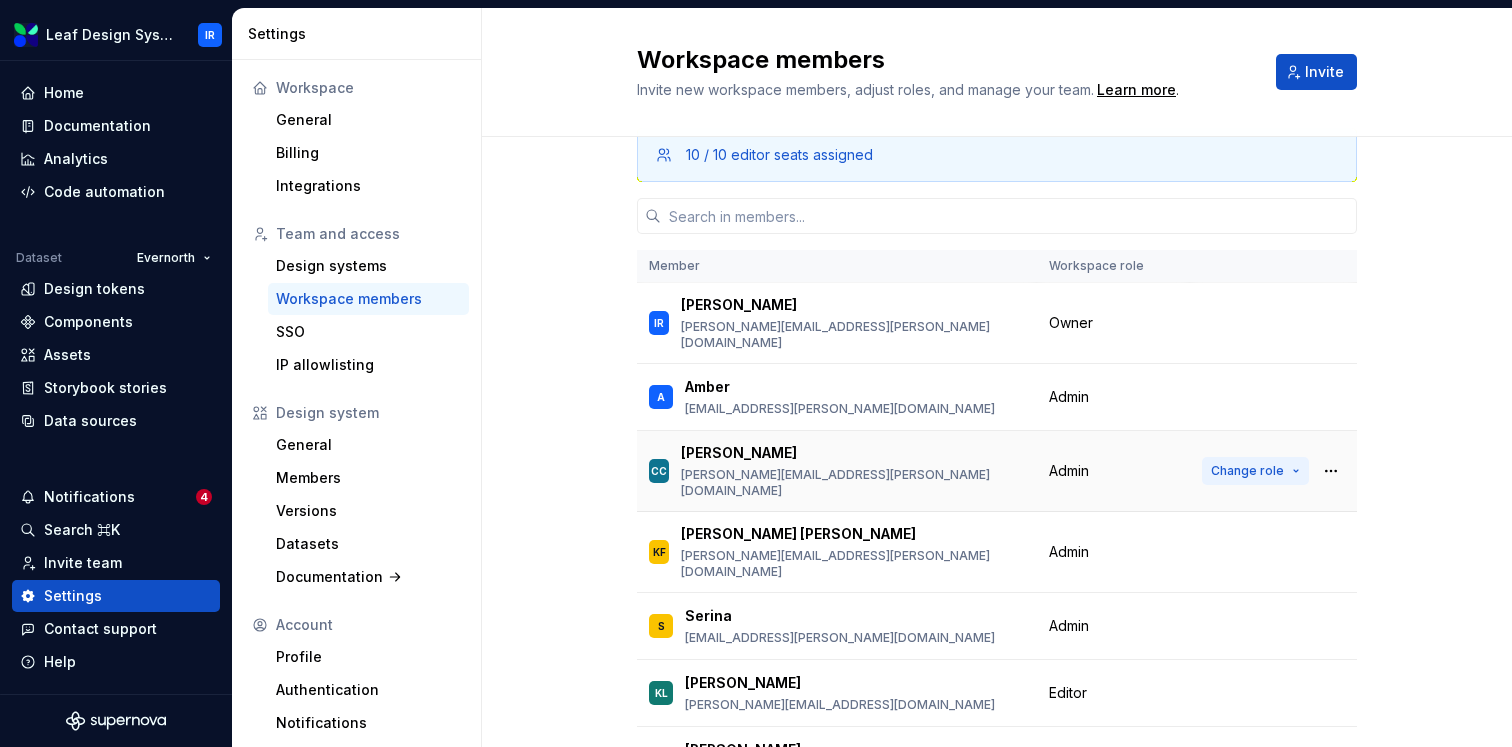 scroll, scrollTop: 40, scrollLeft: 0, axis: vertical 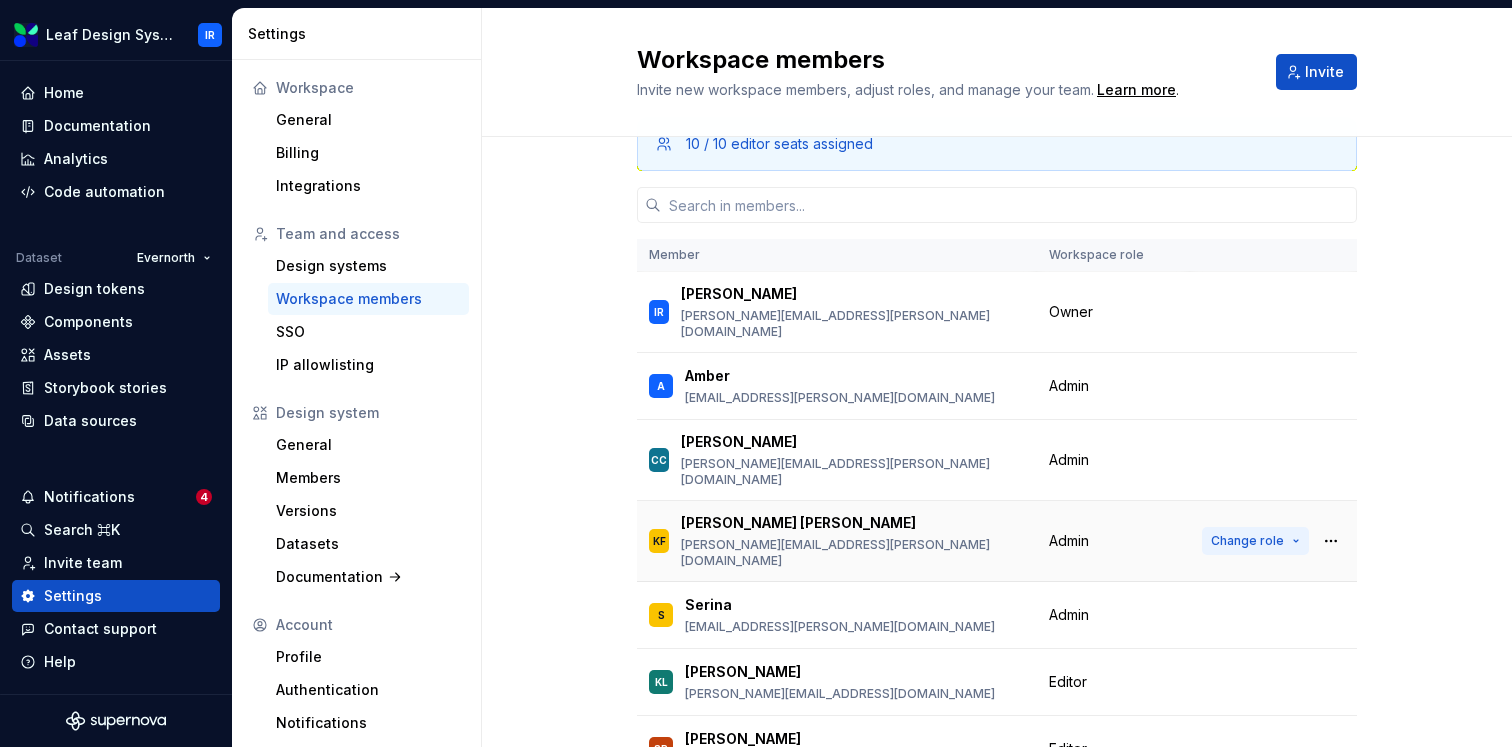 click on "Change role" at bounding box center (1247, 541) 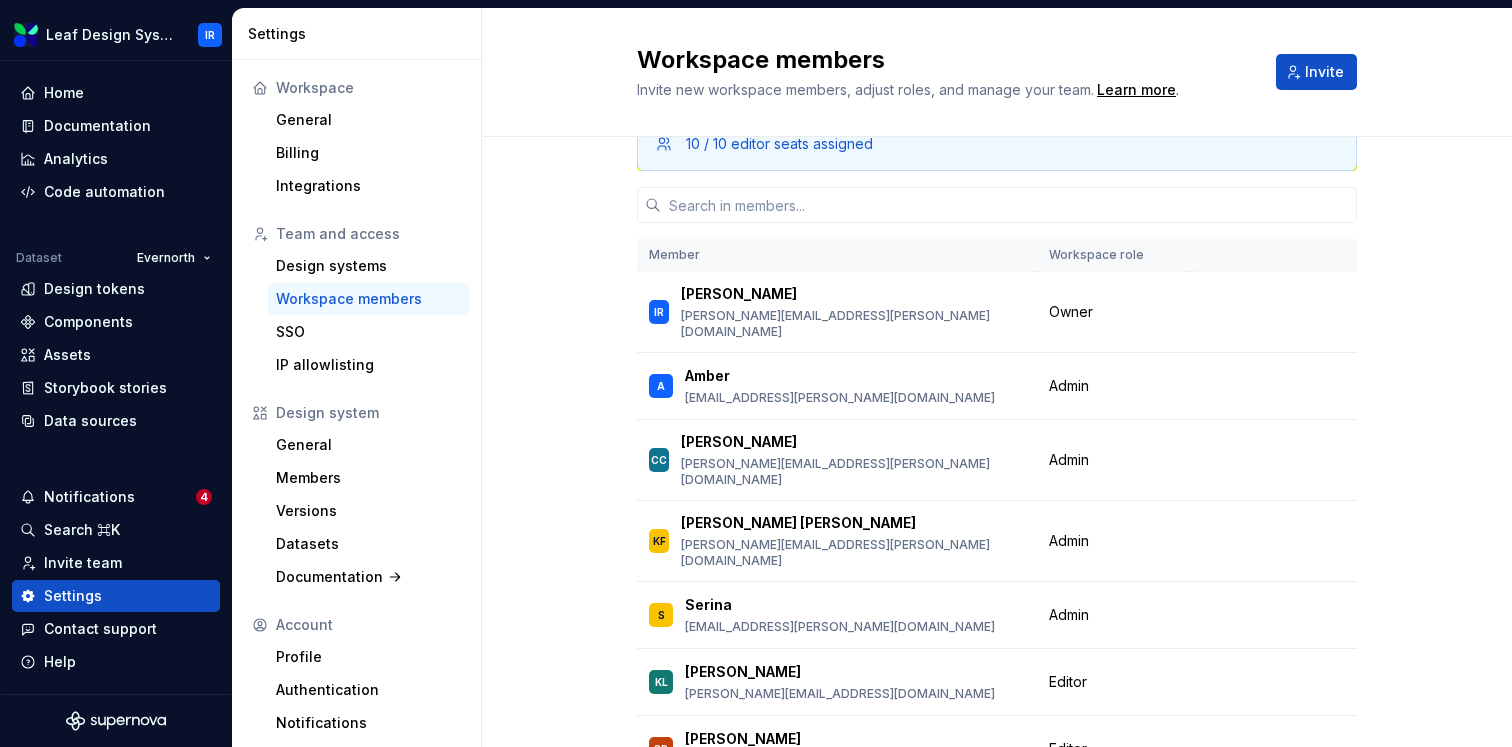 click on "10 / 10 editor seats assigned Member Workspace role IR [PERSON_NAME] [PERSON_NAME][EMAIL_ADDRESS][PERSON_NAME][DOMAIN_NAME] Owner A [PERSON_NAME] [PERSON_NAME][EMAIL_ADDRESS][PERSON_NAME][DOMAIN_NAME] Admin Change role CC [PERSON_NAME] [PERSON_NAME][EMAIL_ADDRESS][PERSON_NAME][DOMAIN_NAME] Admin Change role KF [PERSON_NAME] [PERSON_NAME] [PERSON_NAME][EMAIL_ADDRESS][PERSON_NAME][DOMAIN_NAME] Admin Change role S Serina [EMAIL_ADDRESS][PERSON_NAME][DOMAIN_NAME] Admin Change role KL [PERSON_NAME] [PERSON_NAME][EMAIL_ADDRESS][DOMAIN_NAME] Editor Change role SP [PERSON_NAME] [EMAIL_ADDRESS][DOMAIN_NAME] Editor Change role [PERSON_NAME] Lomas [EMAIL_ADDRESS][PERSON_NAME][DOMAIN_NAME] Contributor Change role [PERSON_NAME] Haenlin [EMAIL_ADDRESS][PERSON_NAME][DOMAIN_NAME] Contributor Change role M Mike [EMAIL_ADDRESS][PERSON_NAME][DOMAIN_NAME] Contributor Change role A New member Pending [EMAIL_ADDRESS][PERSON_NAME][DOMAIN_NAME] Viewer Change role C [PERSON_NAME][EMAIL_ADDRESS][PERSON_NAME][DOMAIN_NAME] Viewer Change role [PERSON_NAME] [PERSON_NAME][EMAIL_ADDRESS][PERSON_NAME][DOMAIN_NAME] Viewer Change role E [PERSON_NAME] [PERSON_NAME][EMAIL_ADDRESS][PERSON_NAME][DOMAIN_NAME] Viewer Change role [PERSON_NAME] Cameron [EMAIL_ADDRESS][PERSON_NAME][DOMAIN_NAME] Viewer Change role F [PERSON_NAME][EMAIL_ADDRESS][PERSON_NAME][DOMAIN_NAME] Viewer Change role G Viewer H J" at bounding box center [997, 1316] 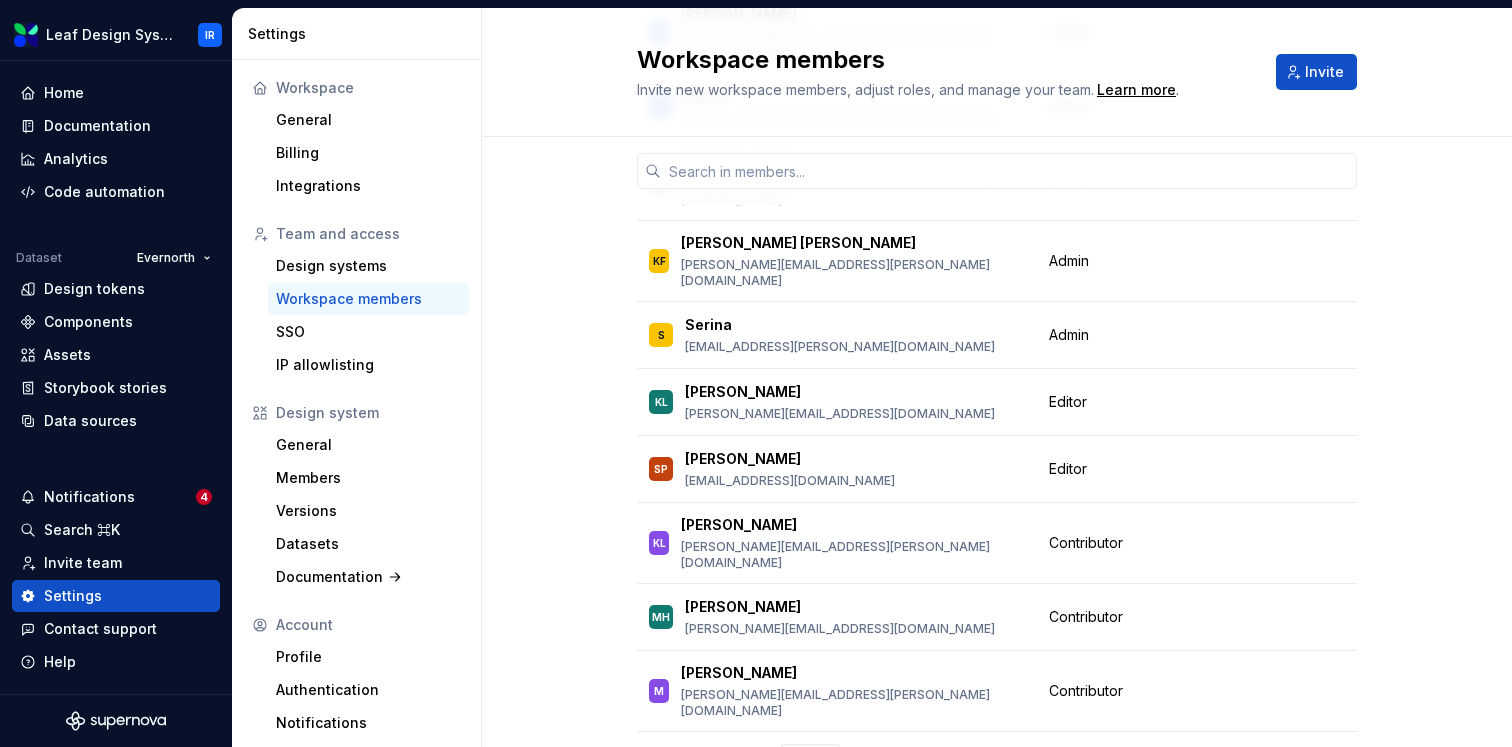 scroll, scrollTop: 314, scrollLeft: 0, axis: vertical 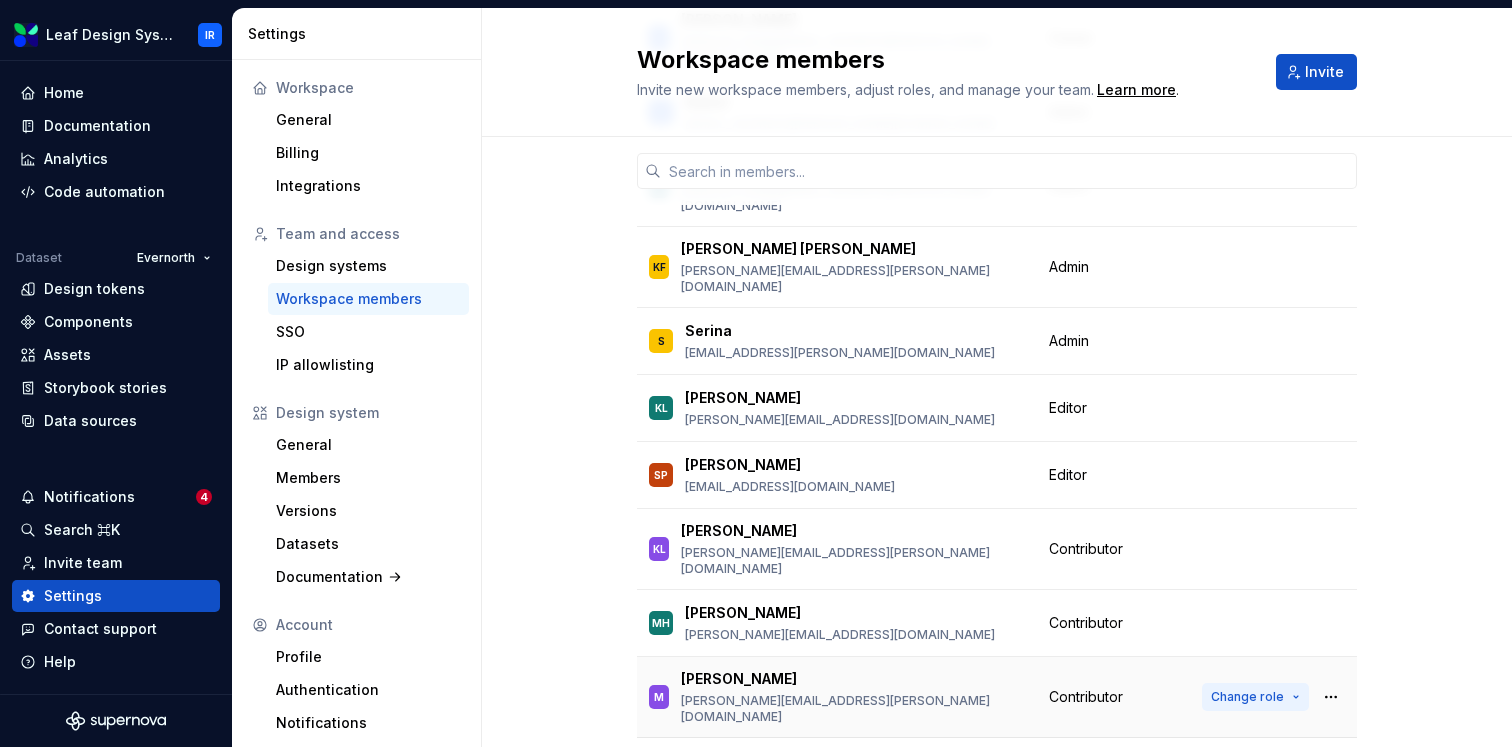 click on "Change role" at bounding box center [1247, 697] 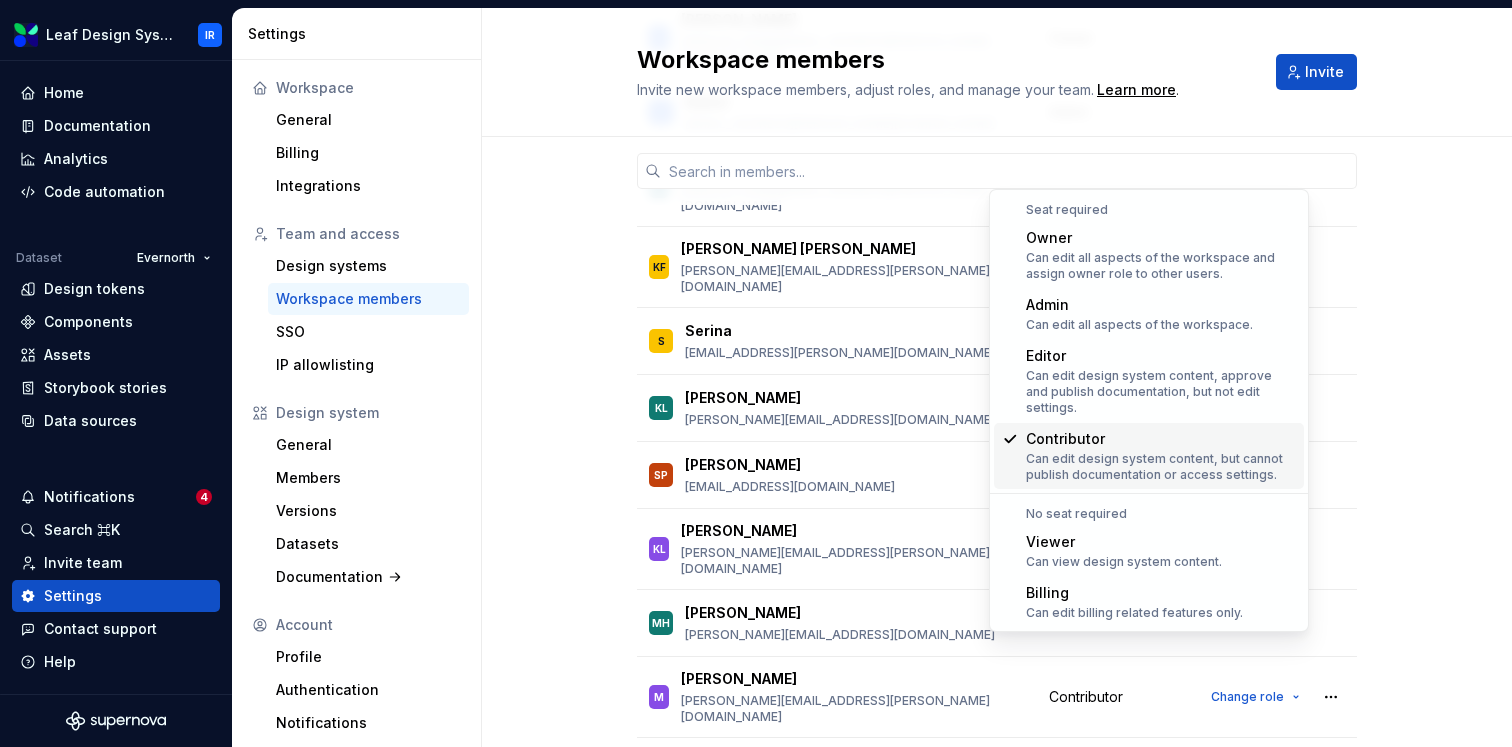 click on "10 / 10 editor seats assigned Member Workspace role IR [PERSON_NAME] [PERSON_NAME][EMAIL_ADDRESS][PERSON_NAME][DOMAIN_NAME] Owner A [PERSON_NAME] [PERSON_NAME][EMAIL_ADDRESS][PERSON_NAME][DOMAIN_NAME] Admin Change role CC [PERSON_NAME] [PERSON_NAME][EMAIL_ADDRESS][PERSON_NAME][DOMAIN_NAME] Admin Change role KF [PERSON_NAME] [PERSON_NAME] [PERSON_NAME][EMAIL_ADDRESS][PERSON_NAME][DOMAIN_NAME] Admin Change role S Serina [EMAIL_ADDRESS][PERSON_NAME][DOMAIN_NAME] Admin Change role KL [PERSON_NAME] [PERSON_NAME][EMAIL_ADDRESS][DOMAIN_NAME] Editor Change role SP [PERSON_NAME] [EMAIL_ADDRESS][DOMAIN_NAME] Editor Change role [PERSON_NAME] Lomas [EMAIL_ADDRESS][PERSON_NAME][DOMAIN_NAME] Contributor Change role [PERSON_NAME] Haenlin [EMAIL_ADDRESS][PERSON_NAME][DOMAIN_NAME] Contributor Change role M Mike [EMAIL_ADDRESS][PERSON_NAME][DOMAIN_NAME] Contributor Change role A New member Pending [EMAIL_ADDRESS][PERSON_NAME][DOMAIN_NAME] Viewer Change role C [PERSON_NAME][EMAIL_ADDRESS][PERSON_NAME][DOMAIN_NAME] Viewer Change role [PERSON_NAME] [PERSON_NAME][EMAIL_ADDRESS][PERSON_NAME][DOMAIN_NAME] Viewer Change role E [PERSON_NAME] [PERSON_NAME][EMAIL_ADDRESS][PERSON_NAME][DOMAIN_NAME] Viewer Change role [PERSON_NAME] Cameron [EMAIL_ADDRESS][PERSON_NAME][DOMAIN_NAME] Viewer Change role F [PERSON_NAME][EMAIL_ADDRESS][PERSON_NAME][DOMAIN_NAME] Viewer Change role G Viewer H J" at bounding box center [997, 1042] 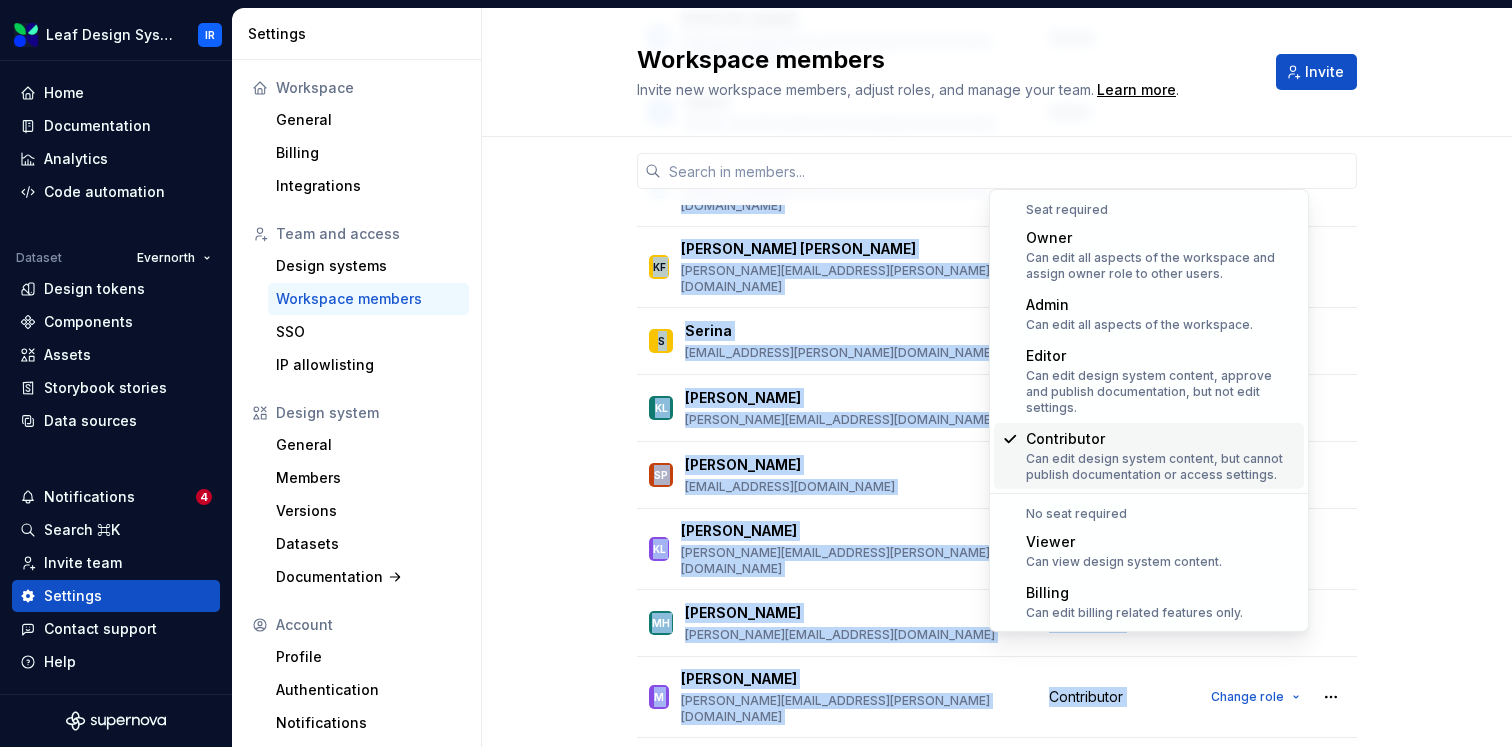 click on "10 / 10 editor seats assigned Member Workspace role IR [PERSON_NAME] [PERSON_NAME][EMAIL_ADDRESS][PERSON_NAME][DOMAIN_NAME] Owner A [PERSON_NAME] [PERSON_NAME][EMAIL_ADDRESS][PERSON_NAME][DOMAIN_NAME] Admin Change role CC [PERSON_NAME] [PERSON_NAME][EMAIL_ADDRESS][PERSON_NAME][DOMAIN_NAME] Admin Change role KF [PERSON_NAME] [PERSON_NAME] [PERSON_NAME][EMAIL_ADDRESS][PERSON_NAME][DOMAIN_NAME] Admin Change role S Serina [EMAIL_ADDRESS][PERSON_NAME][DOMAIN_NAME] Admin Change role KL [PERSON_NAME] [PERSON_NAME][EMAIL_ADDRESS][DOMAIN_NAME] Editor Change role SP [PERSON_NAME] [EMAIL_ADDRESS][DOMAIN_NAME] Editor Change role [PERSON_NAME] Lomas [EMAIL_ADDRESS][PERSON_NAME][DOMAIN_NAME] Contributor Change role [PERSON_NAME] Haenlin [EMAIL_ADDRESS][PERSON_NAME][DOMAIN_NAME] Contributor Change role M Mike [EMAIL_ADDRESS][PERSON_NAME][DOMAIN_NAME] Contributor Change role A New member Pending [EMAIL_ADDRESS][PERSON_NAME][DOMAIN_NAME] Viewer Change role C [PERSON_NAME][EMAIL_ADDRESS][PERSON_NAME][DOMAIN_NAME] Viewer Change role [PERSON_NAME] [PERSON_NAME][EMAIL_ADDRESS][PERSON_NAME][DOMAIN_NAME] Viewer Change role E [PERSON_NAME] [PERSON_NAME][EMAIL_ADDRESS][PERSON_NAME][DOMAIN_NAME] Viewer Change role [PERSON_NAME] Cameron [EMAIL_ADDRESS][PERSON_NAME][DOMAIN_NAME] Viewer Change role F [PERSON_NAME][EMAIL_ADDRESS][PERSON_NAME][DOMAIN_NAME] Viewer Change role G Viewer H J" at bounding box center (997, 1042) 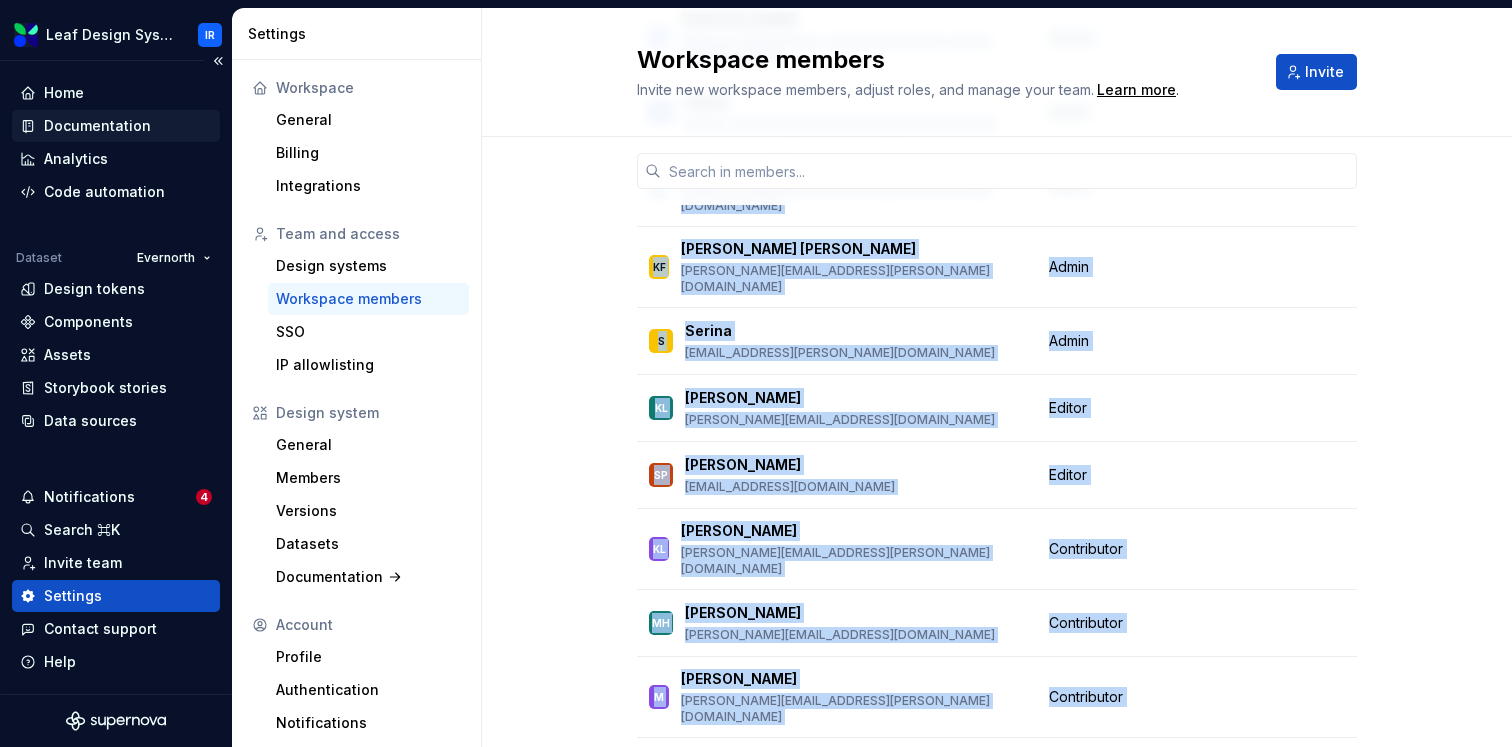 click on "Documentation" at bounding box center (116, 126) 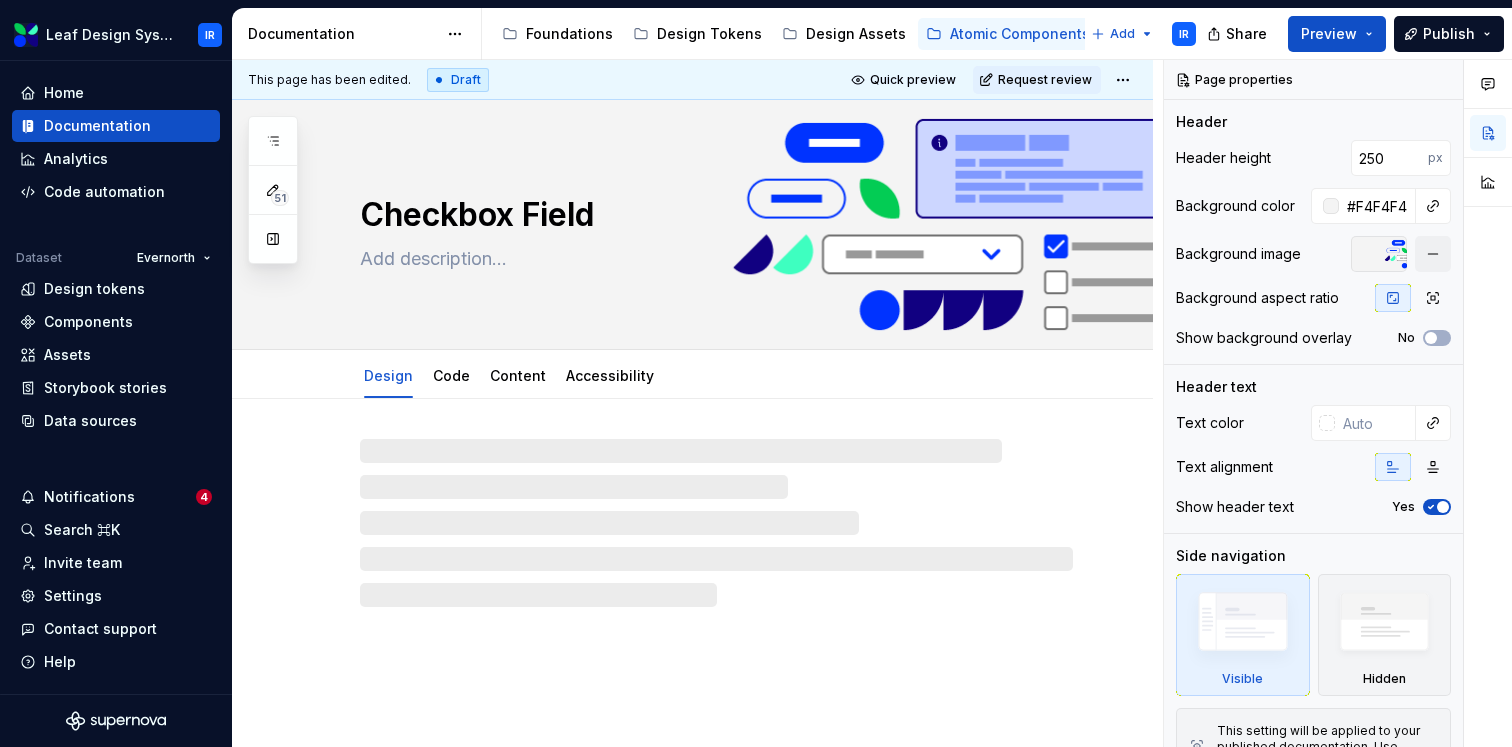 click at bounding box center (692, 503) 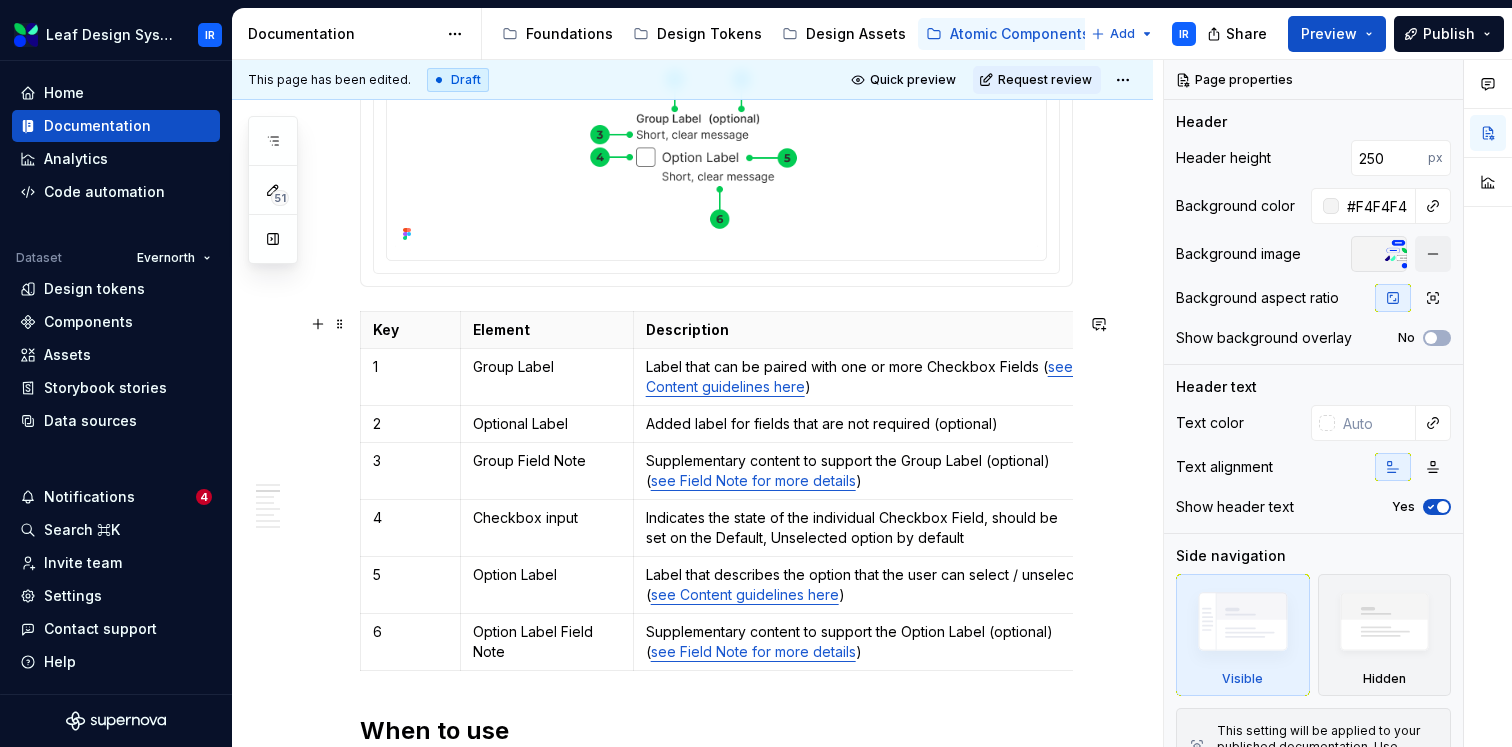 scroll, scrollTop: 685, scrollLeft: 0, axis: vertical 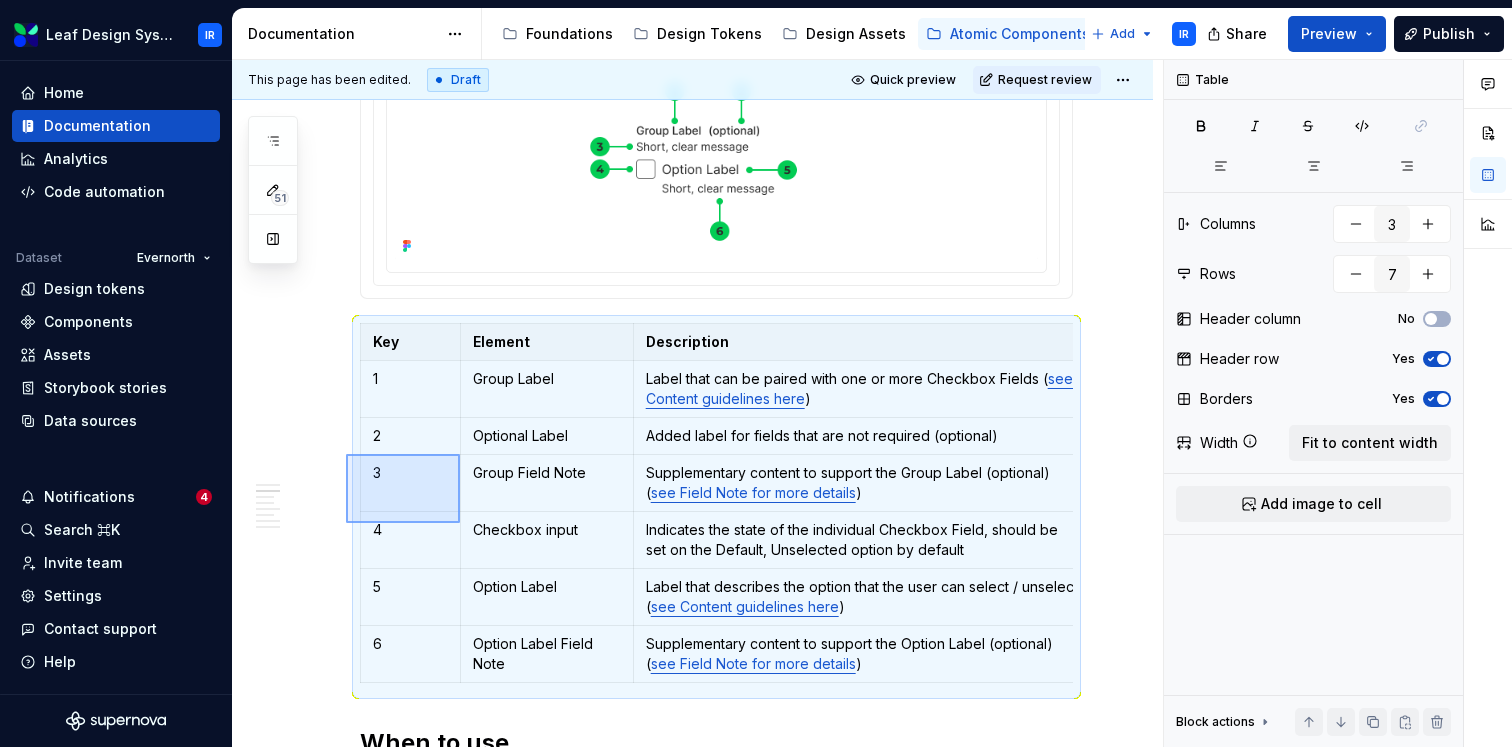 drag, startPoint x: 346, startPoint y: 523, endPoint x: 460, endPoint y: 454, distance: 133.25539 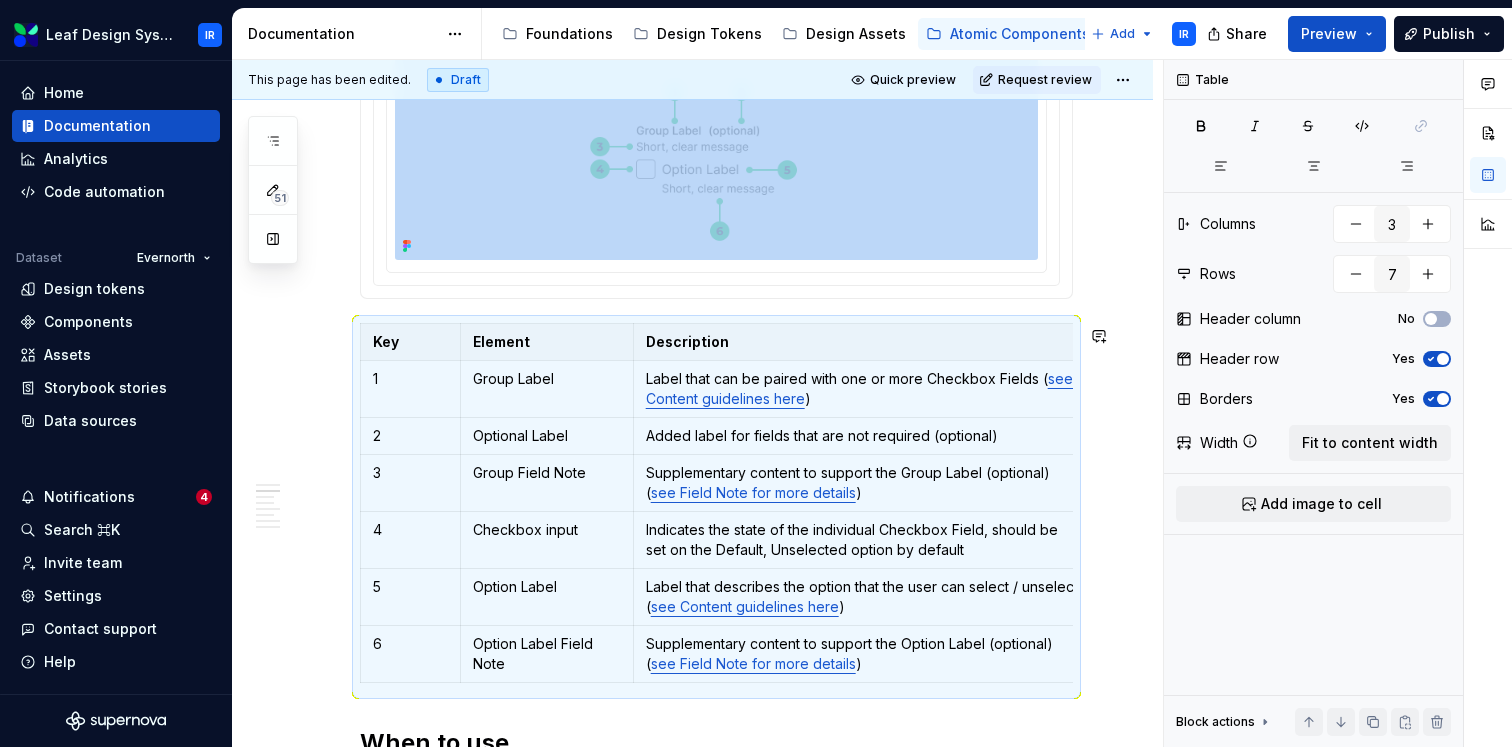 copy on "**********" 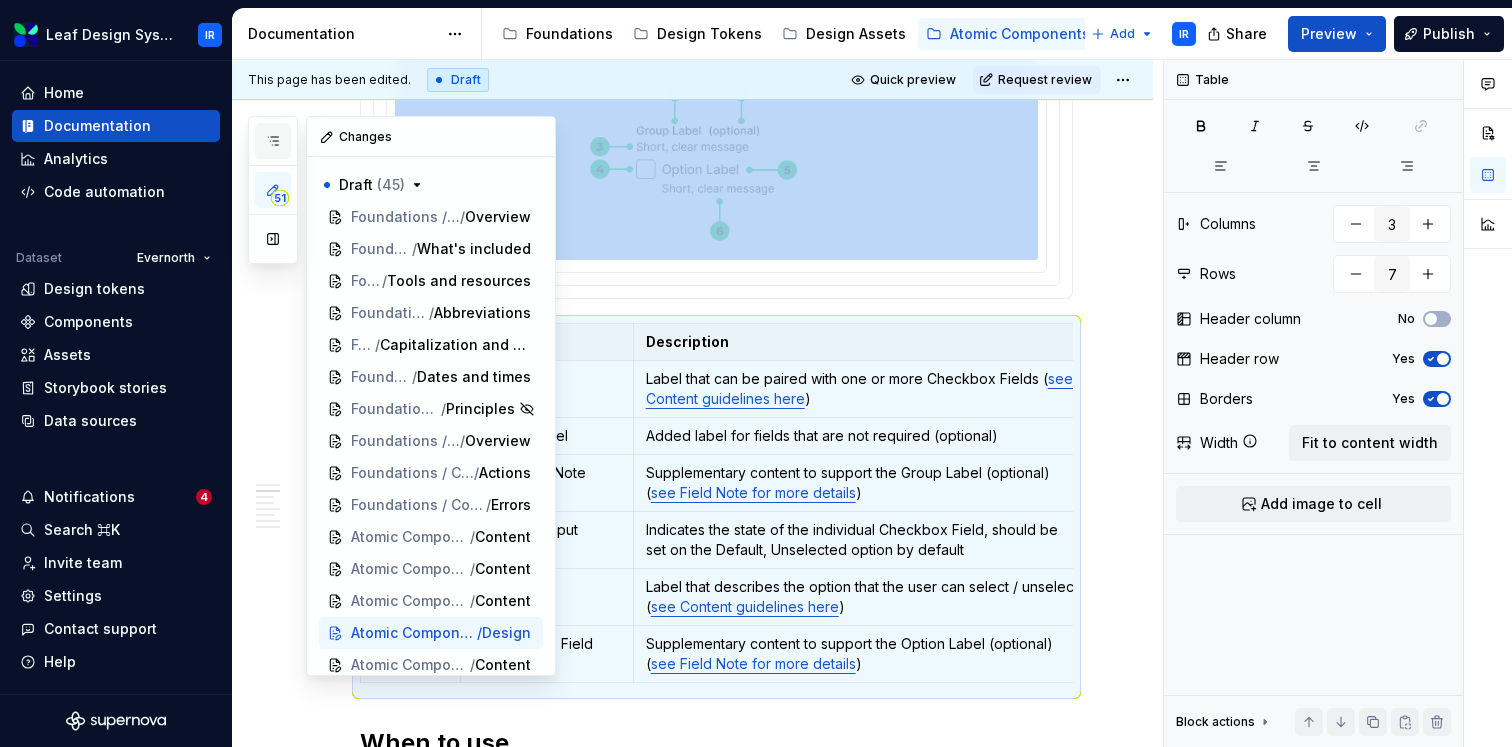 click 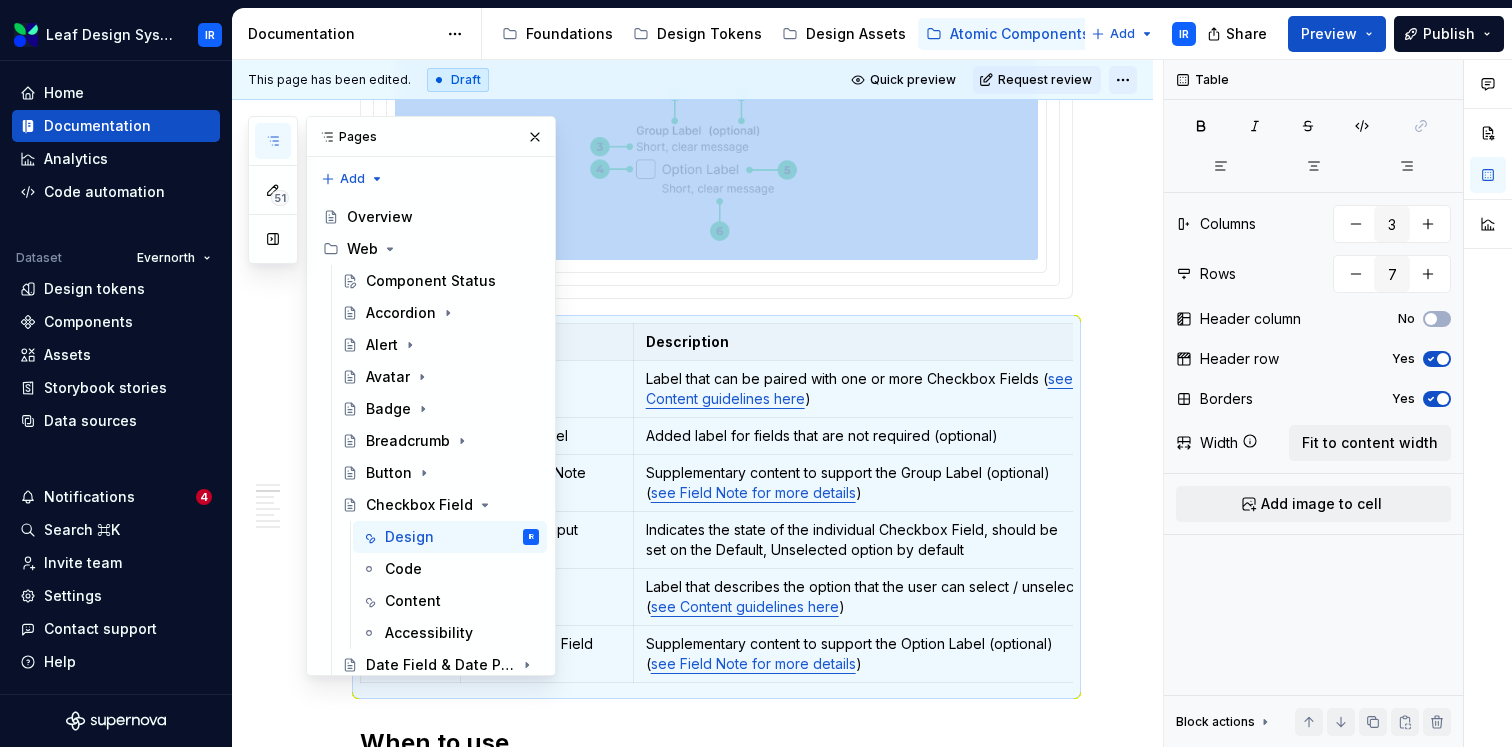 click on "Leaf Design System IR Home Documentation Analytics Code automation Dataset Evernorth Design tokens Components Assets Storybook stories Data sources Notifications 4 Search ⌘K Invite team Settings Contact support Help Documentation
Accessibility guide for tree Page tree.
Navigate the tree with the arrow keys. Common tree hotkeys apply. Further keybindings are available:
enter to execute primary action on focused item
f2 to start renaming the focused item
escape to abort renaming an item
control+d to start dragging selected items
Foundations Design Tokens Design Assets Atomic Components Molecular Patterns Layout Modules Design Packages Add IR Share Preview Publish 51 Pages Add
Accessibility guide for tree Page tree.
Navigate the tree with the arrow keys. Common tree hotkeys apply. Further keybindings are available:
enter to execute primary action on focused item
Web IR" at bounding box center [756, 373] 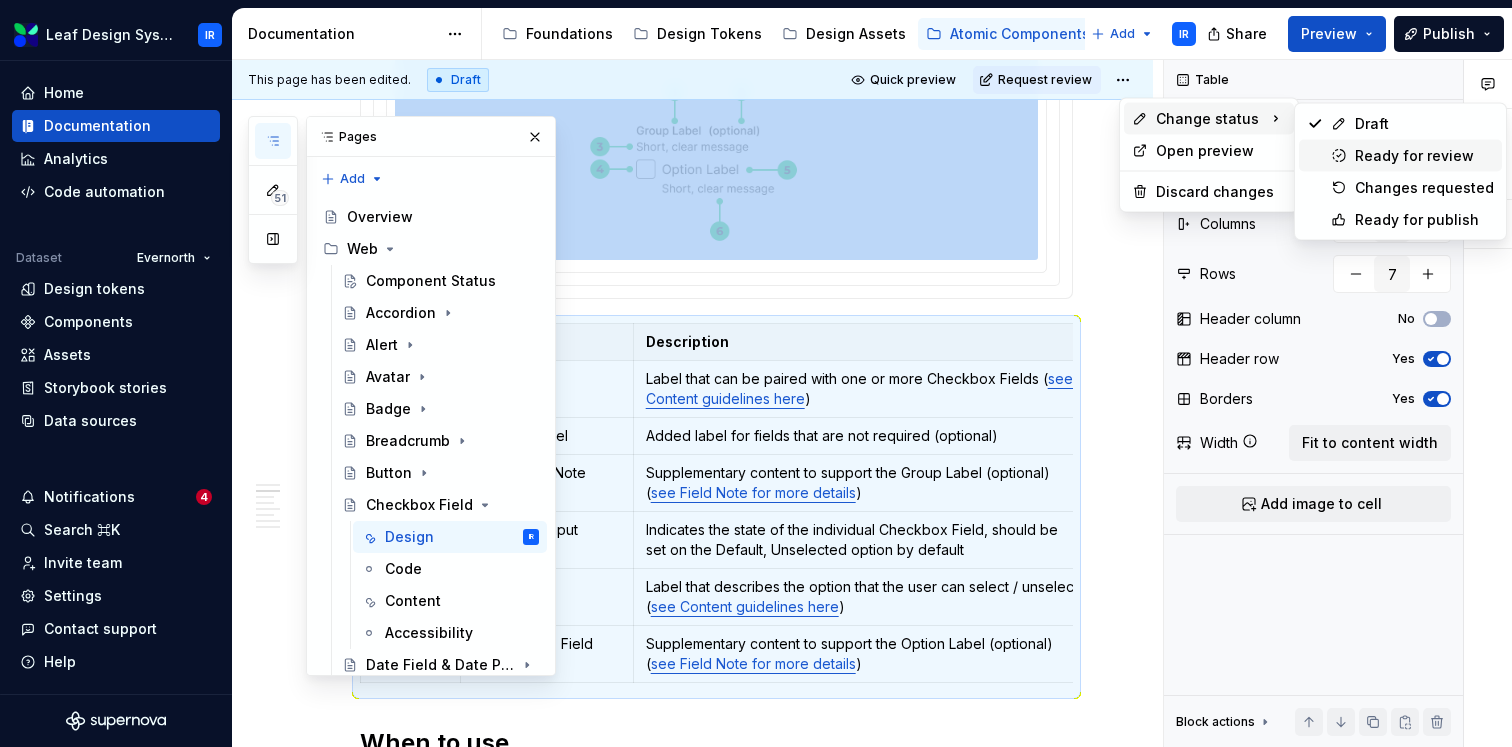 click on "Ready for review" at bounding box center (1400, 156) 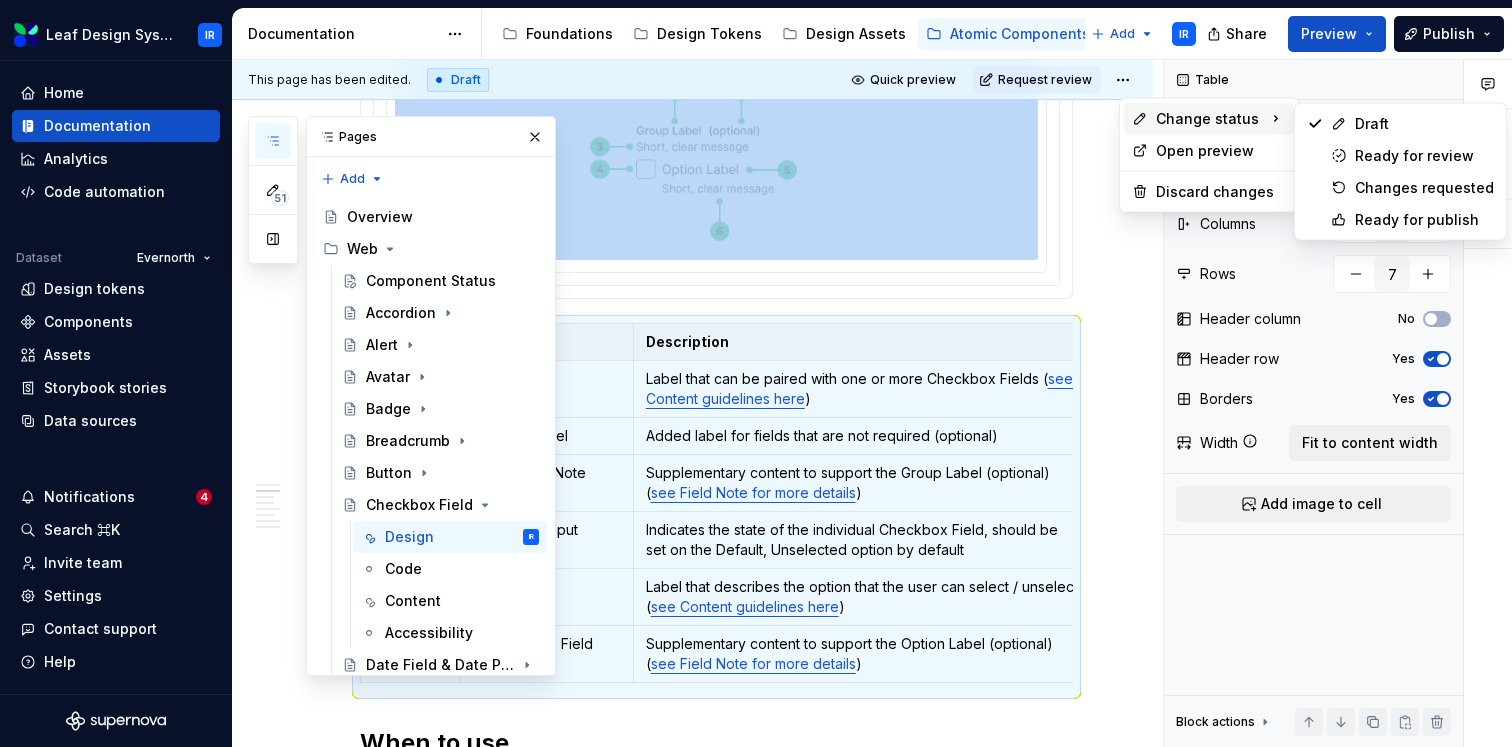 scroll, scrollTop: 361, scrollLeft: 0, axis: vertical 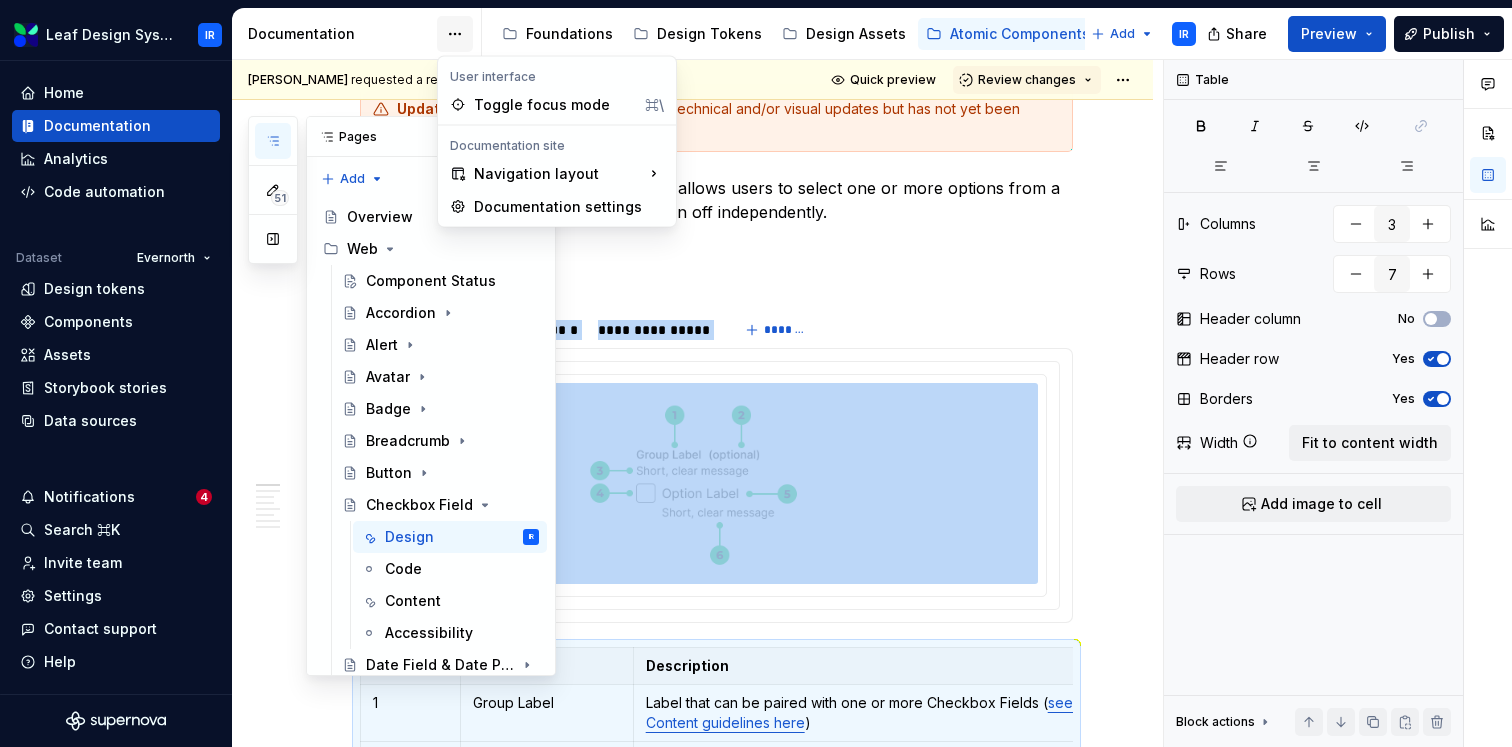 click on "Leaf Design System IR Home Documentation Analytics Code automation Dataset Evernorth Design tokens Components Assets Storybook stories Data sources Notifications 4 Search ⌘K Invite team Settings Contact support Help Documentation
Accessibility guide for tree Page tree.
Navigate the tree with the arrow keys. Common tree hotkeys apply. Further keybindings are available:
enter to execute primary action on focused item
f2 to start renaming the focused item
escape to abort renaming an item
control+d to start dragging selected items
Foundations Design Tokens Design Assets Atomic Components Molecular Patterns Layout Modules Design Packages Add IR Share Preview Publish 51 Pages Add
Accessibility guide for tree Page tree.
Navigate the tree with the arrow keys. Common tree hotkeys apply. Further keybindings are available:
enter to execute primary action on focused item
Web IR" at bounding box center (756, 373) 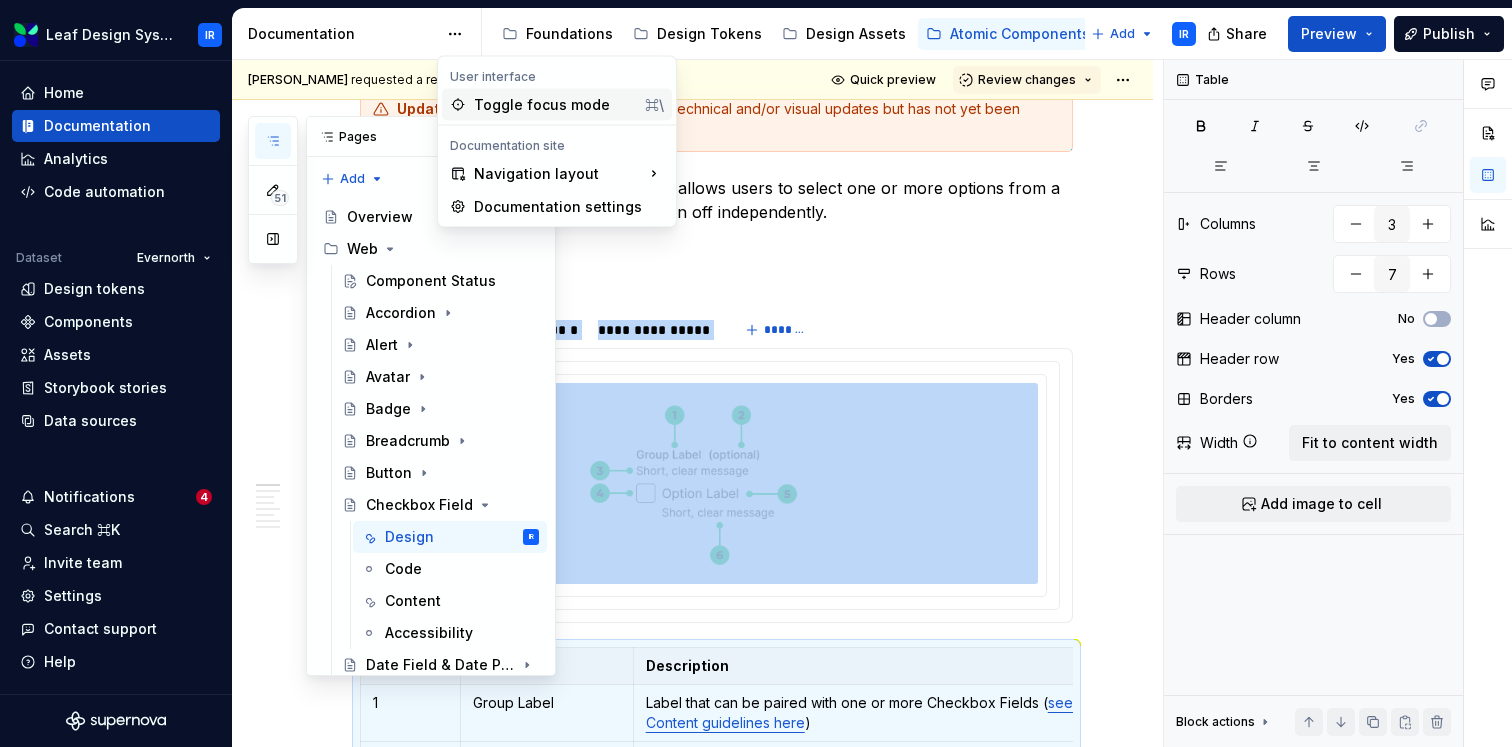 click on "Toggle focus mode ⌘\" at bounding box center [557, 105] 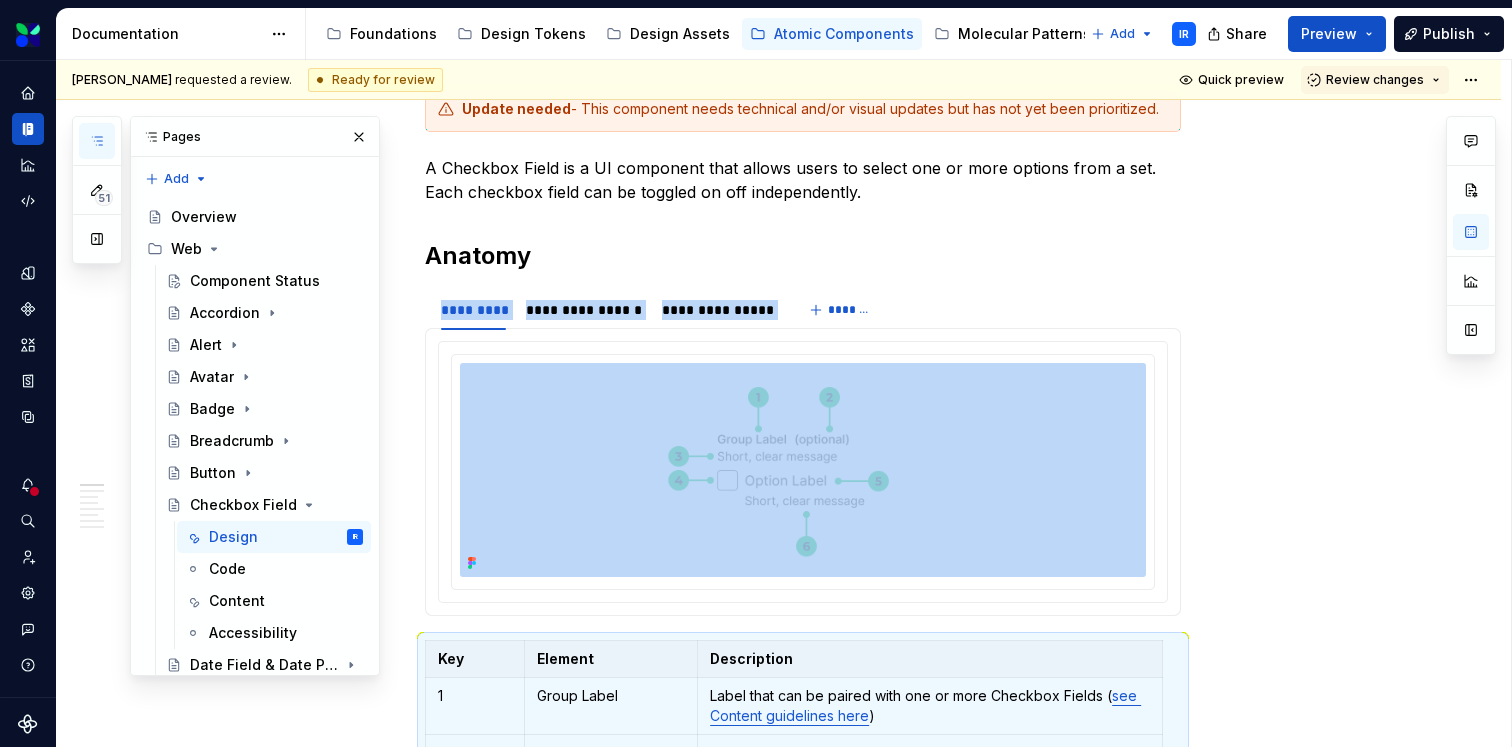scroll, scrollTop: 341, scrollLeft: 0, axis: vertical 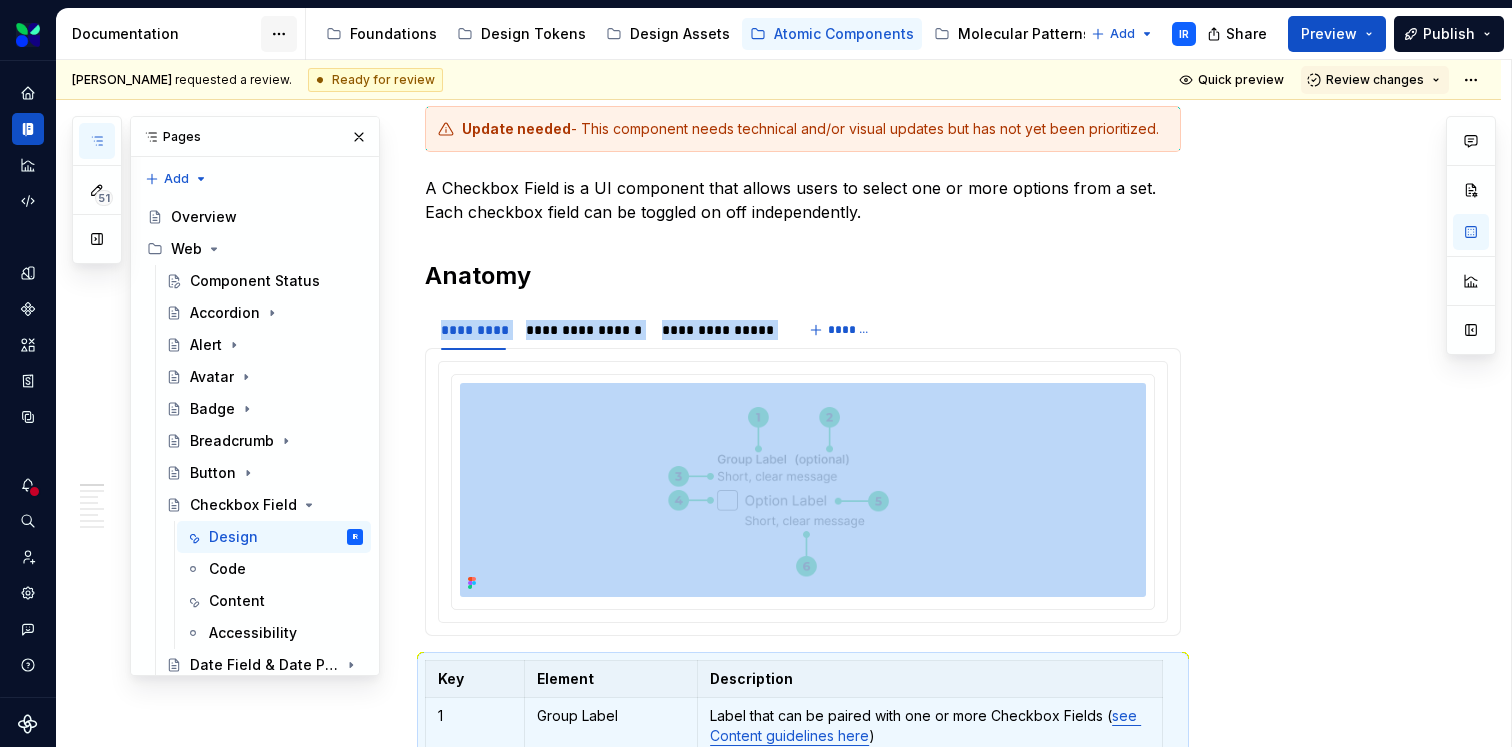 click on "Leaf Design System IR Dataset Evernorth Documentation
Accessibility guide for tree Page tree.
Navigate the tree with the arrow keys. Common tree hotkeys apply. Further keybindings are available:
enter to execute primary action on focused item
f2 to start renaming the focused item
escape to abort renaming an item
control+d to start dragging selected items
Foundations Design Tokens Design Assets Atomic Components Molecular Patterns Layout Modules Design Packages Add IR Share Preview Publish 51 Pages Add
Accessibility guide for tree Page tree.
Navigate the tree with the arrow keys. Common tree hotkeys apply. Further keybindings are available:
enter to execute primary action on focused item
f2 to start renaming the focused item
escape to abort renaming an item
control+d to start dragging selected items
Overview Web Component Status Accordion Alert Avatar Badge Breadcrumb" at bounding box center (756, 373) 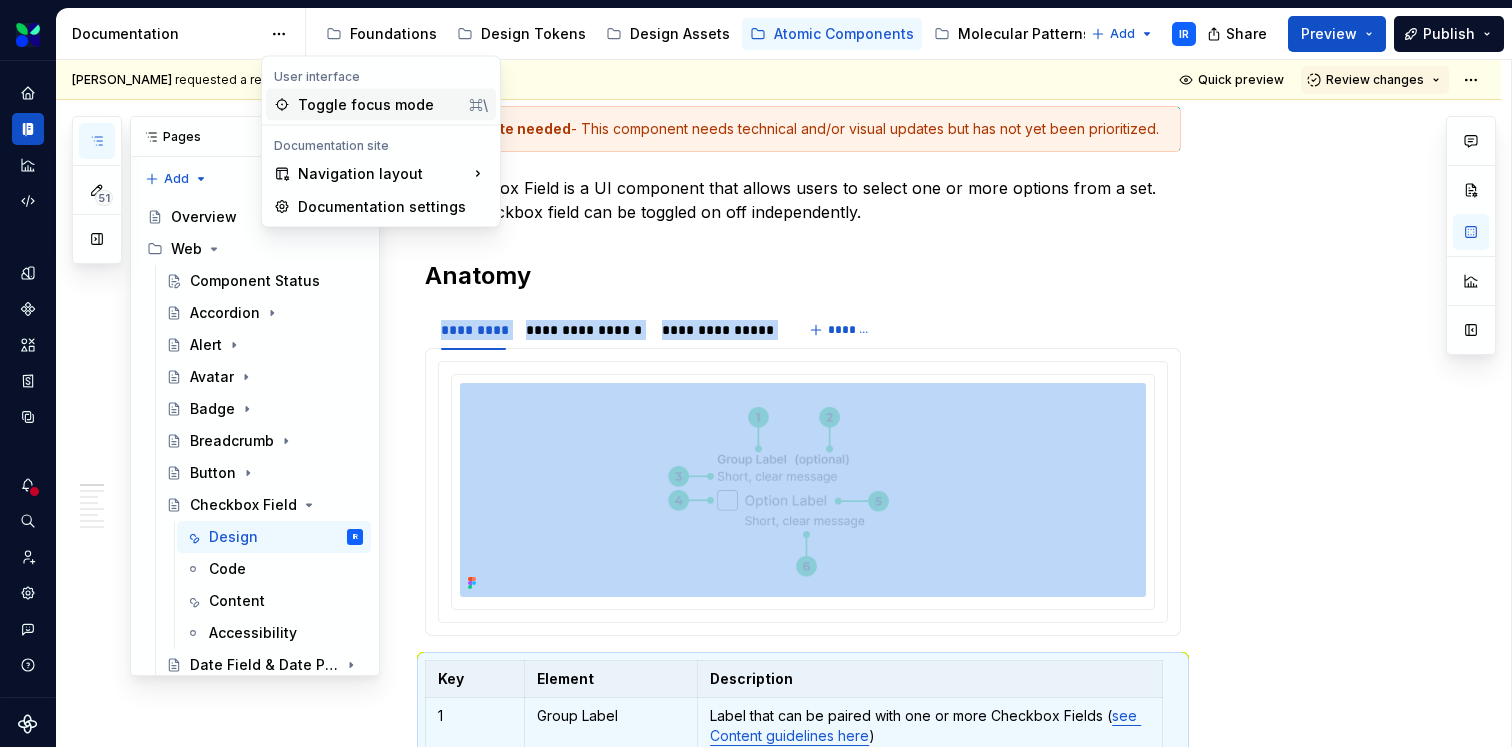 click on "Toggle focus mode" at bounding box center [379, 105] 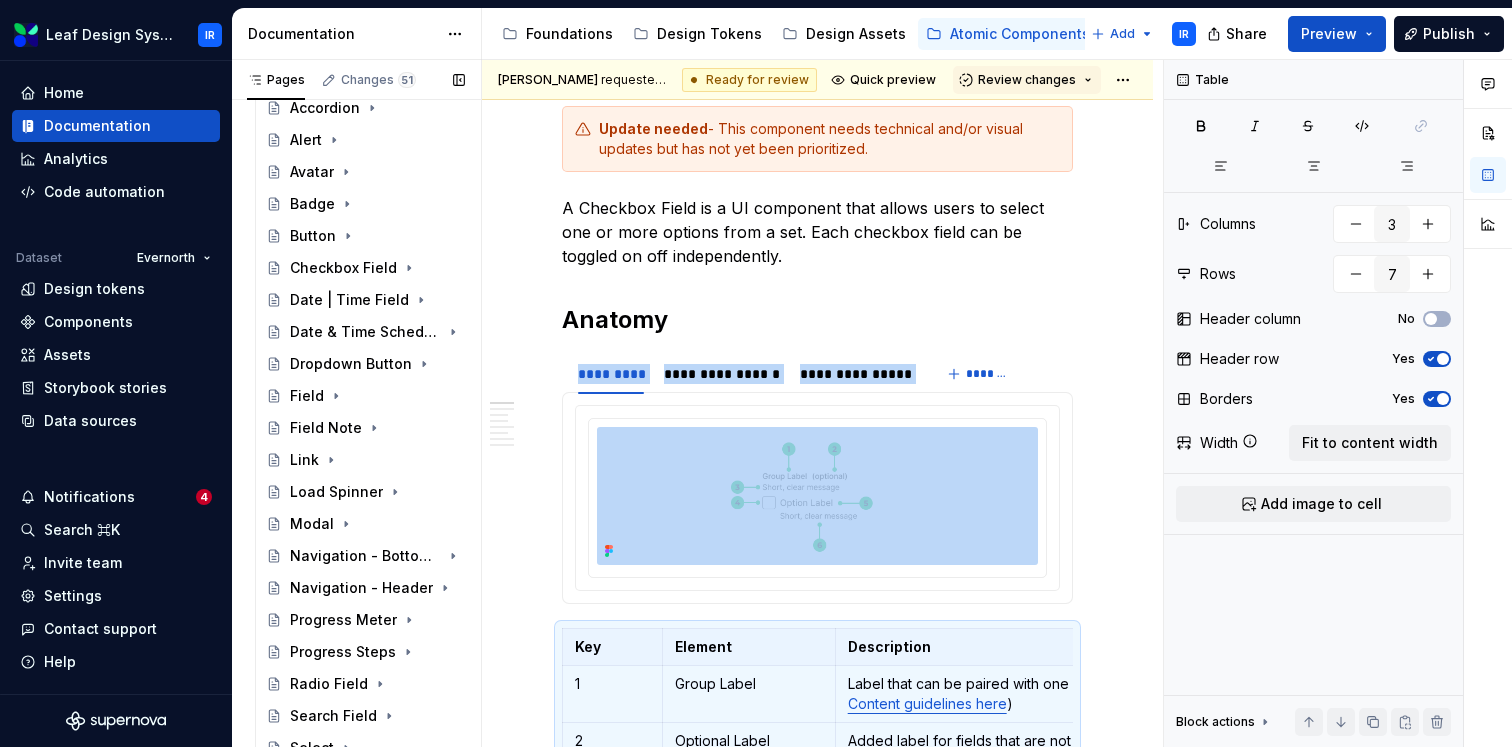 scroll, scrollTop: 1518, scrollLeft: 0, axis: vertical 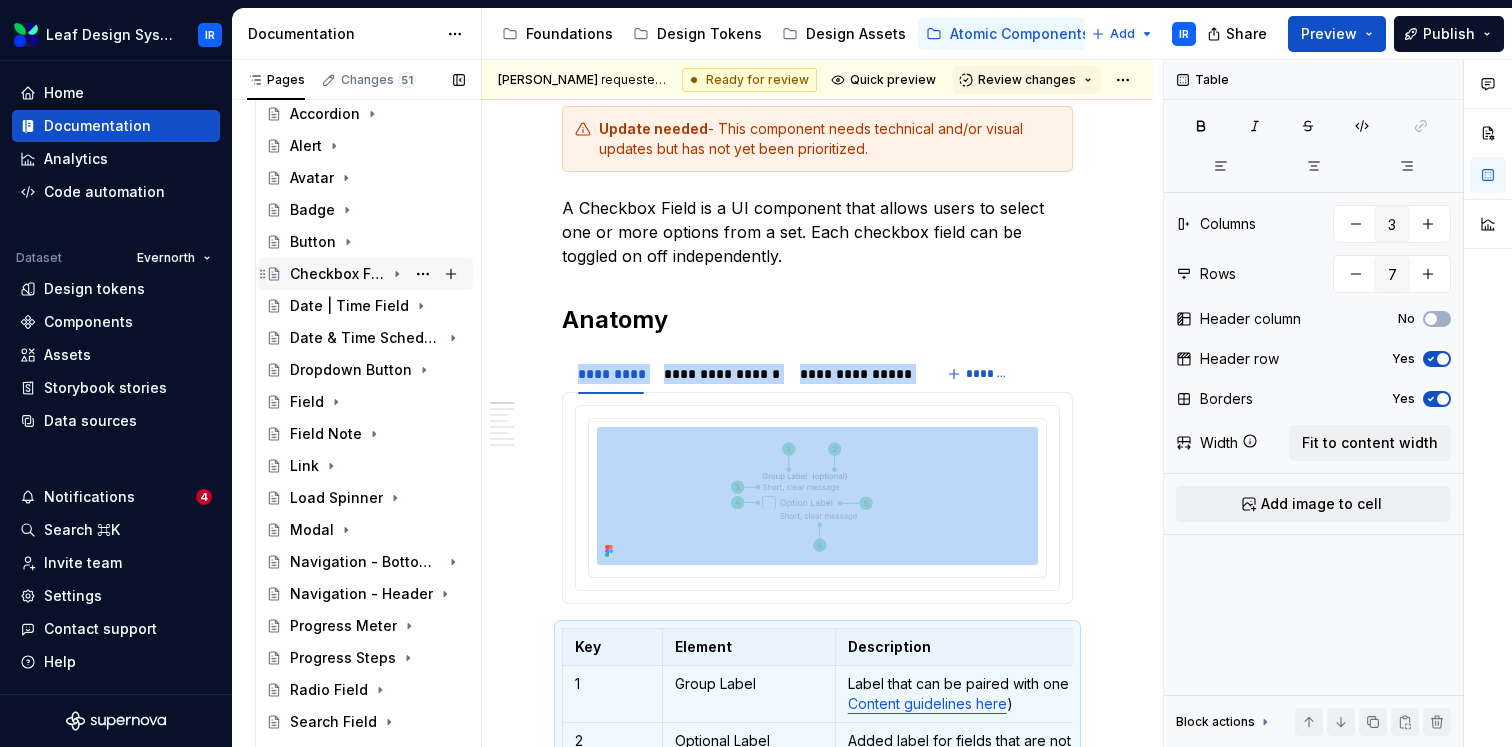 click 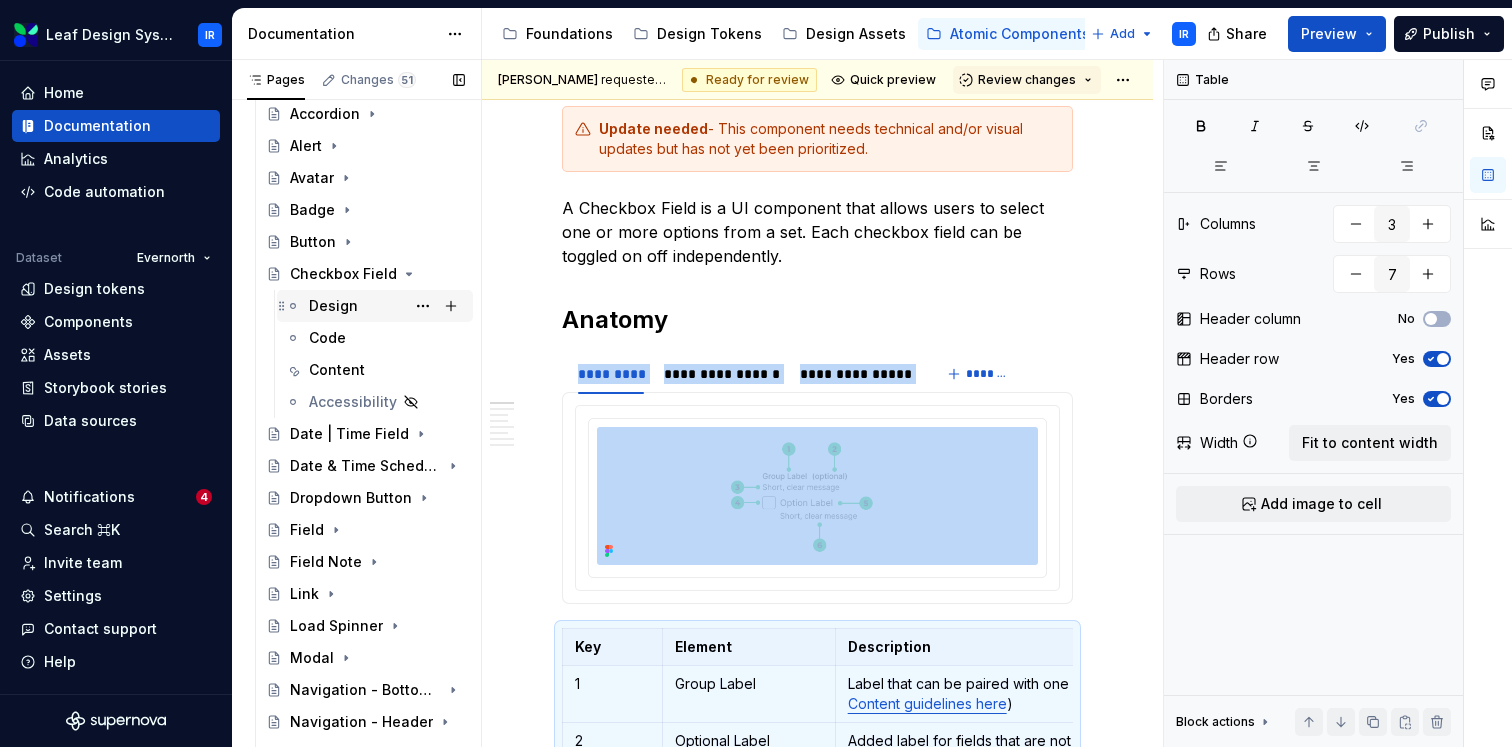 click on "Design" at bounding box center (387, 306) 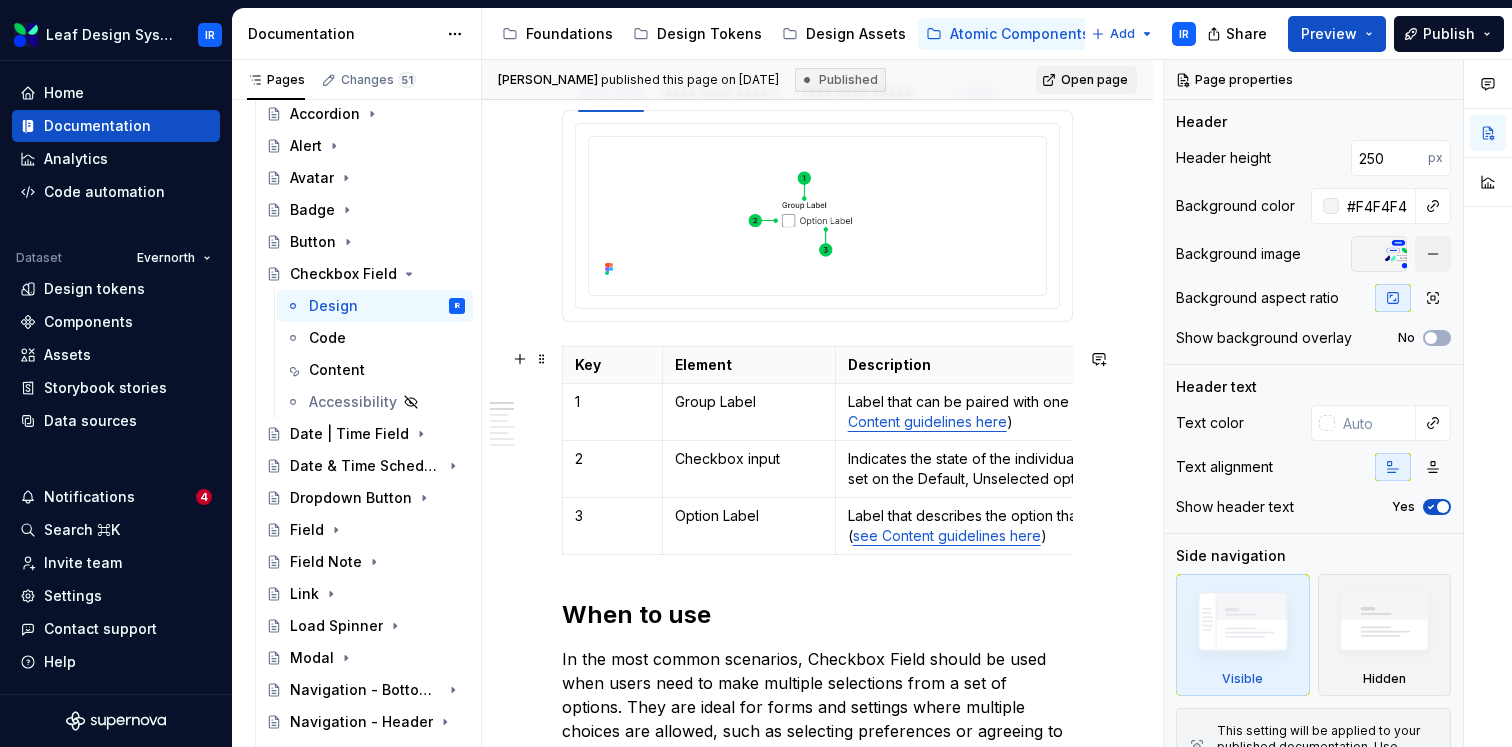 scroll, scrollTop: 674, scrollLeft: 0, axis: vertical 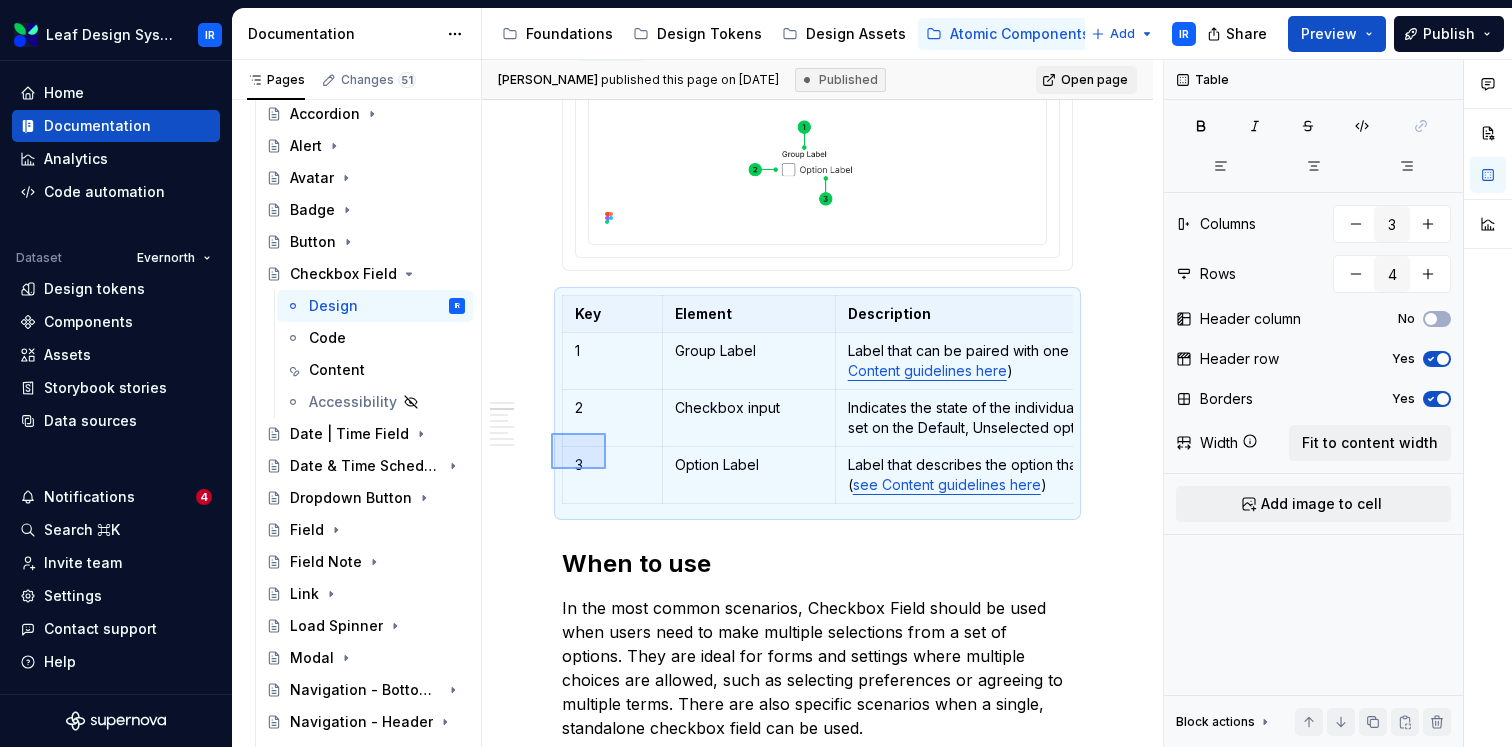 drag, startPoint x: 575, startPoint y: 454, endPoint x: 605, endPoint y: 433, distance: 36.619667 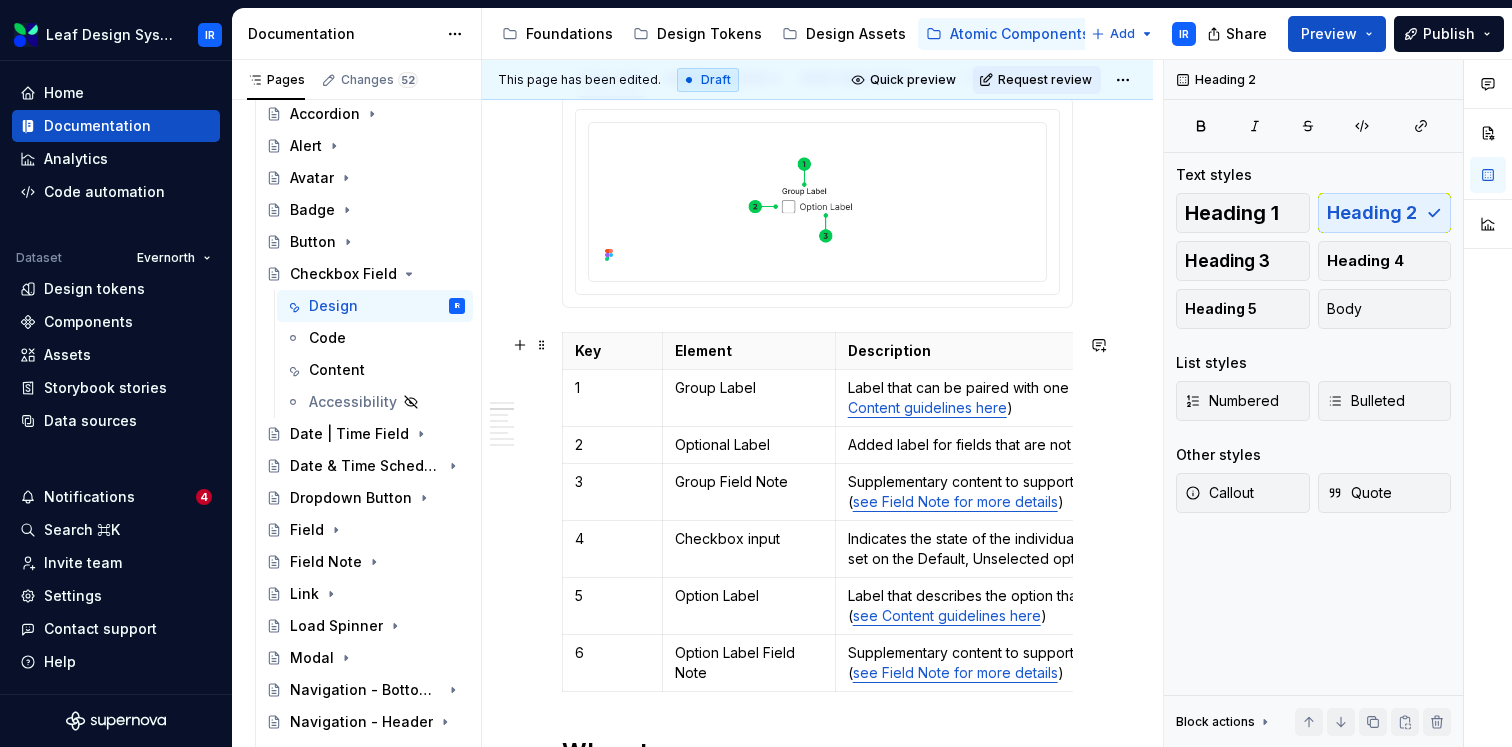 scroll, scrollTop: 635, scrollLeft: 0, axis: vertical 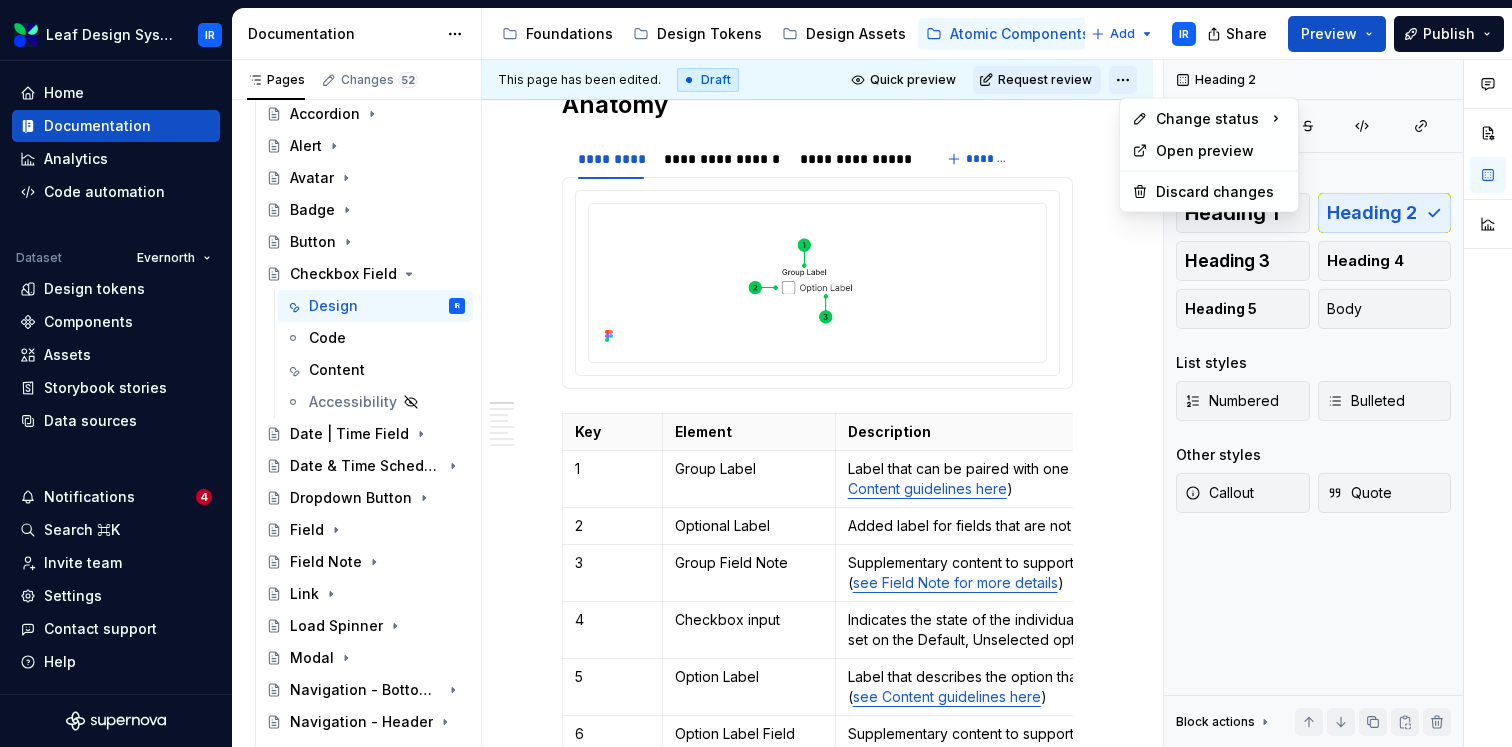 click on "Leaf Design System IR Home Documentation Analytics Code automation Dataset Evernorth Design tokens Components Assets Storybook stories Data sources Notifications 4 Search ⌘K Invite team Settings Contact support Help Documentation
Accessibility guide for tree Page tree.
Navigate the tree with the arrow keys. Common tree hotkeys apply. Further keybindings are available:
enter to execute primary action on focused item
f2 to start renaming the focused item
escape to abort renaming an item
control+d to start dragging selected items
Foundations Design Tokens Design Assets Atomic Components Molecular Patterns Layout Modules Design Packages Add IR Share Preview Publish Pages Changes 52 Add
Accessibility guide for tree Page tree.
Navigate the tree with the arrow keys. Common tree hotkeys apply. Further keybindings are available:
enter to execute primary action on focused item
IR" at bounding box center (756, 373) 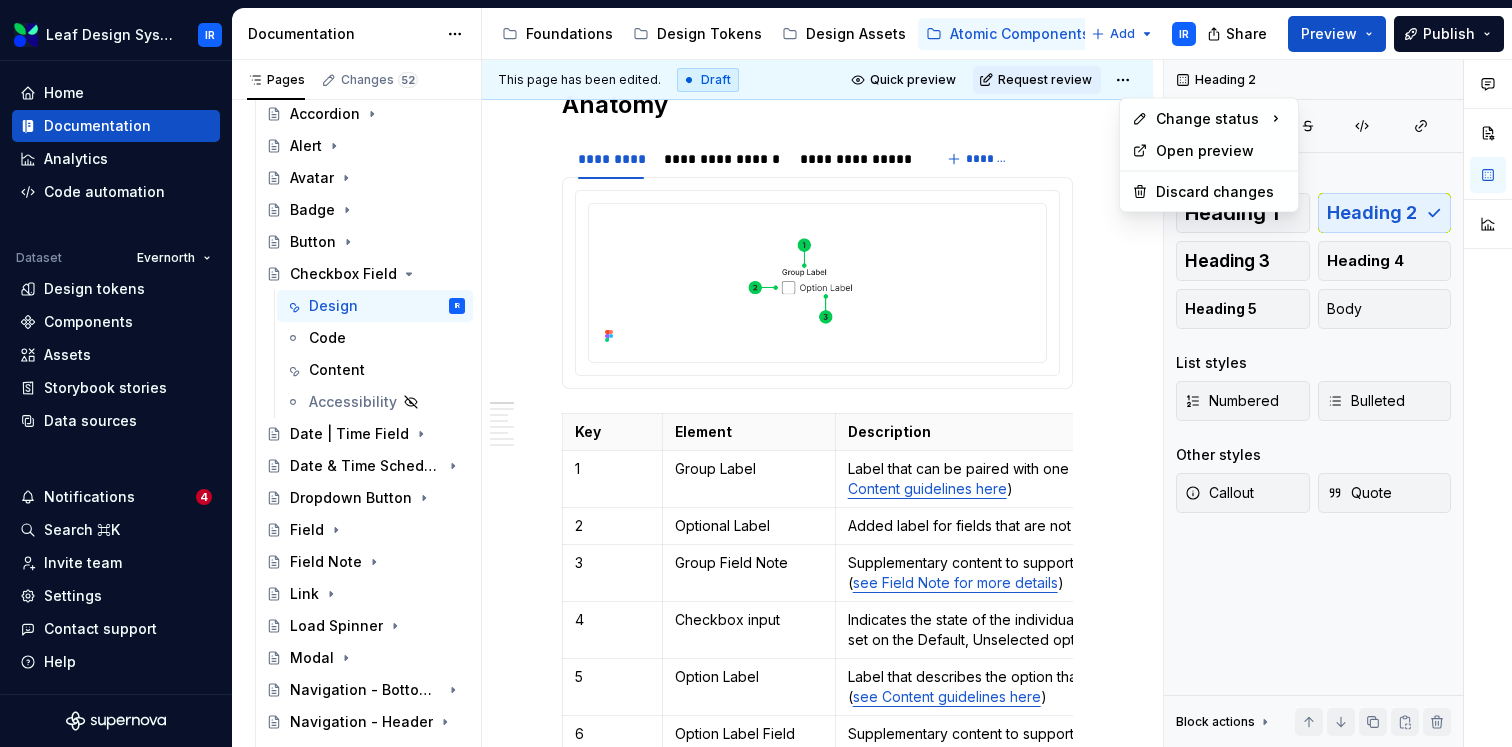 click on "Leaf Design System IR Home Documentation Analytics Code automation Dataset Evernorth Design tokens Components Assets Storybook stories Data sources Notifications 4 Search ⌘K Invite team Settings Contact support Help Documentation
Accessibility guide for tree Page tree.
Navigate the tree with the arrow keys. Common tree hotkeys apply. Further keybindings are available:
enter to execute primary action on focused item
f2 to start renaming the focused item
escape to abort renaming an item
control+d to start dragging selected items
Foundations Design Tokens Design Assets Atomic Components Molecular Patterns Layout Modules Design Packages Add IR Share Preview Publish Pages Changes 52 Add
Accessibility guide for tree Page tree.
Navigate the tree with the arrow keys. Common tree hotkeys apply. Further keybindings are available:
enter to execute primary action on focused item
IR" at bounding box center [756, 373] 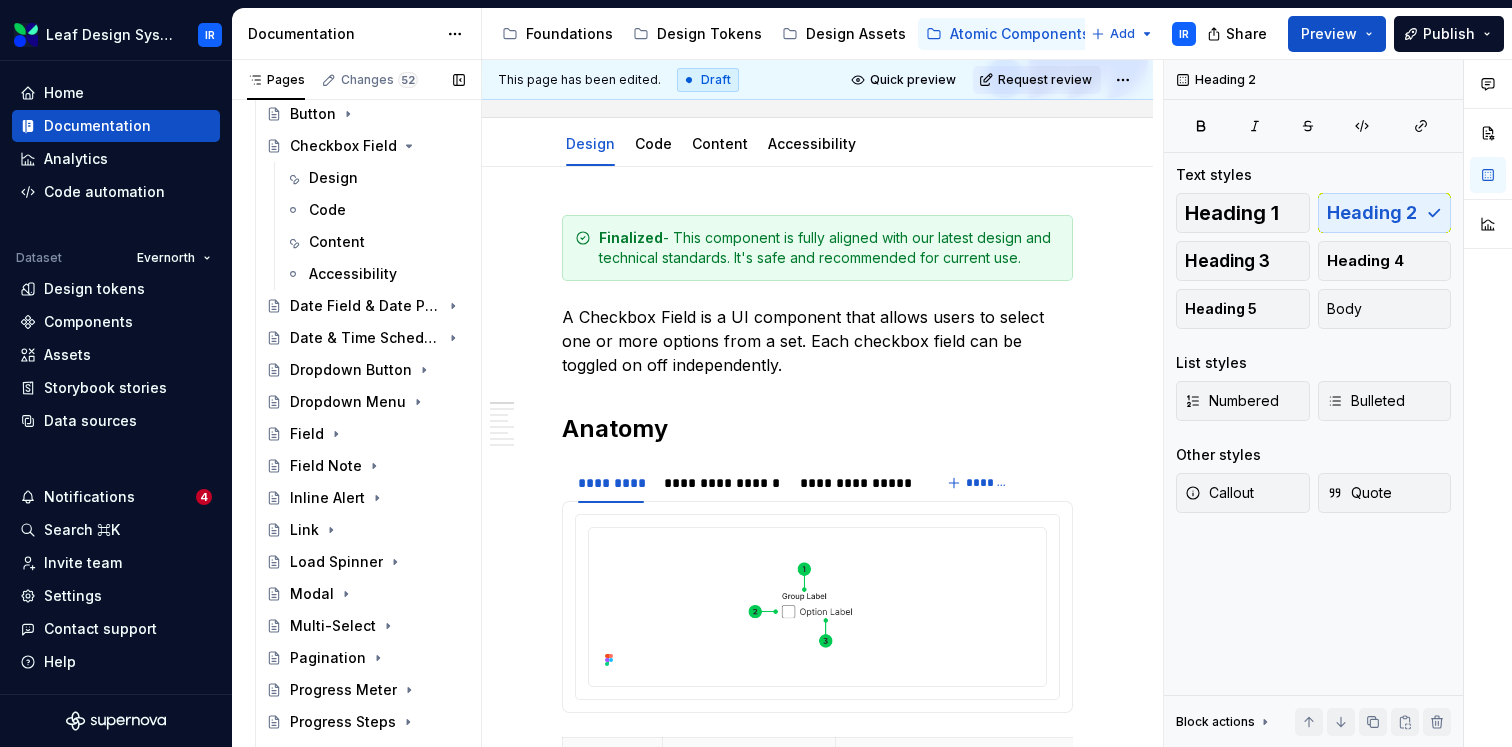 scroll, scrollTop: 297, scrollLeft: 0, axis: vertical 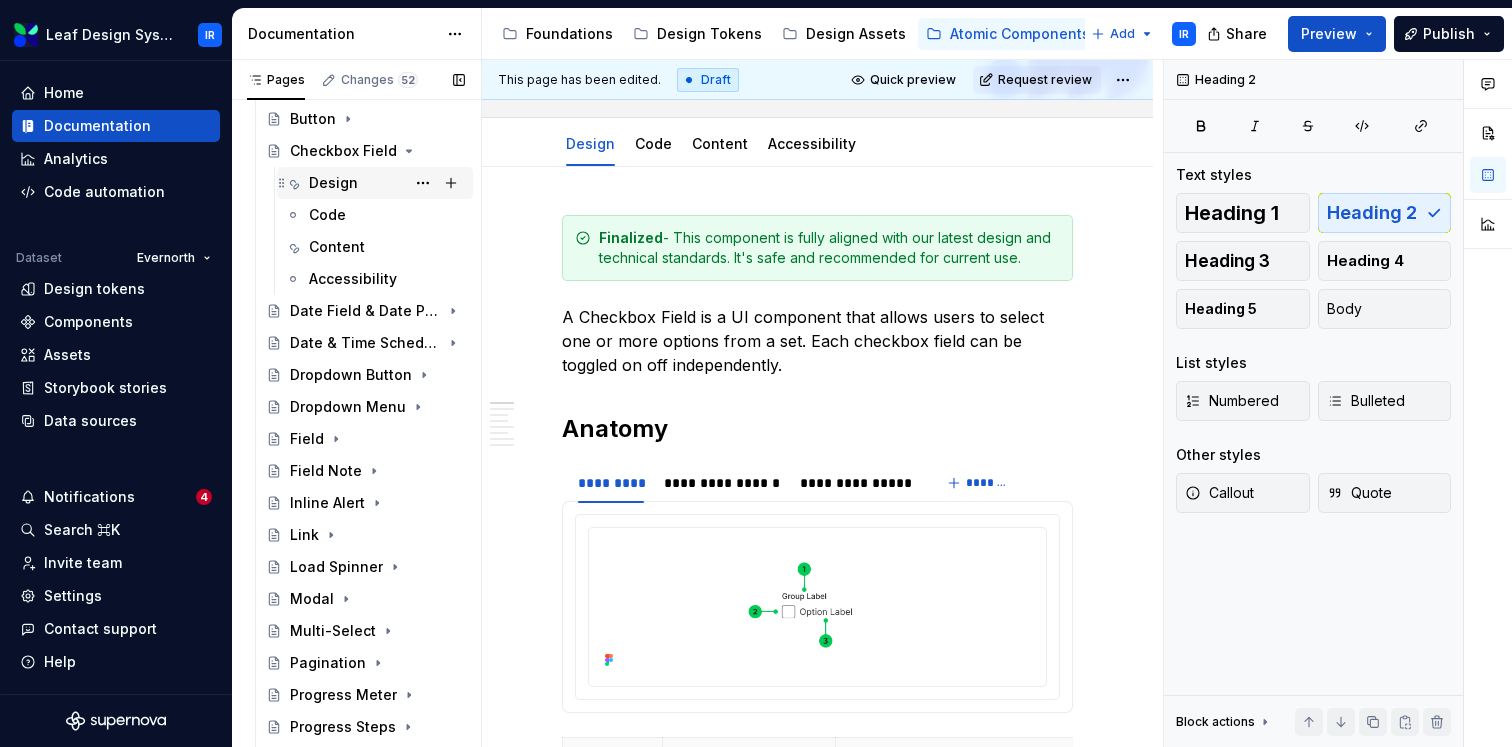 click on "Design" at bounding box center [387, 183] 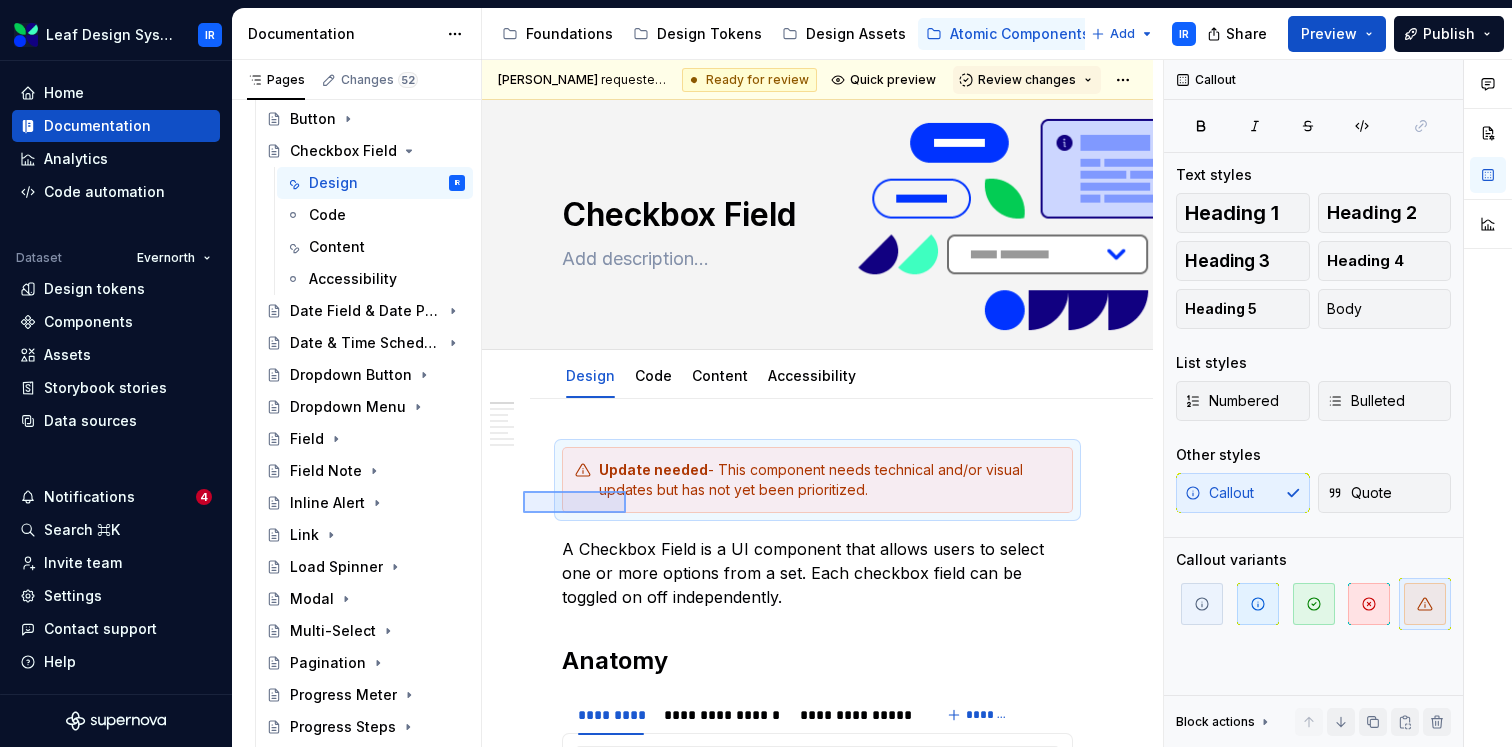 drag, startPoint x: 523, startPoint y: 513, endPoint x: 626, endPoint y: 491, distance: 105.32331 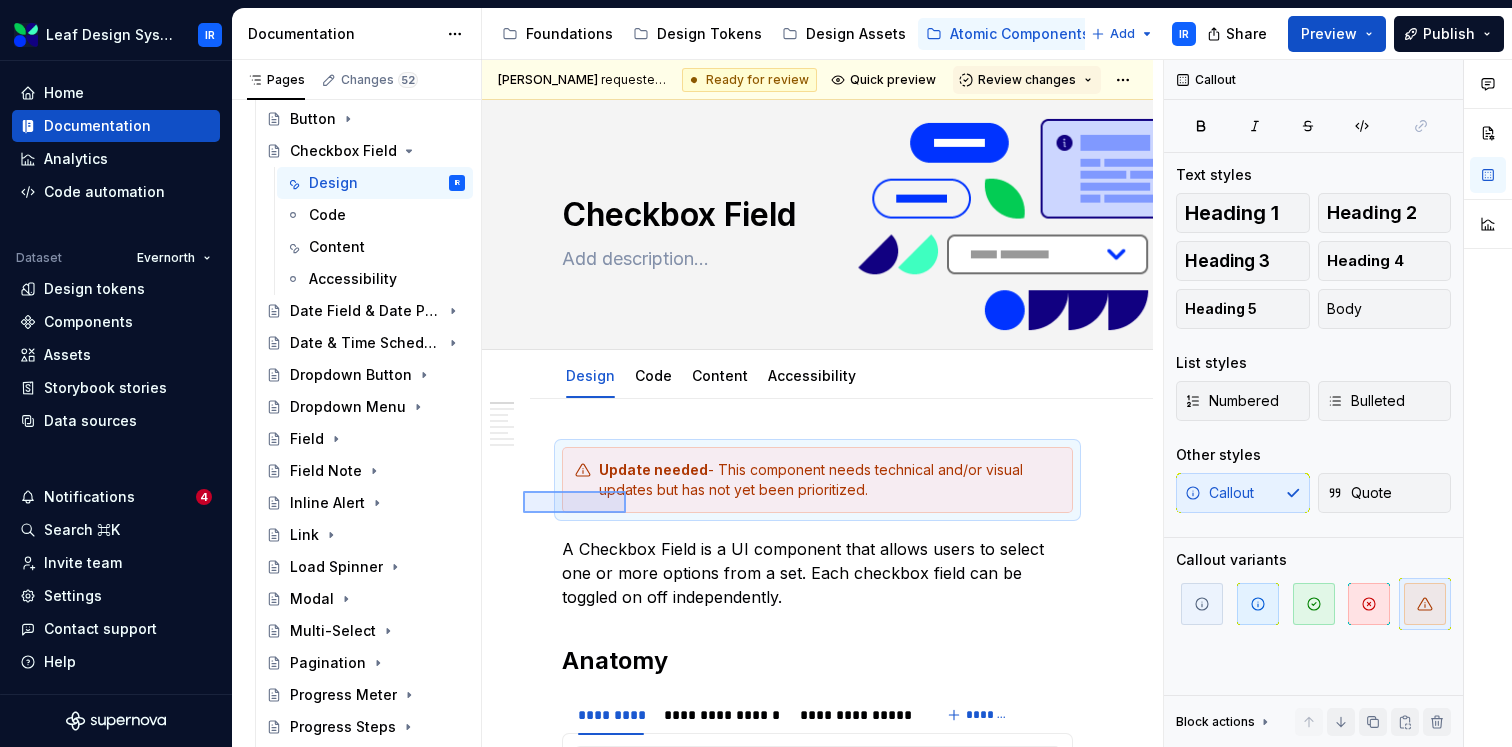 click on "**********" at bounding box center (822, 403) 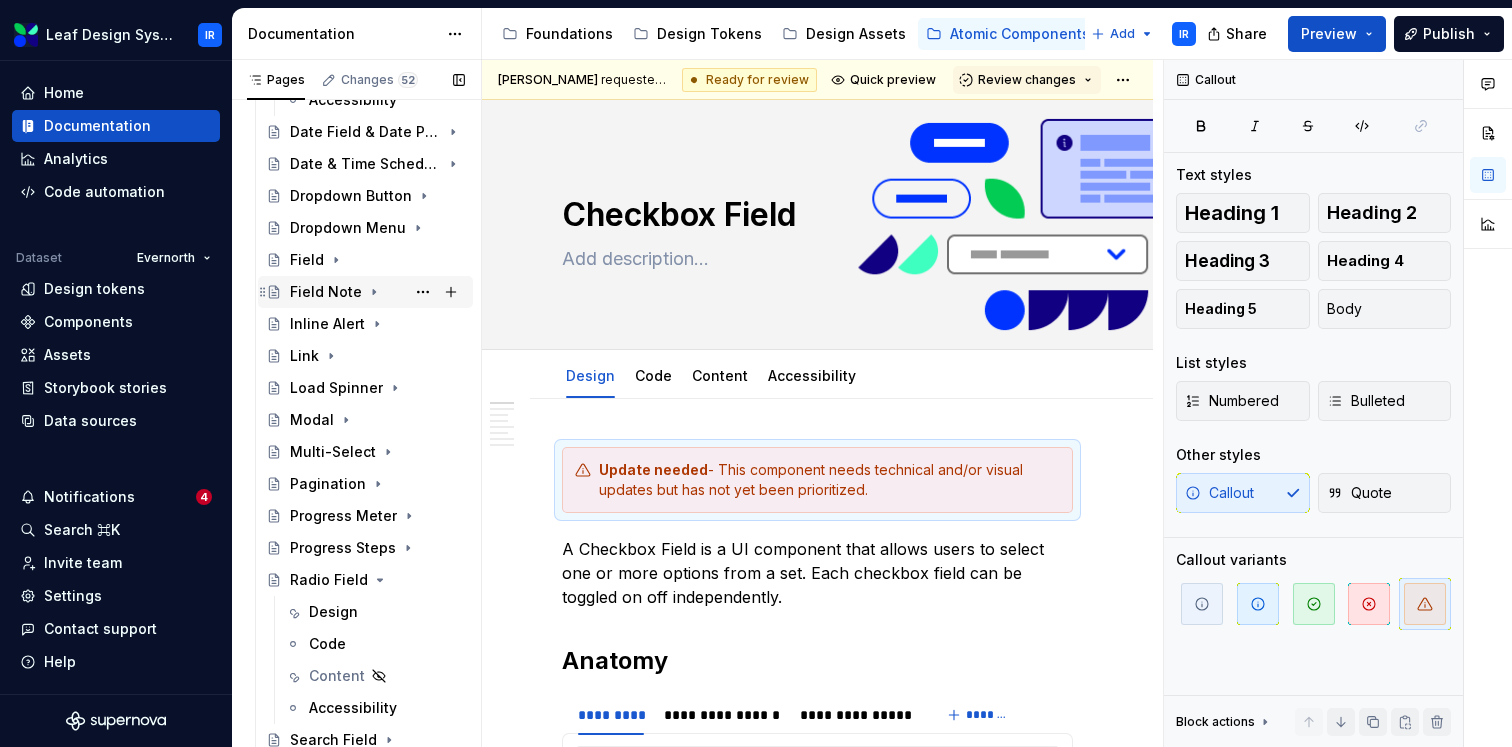 scroll, scrollTop: 489, scrollLeft: 0, axis: vertical 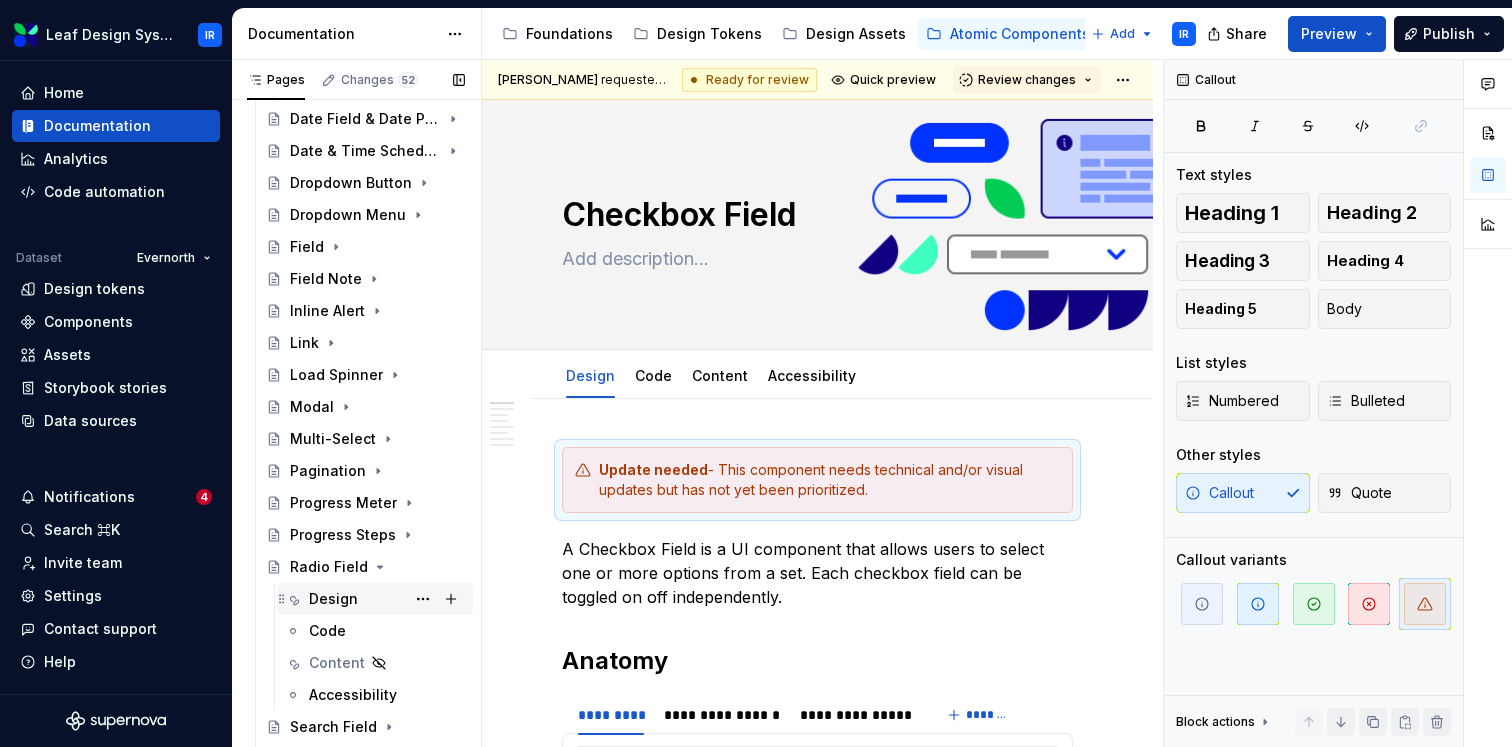 click on "Design" at bounding box center (333, 599) 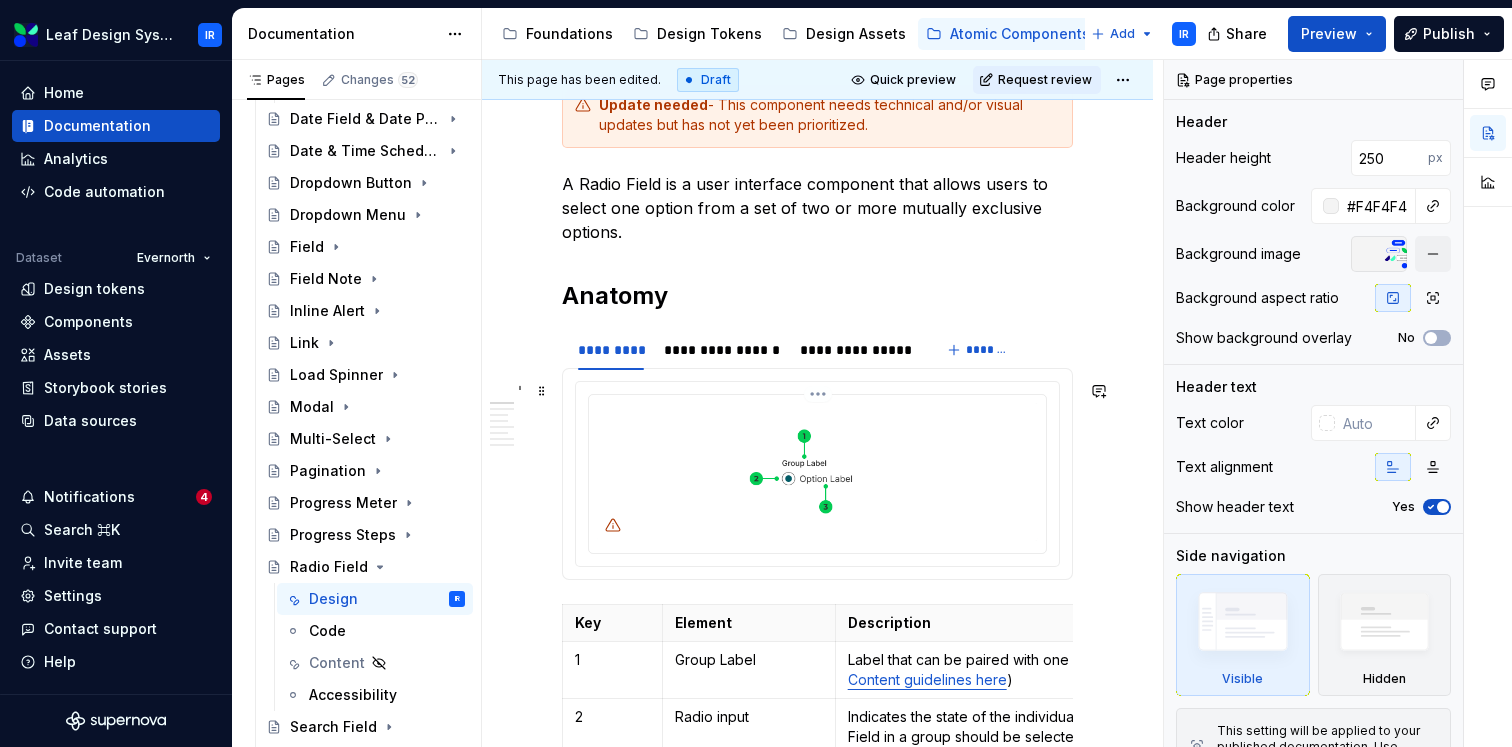 scroll, scrollTop: 378, scrollLeft: 0, axis: vertical 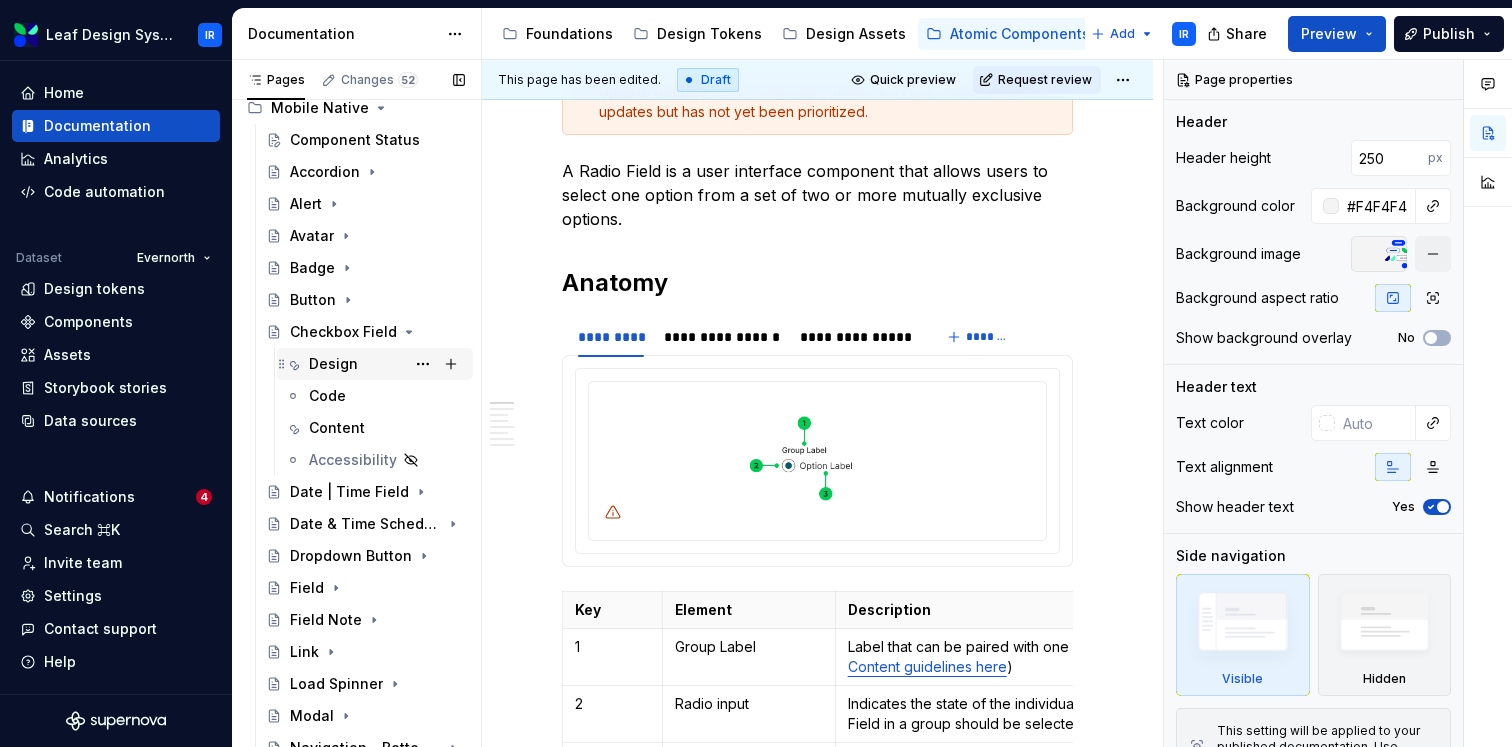 click on "Design" at bounding box center [333, 364] 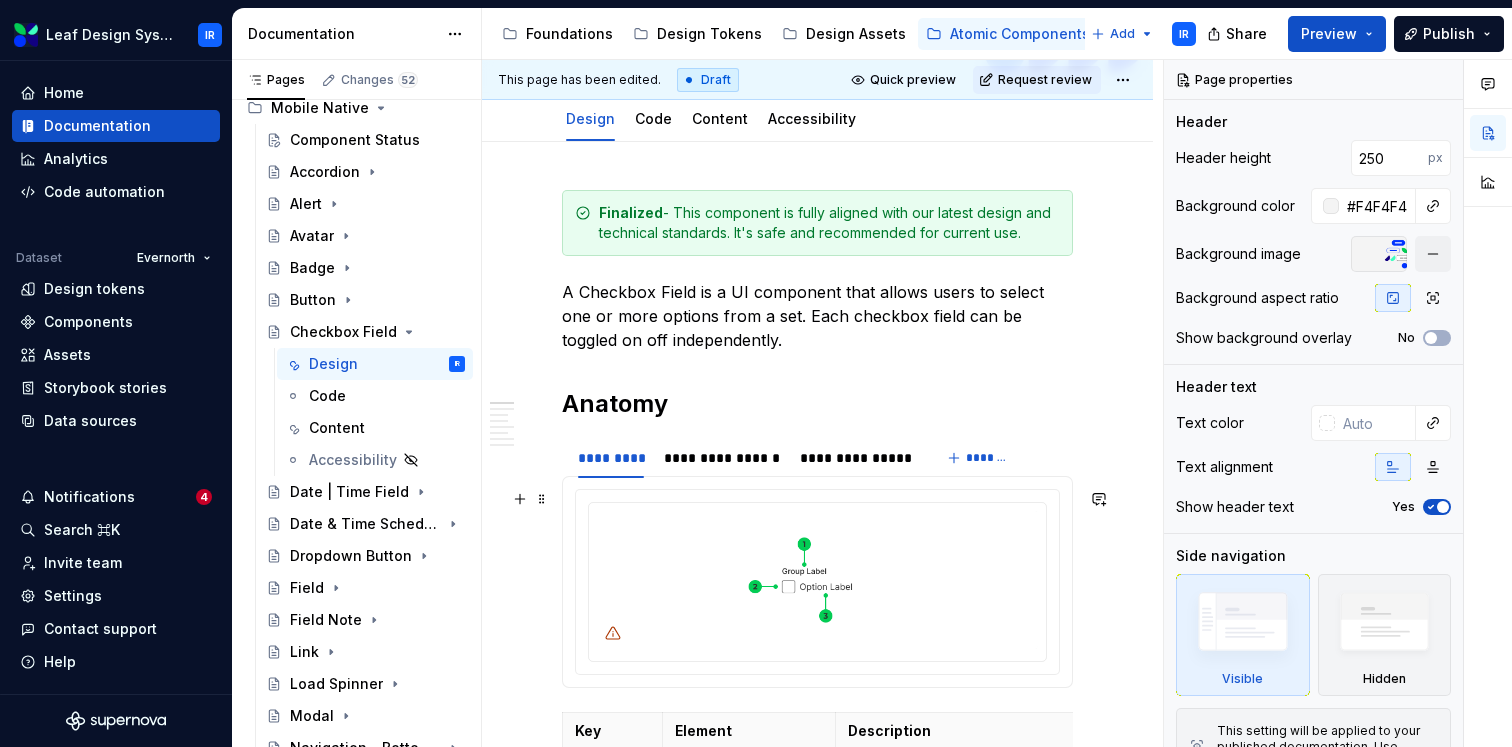 scroll, scrollTop: 280, scrollLeft: 0, axis: vertical 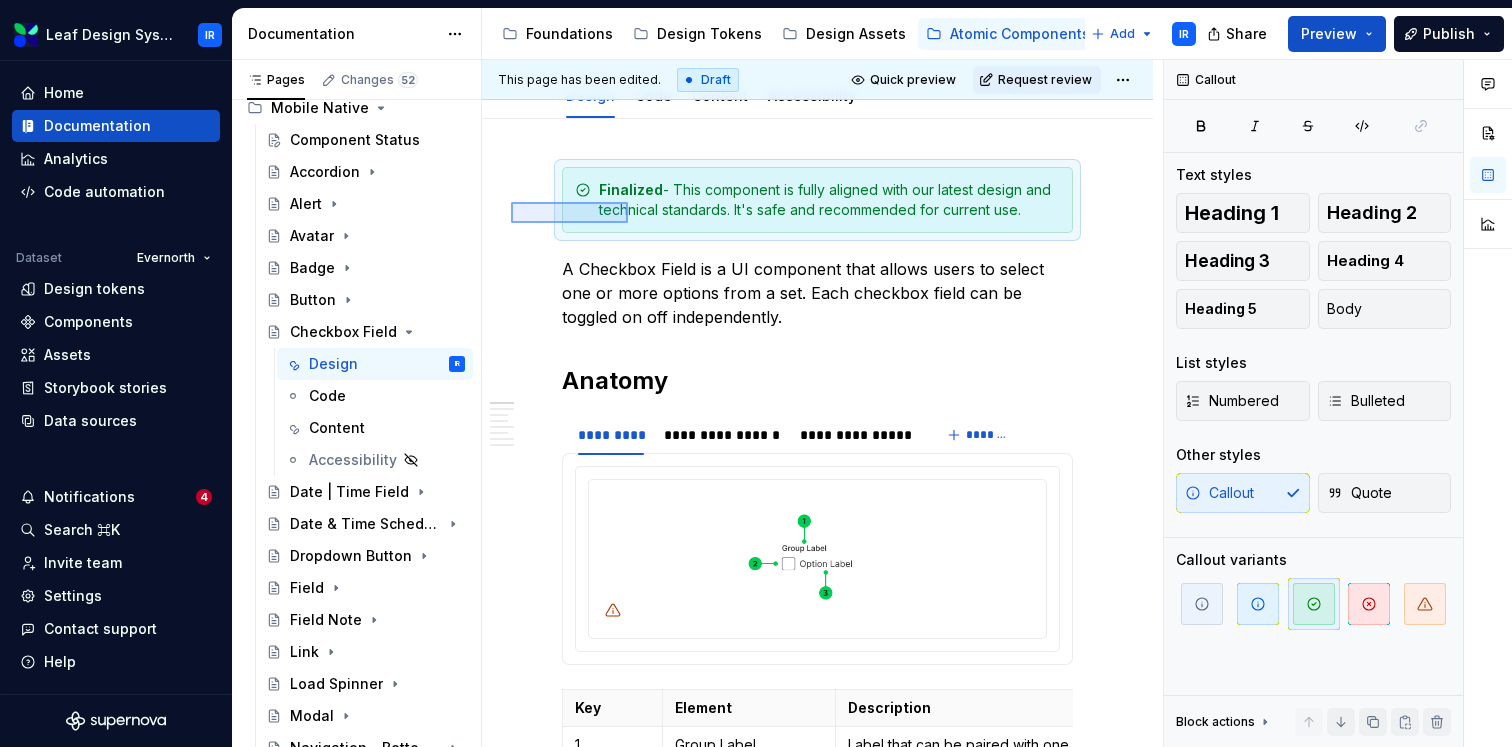 drag, startPoint x: 511, startPoint y: 223, endPoint x: 629, endPoint y: 202, distance: 119.85408 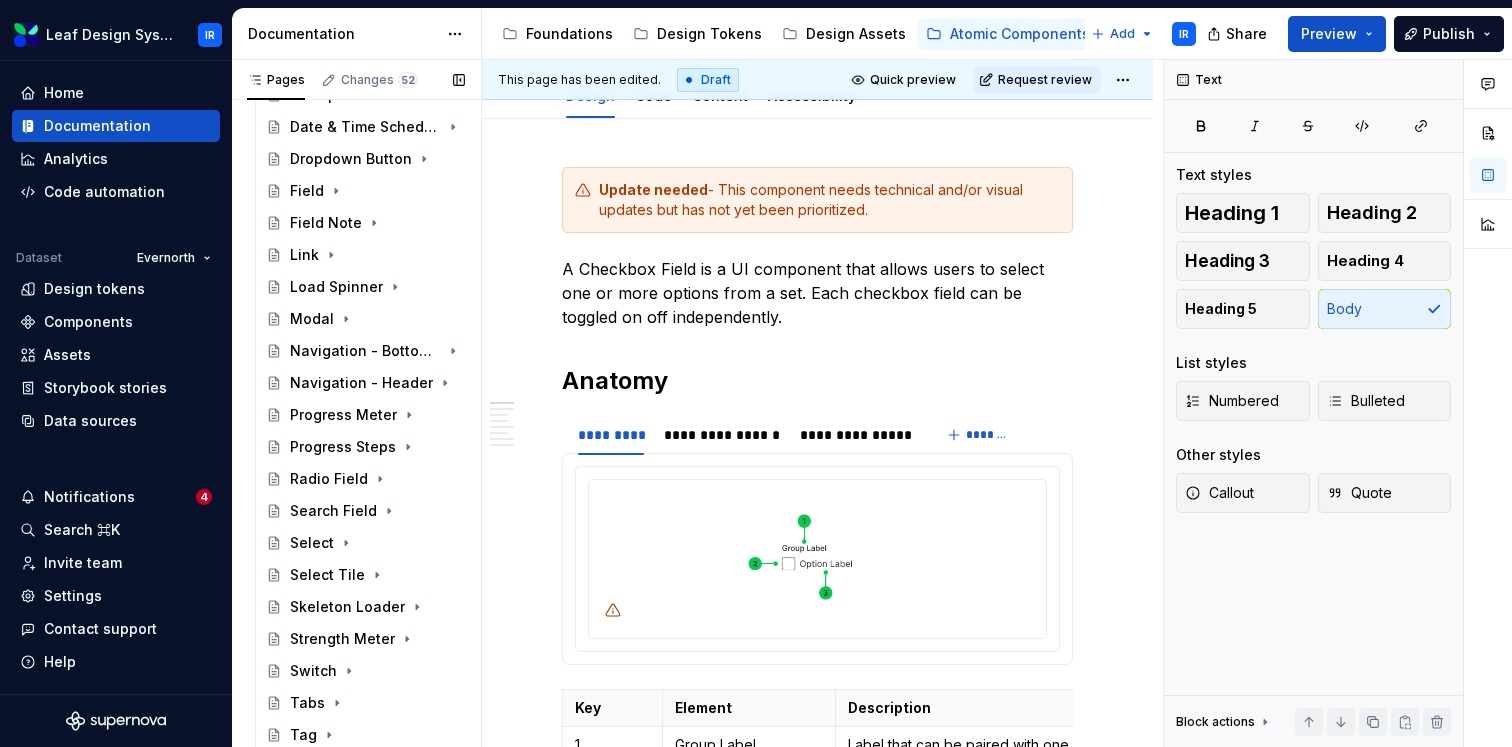 scroll, scrollTop: 1921, scrollLeft: 0, axis: vertical 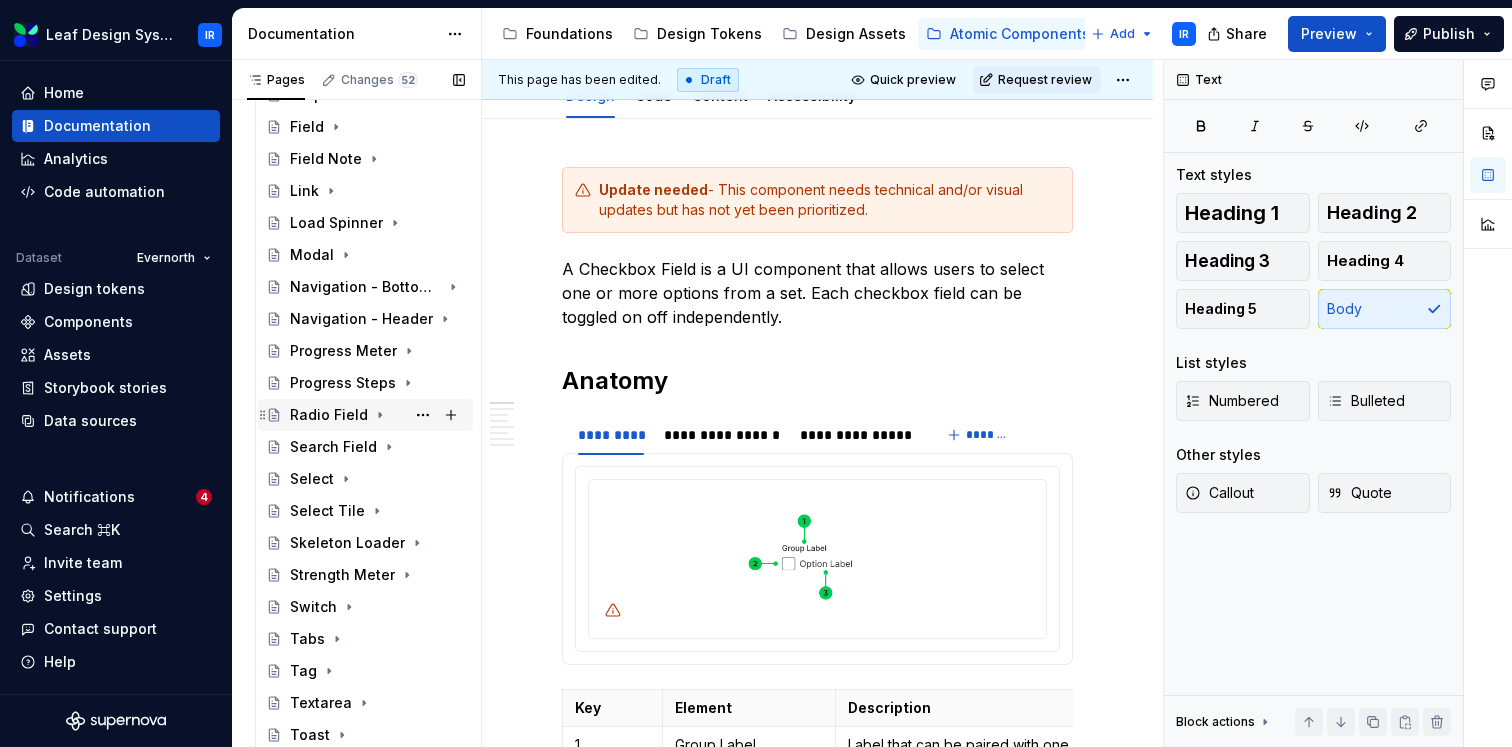 click 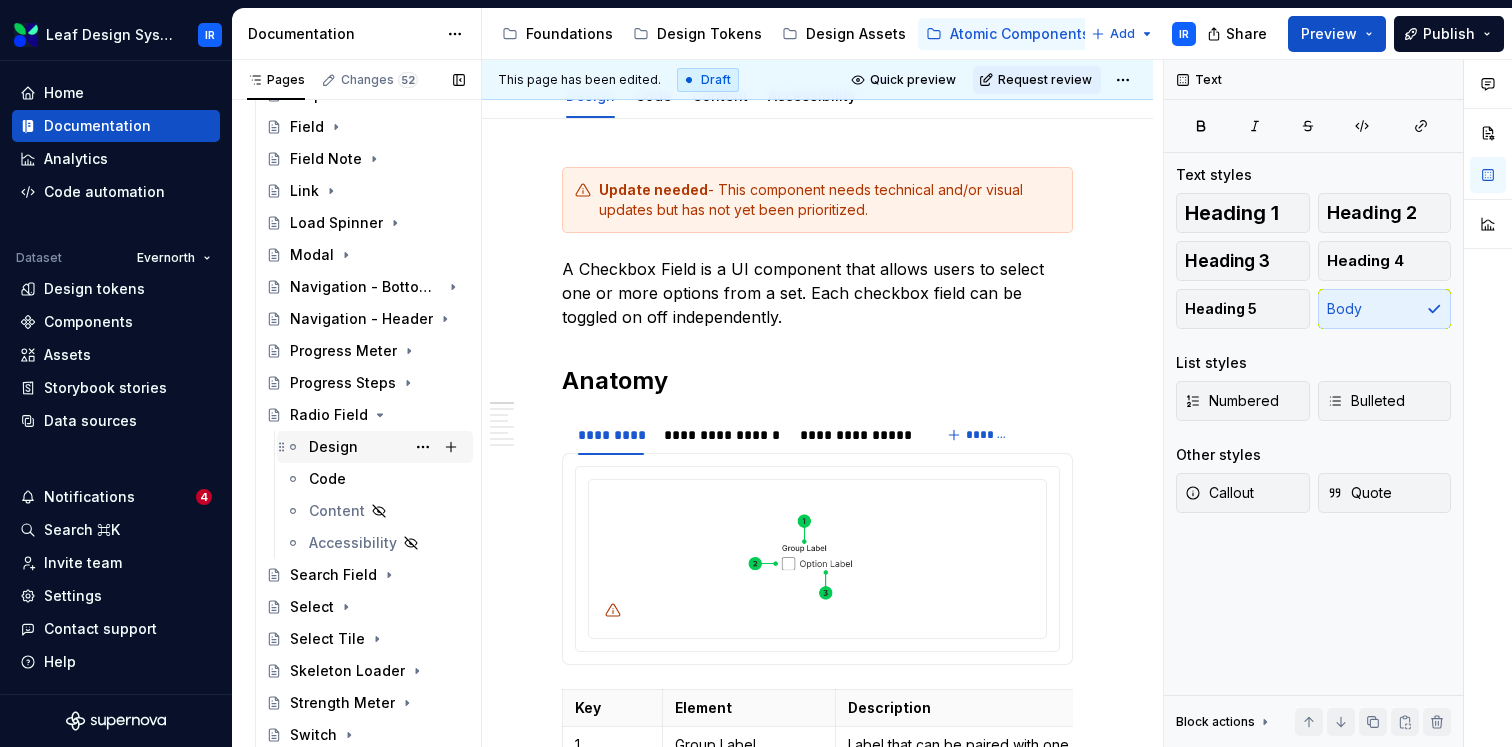 click on "Design" at bounding box center (333, 447) 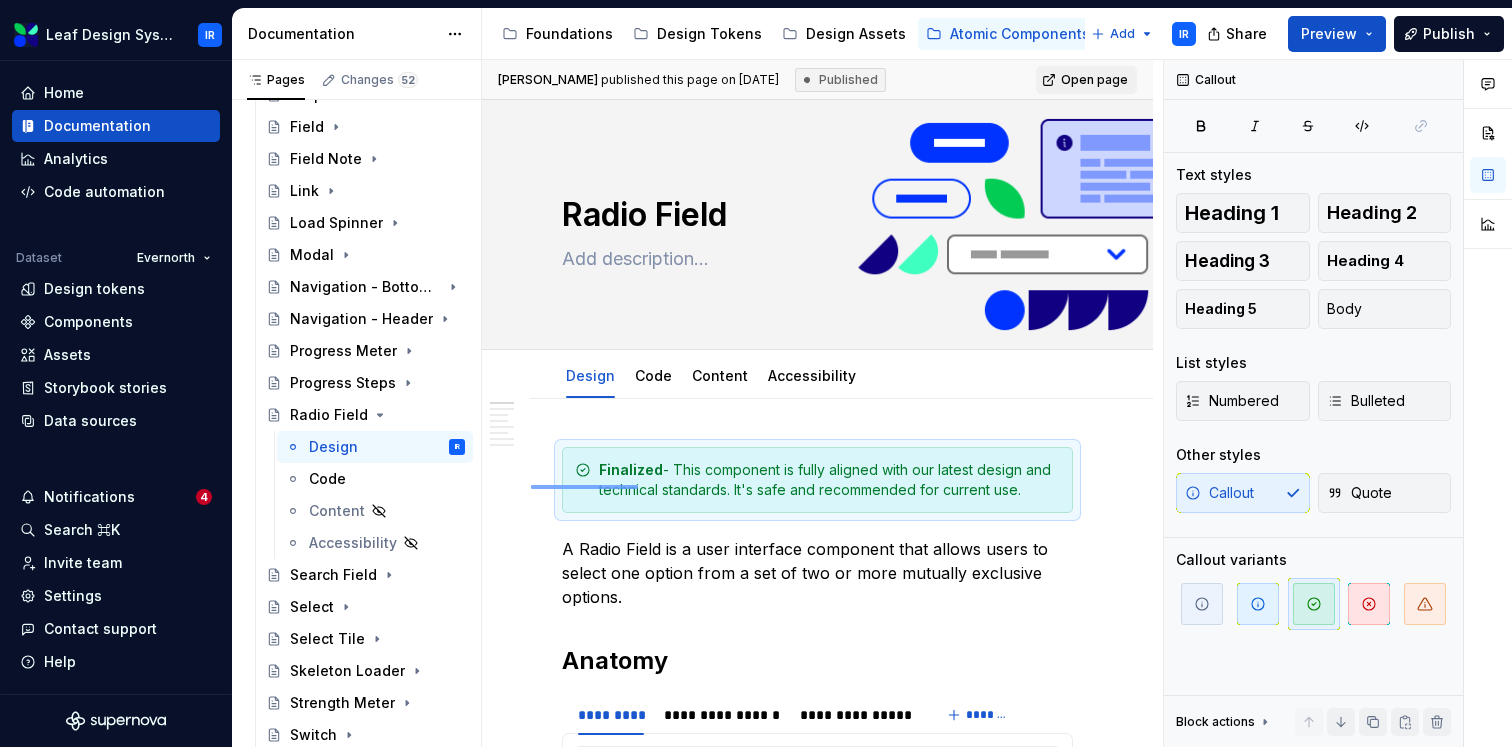 drag, startPoint x: 531, startPoint y: 488, endPoint x: 638, endPoint y: 485, distance: 107.042046 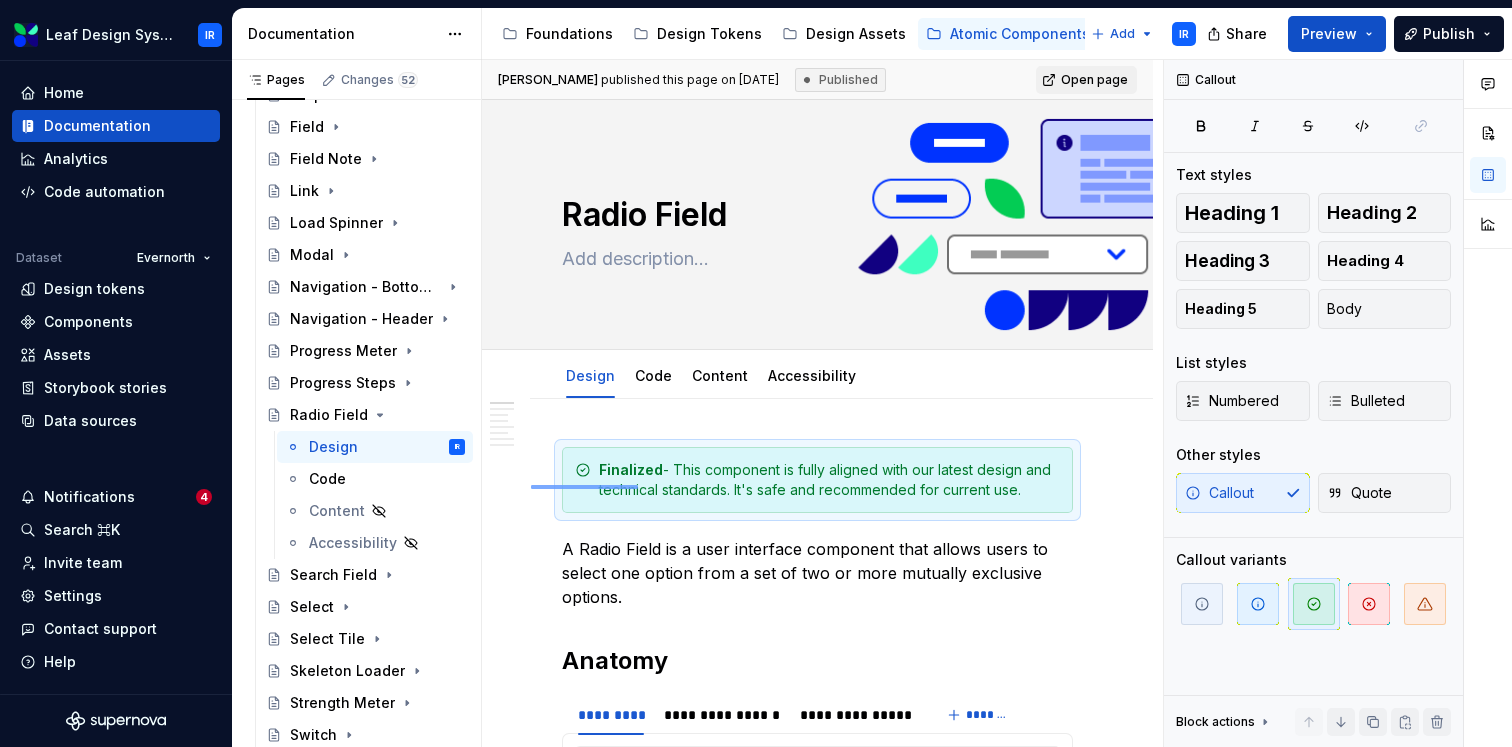 click on "**********" at bounding box center [822, 403] 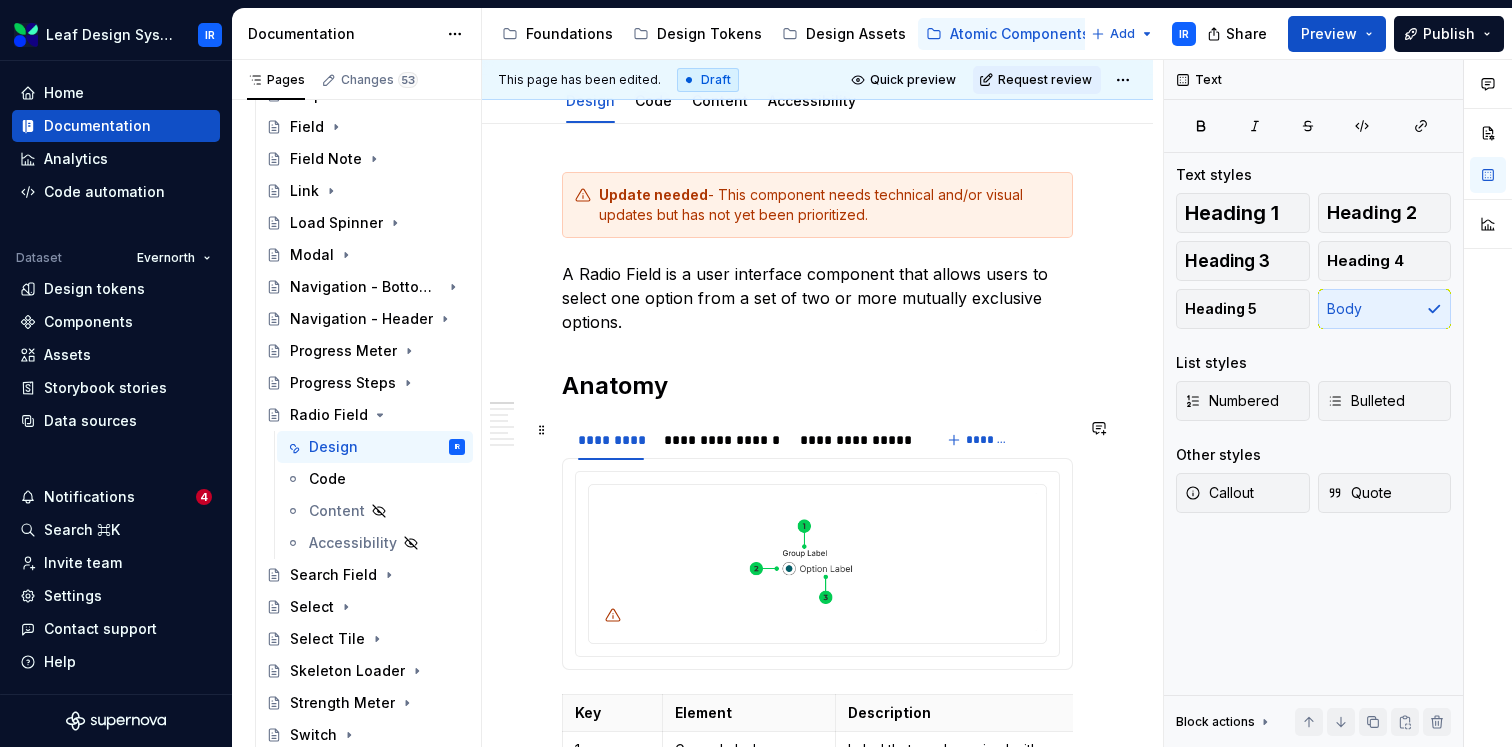 scroll, scrollTop: 594, scrollLeft: 0, axis: vertical 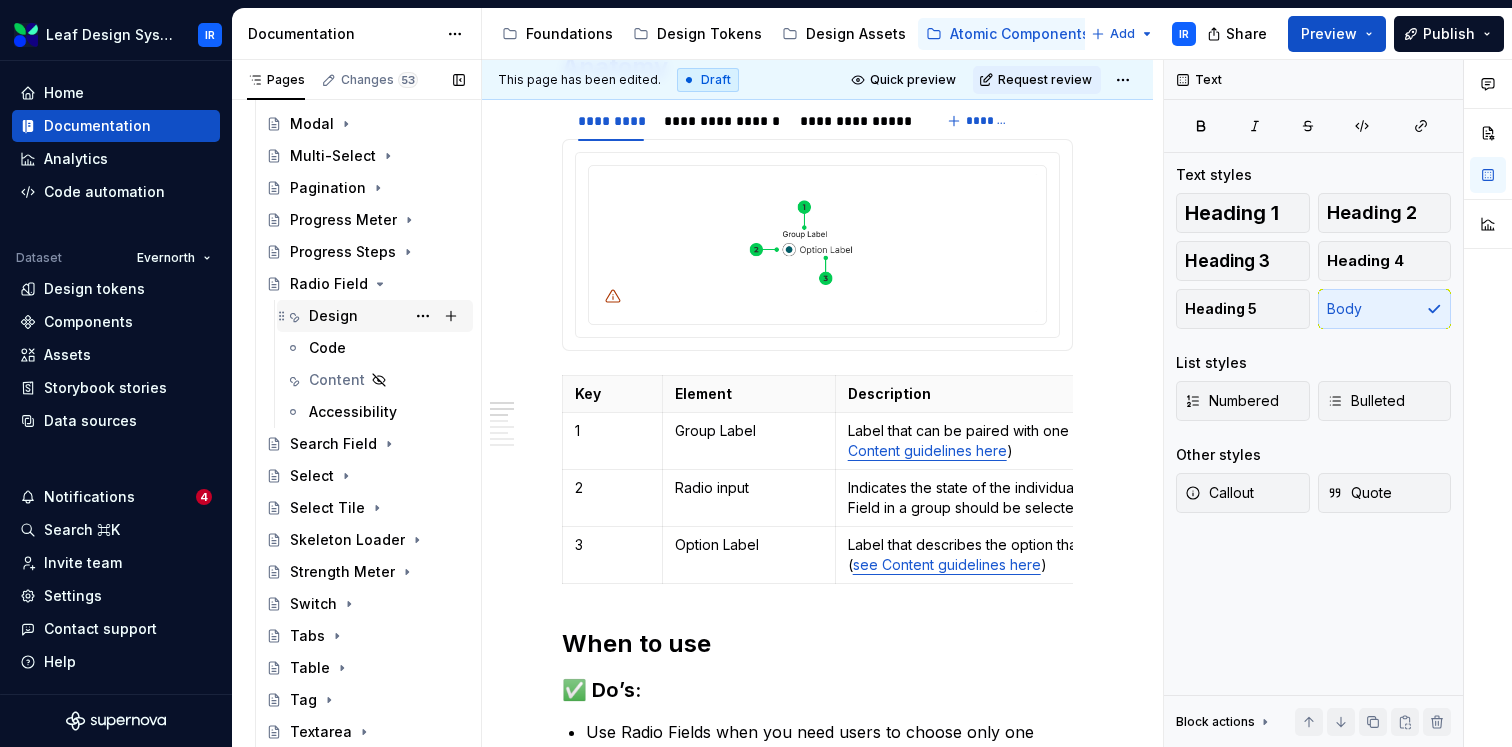 click on "Design" at bounding box center (333, 316) 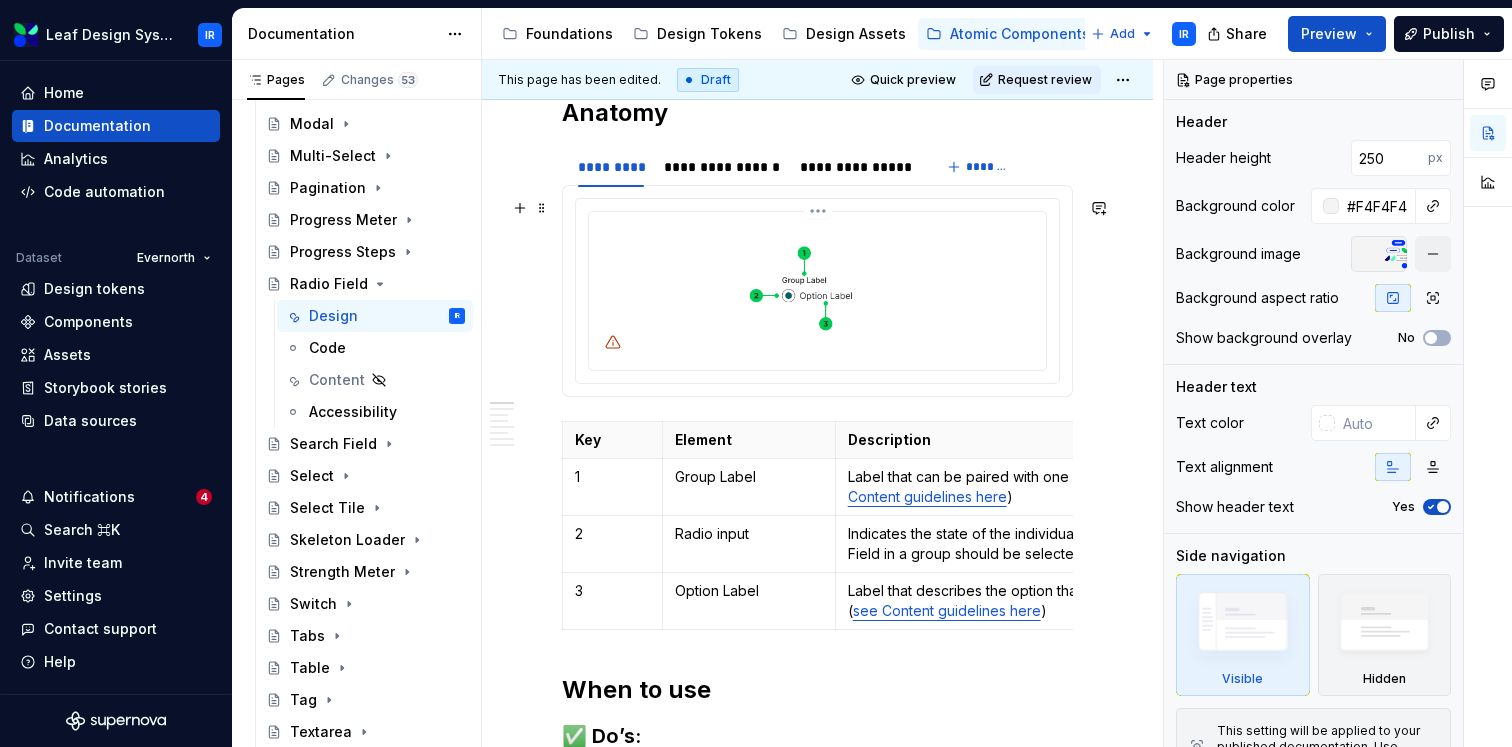 scroll, scrollTop: 603, scrollLeft: 0, axis: vertical 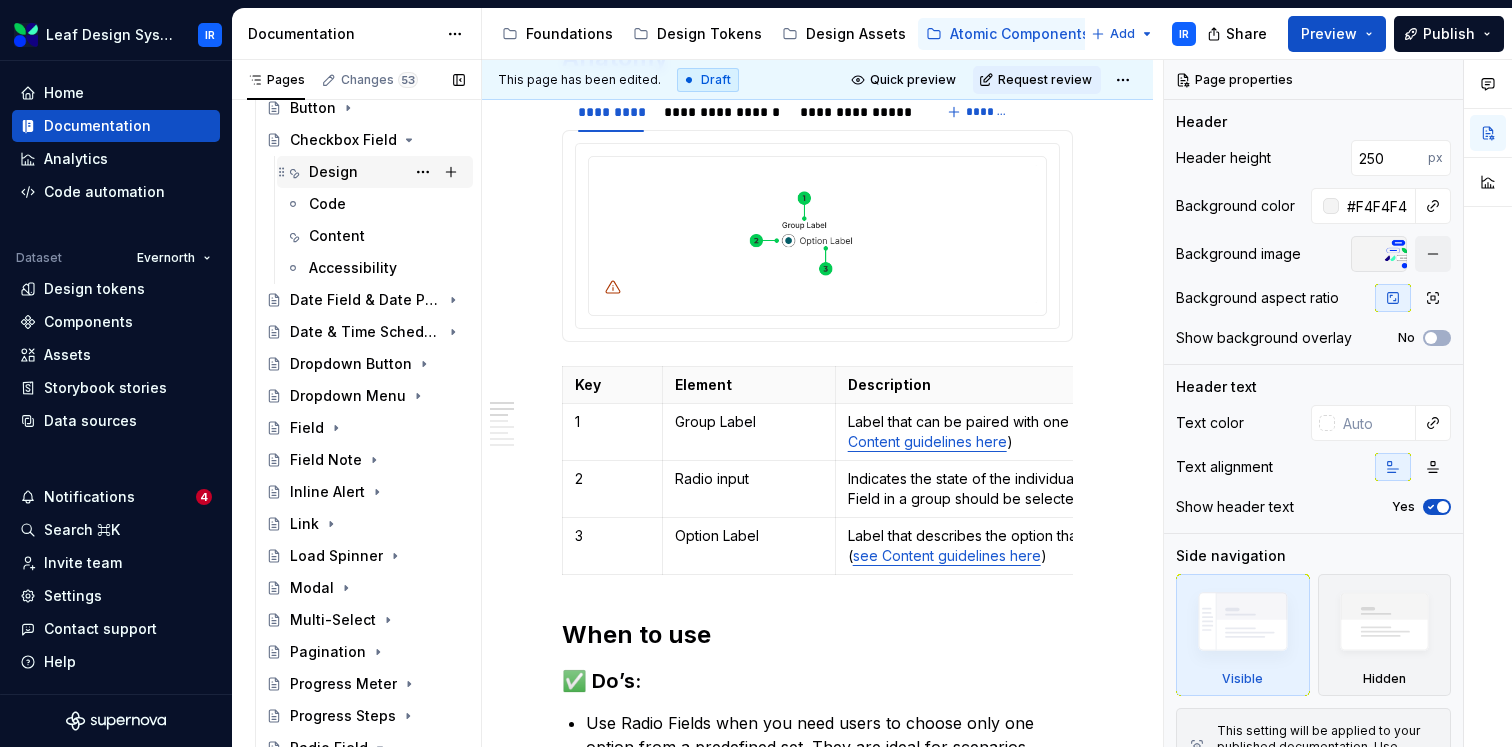 click on "Design" at bounding box center (333, 172) 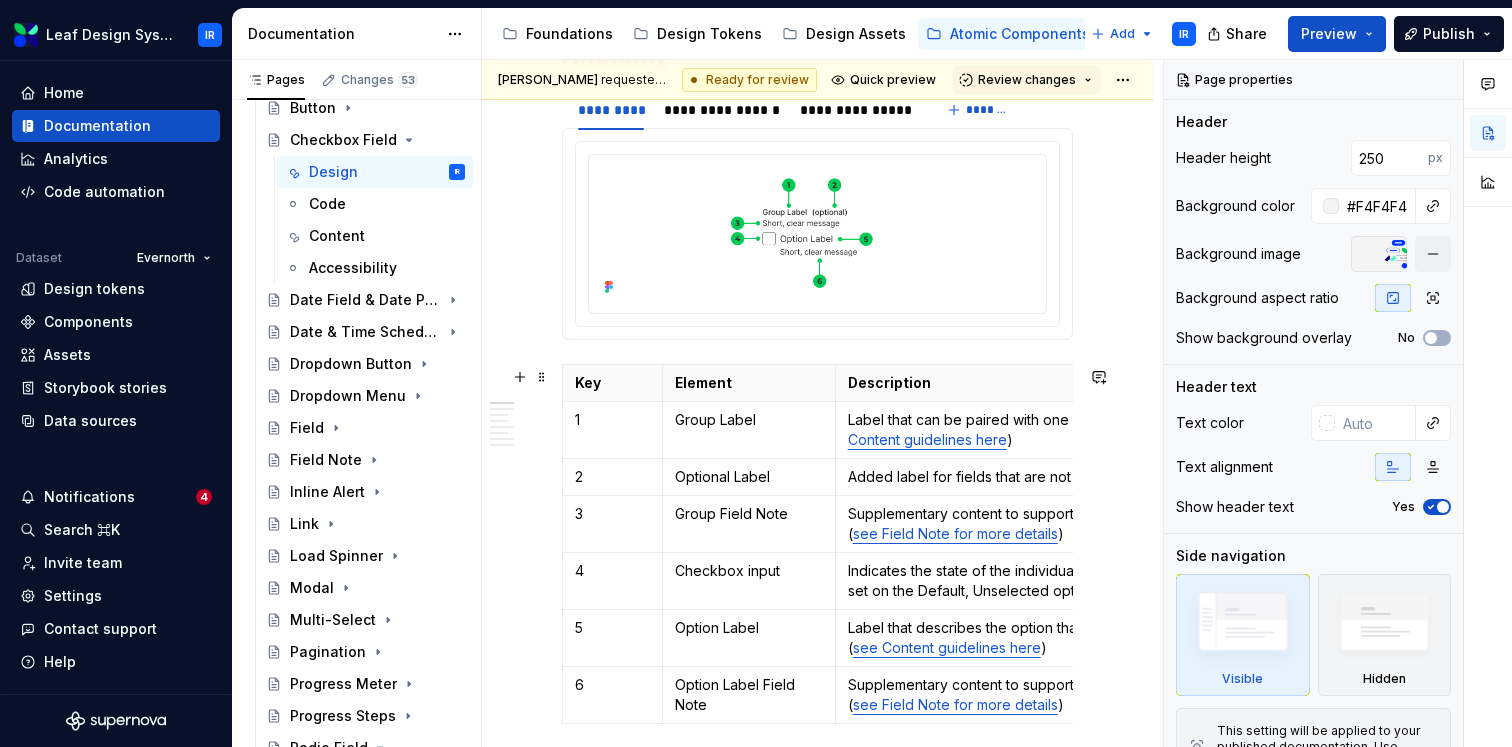 scroll, scrollTop: 607, scrollLeft: 0, axis: vertical 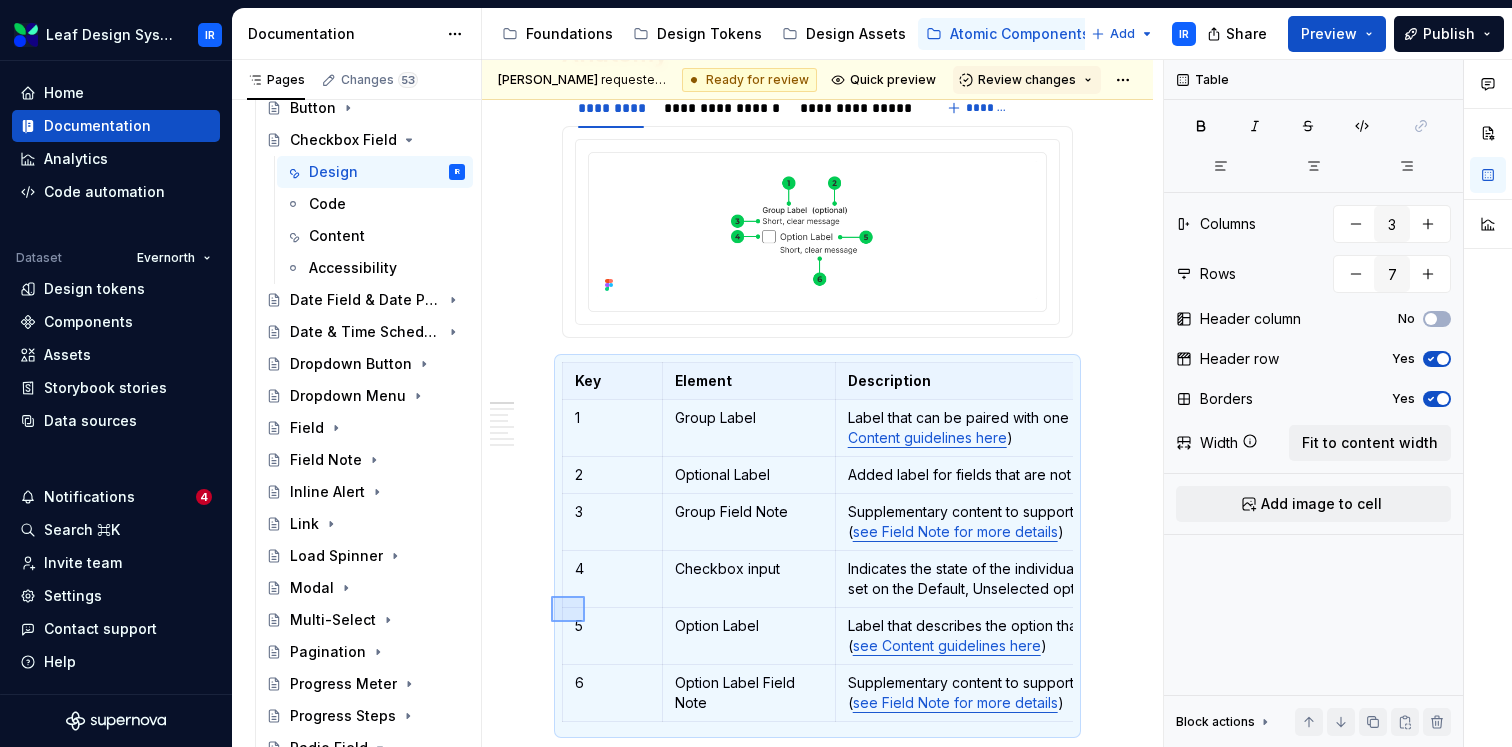 drag, startPoint x: 551, startPoint y: 622, endPoint x: 585, endPoint y: 596, distance: 42.80187 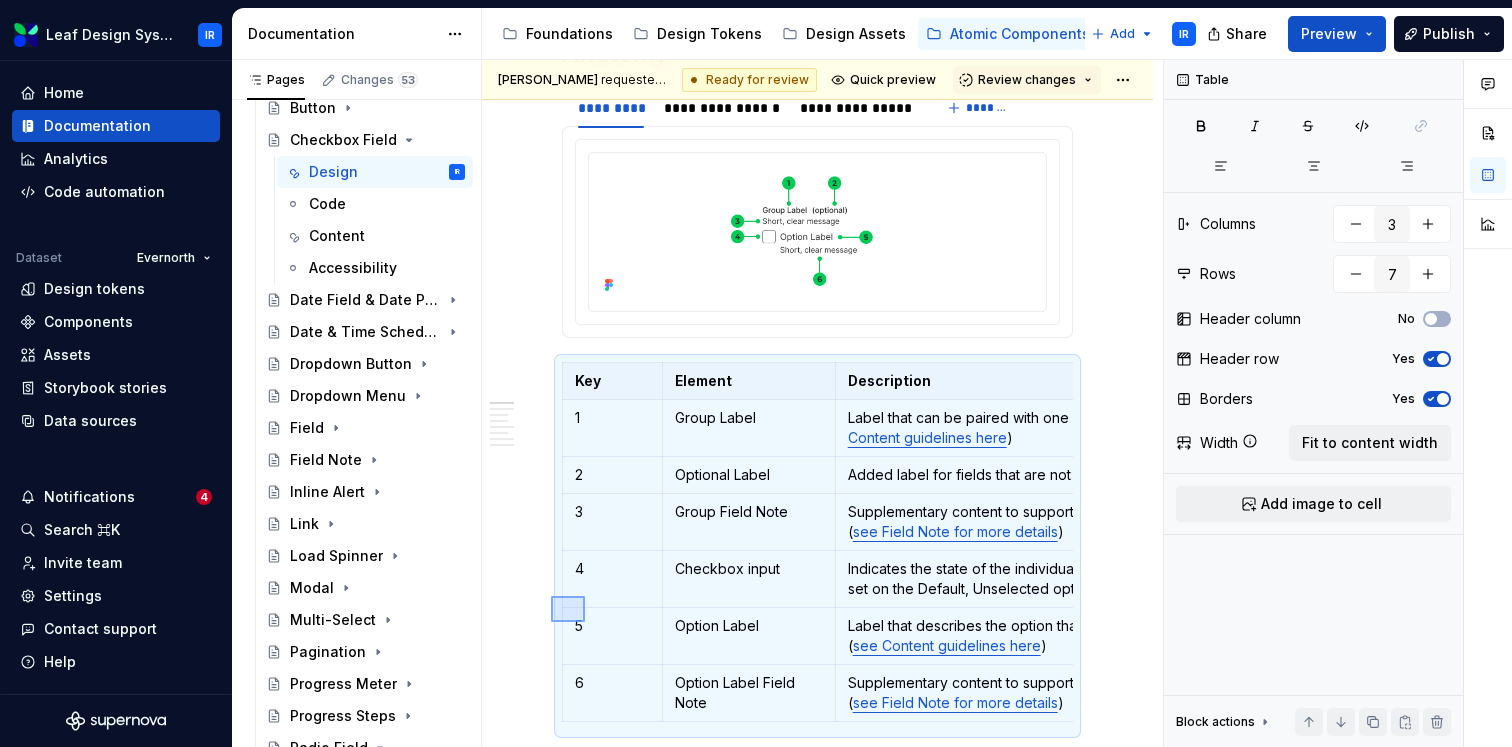 click on "**********" at bounding box center (822, 403) 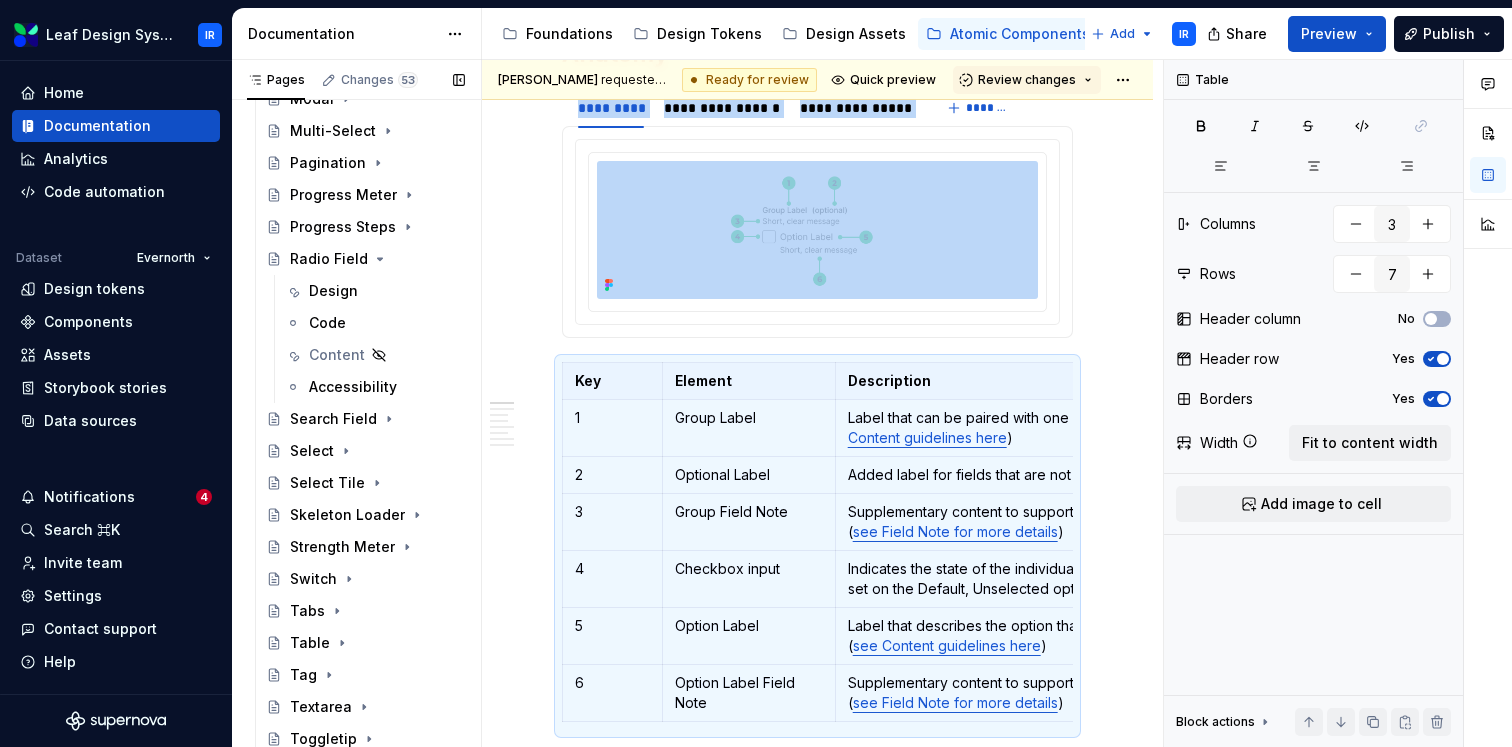 scroll, scrollTop: 858, scrollLeft: 0, axis: vertical 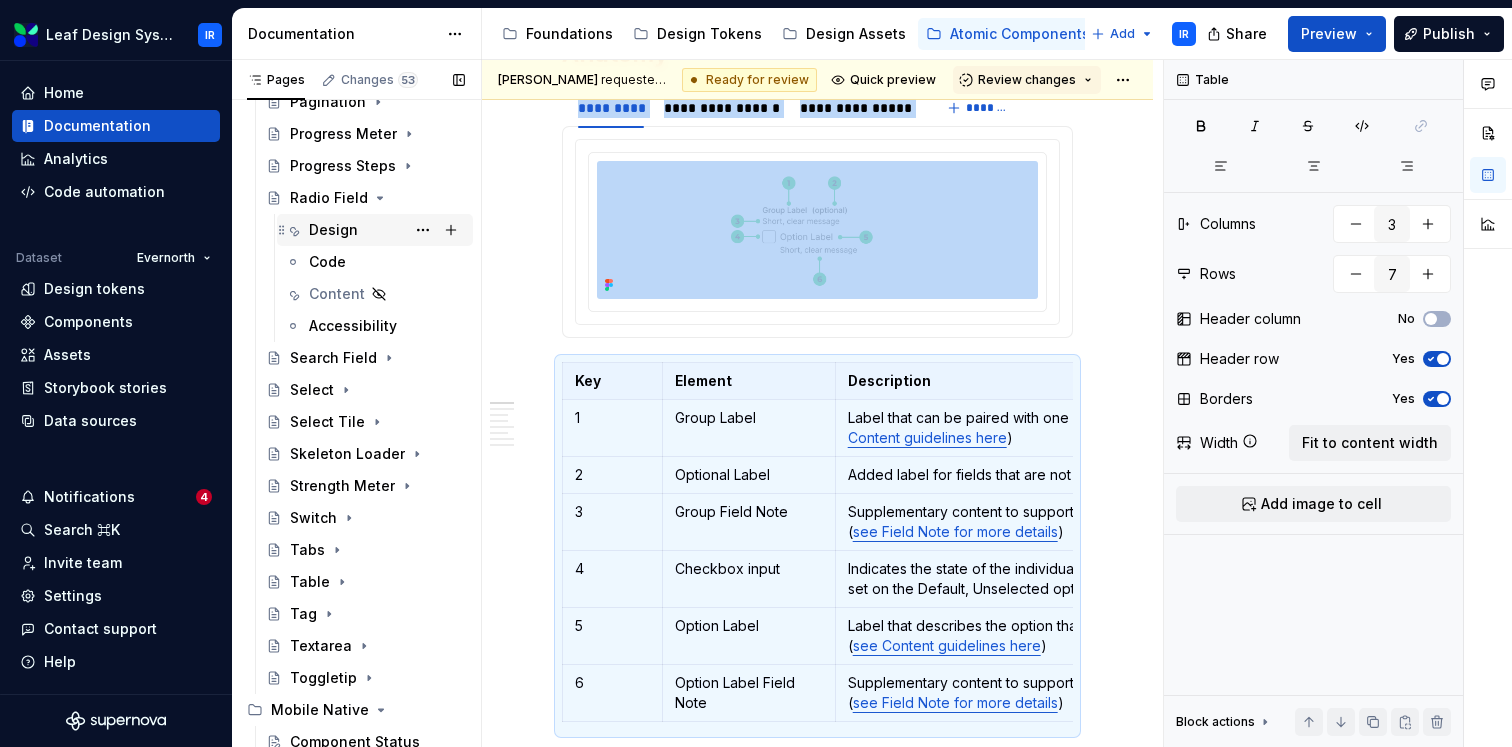click on "Design" at bounding box center [387, 230] 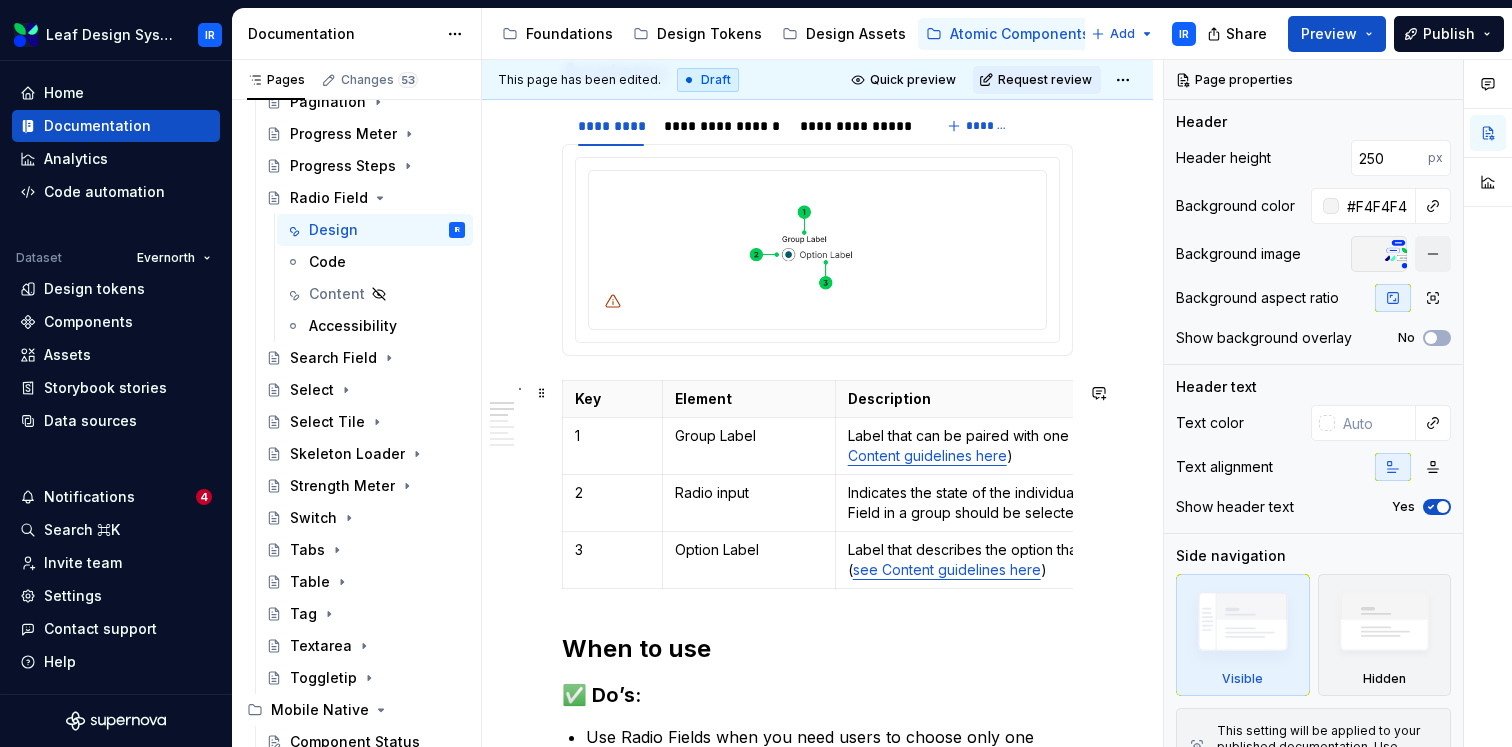 scroll, scrollTop: 657, scrollLeft: 0, axis: vertical 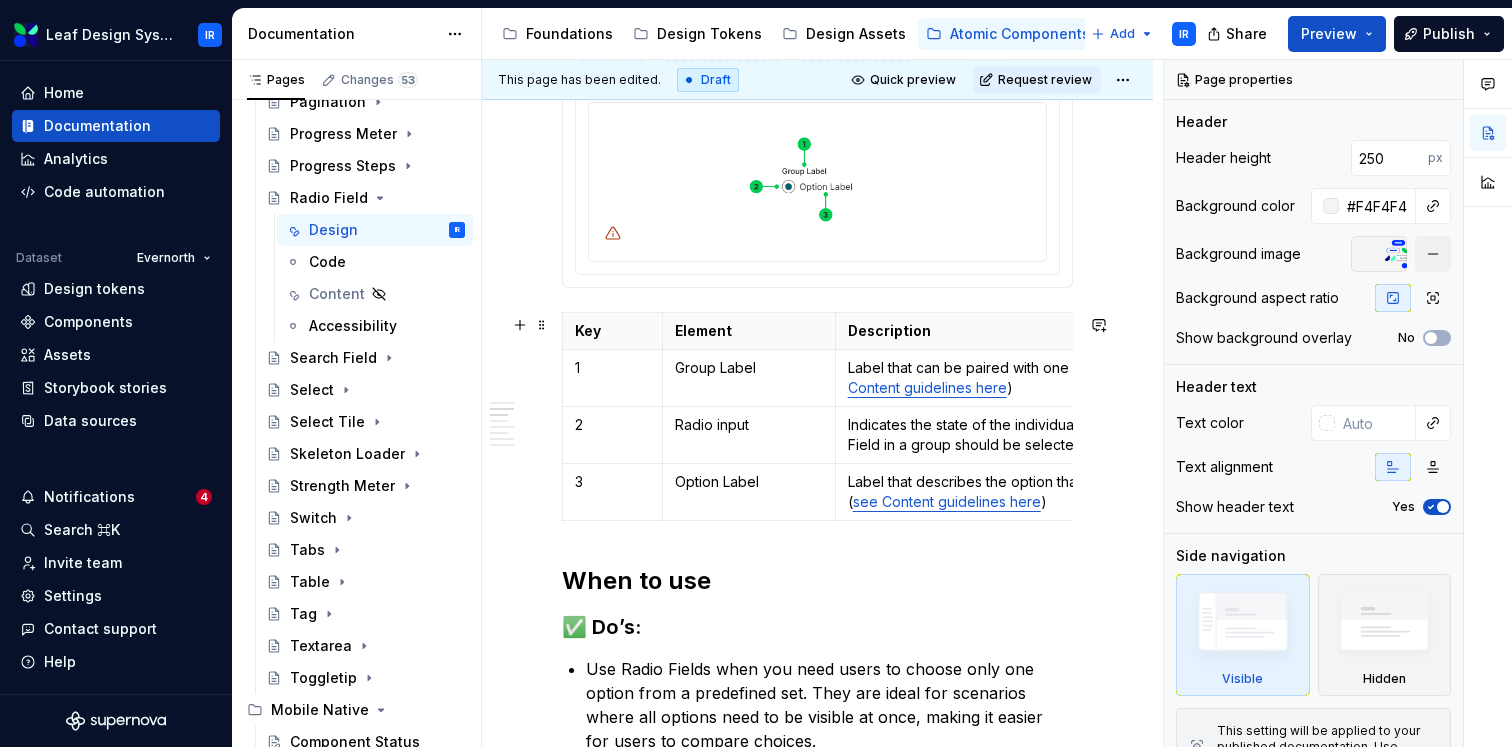 type on "*" 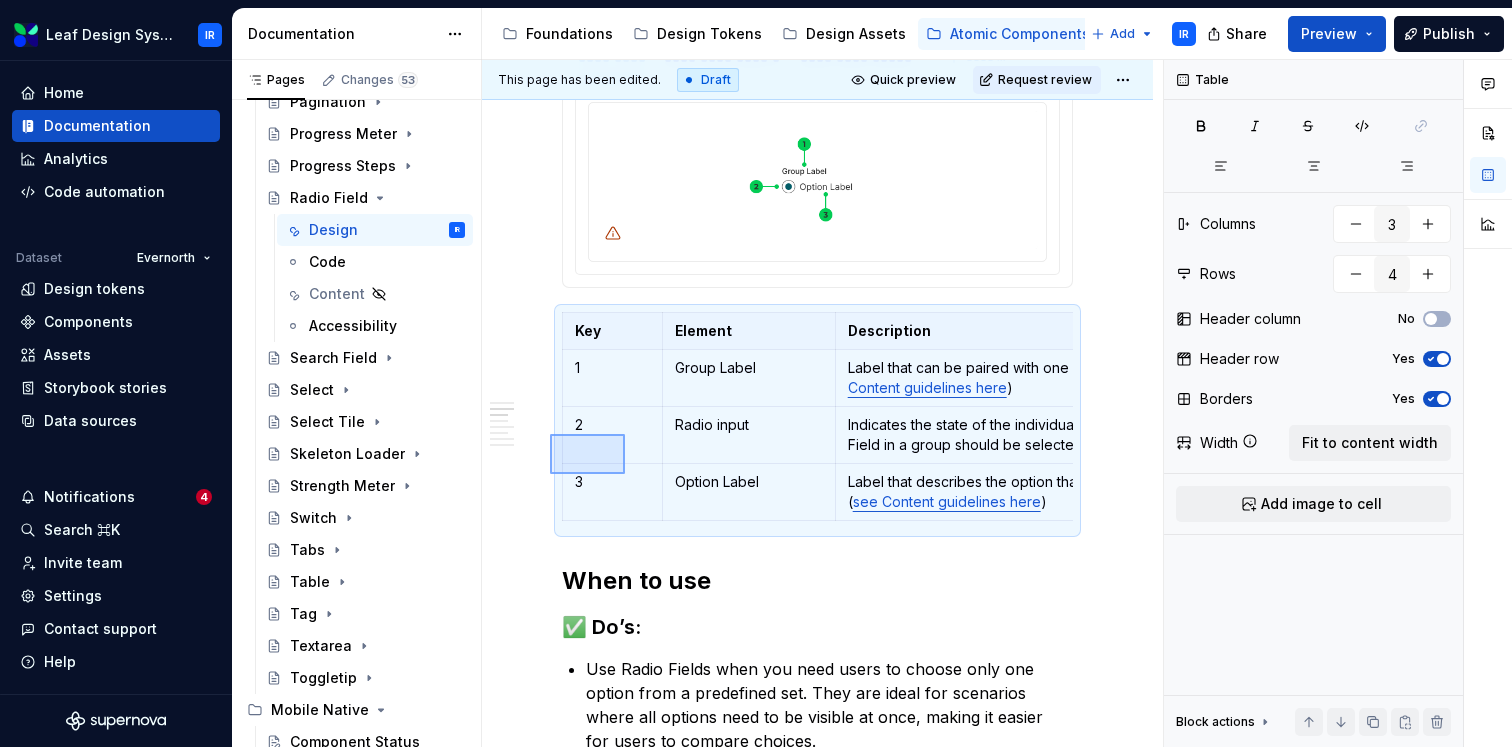 drag, startPoint x: 550, startPoint y: 474, endPoint x: 626, endPoint y: 433, distance: 86.35392 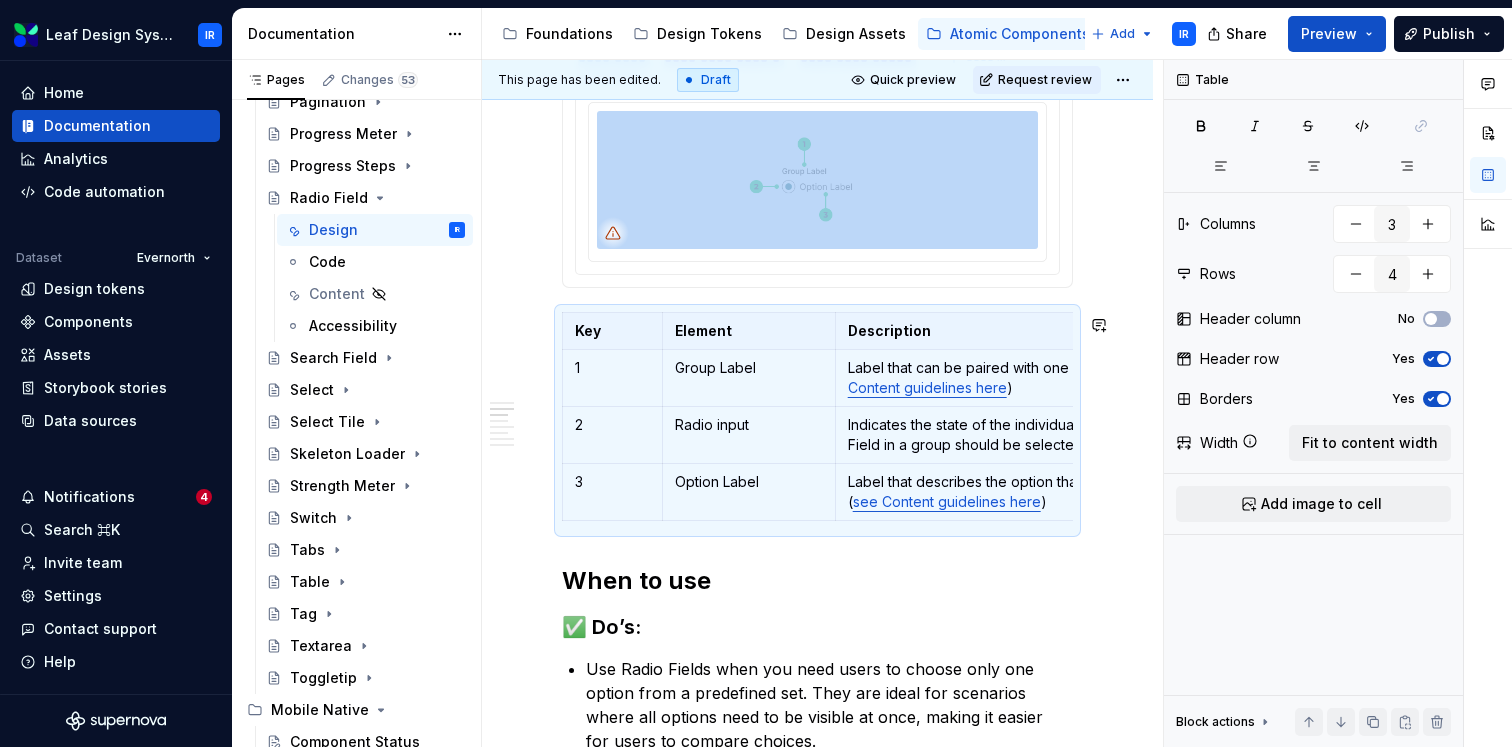 click on "**********" at bounding box center [817, 1538] 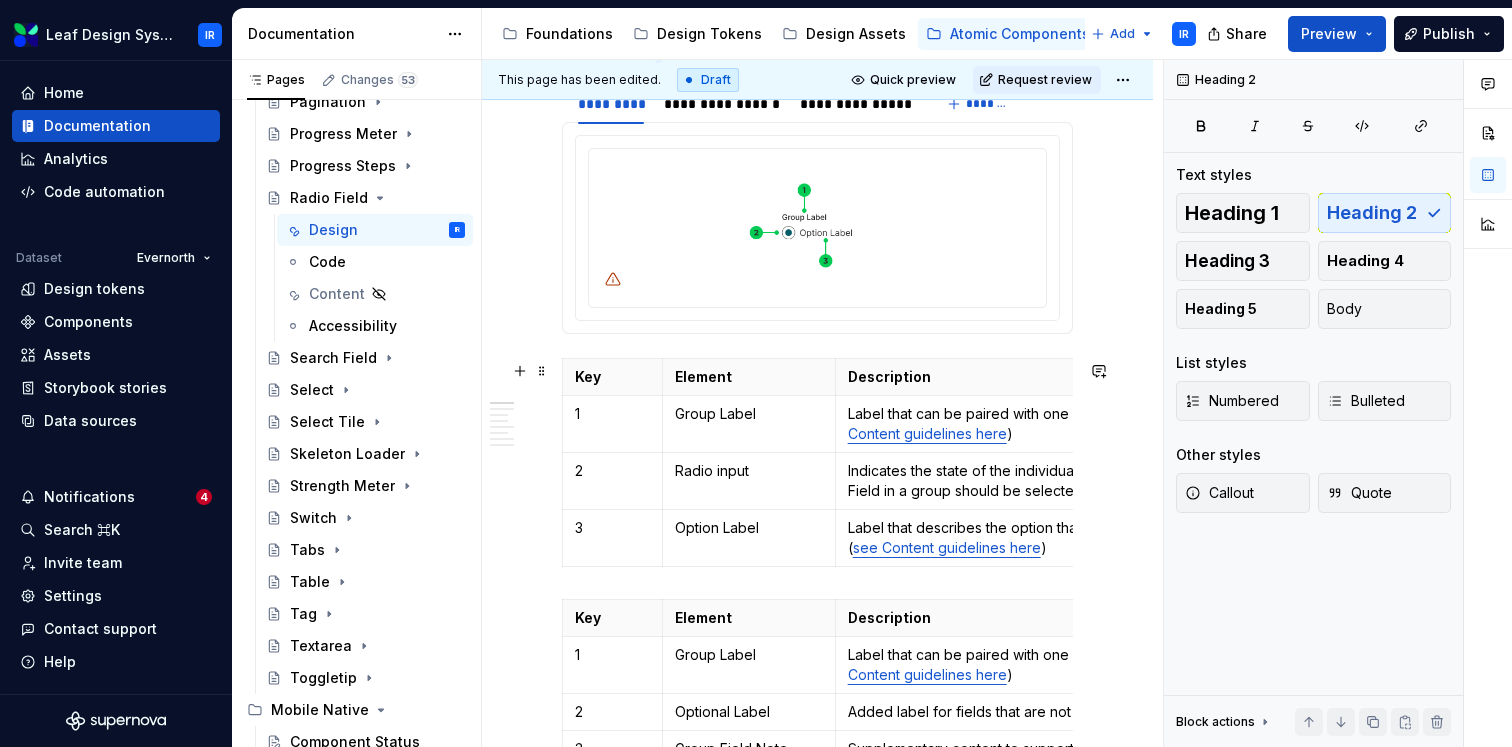 scroll, scrollTop: 602, scrollLeft: 0, axis: vertical 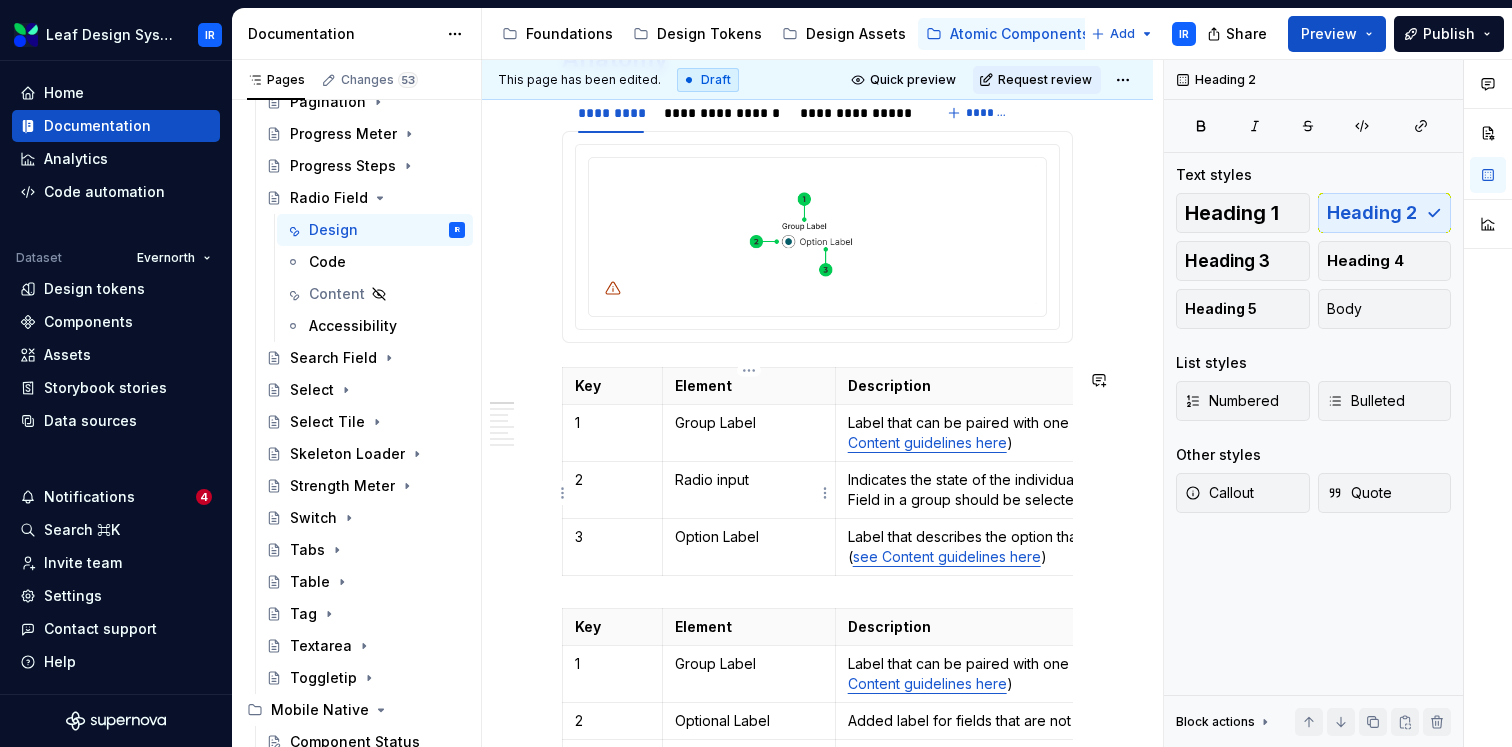 click on "Radio input" at bounding box center [749, 480] 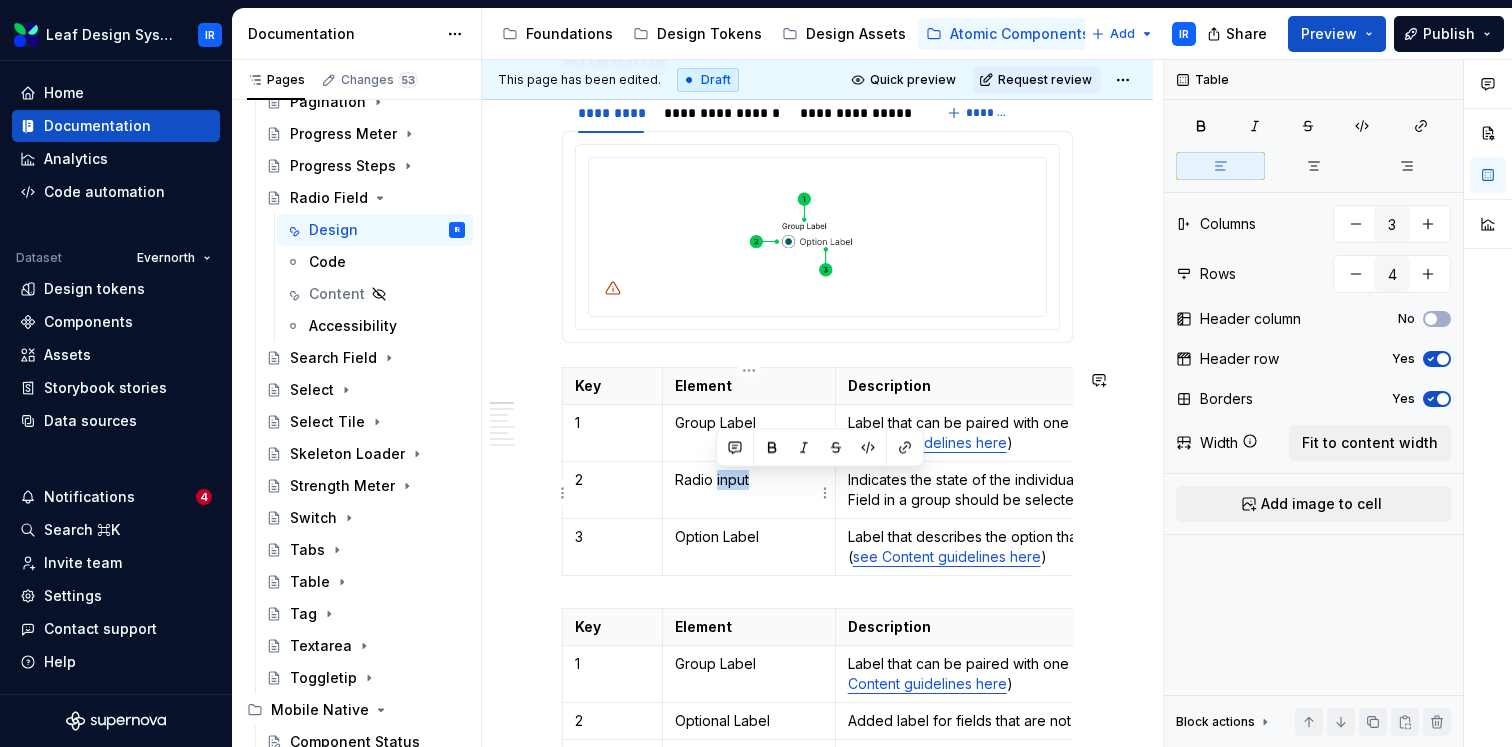 click on "Radio input" at bounding box center [749, 480] 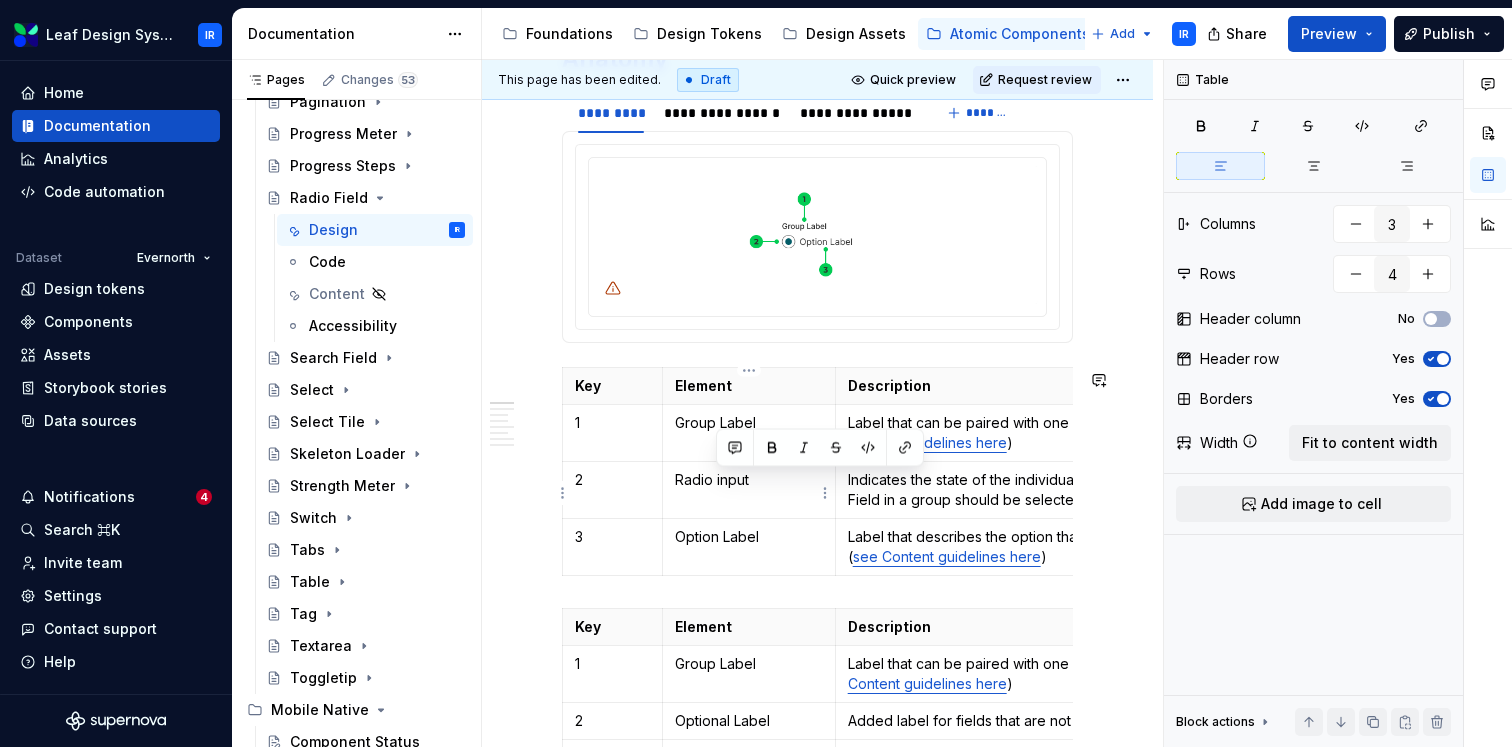 click on "Radio input" at bounding box center (749, 480) 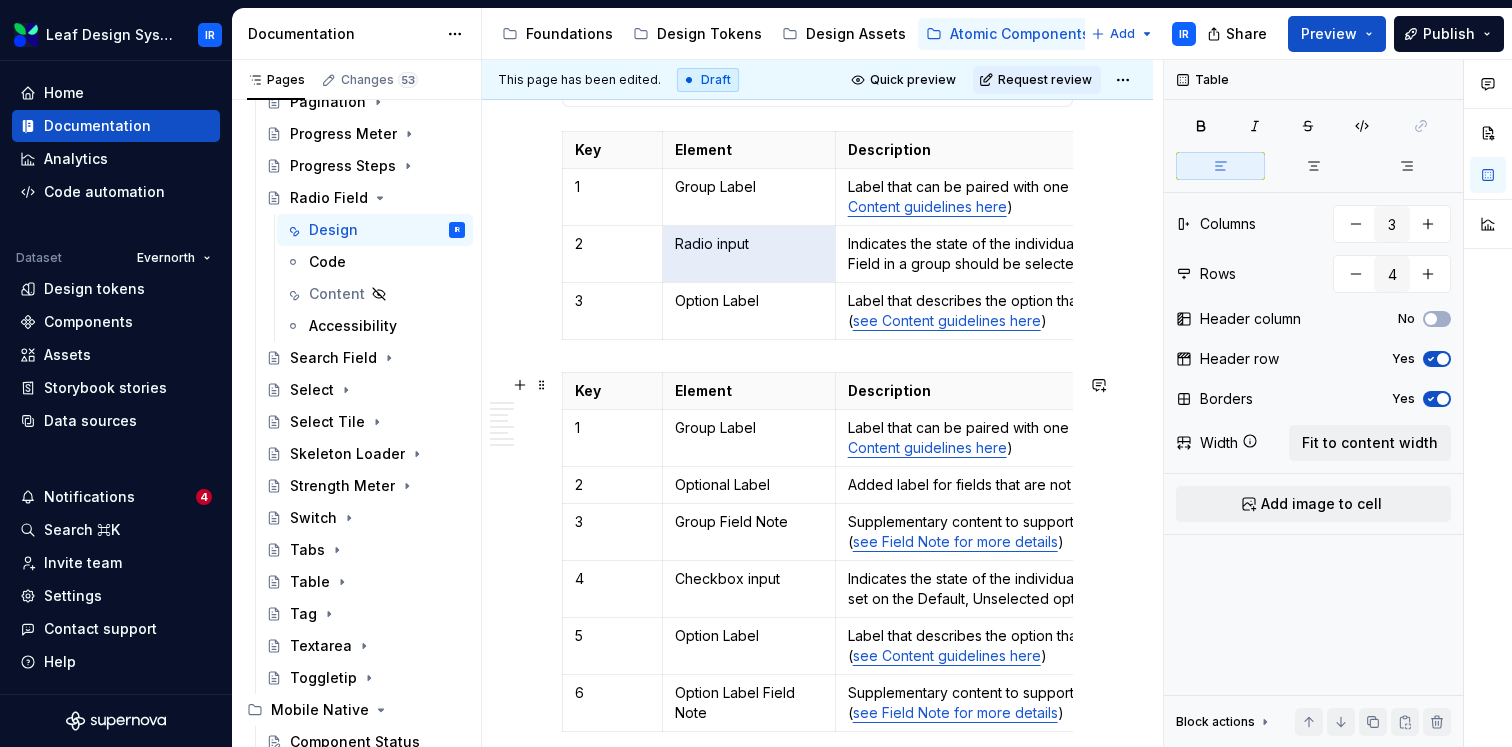 scroll, scrollTop: 858, scrollLeft: 0, axis: vertical 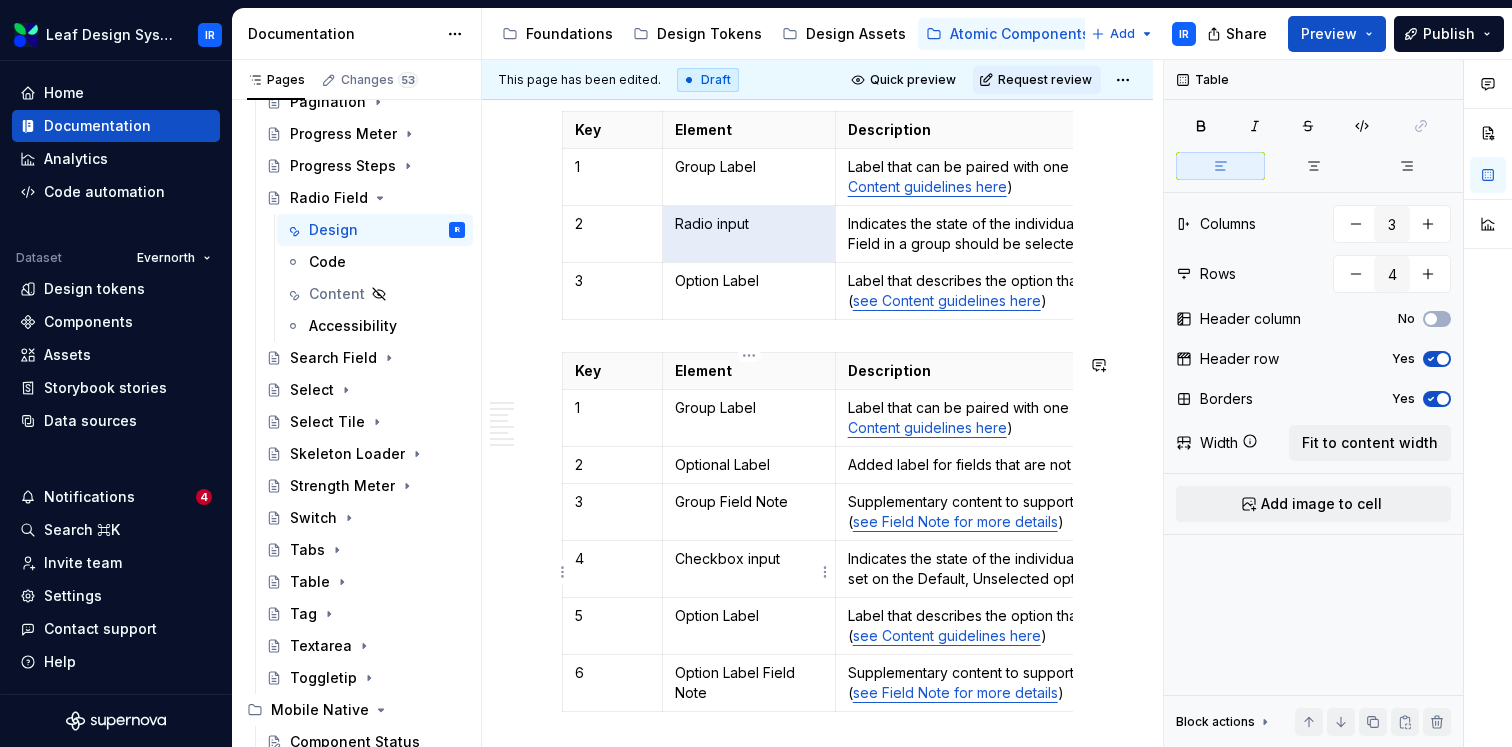type on "7" 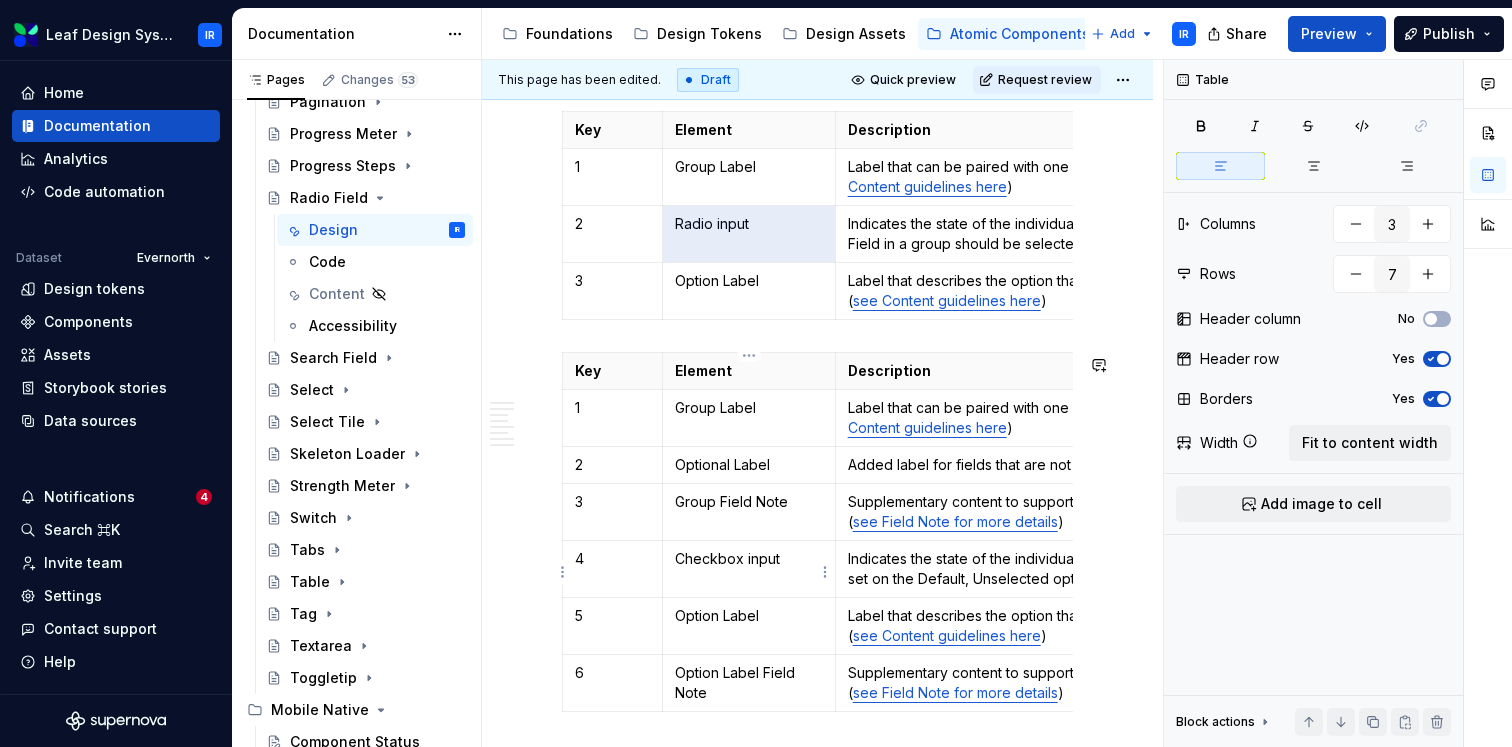 click on "Checkbox input" at bounding box center (749, 559) 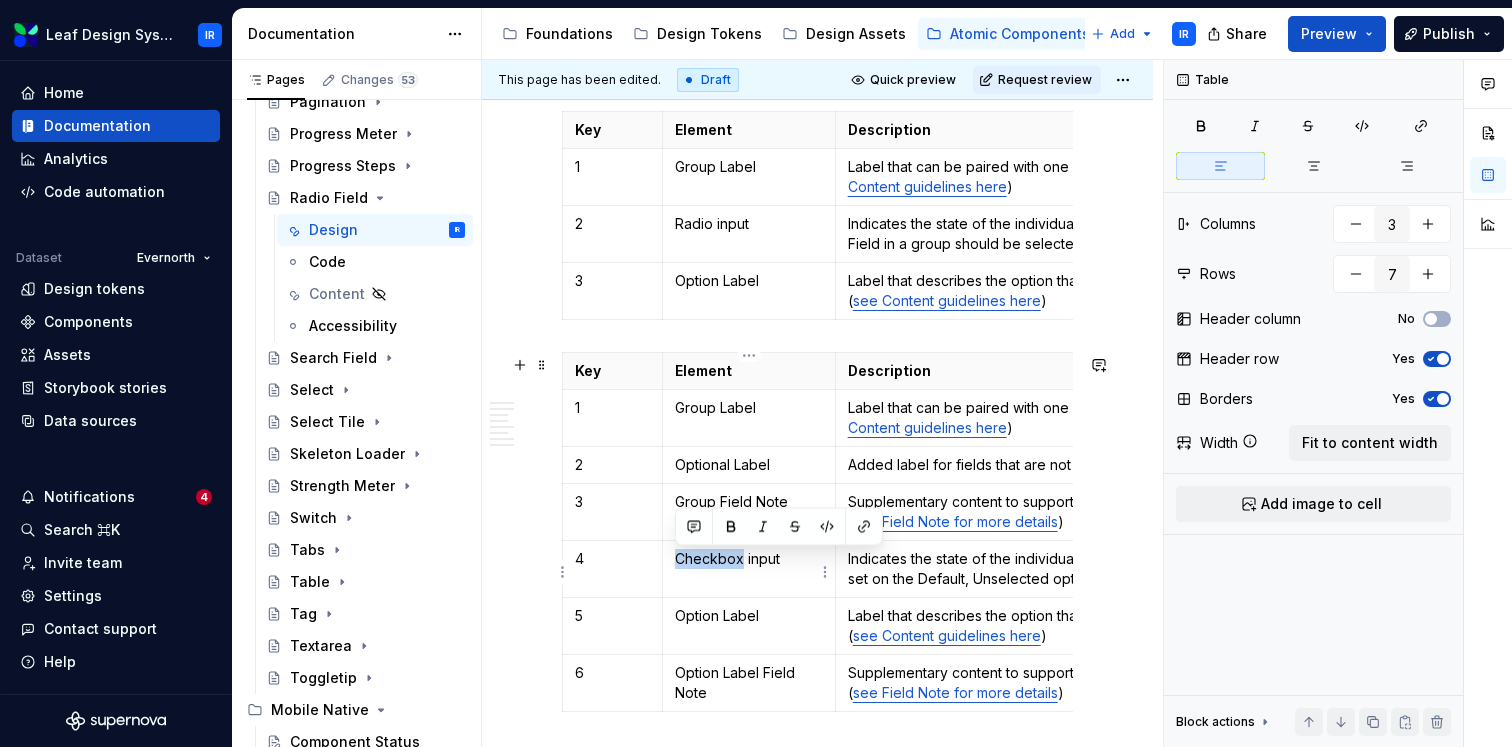 click on "Checkbox input" at bounding box center (749, 559) 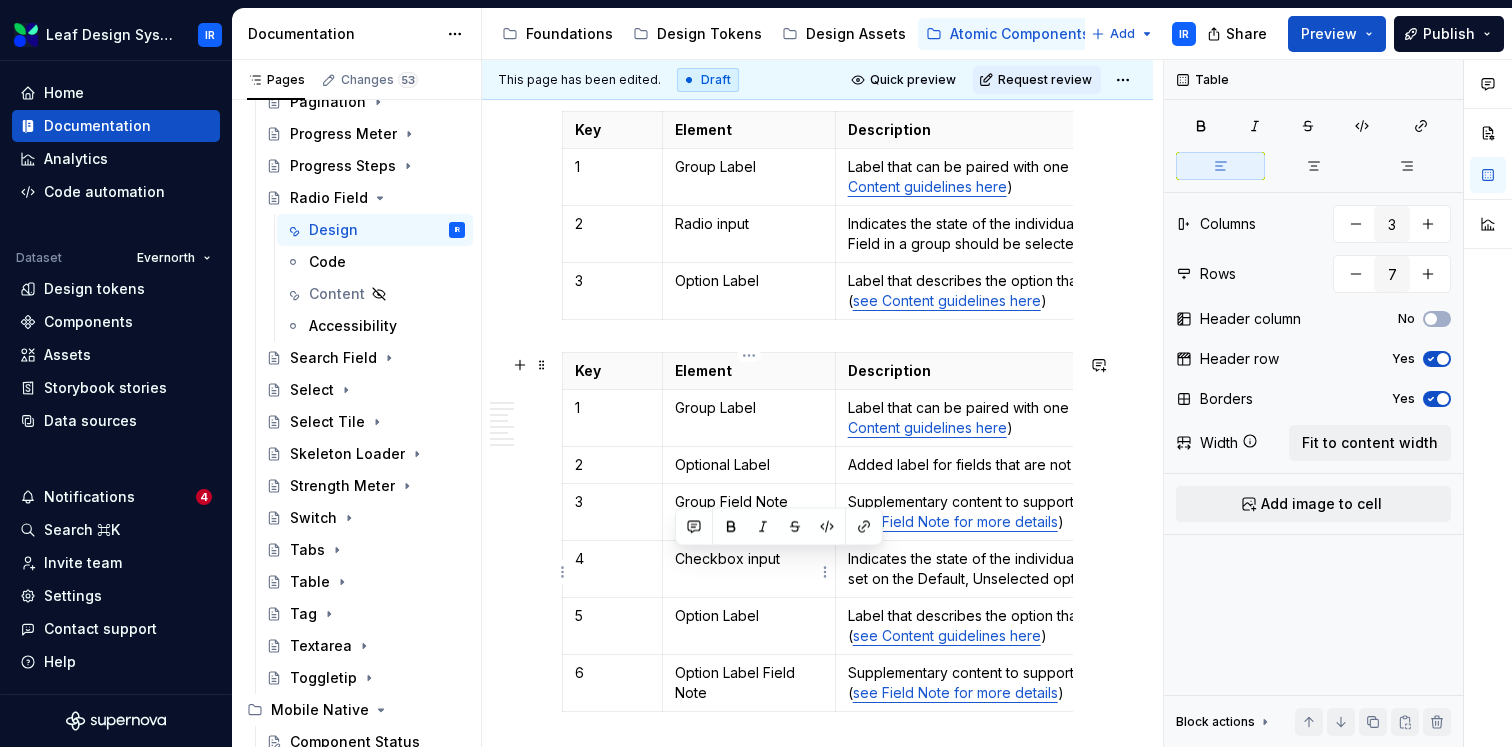 click on "Checkbox input" at bounding box center (749, 559) 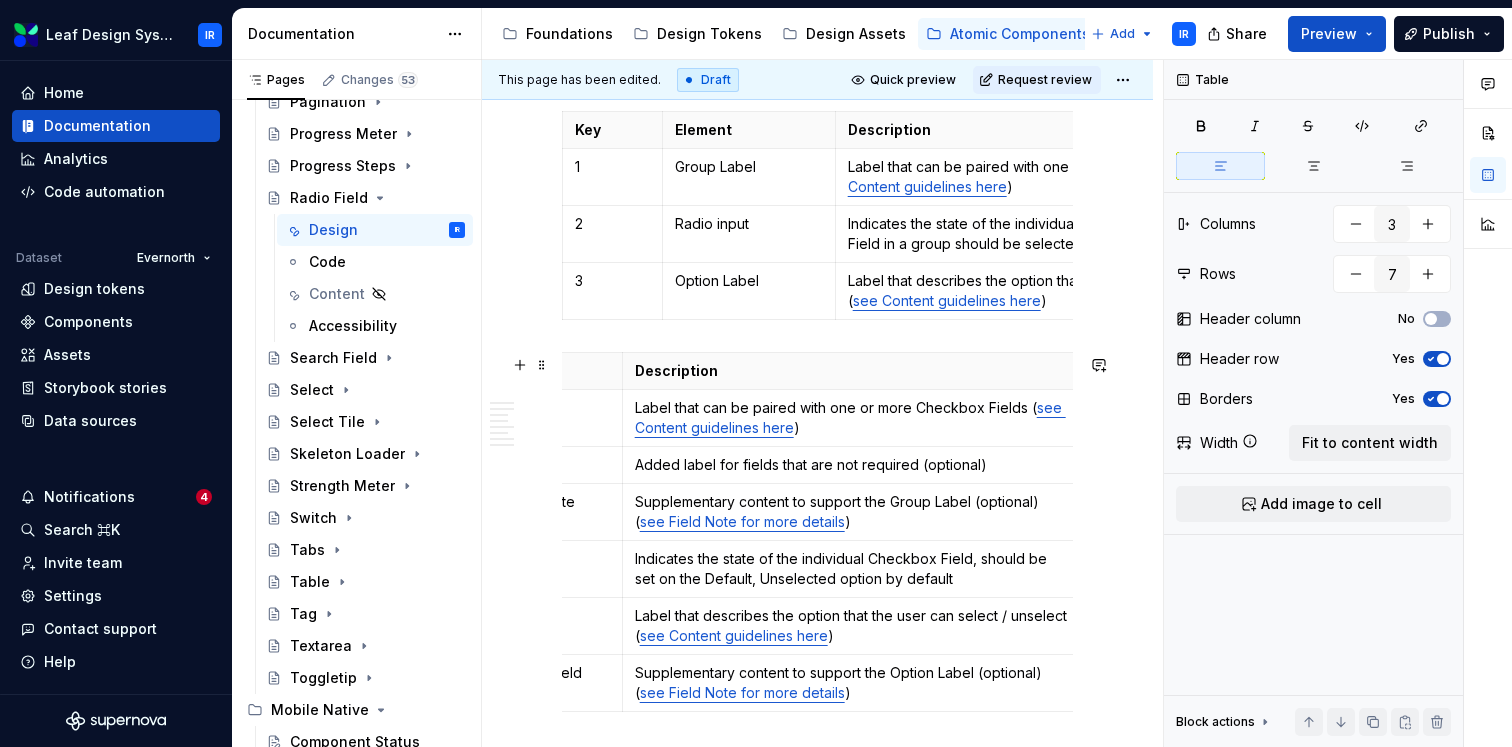 scroll, scrollTop: 0, scrollLeft: 217, axis: horizontal 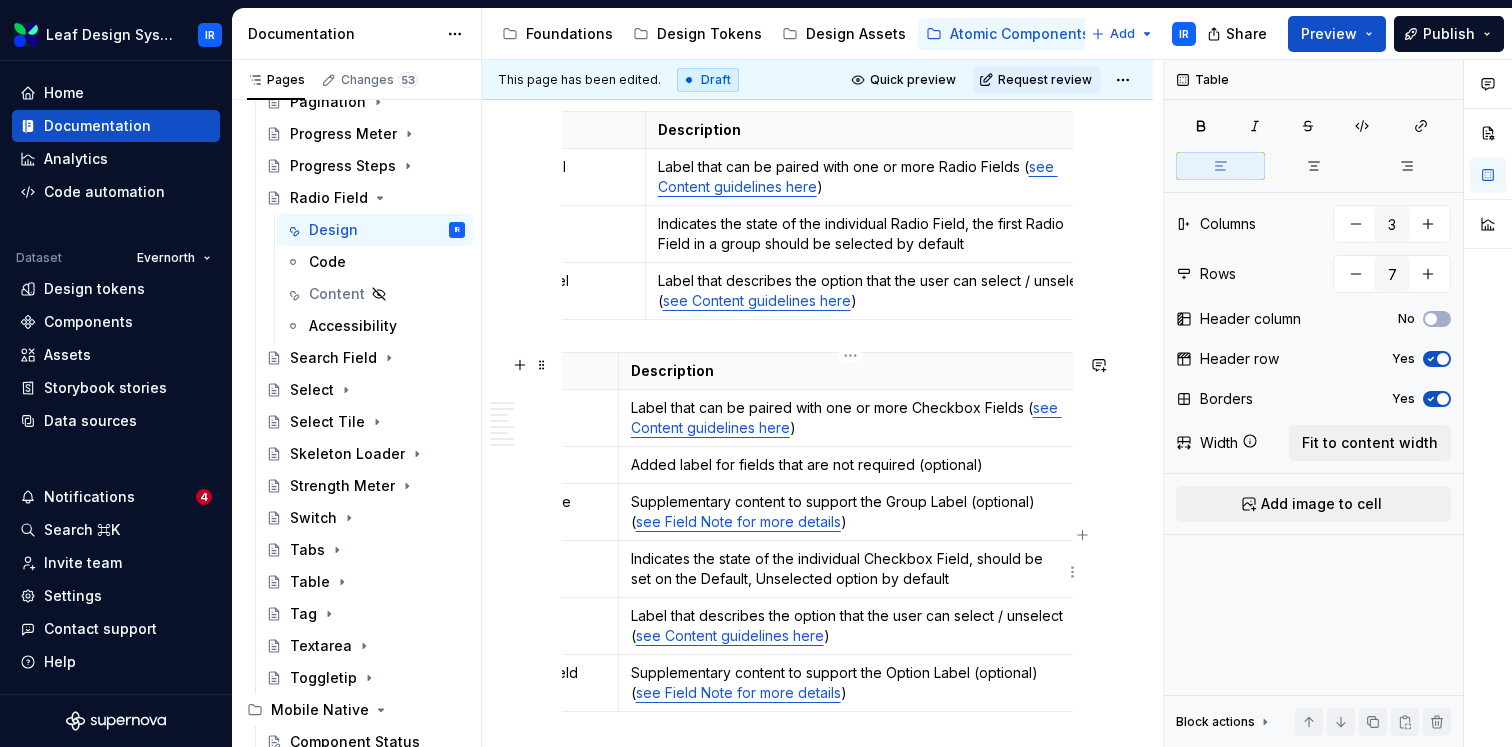 click on "Indicates the state of the individual Checkbox Field, should be set on the Default, Unselected option by default" at bounding box center (850, 569) 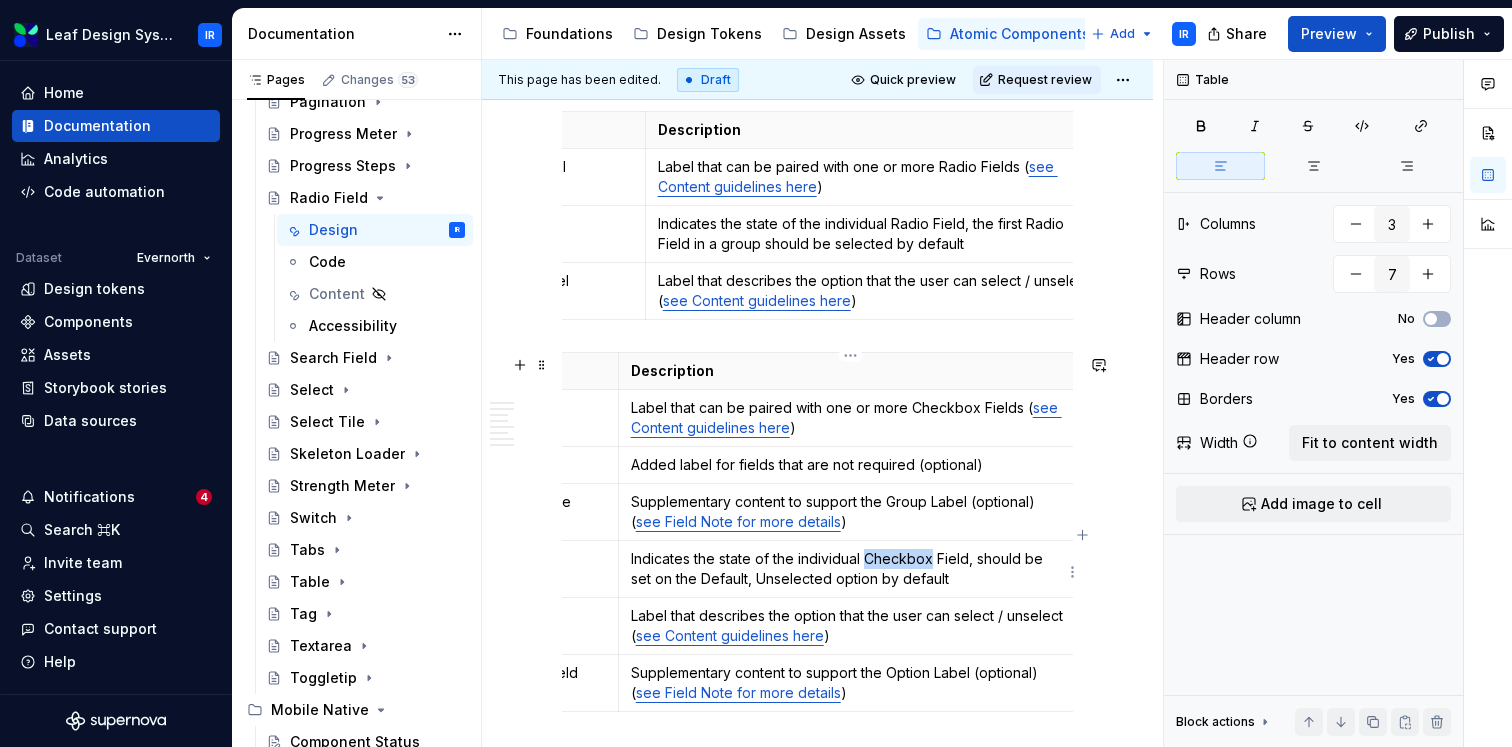 click on "Indicates the state of the individual Checkbox Field, should be set on the Default, Unselected option by default" at bounding box center [850, 569] 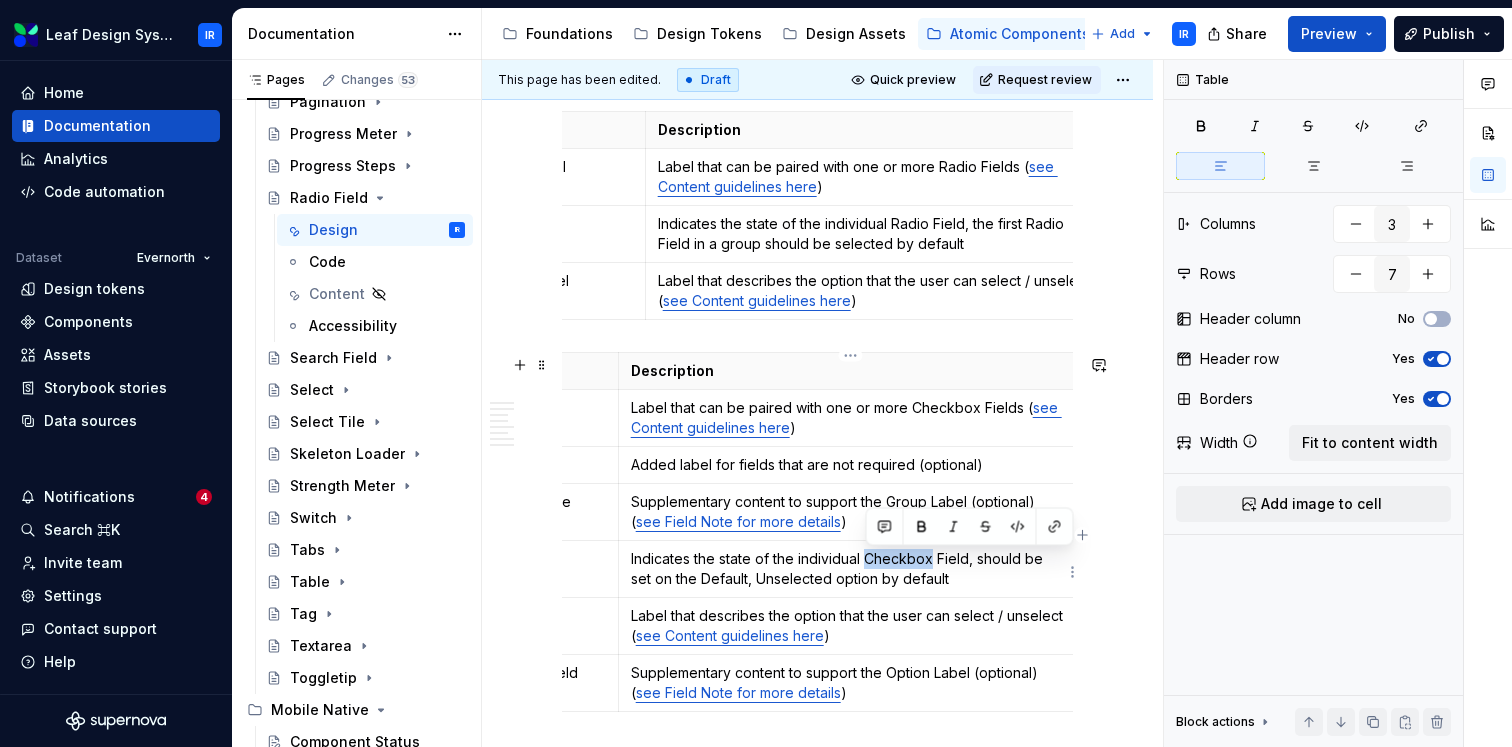 type 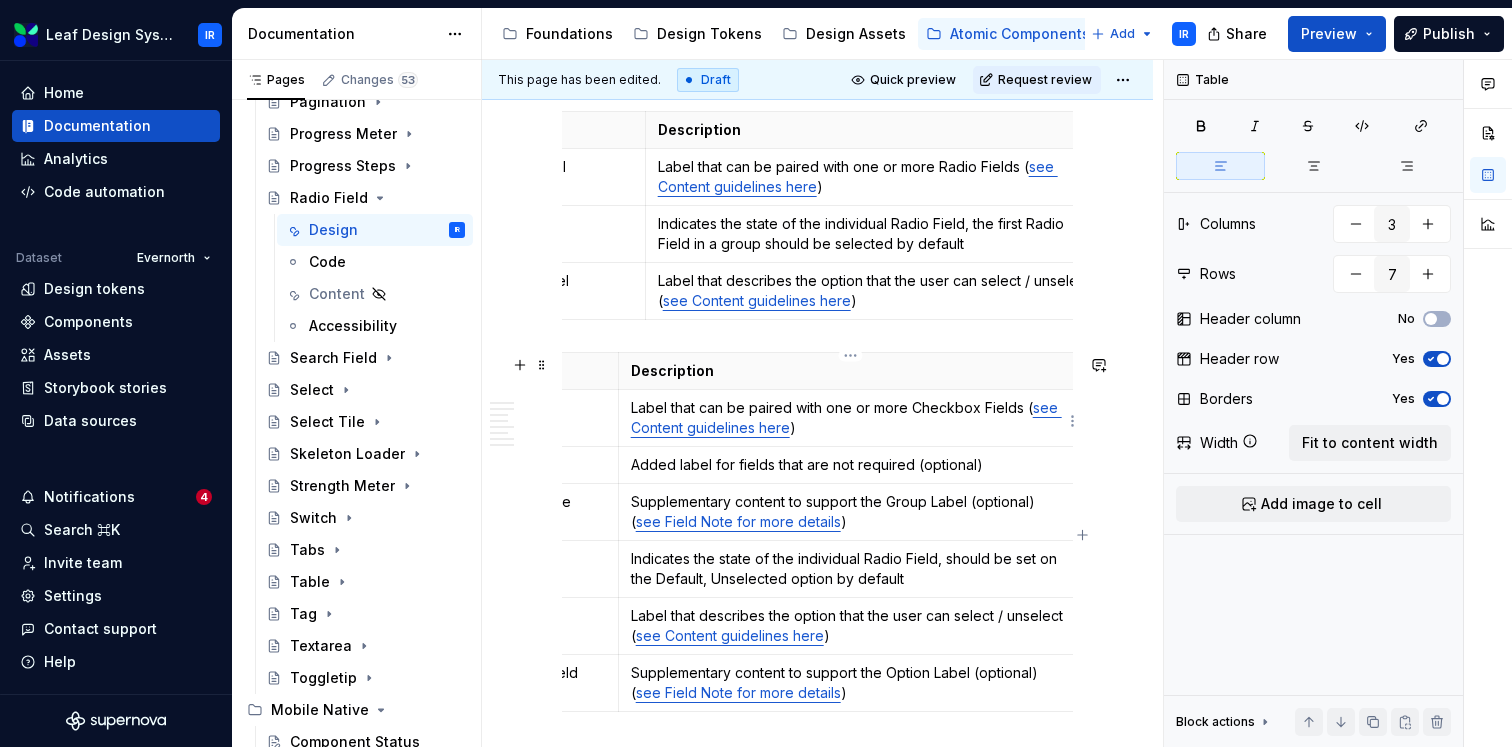click on "Label that can be paired with one or more Checkbox Fields ( see Content guidelines here )" at bounding box center [850, 418] 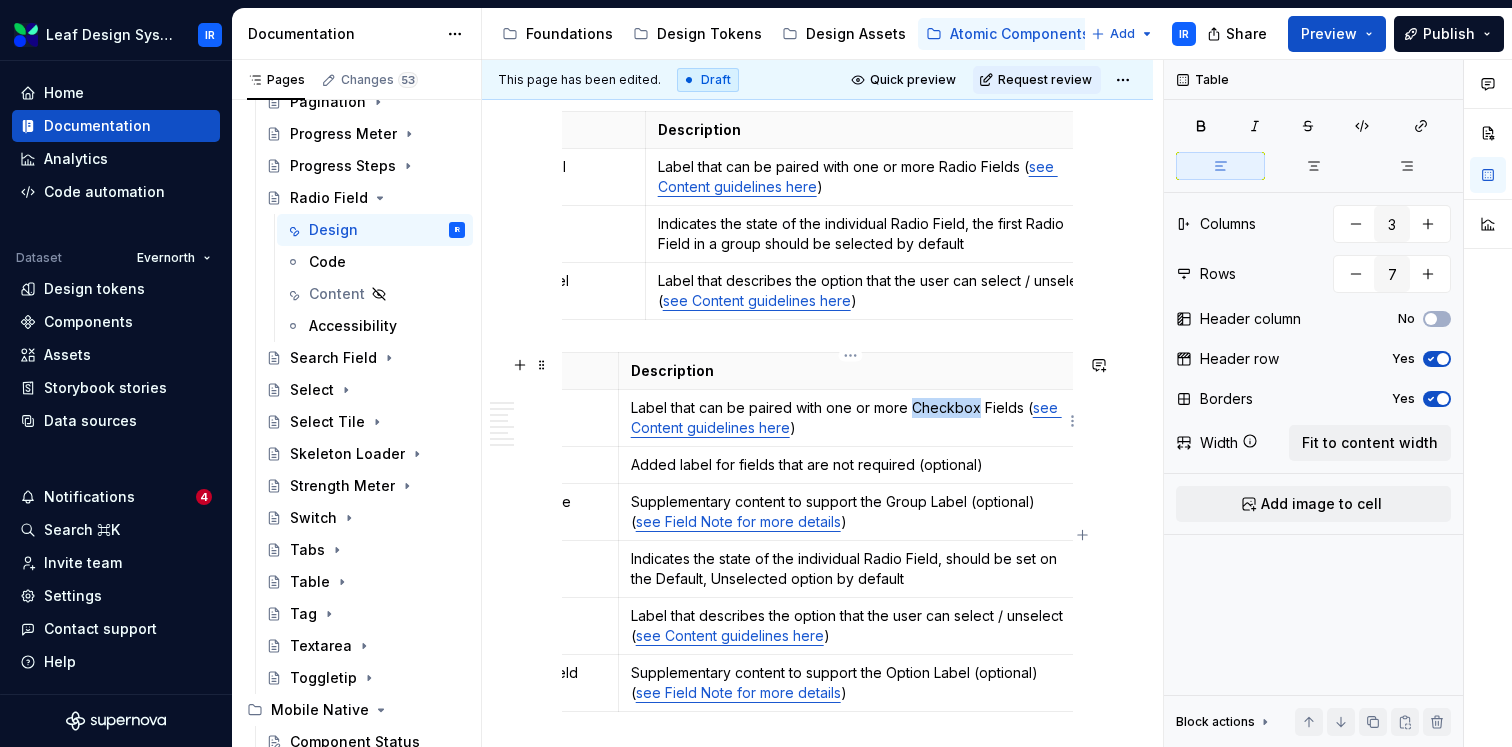 click on "Label that can be paired with one or more Checkbox Fields ( see Content guidelines here )" at bounding box center [850, 418] 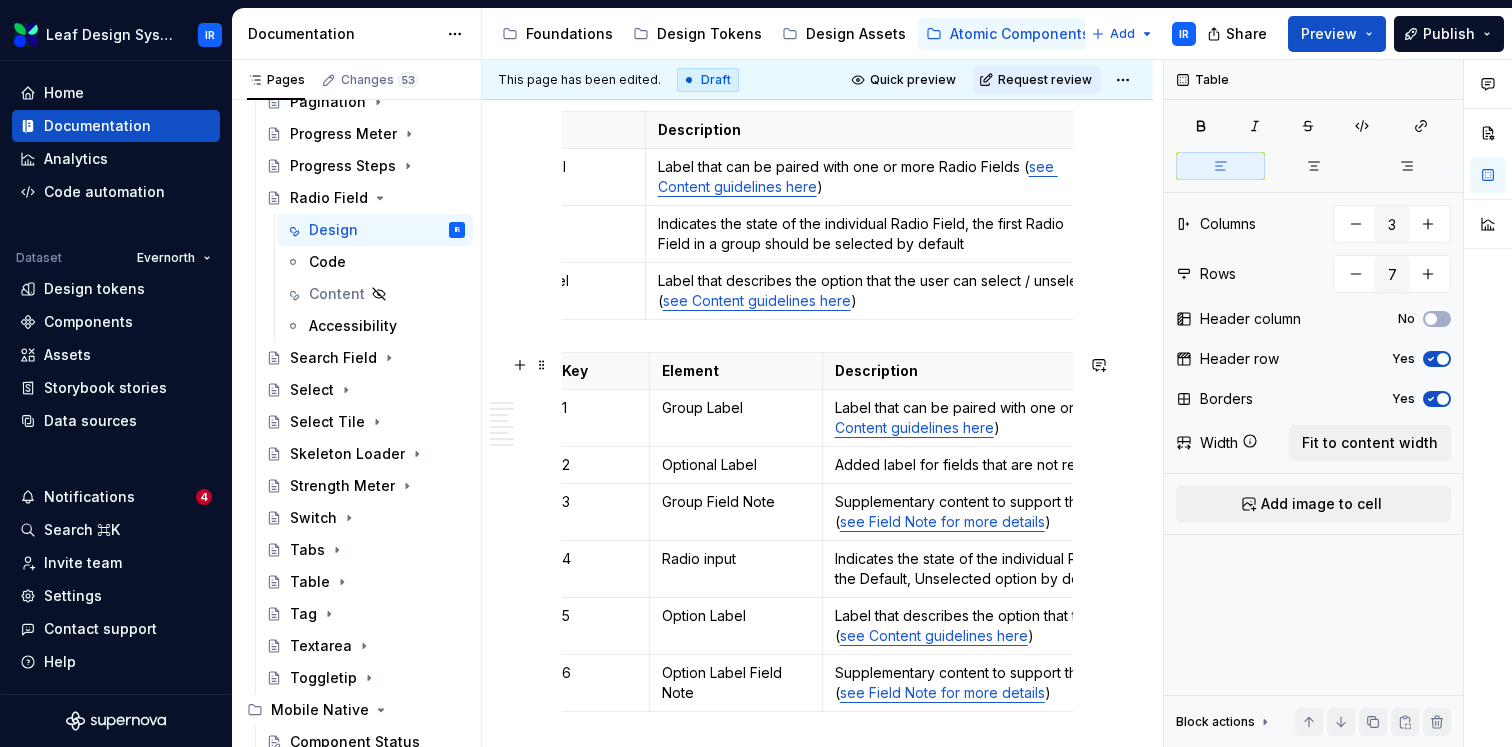 scroll, scrollTop: 0, scrollLeft: 0, axis: both 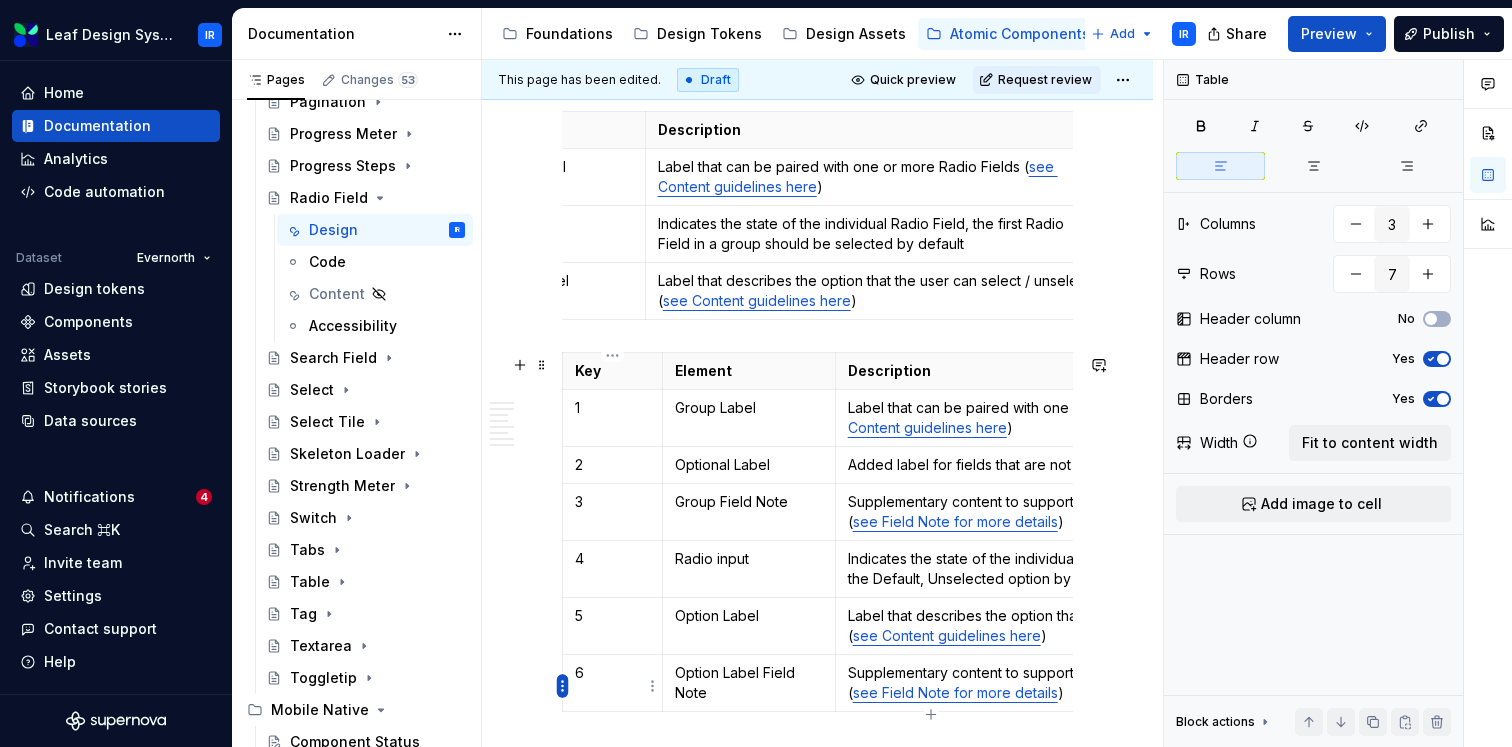 click on "Leaf Design System IR Home Documentation Analytics Code automation Dataset Evernorth Design tokens Components Assets Storybook stories Data sources Notifications 4 Search ⌘K Invite team Settings Contact support Help Documentation
Accessibility guide for tree Page tree.
Navigate the tree with the arrow keys. Common tree hotkeys apply. Further keybindings are available:
enter to execute primary action on focused item
f2 to start renaming the focused item
escape to abort renaming an item
control+d to start dragging selected items
Foundations Design Tokens Design Assets Atomic Components Molecular Patterns Layout Modules Design Packages Add IR Share Preview Publish Pages Changes 53 Add
Accessibility guide for tree Page tree.
Navigate the tree with the arrow keys. Common tree hotkeys apply. Further keybindings are available:
enter to execute primary action on focused item
IR" at bounding box center (756, 373) 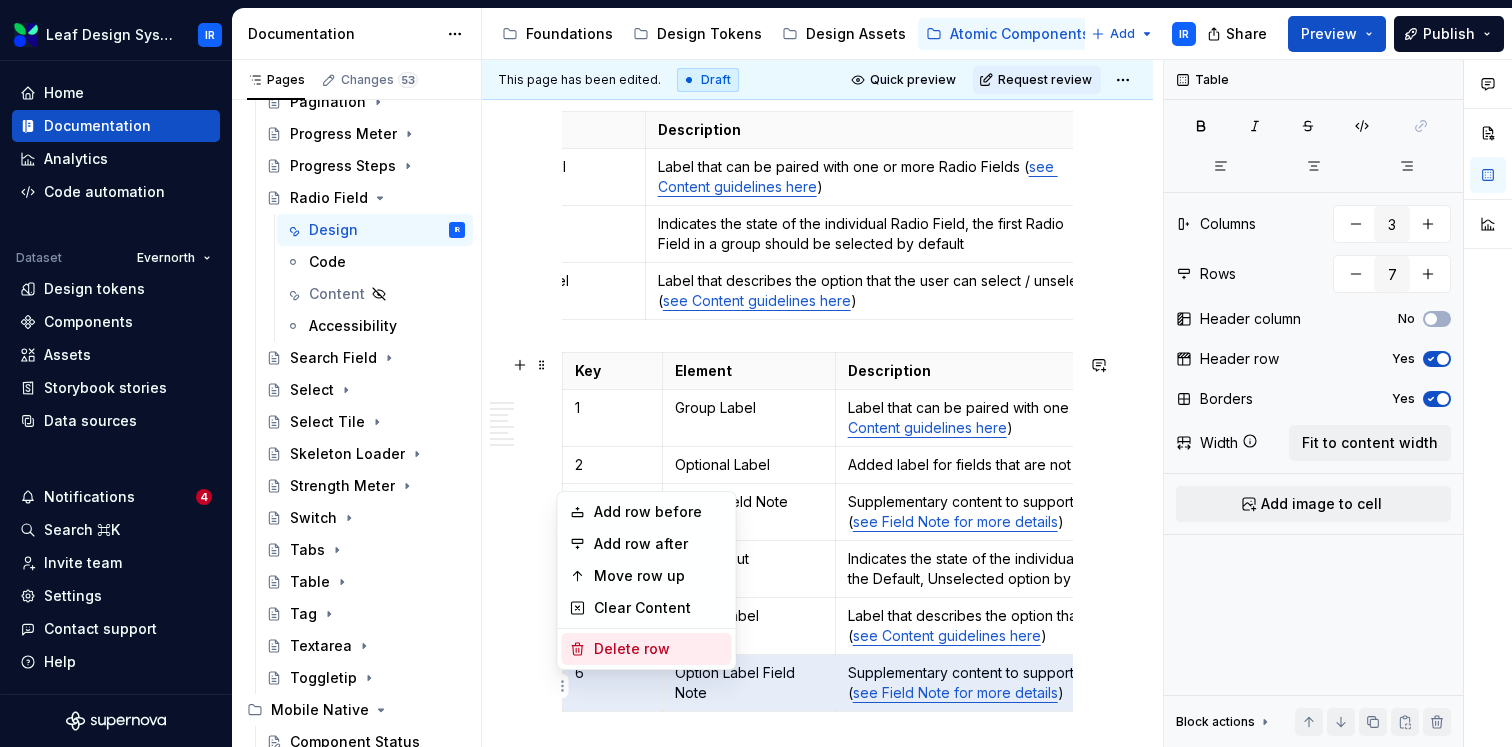 click on "Delete row" at bounding box center (659, 649) 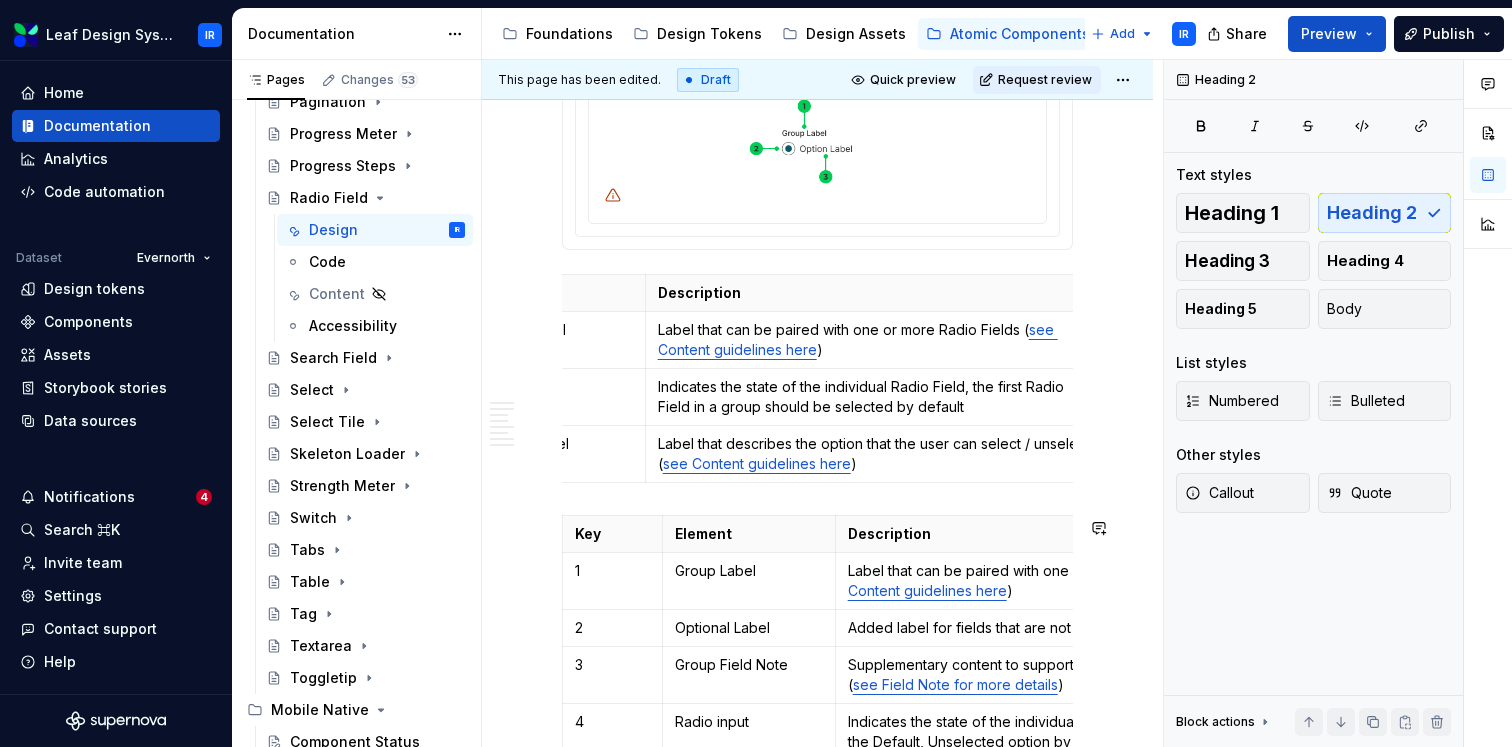 scroll, scrollTop: 678, scrollLeft: 0, axis: vertical 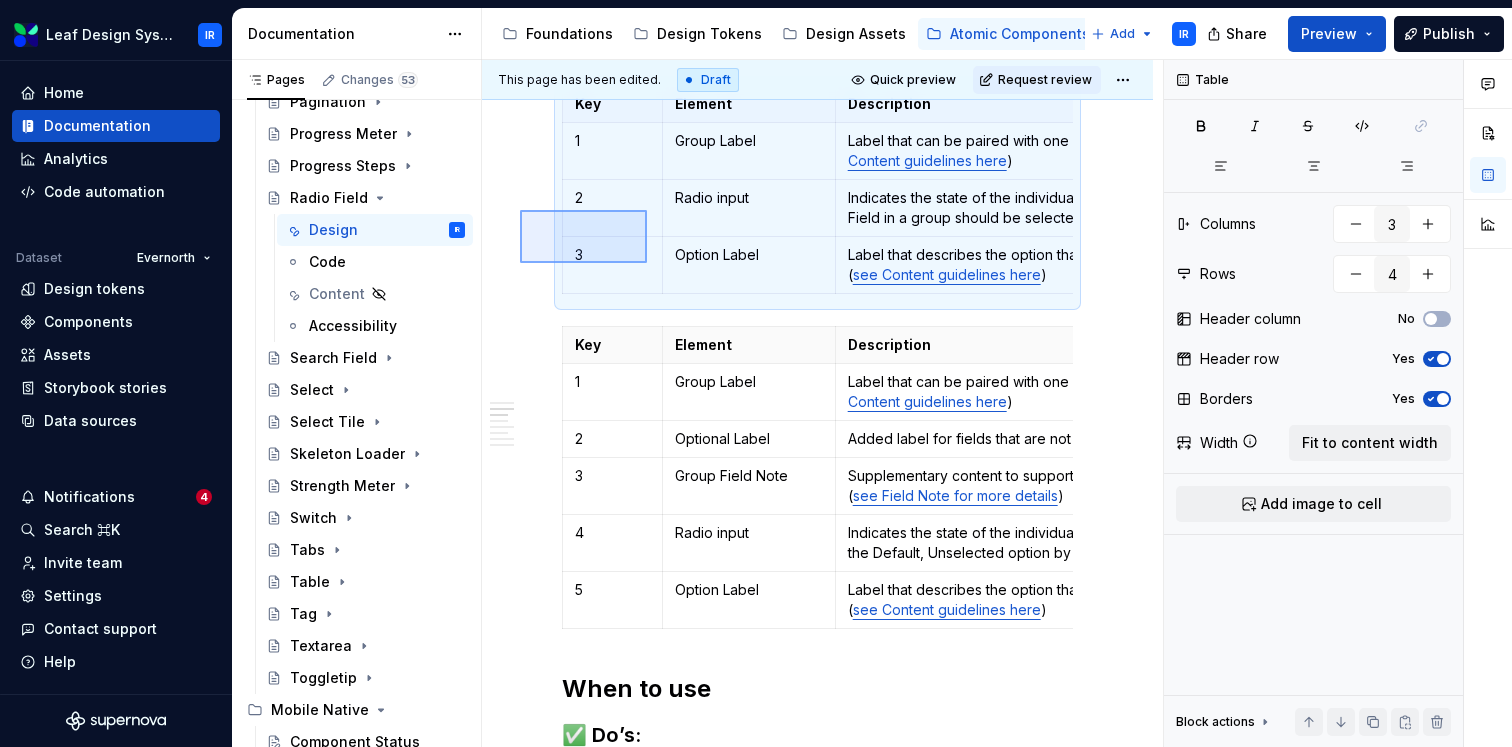 drag, startPoint x: 520, startPoint y: 263, endPoint x: 650, endPoint y: 208, distance: 141.15594 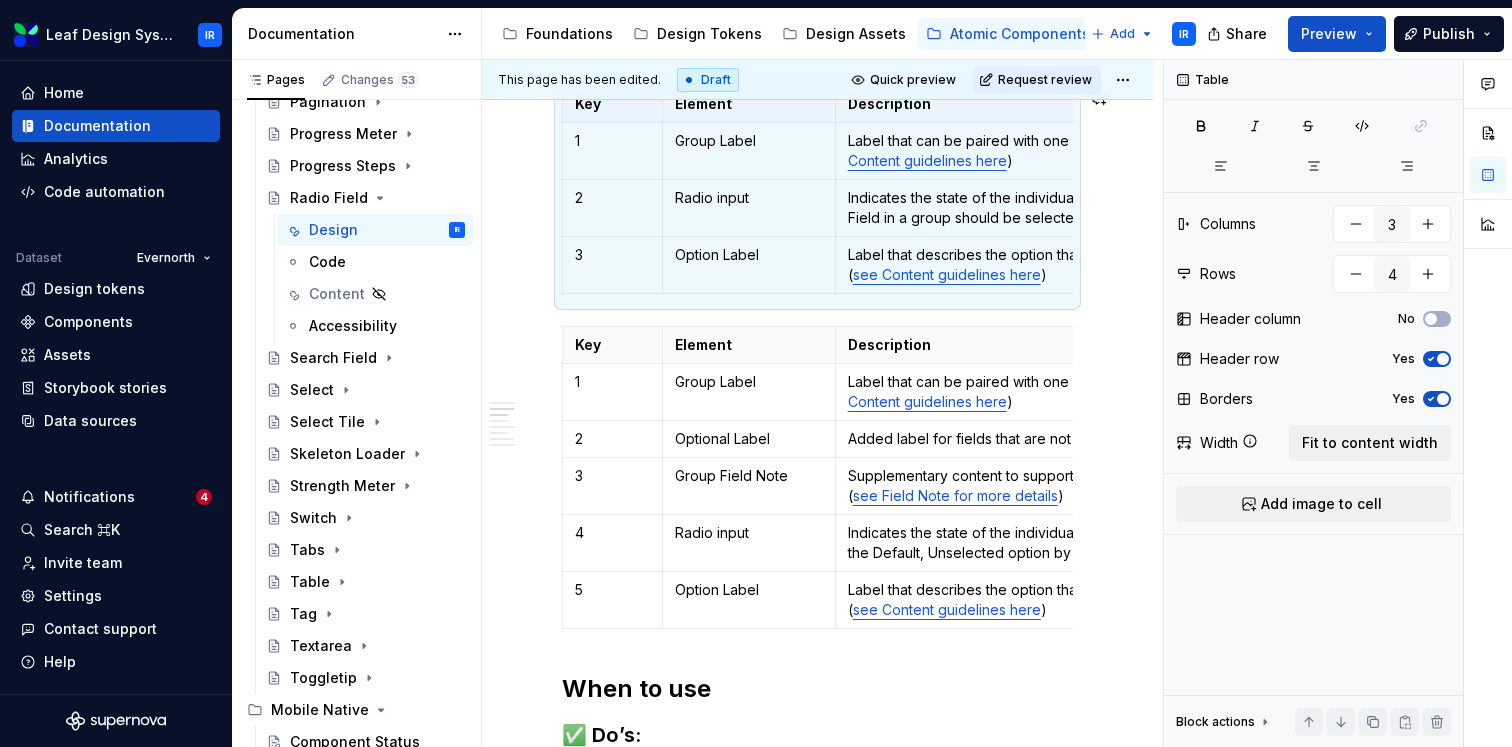 type on "6" 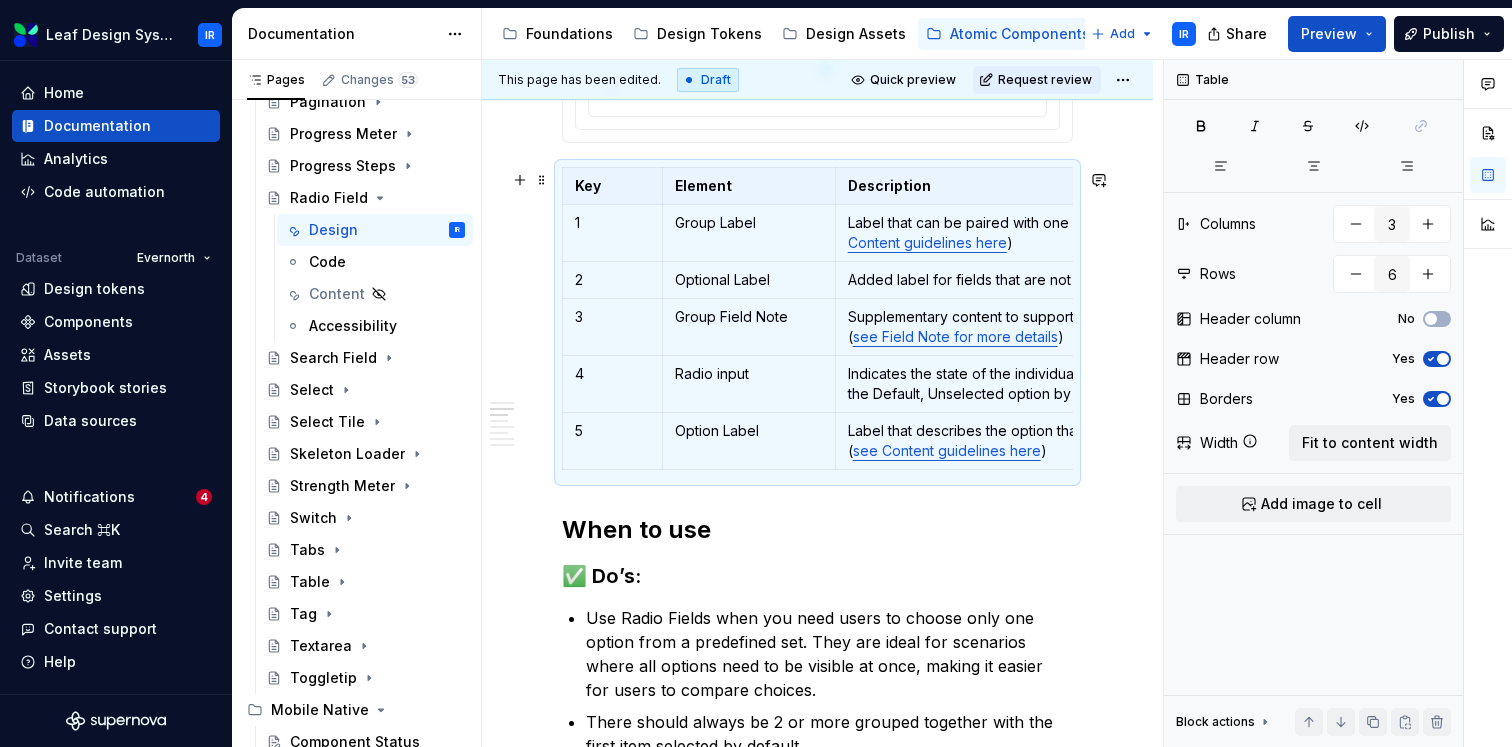scroll, scrollTop: 800, scrollLeft: 0, axis: vertical 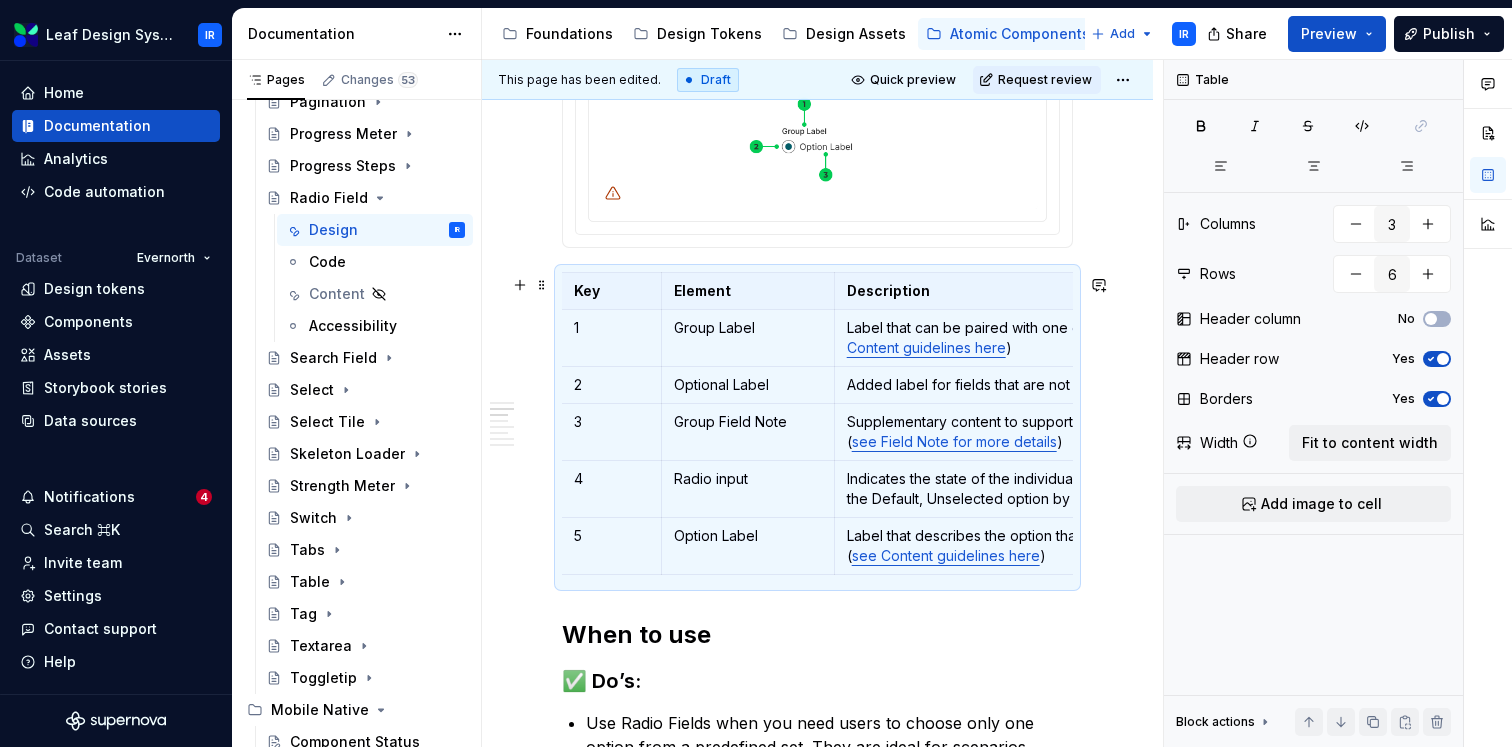click on "**********" at bounding box center (817, 1645) 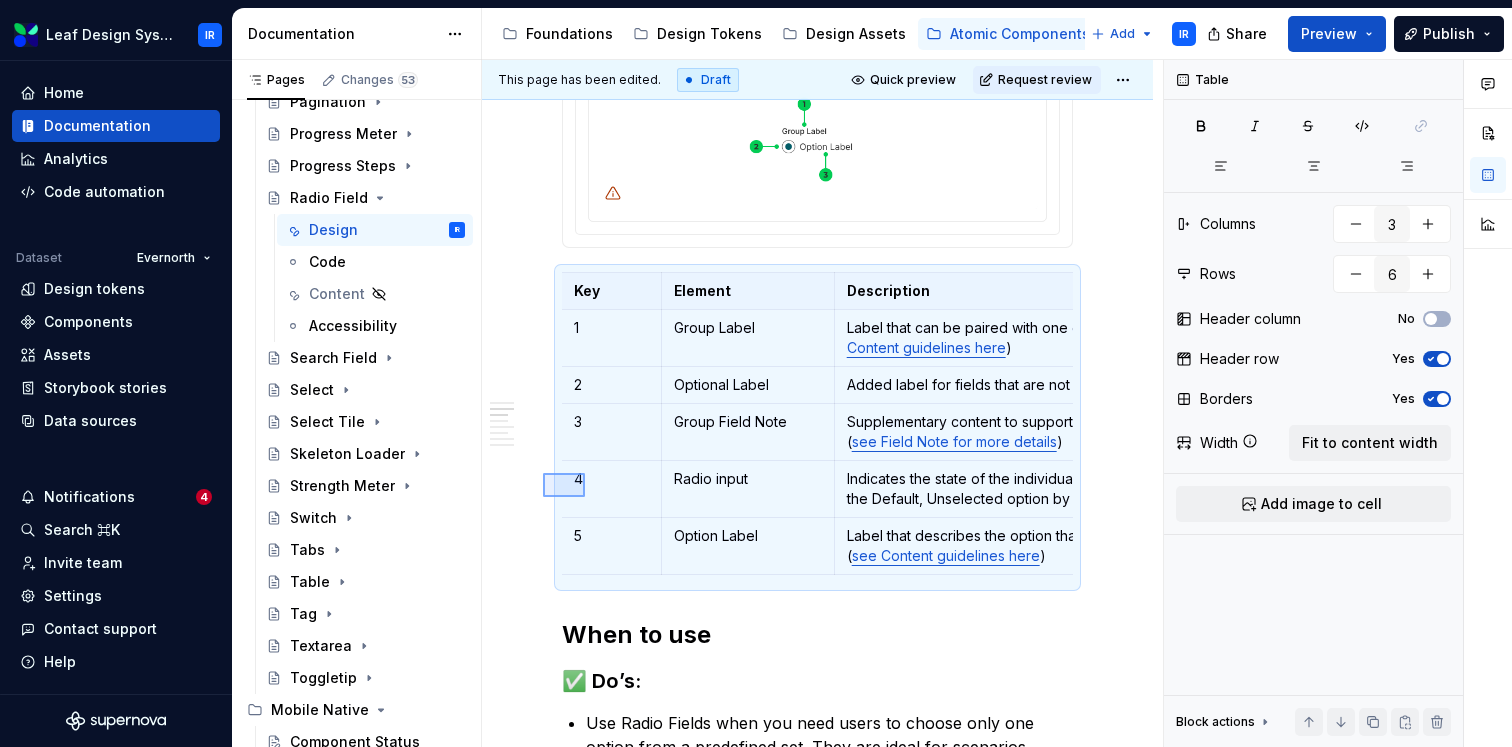 drag, startPoint x: 543, startPoint y: 498, endPoint x: 597, endPoint y: 462, distance: 64.899925 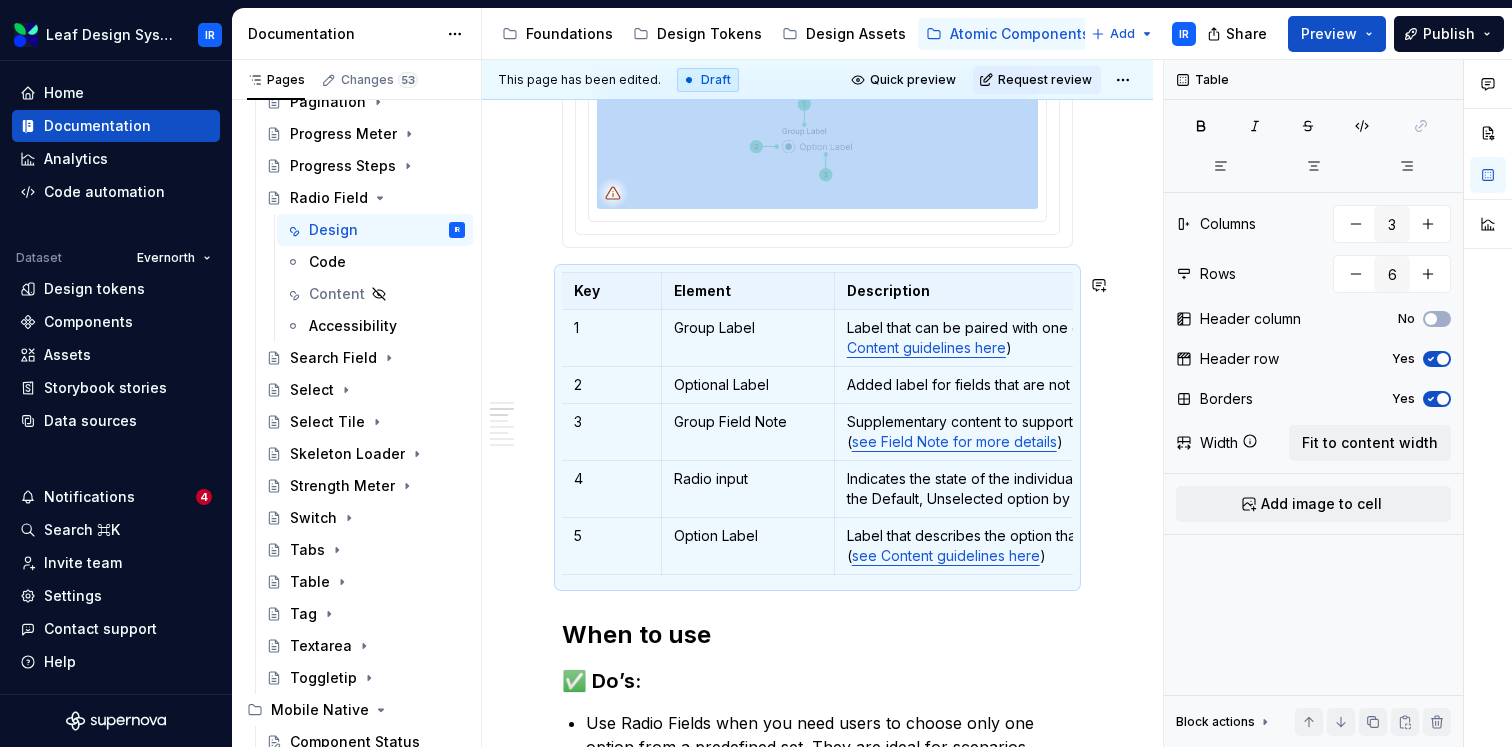 copy on "**********" 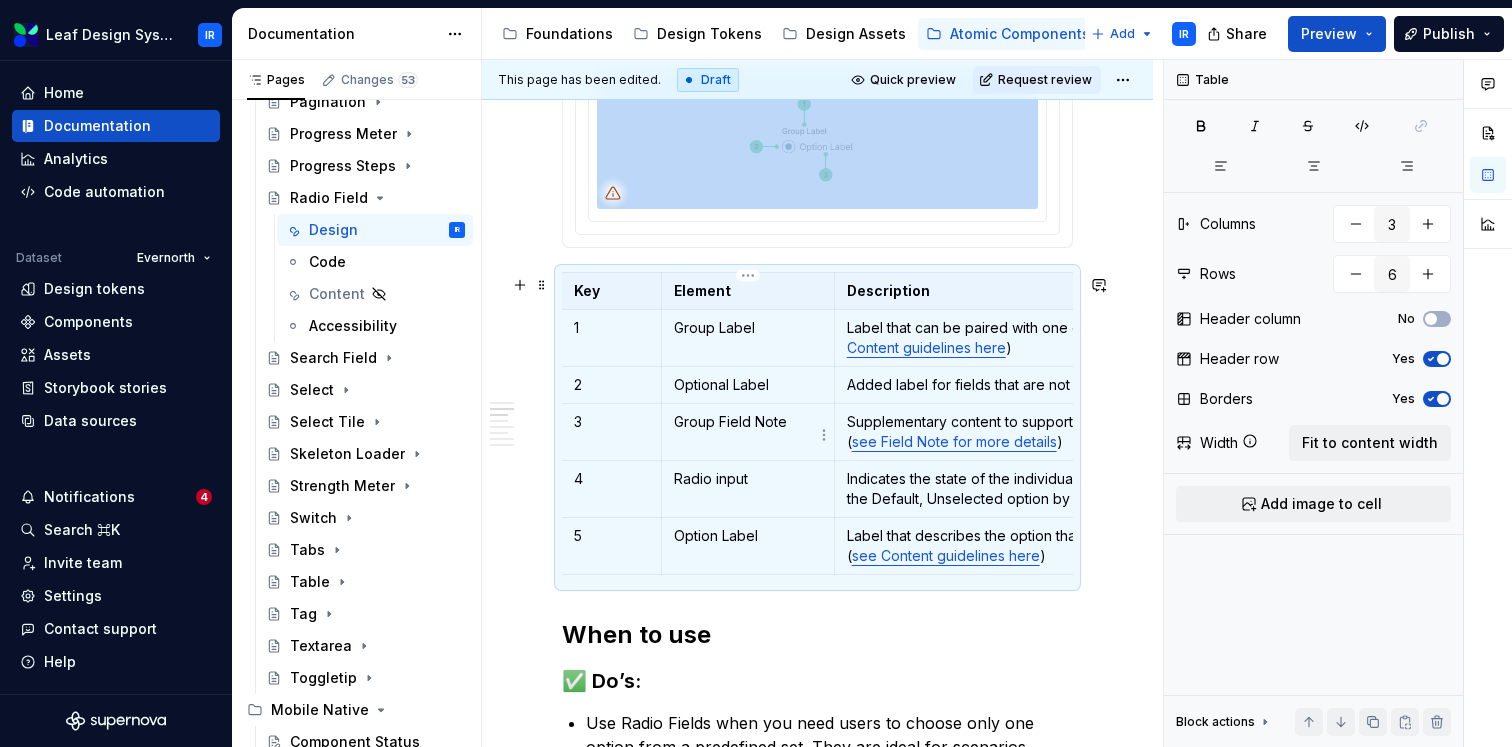 scroll, scrollTop: 0, scrollLeft: 0, axis: both 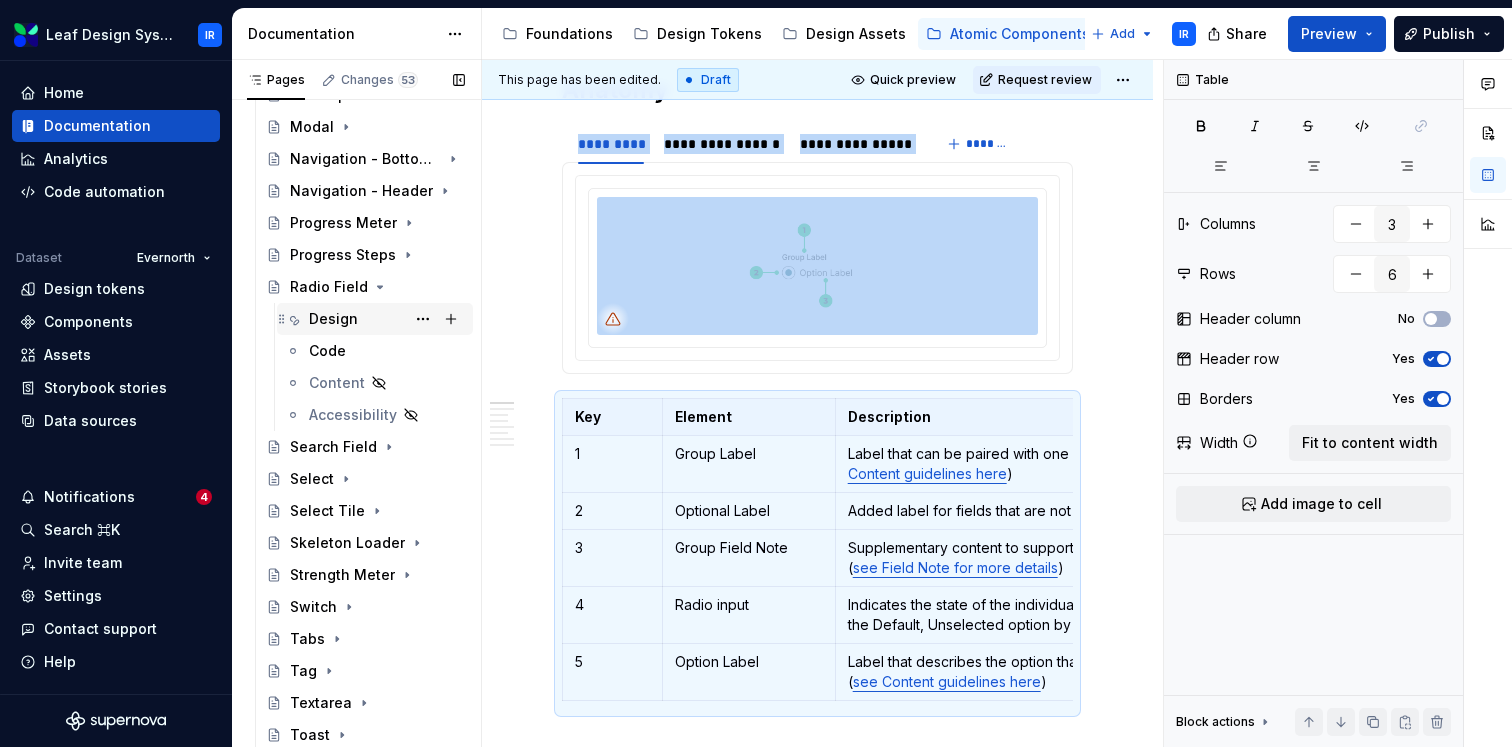 click on "Design" at bounding box center (333, 319) 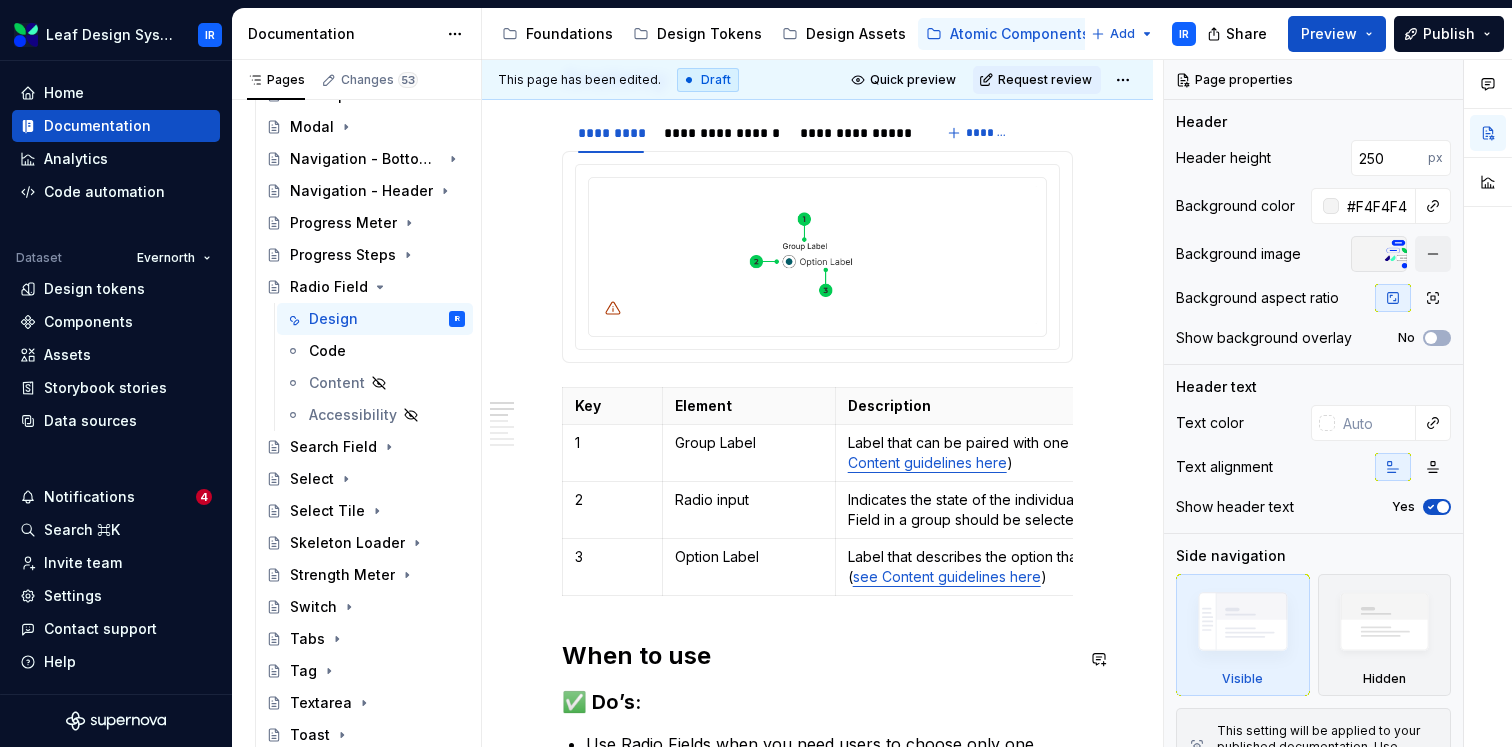 scroll, scrollTop: 593, scrollLeft: 0, axis: vertical 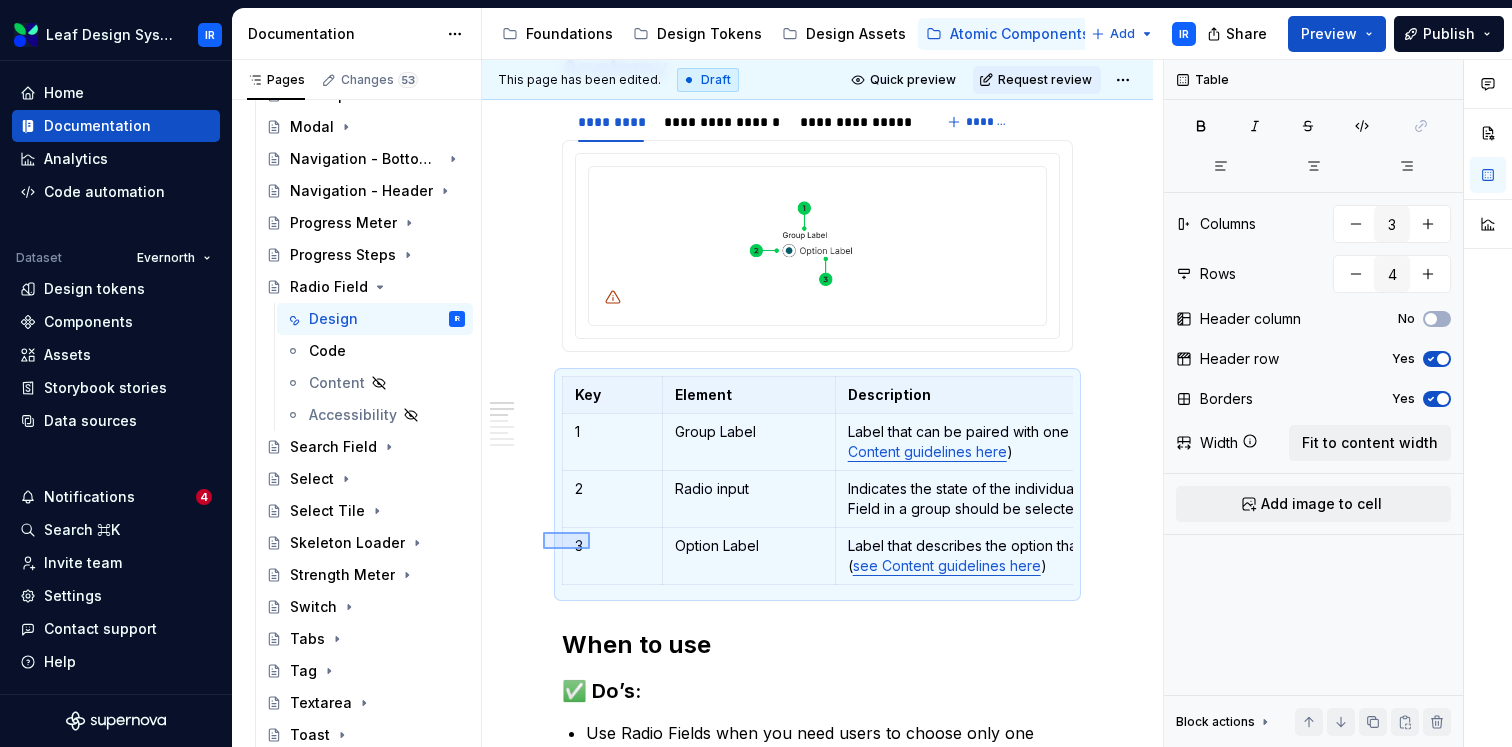 drag, startPoint x: 543, startPoint y: 549, endPoint x: 592, endPoint y: 531, distance: 52.201534 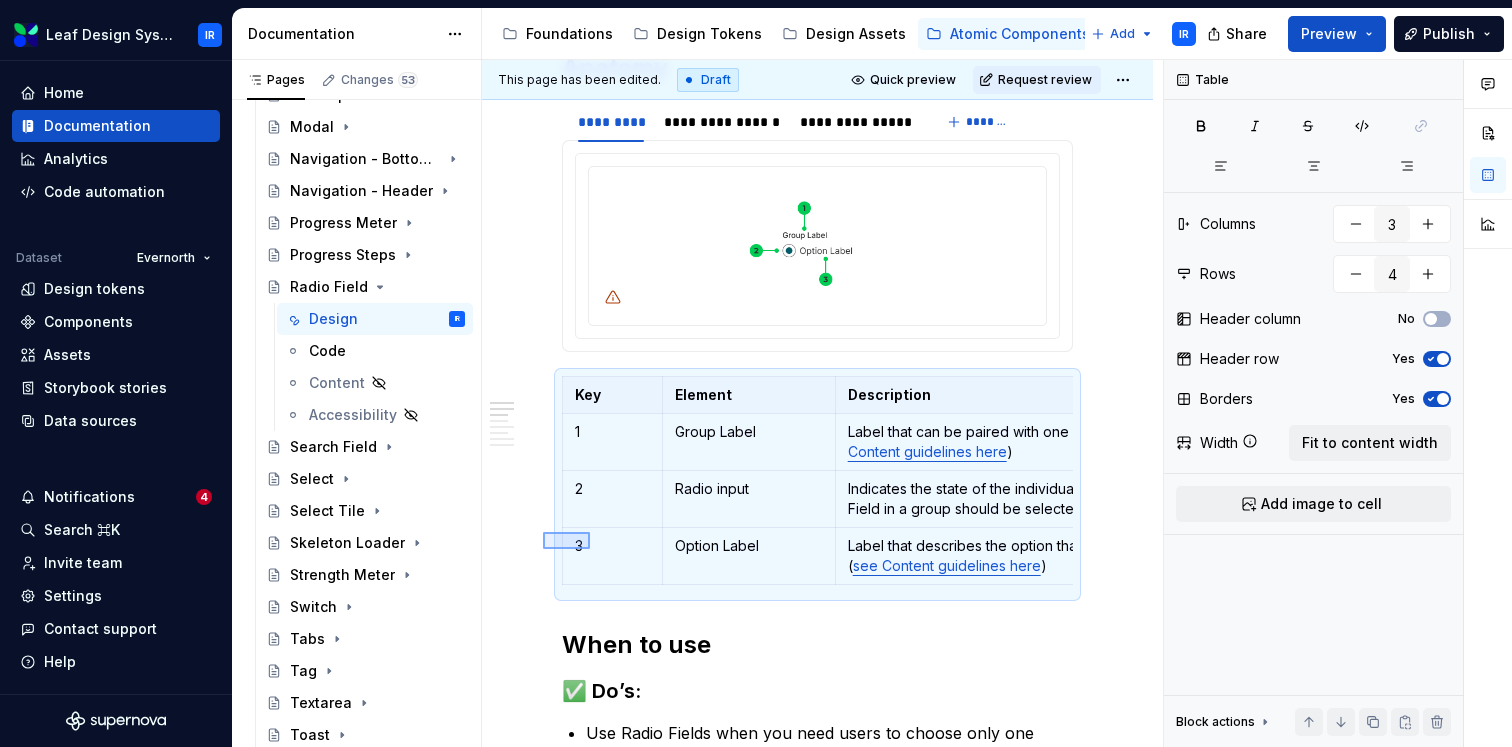 click on "**********" at bounding box center (822, 403) 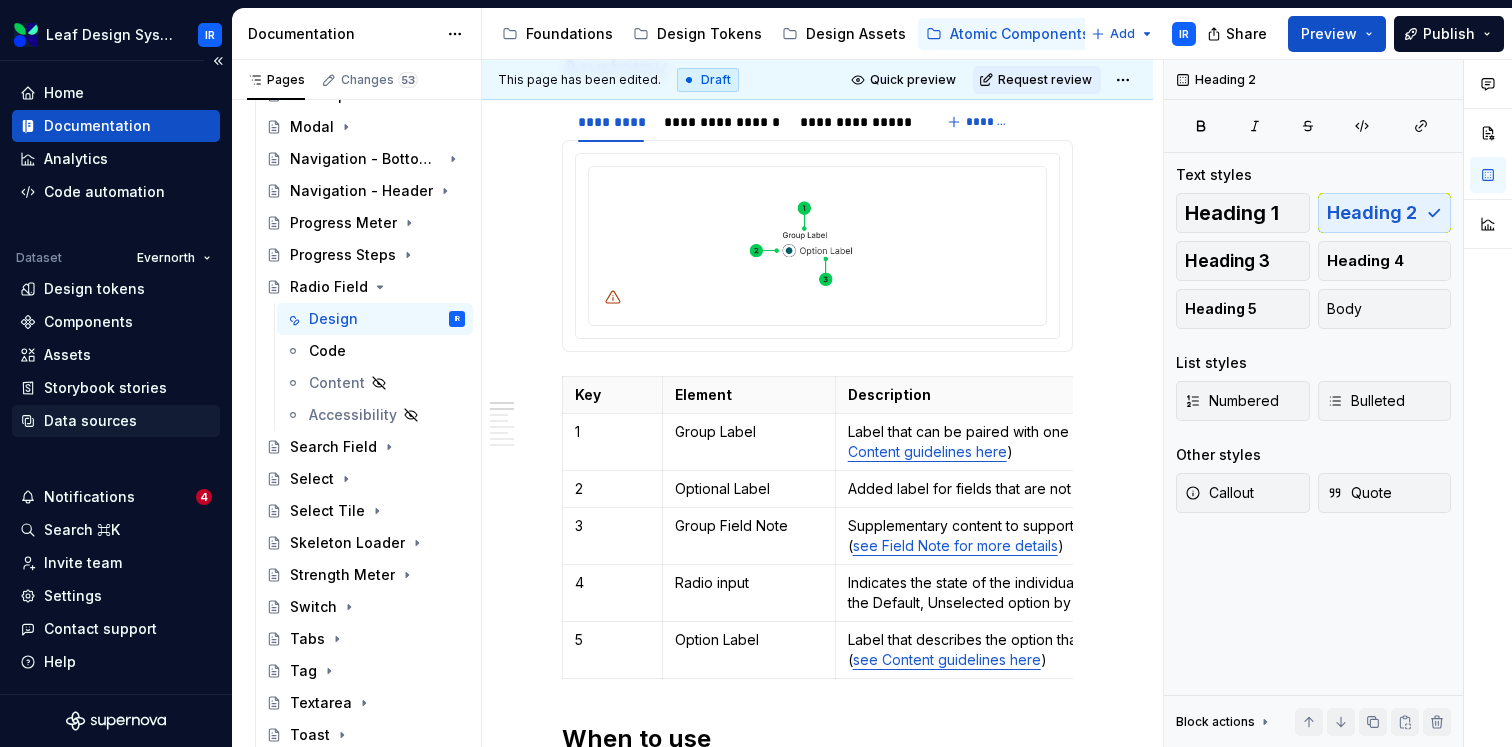 click on "Data sources" at bounding box center (90, 421) 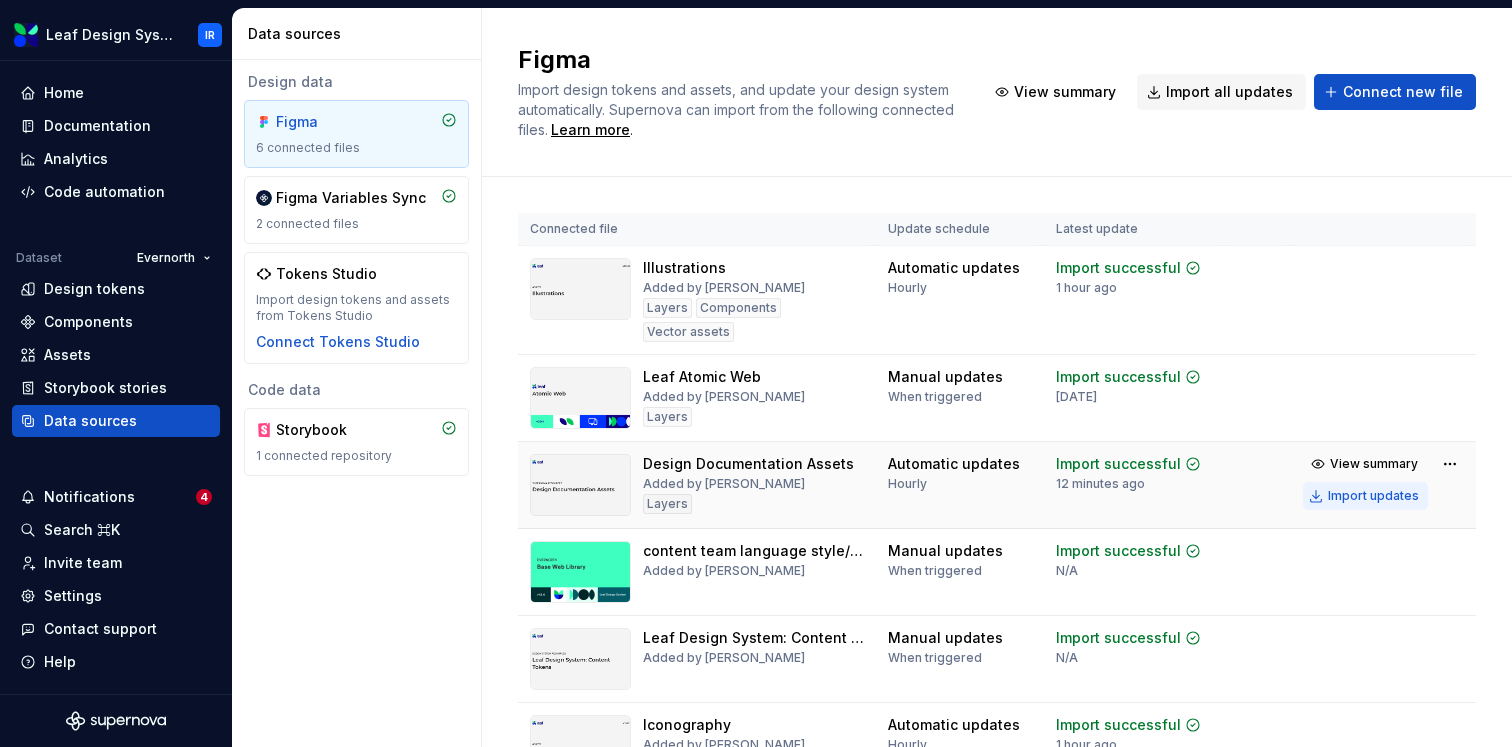 click on "Import updates" at bounding box center [1373, 496] 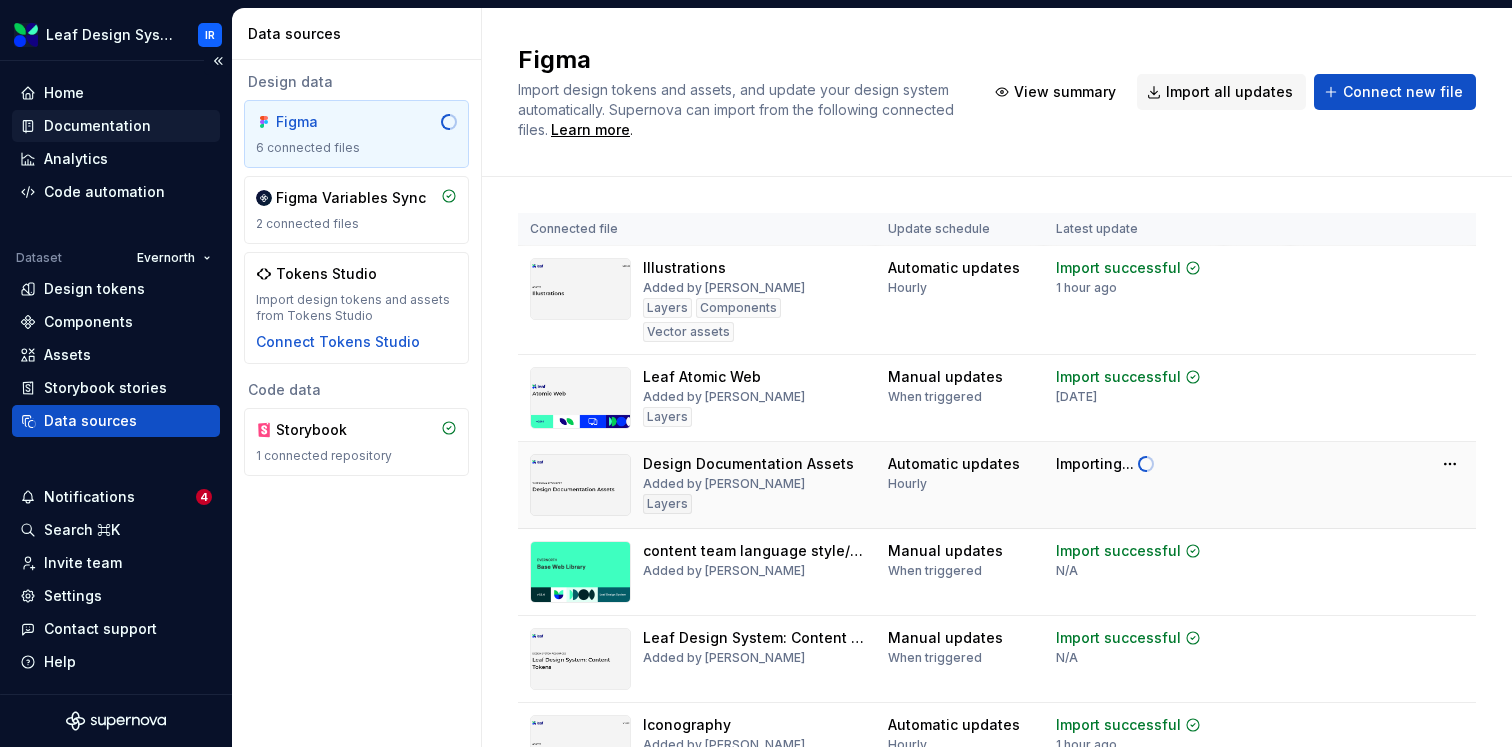 click on "Documentation" at bounding box center [97, 126] 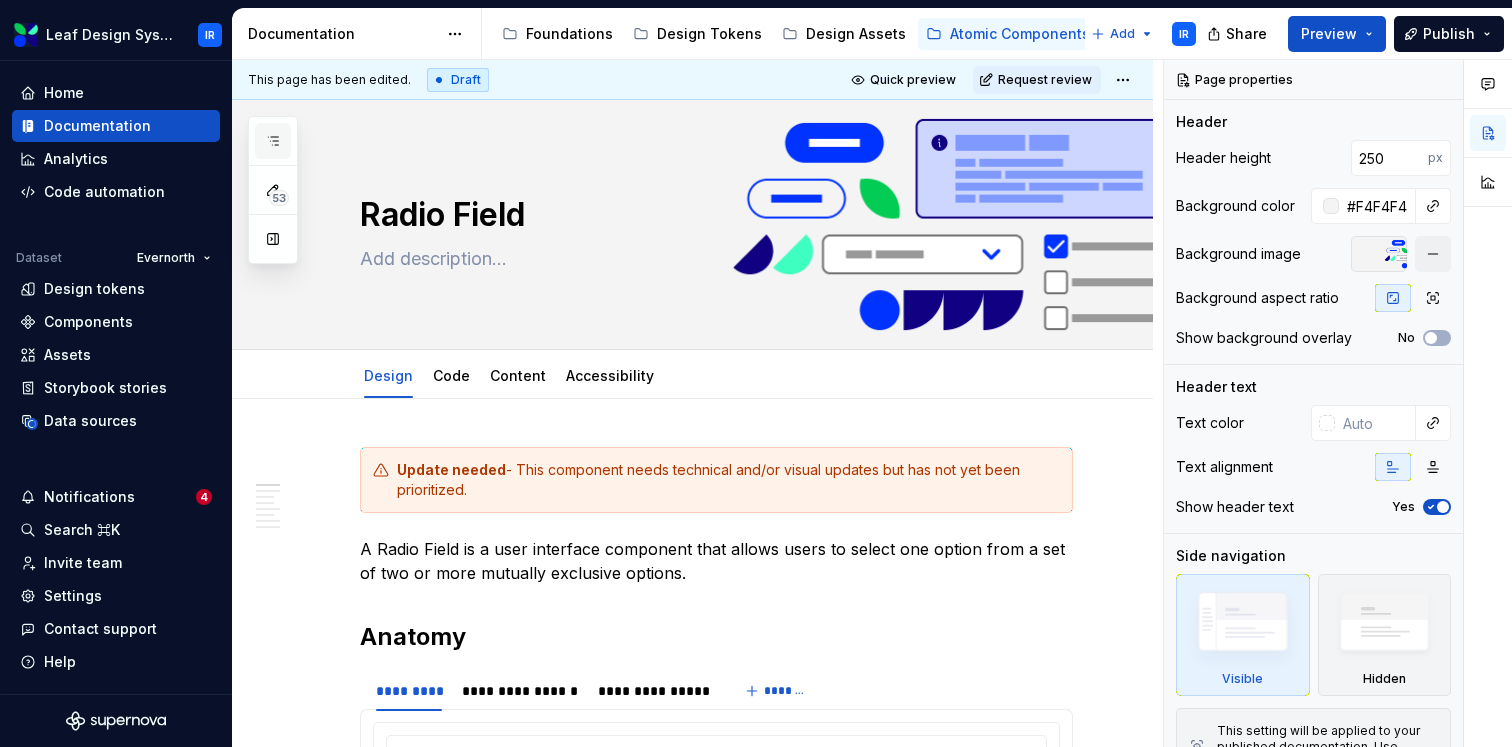 click 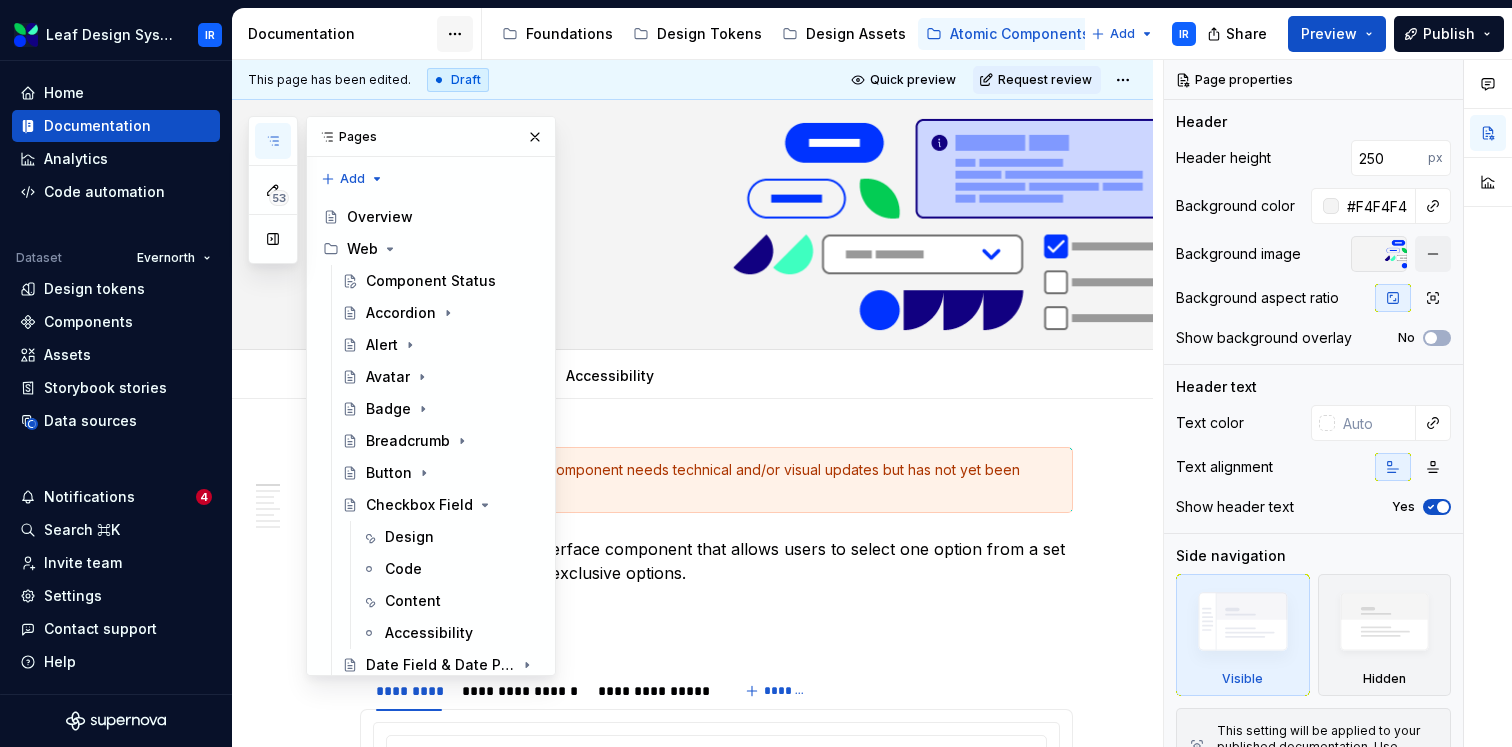 click on "Leaf Design System IR Home Documentation Analytics Code automation Dataset Evernorth Design tokens Components Assets Storybook stories Data sources Notifications 4 Search ⌘K Invite team Settings Contact support Help Documentation
Accessibility guide for tree Page tree.
Navigate the tree with the arrow keys. Common tree hotkeys apply. Further keybindings are available:
enter to execute primary action on focused item
f2 to start renaming the focused item
escape to abort renaming an item
control+d to start dragging selected items
Foundations Design Tokens Design Assets Atomic Components Molecular Patterns Layout Modules Design Packages Add IR Share Preview Publish 53 Pages Add
Accessibility guide for tree Page tree.
Navigate the tree with the arrow keys. Common tree hotkeys apply. Further keybindings are available:
enter to execute primary action on focused item
Web IR" at bounding box center (756, 373) 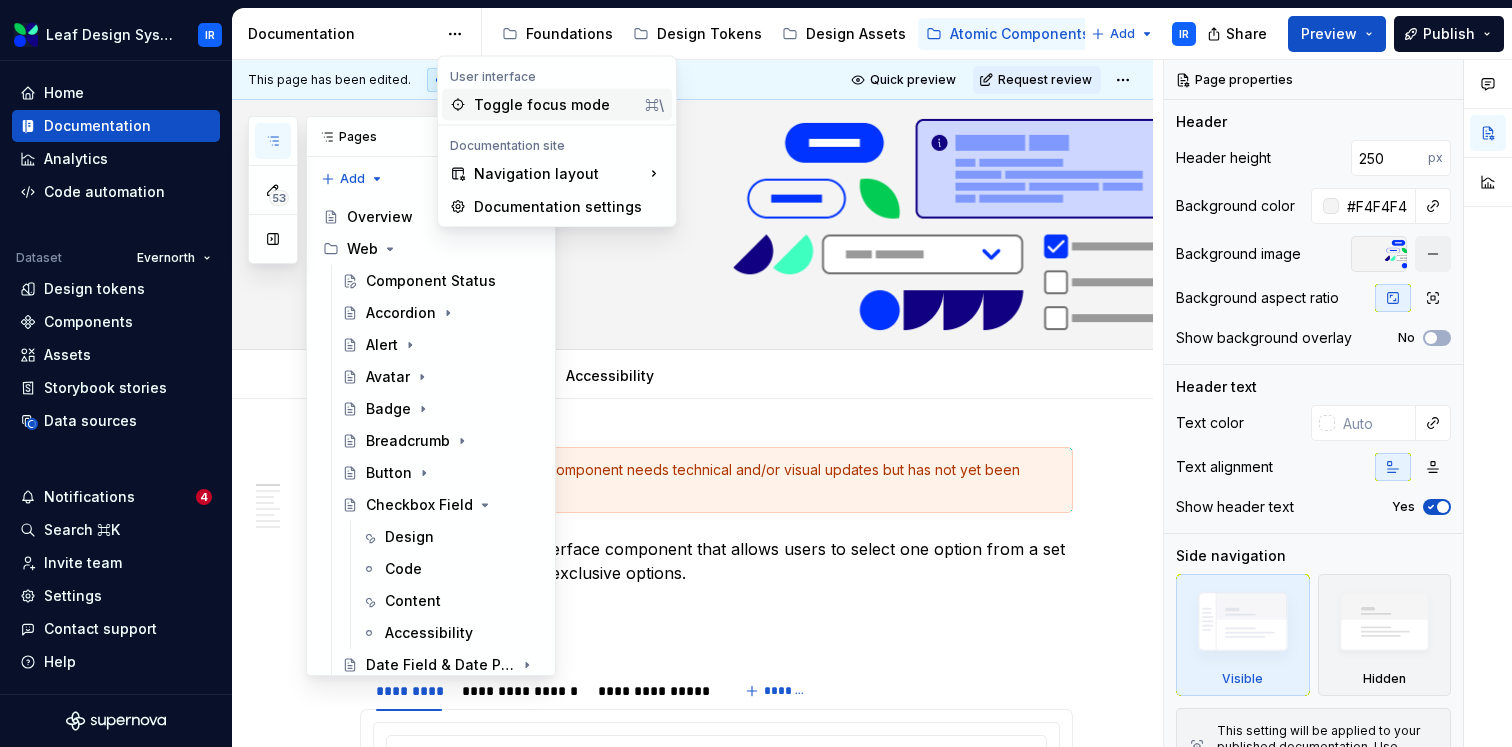click on "Toggle focus mode ⌘\" at bounding box center [557, 105] 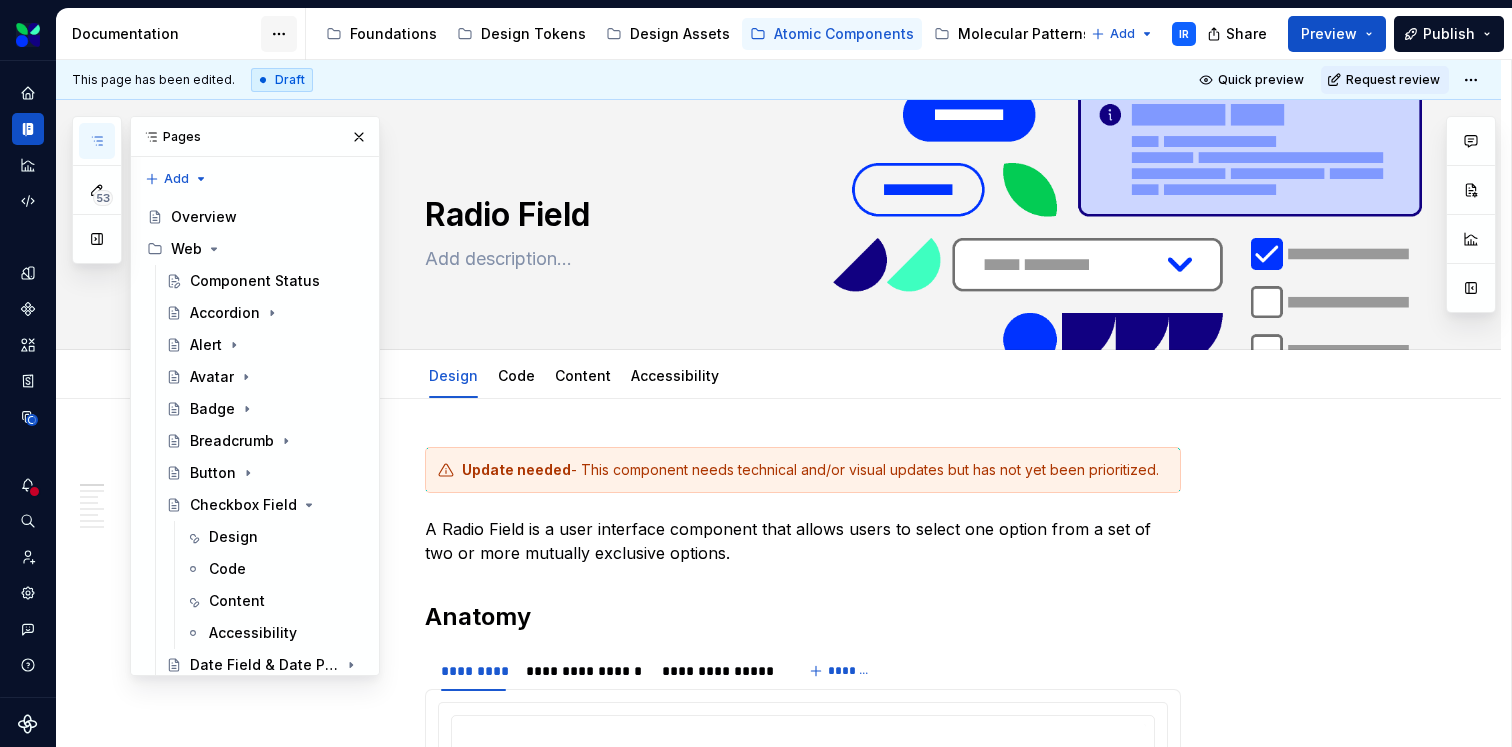 click on "Leaf Design System IR Dataset Evernorth Documentation
Accessibility guide for tree Page tree.
Navigate the tree with the arrow keys. Common tree hotkeys apply. Further keybindings are available:
enter to execute primary action on focused item
f2 to start renaming the focused item
escape to abort renaming an item
control+d to start dragging selected items
Foundations Design Tokens Design Assets Atomic Components Molecular Patterns Layout Modules Design Packages Add IR Share Preview Publish 53 Pages Add
Accessibility guide for tree Page tree.
Navigate the tree with the arrow keys. Common tree hotkeys apply. Further keybindings are available:
enter to execute primary action on focused item
f2 to start renaming the focused item
escape to abort renaming an item
control+d to start dragging selected items
Overview Web Component Status Accordion Alert Avatar Badge Breadcrumb" at bounding box center (756, 373) 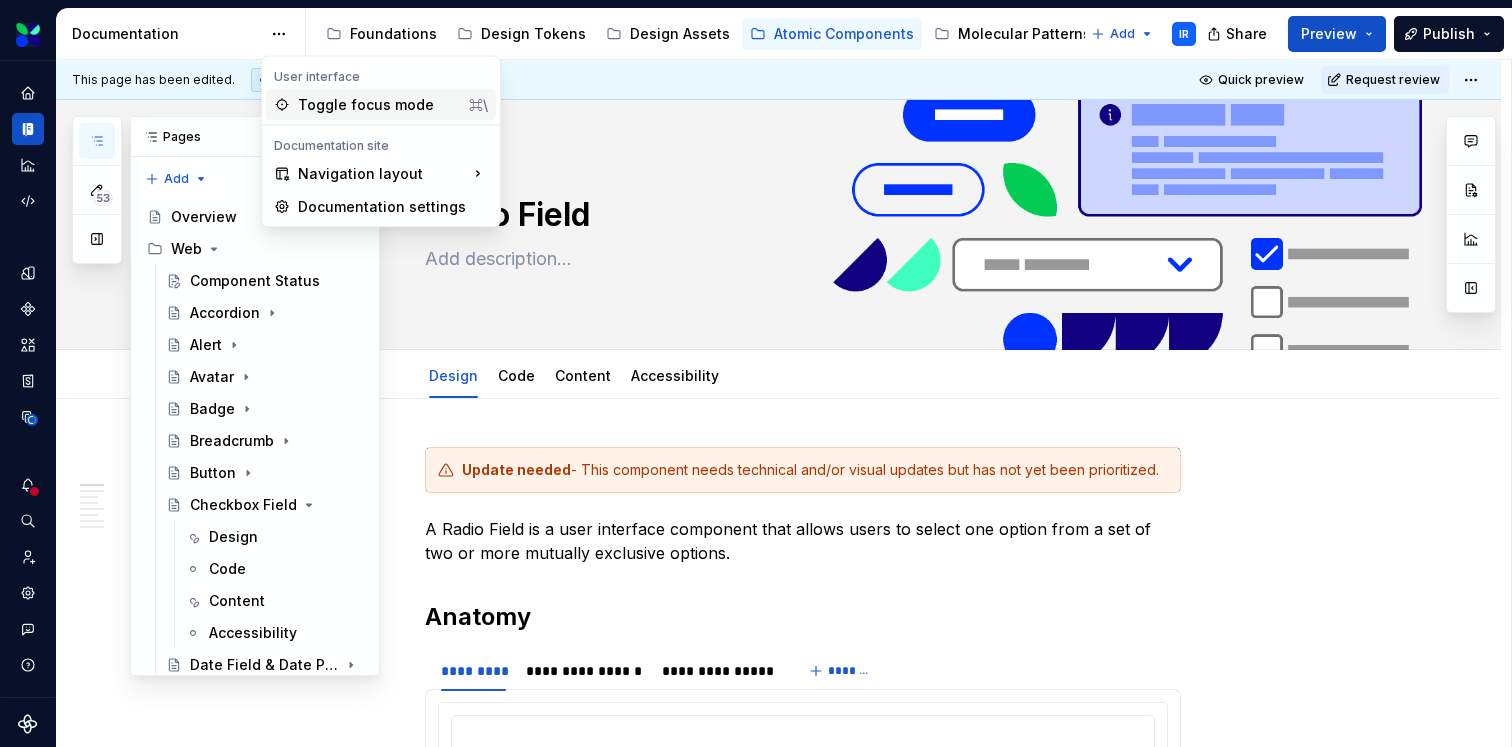 click on "Toggle focus mode" at bounding box center (379, 105) 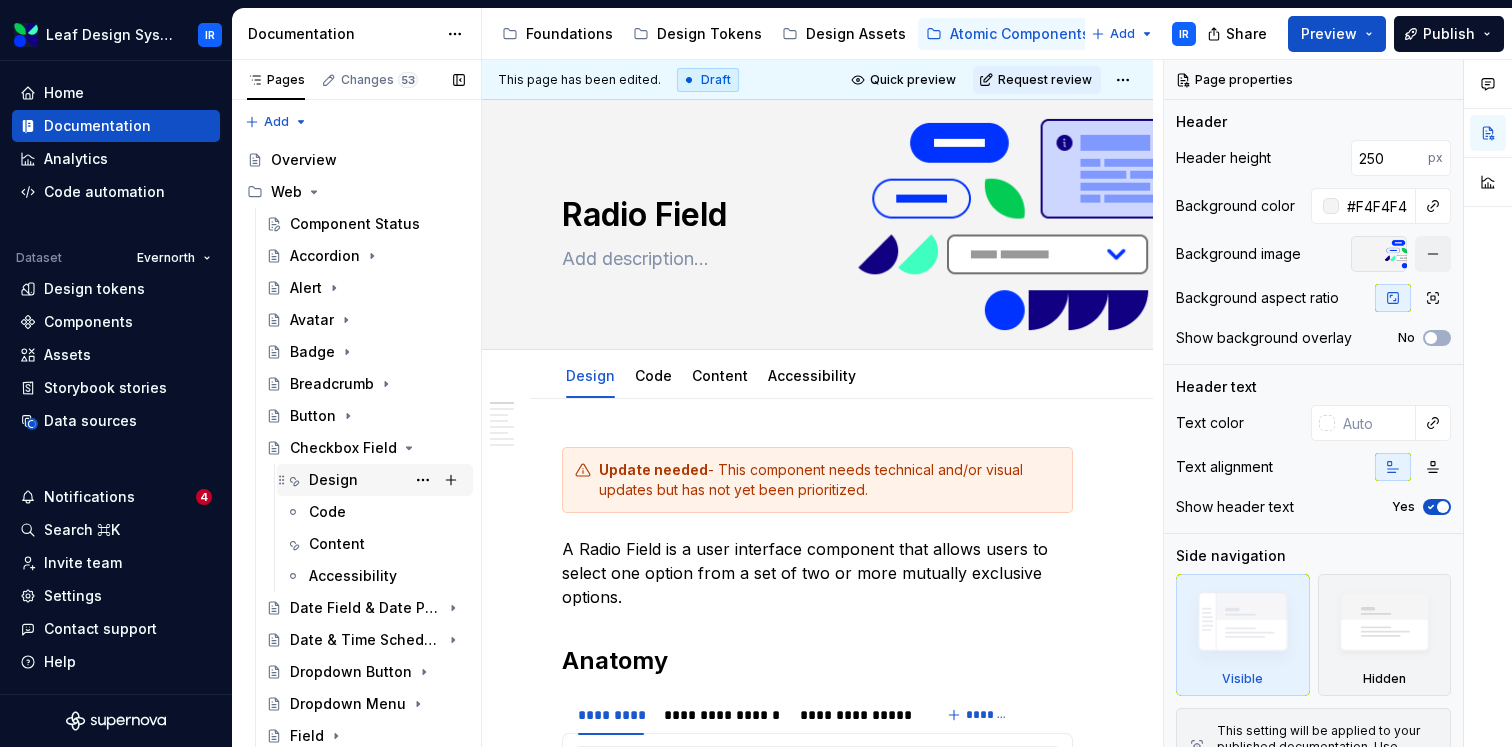 click on "Design" at bounding box center [387, 480] 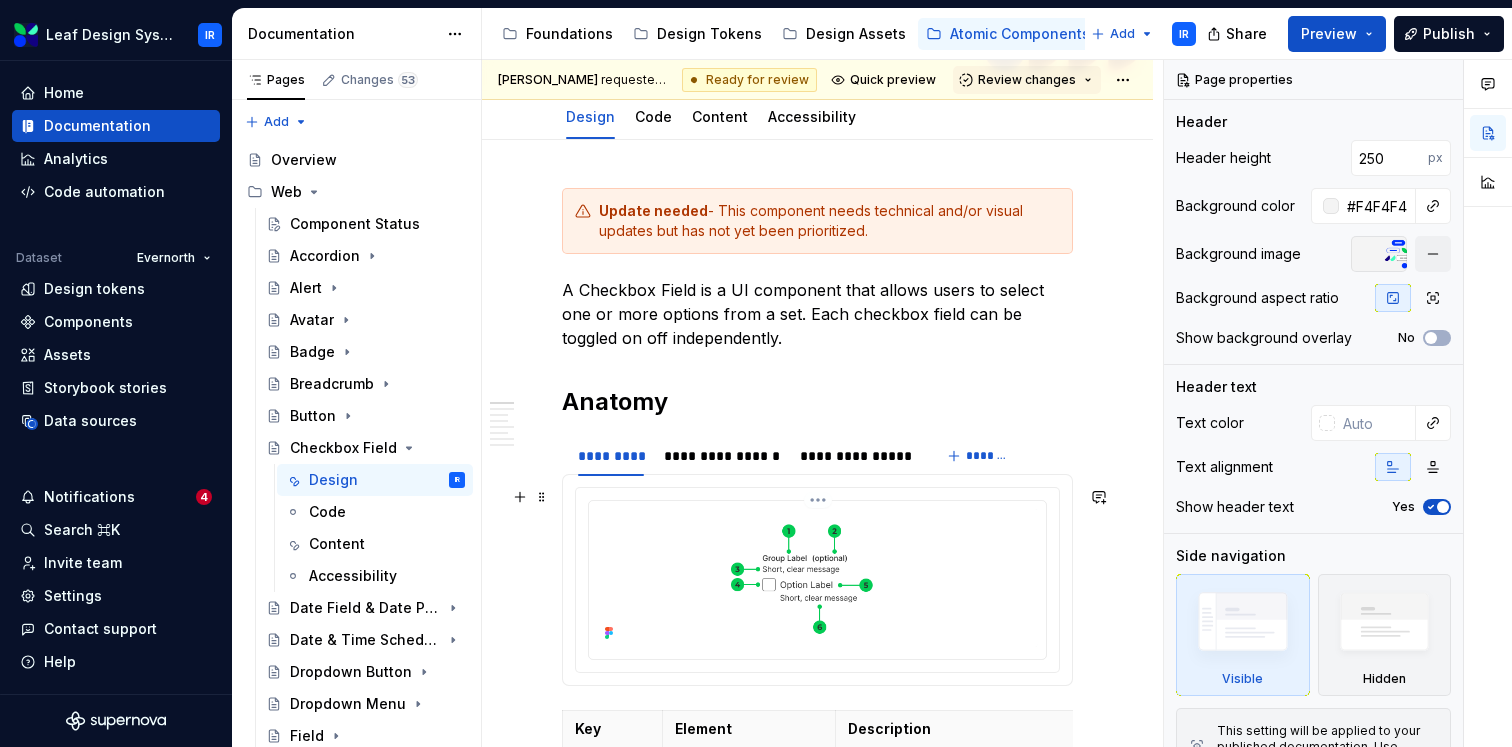 scroll, scrollTop: 381, scrollLeft: 0, axis: vertical 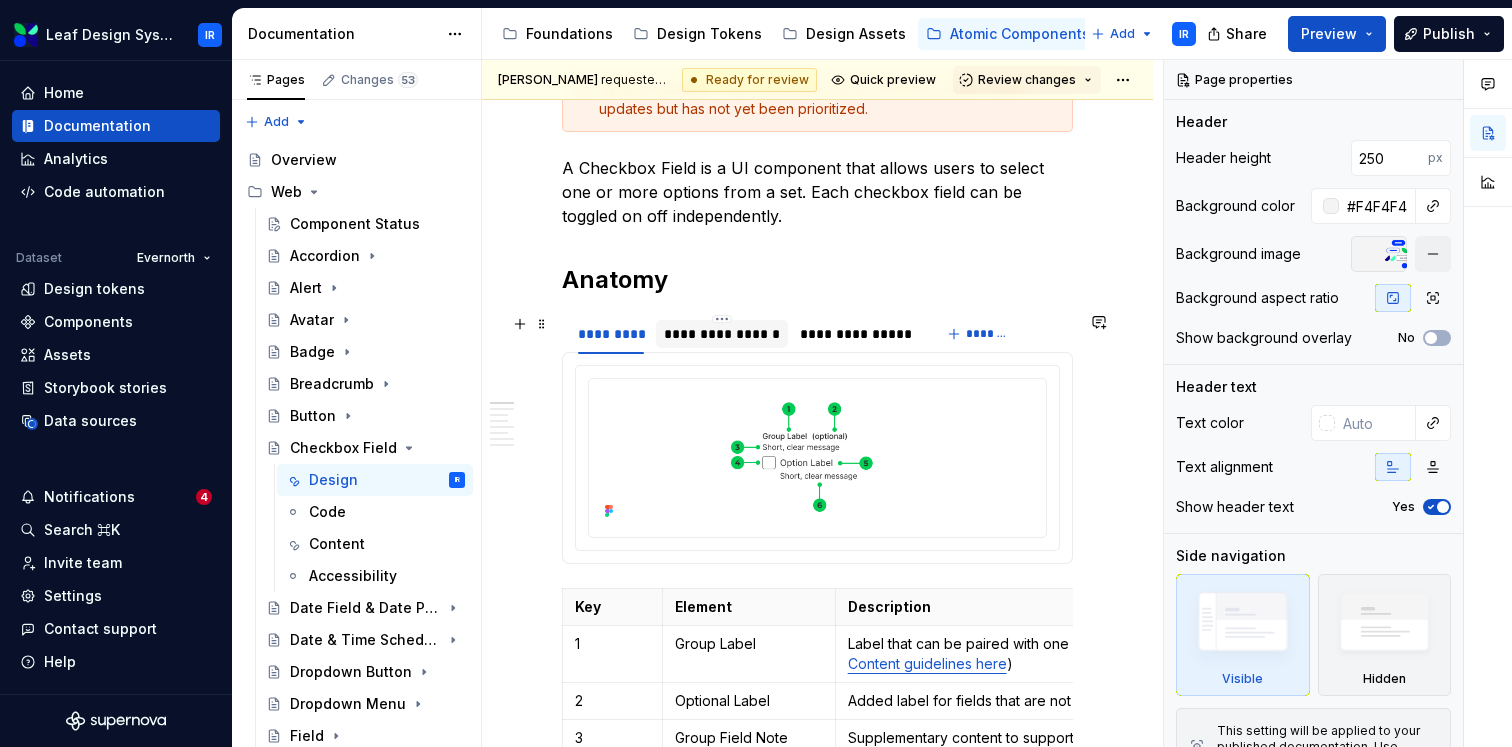 click on "**********" at bounding box center (722, 334) 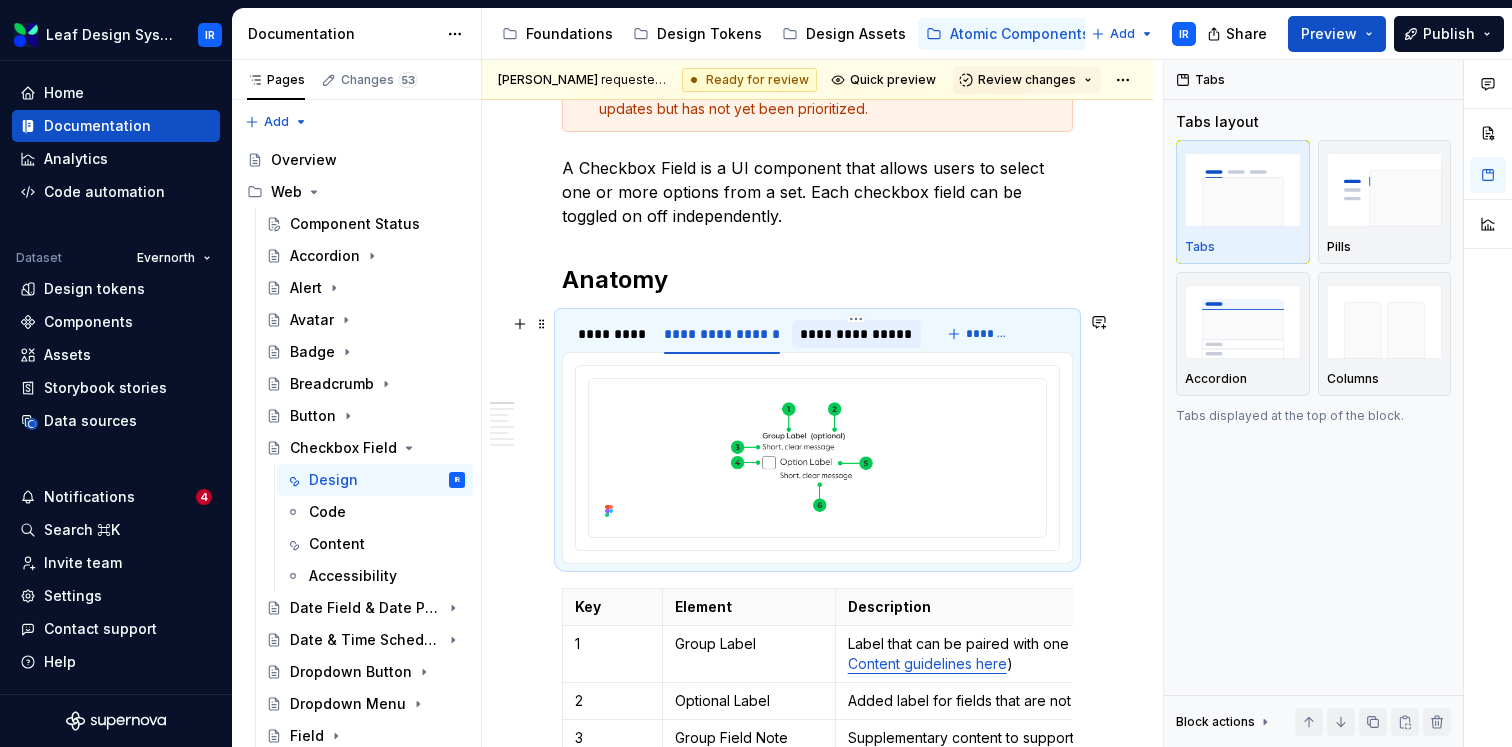 click on "**********" at bounding box center (856, 334) 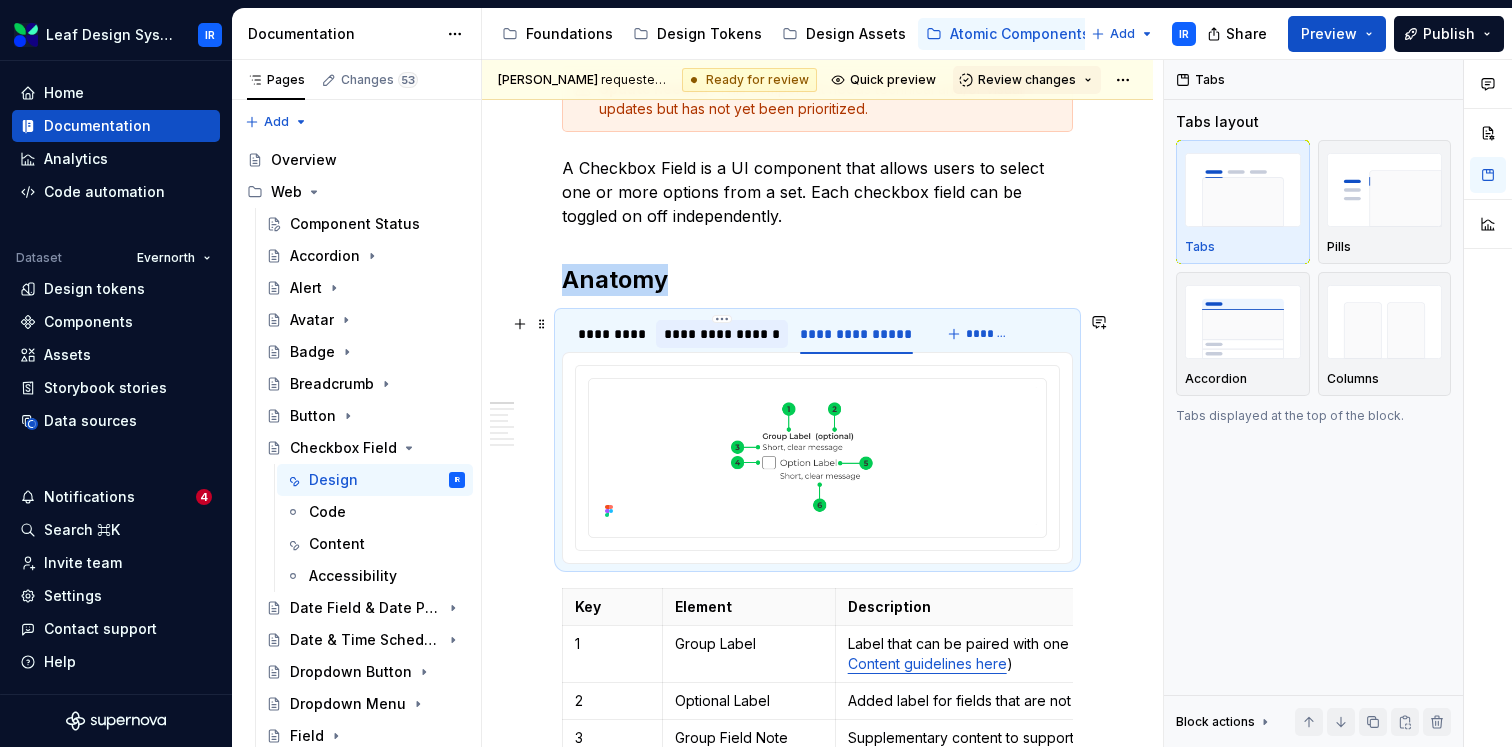 click on "**********" at bounding box center [722, 334] 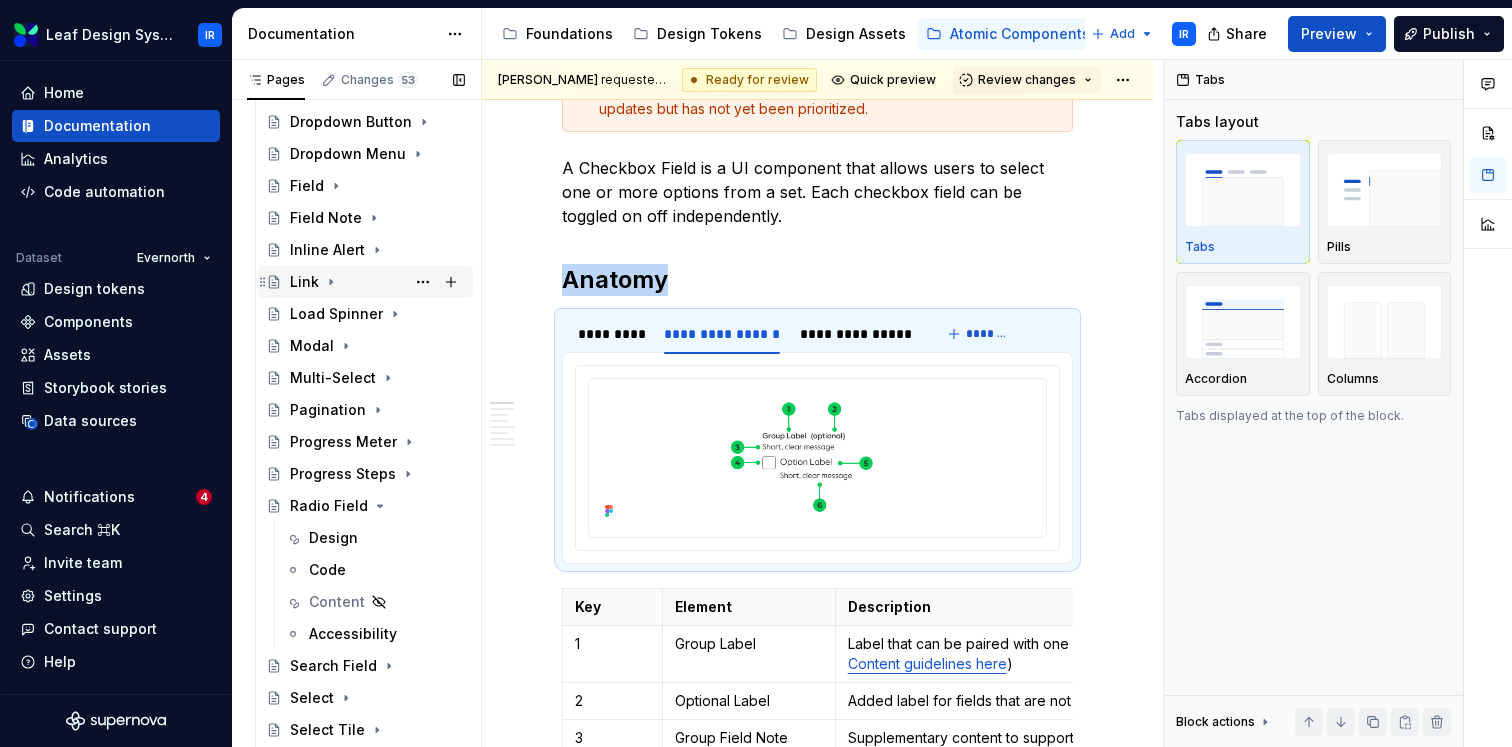 scroll, scrollTop: 553, scrollLeft: 0, axis: vertical 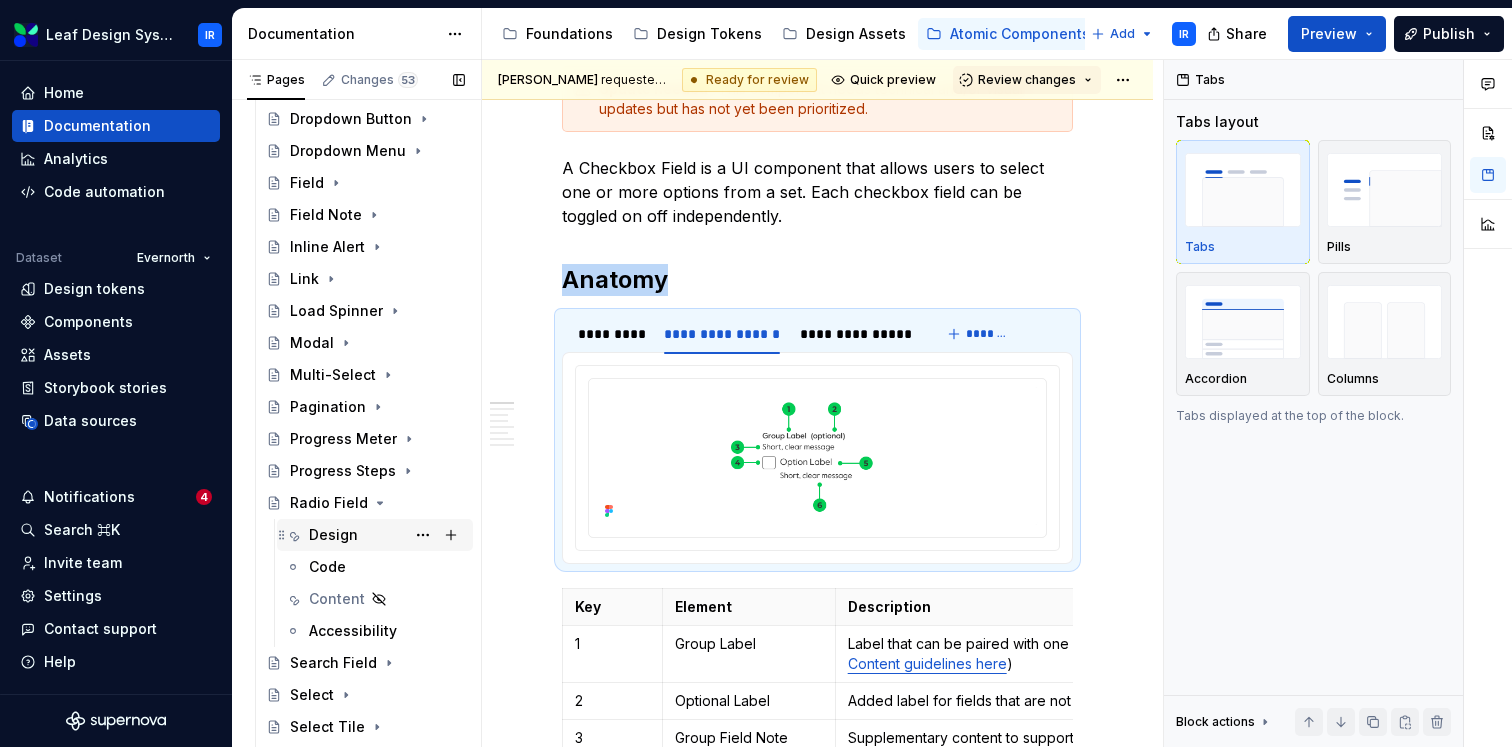 click on "Design" at bounding box center [333, 535] 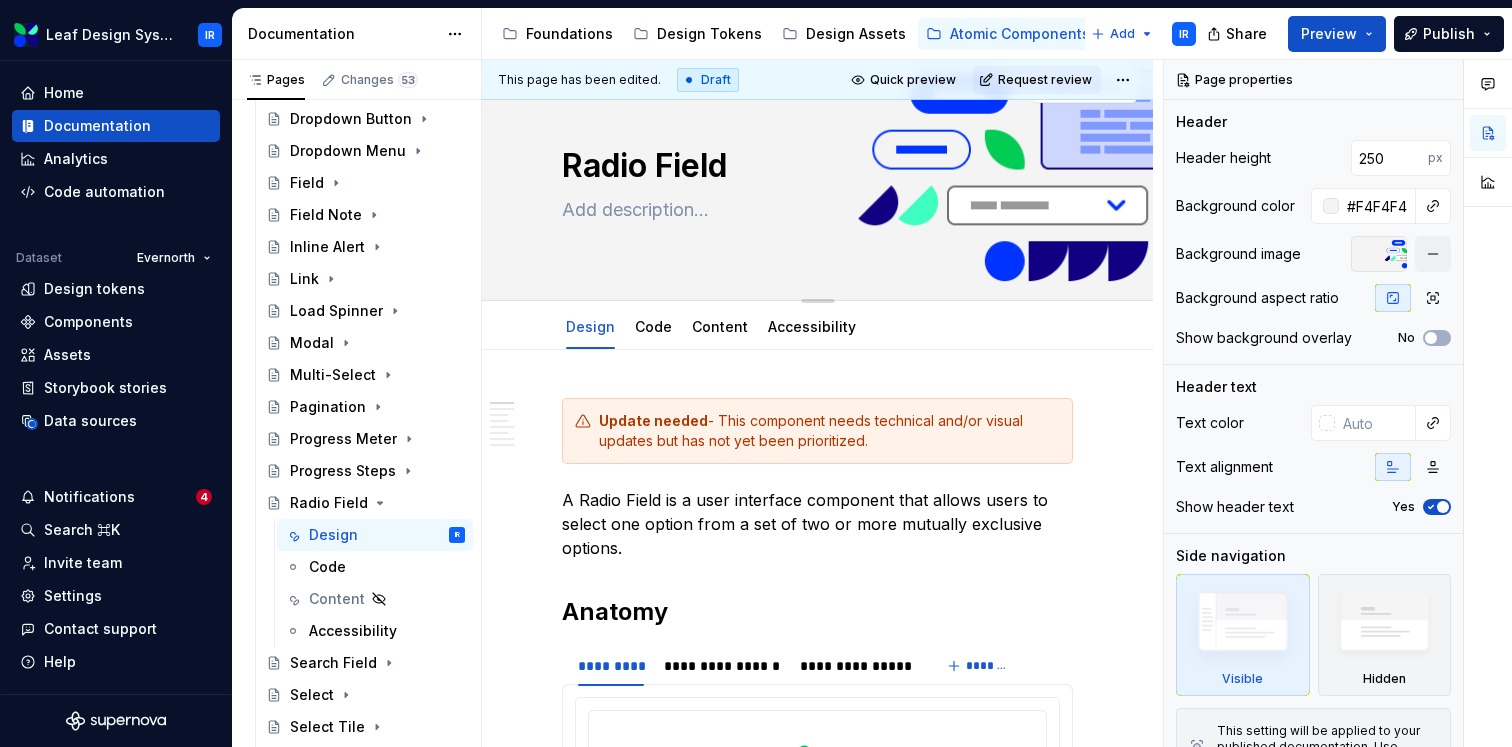 scroll, scrollTop: 37, scrollLeft: 0, axis: vertical 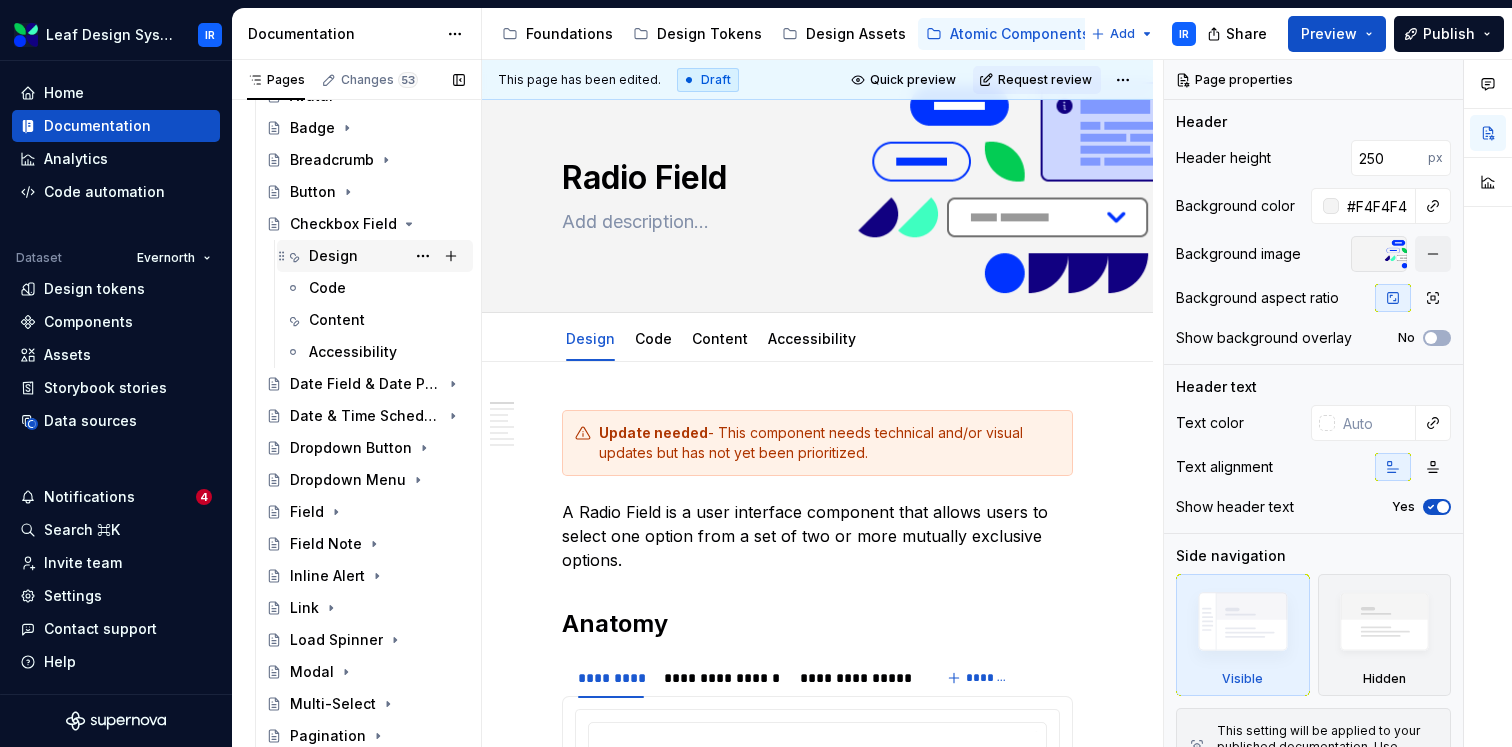 click on "Design" at bounding box center (387, 256) 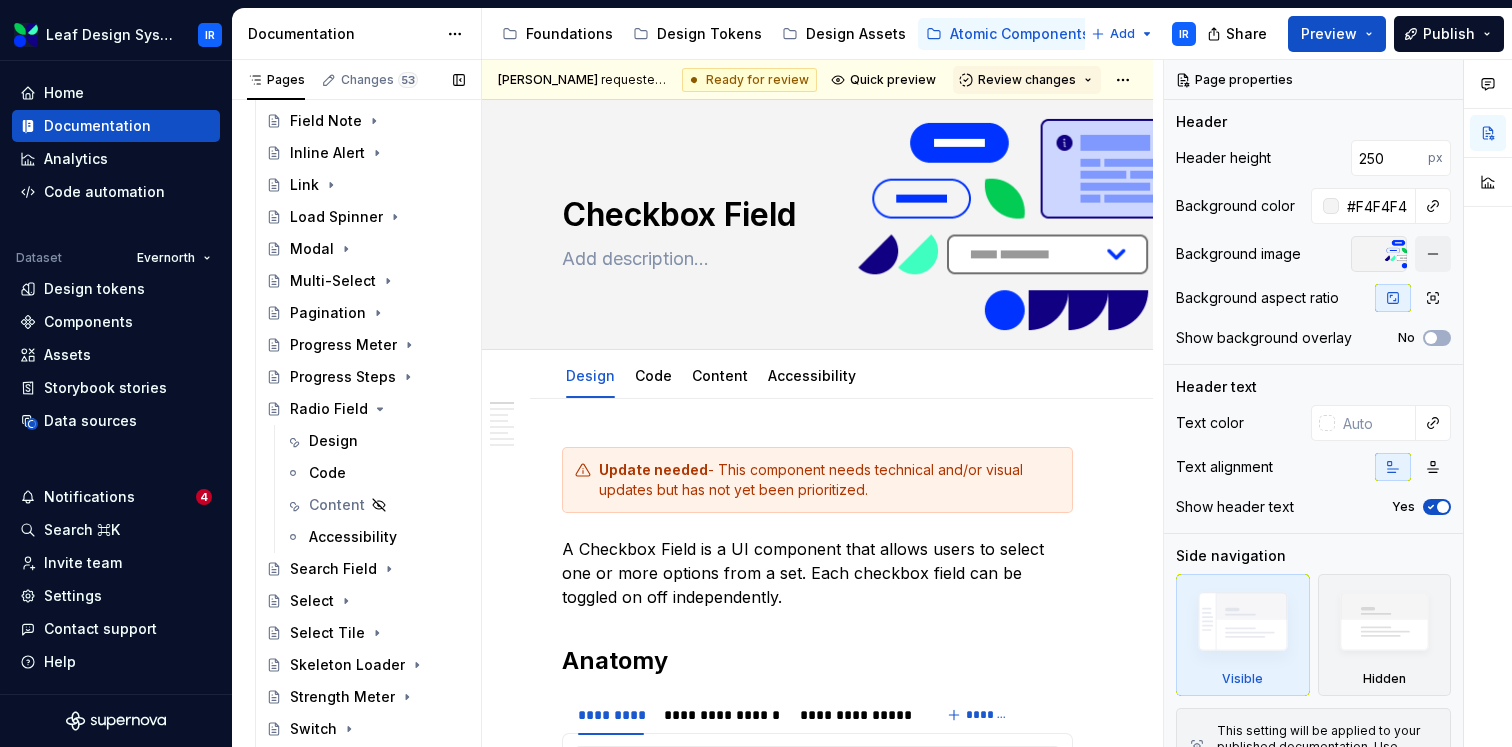 scroll, scrollTop: 672, scrollLeft: 0, axis: vertical 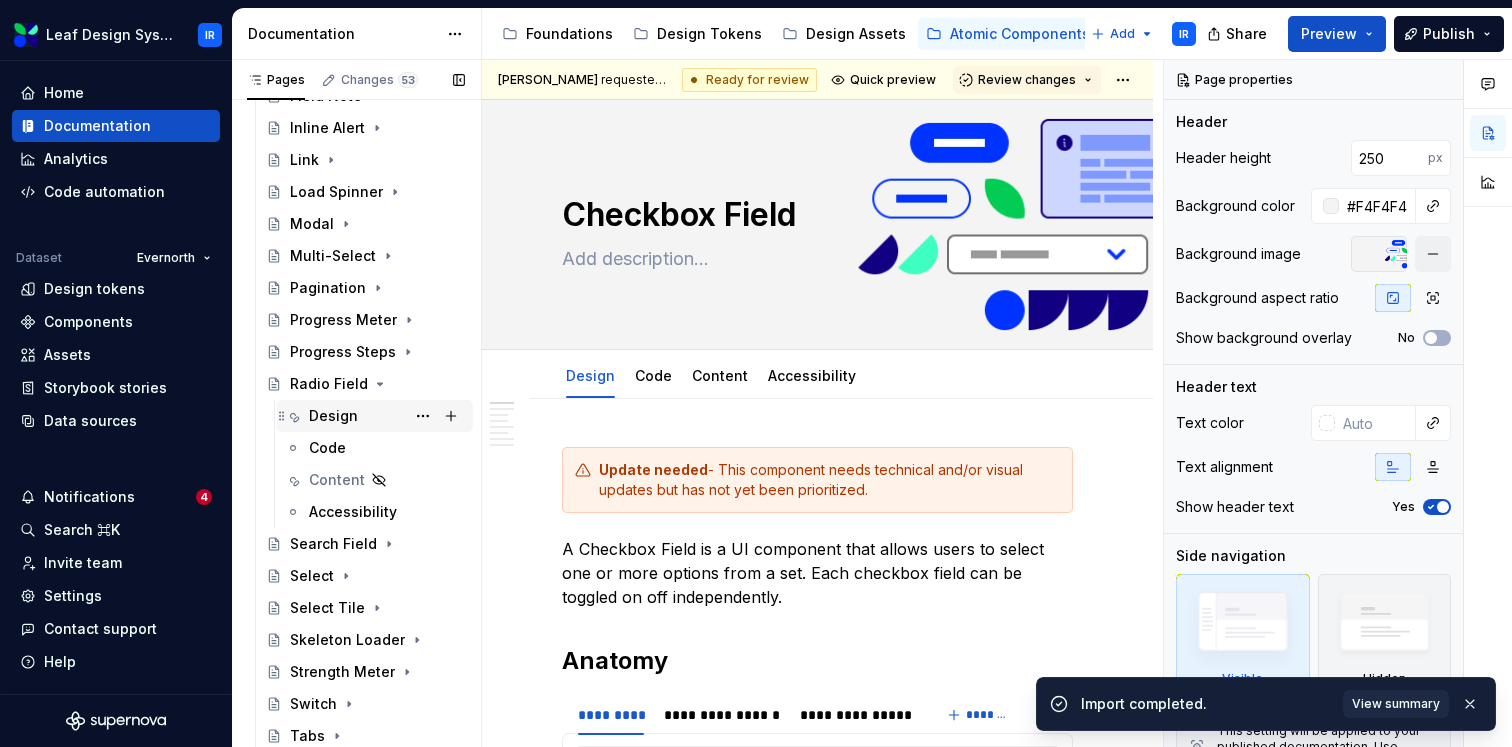 click on "Design" at bounding box center [387, 416] 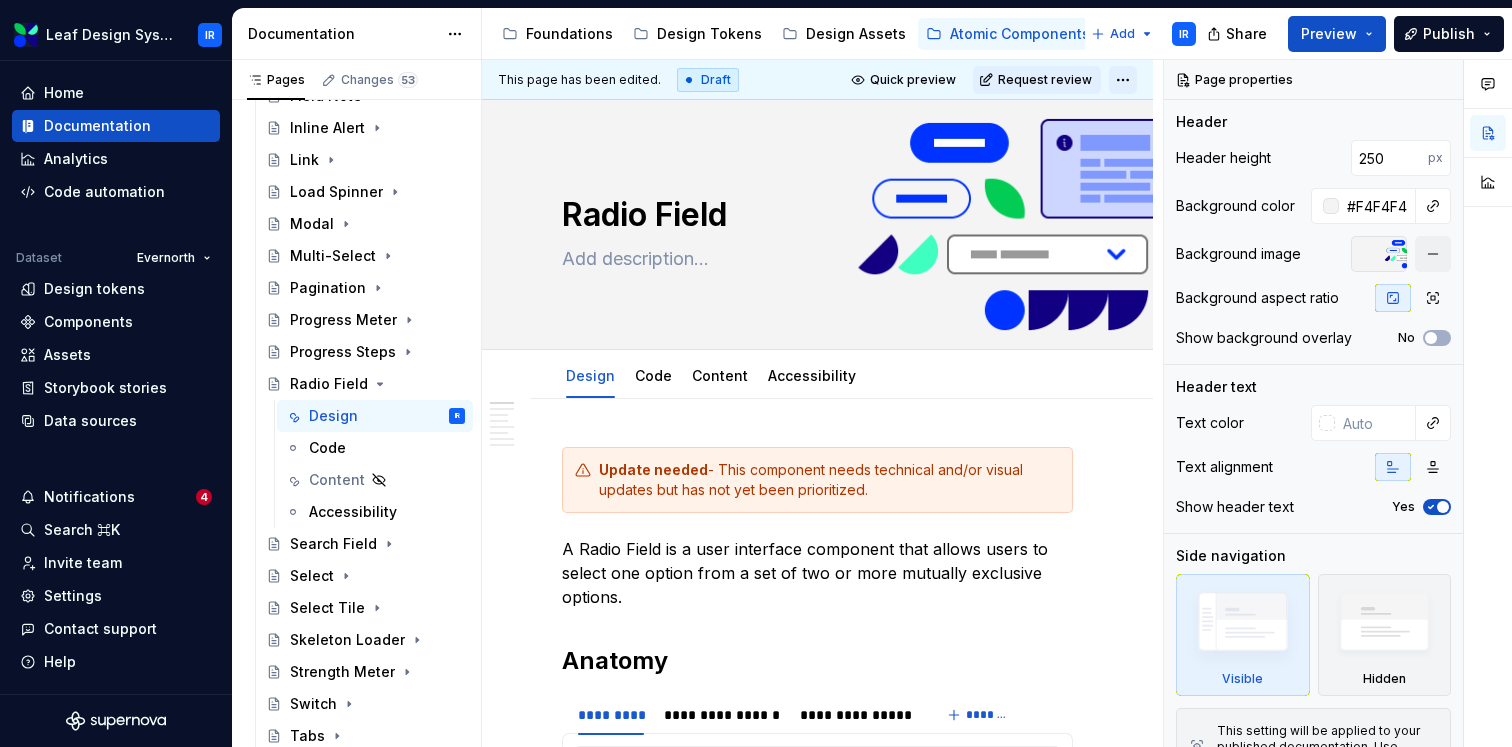 click on "Leaf Design System IR Home Documentation Analytics Code automation Dataset Evernorth Design tokens Components Assets Storybook stories Data sources Notifications 4 Search ⌘K Invite team Settings Contact support Help Documentation
Accessibility guide for tree Page tree.
Navigate the tree with the arrow keys. Common tree hotkeys apply. Further keybindings are available:
enter to execute primary action on focused item
f2 to start renaming the focused item
escape to abort renaming an item
control+d to start dragging selected items
Foundations Design Tokens Design Assets Atomic Components Molecular Patterns Layout Modules Design Packages Add IR Share Preview Publish Pages Changes 53 Add
Accessibility guide for tree Page tree.
Navigate the tree with the arrow keys. Common tree hotkeys apply. Further keybindings are available:
enter to execute primary action on focused item
IR" at bounding box center (756, 373) 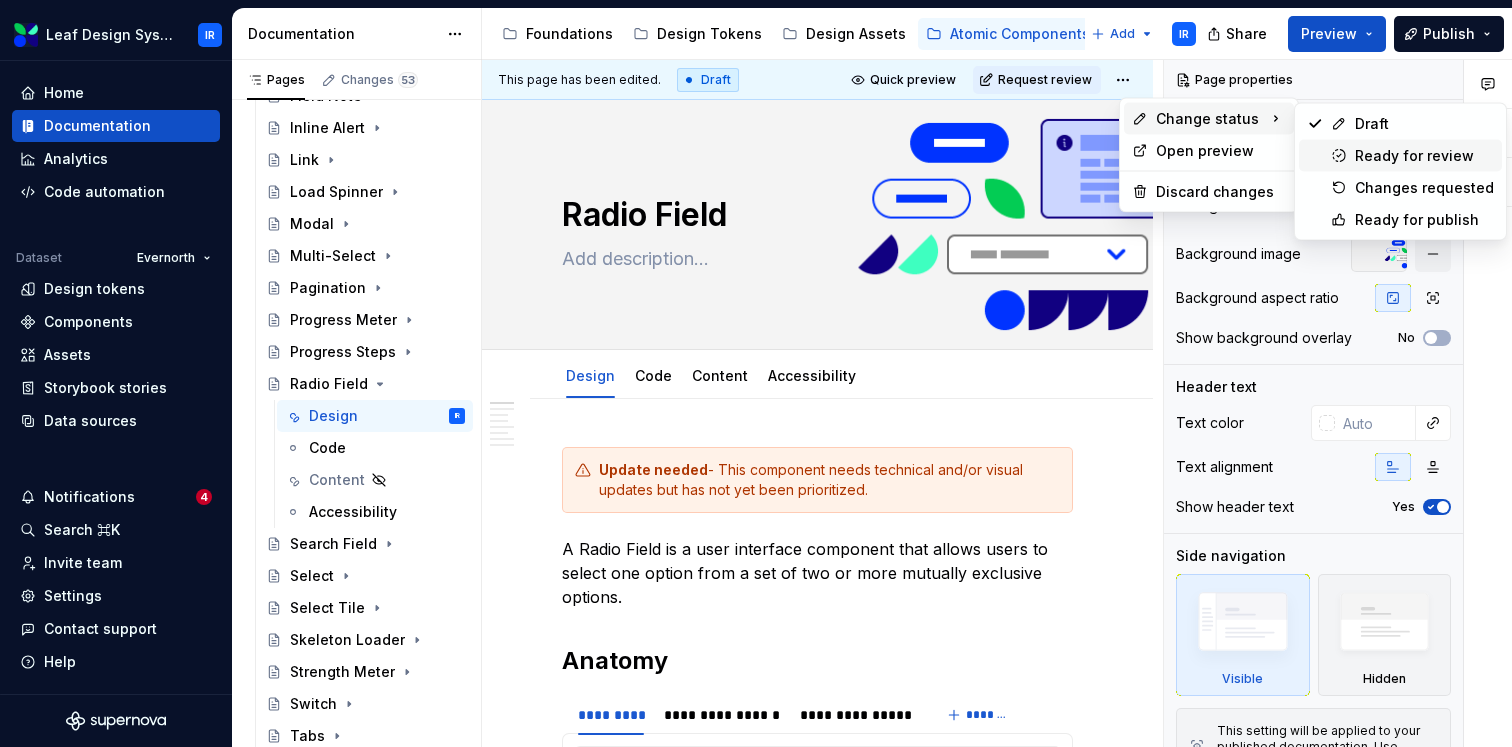 click on "Ready for review" at bounding box center (1424, 156) 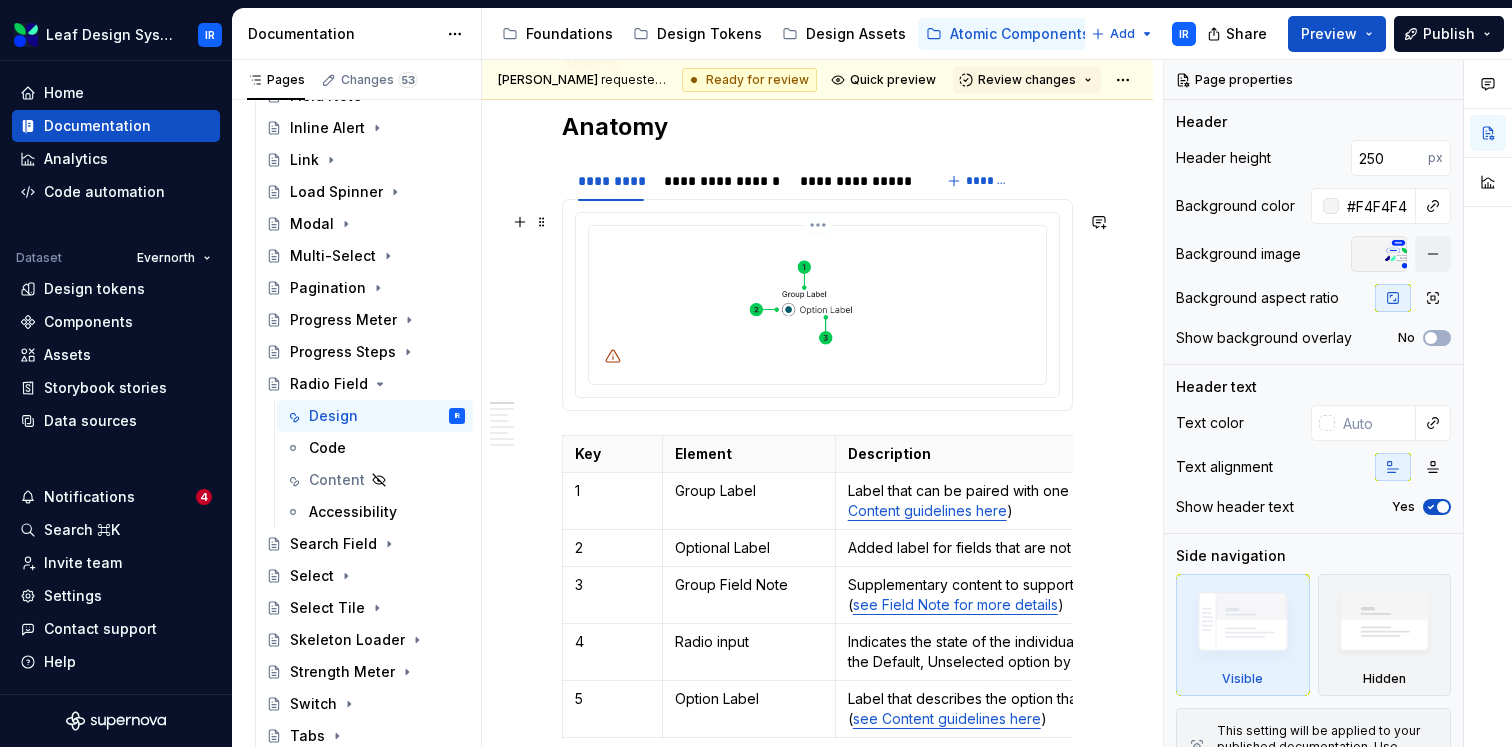 scroll, scrollTop: 535, scrollLeft: 0, axis: vertical 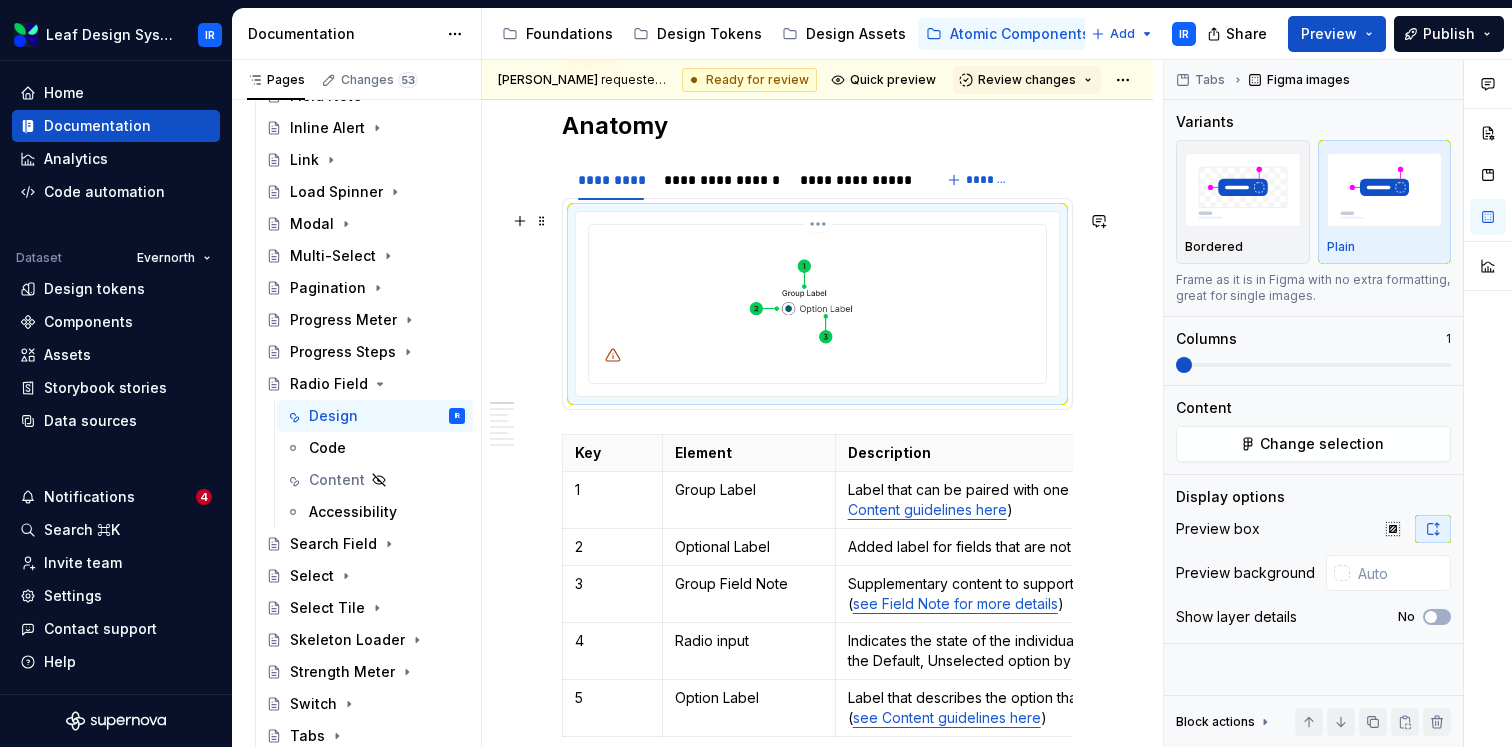 click at bounding box center (817, 302) 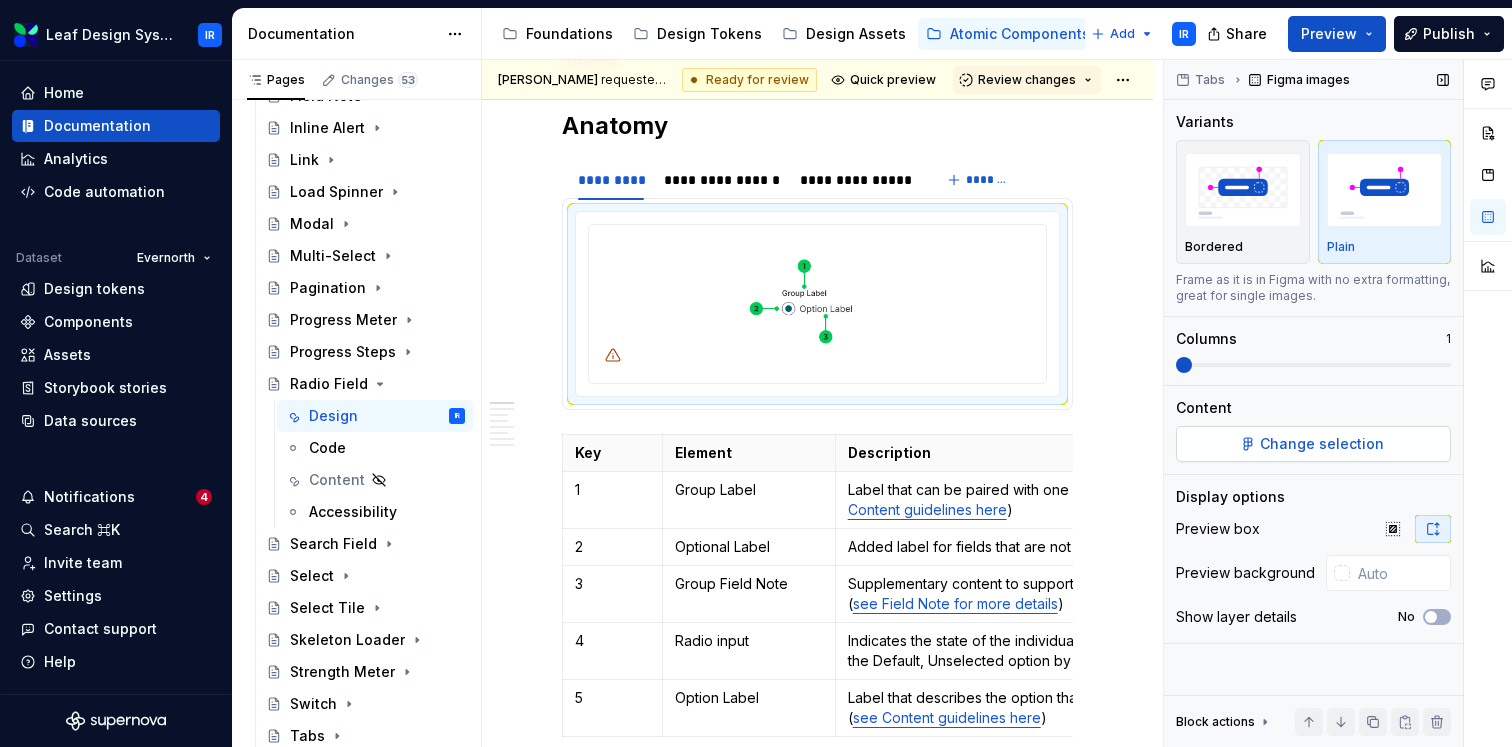 click on "Change selection" at bounding box center [1322, 444] 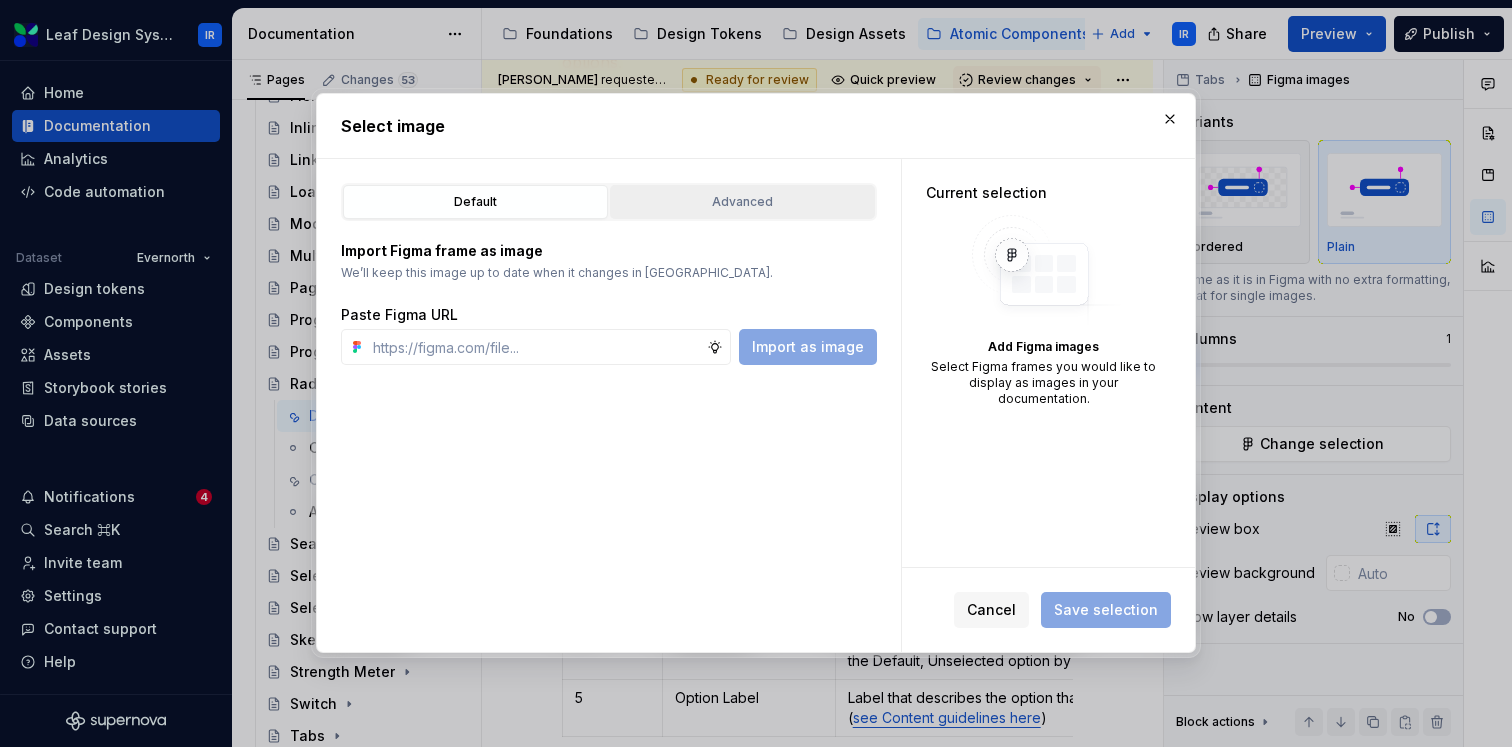 click on "Advanced" at bounding box center [742, 202] 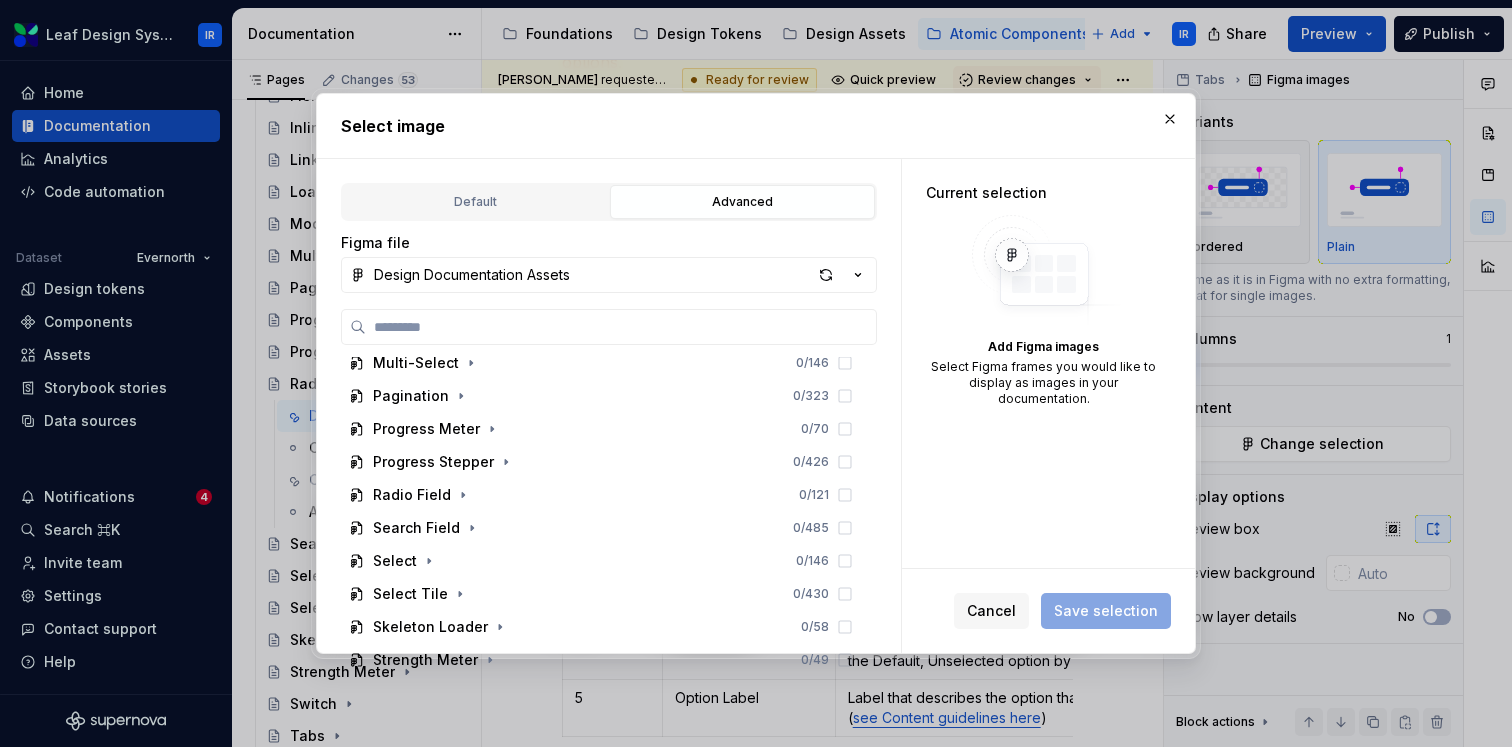 scroll, scrollTop: 768, scrollLeft: 0, axis: vertical 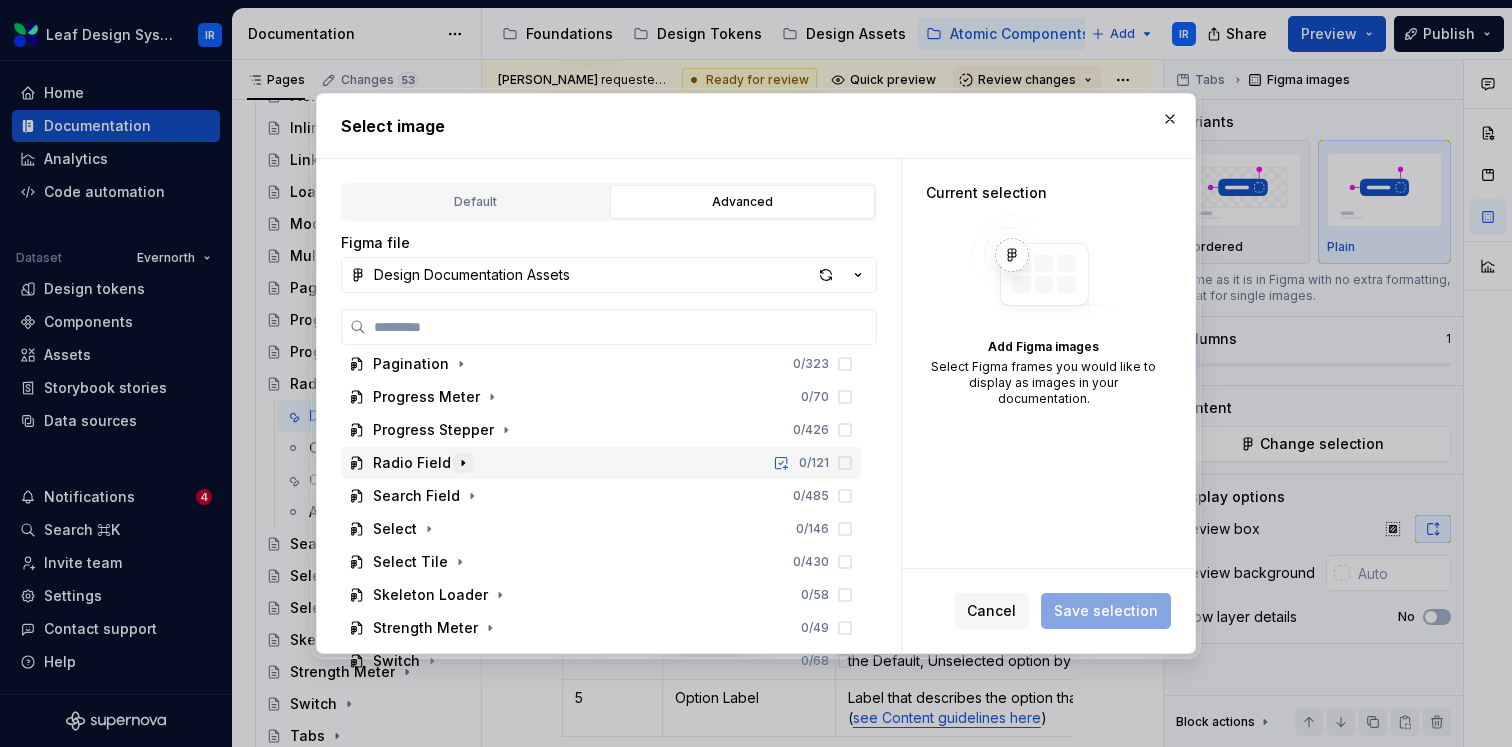 click 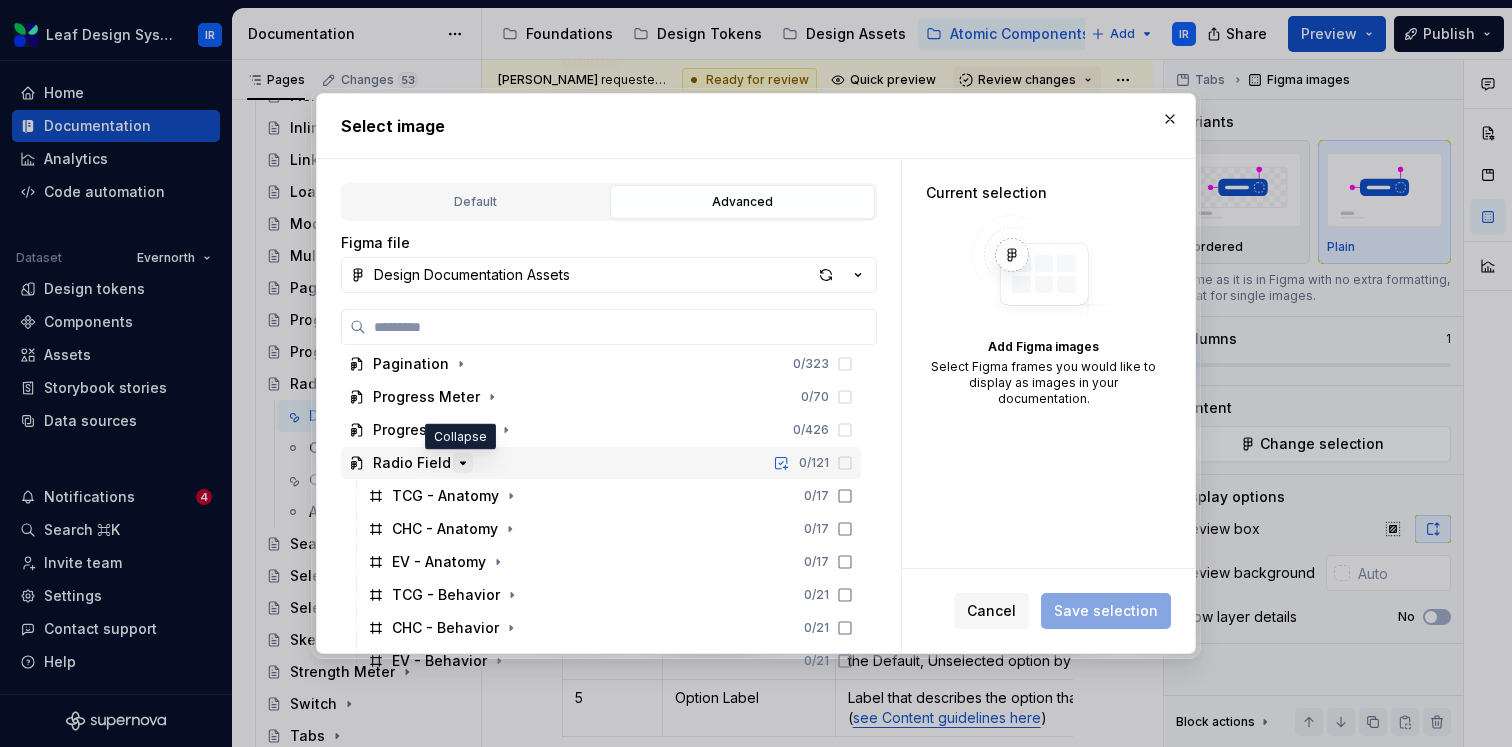scroll, scrollTop: 816, scrollLeft: 0, axis: vertical 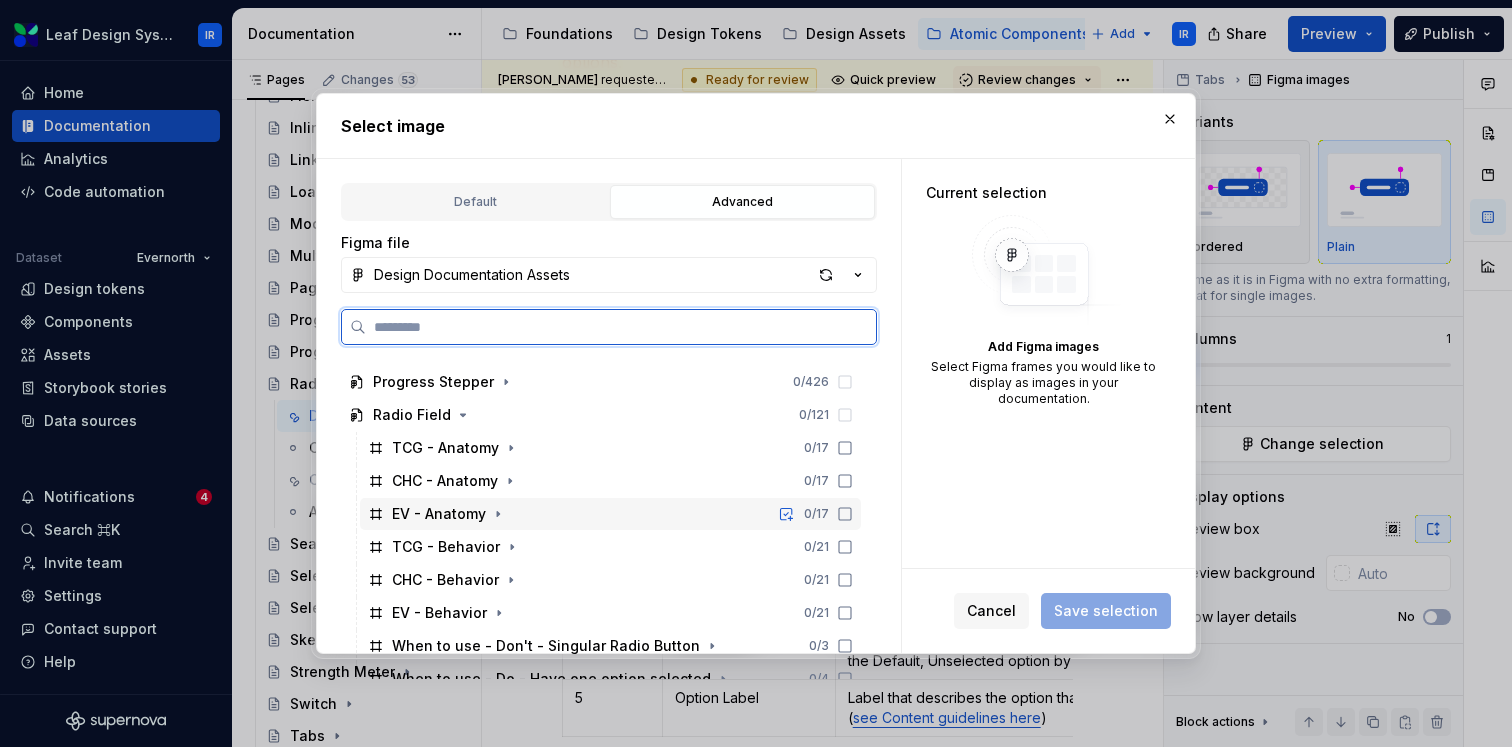 click on "EV - Anatomy" at bounding box center [439, 514] 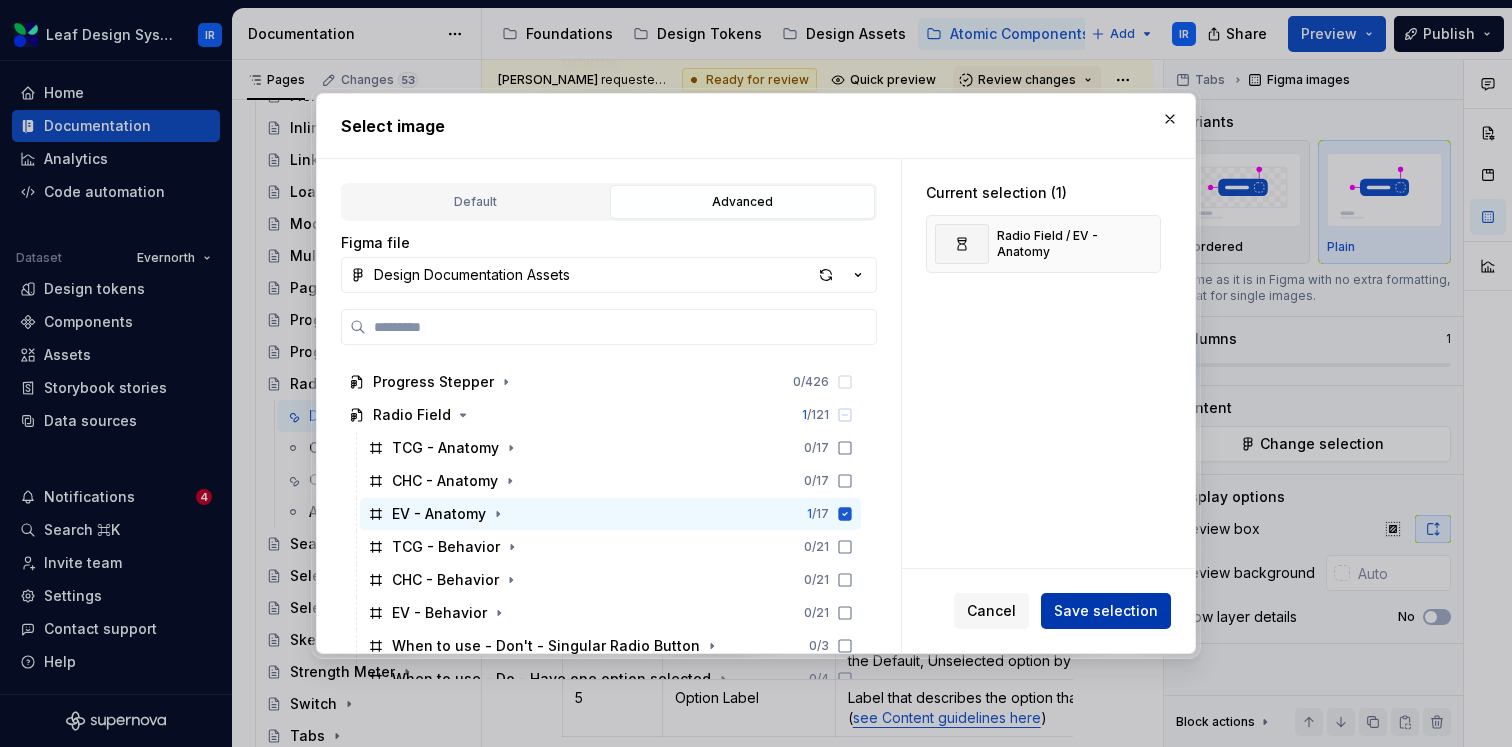 click on "Save selection" at bounding box center [1106, 611] 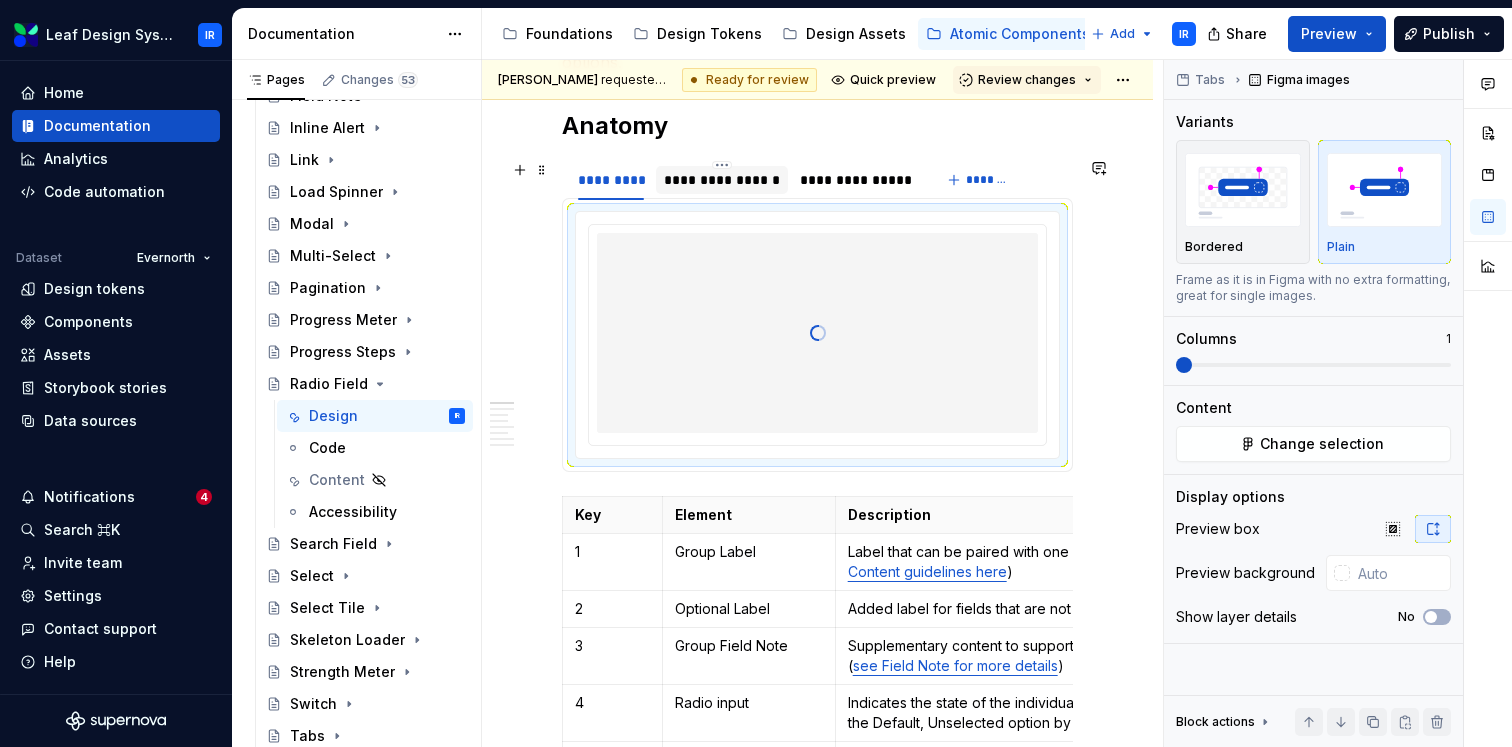 click on "**********" at bounding box center (722, 180) 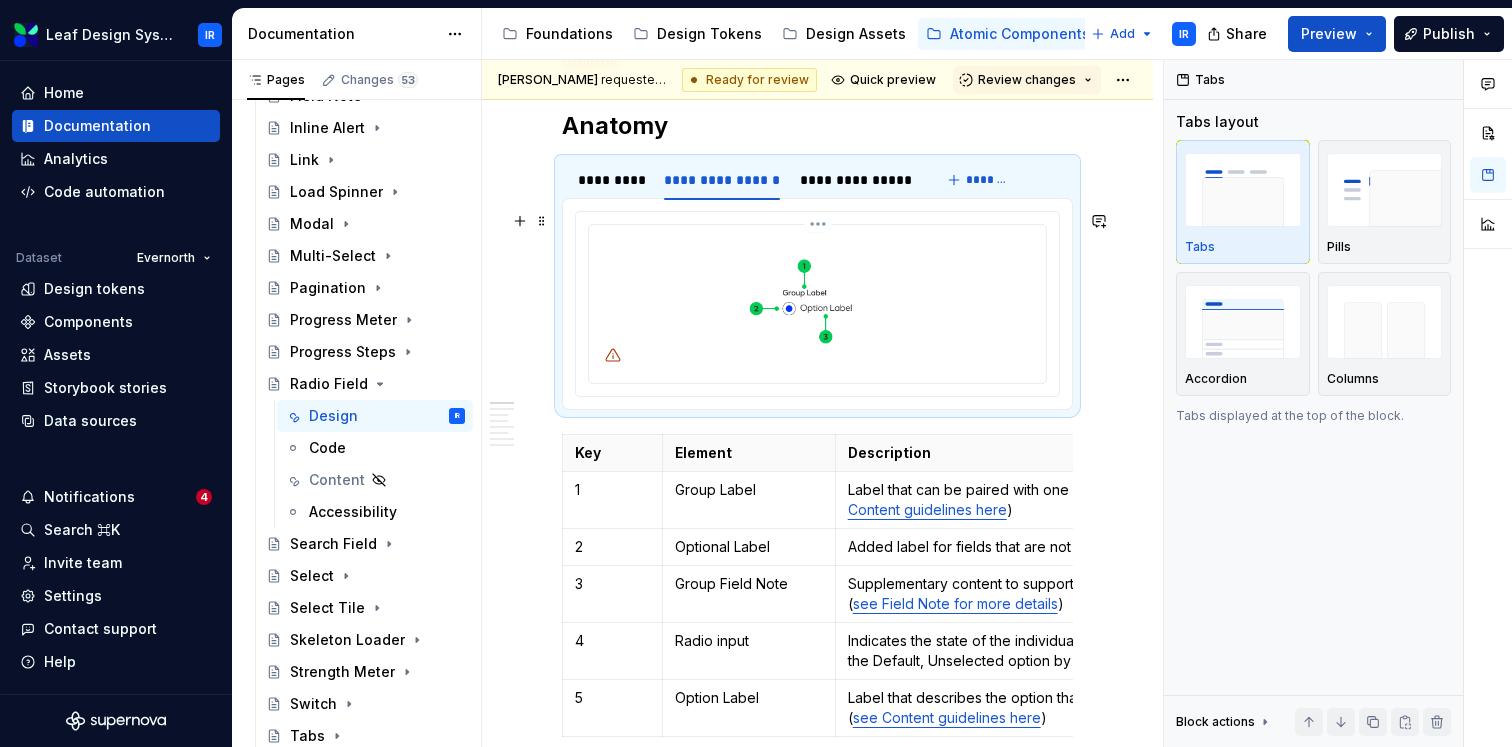 click at bounding box center (817, 302) 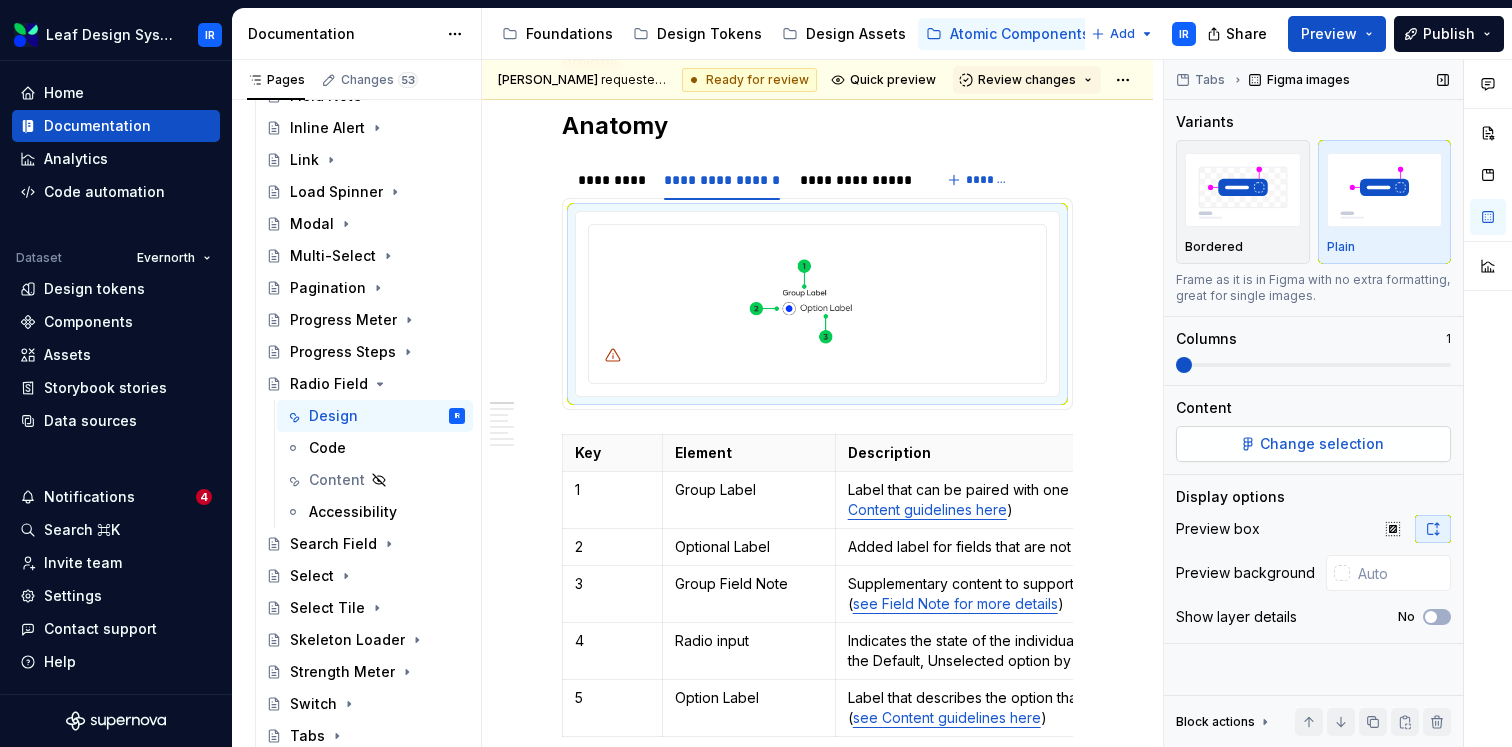 click on "Change selection" at bounding box center (1313, 444) 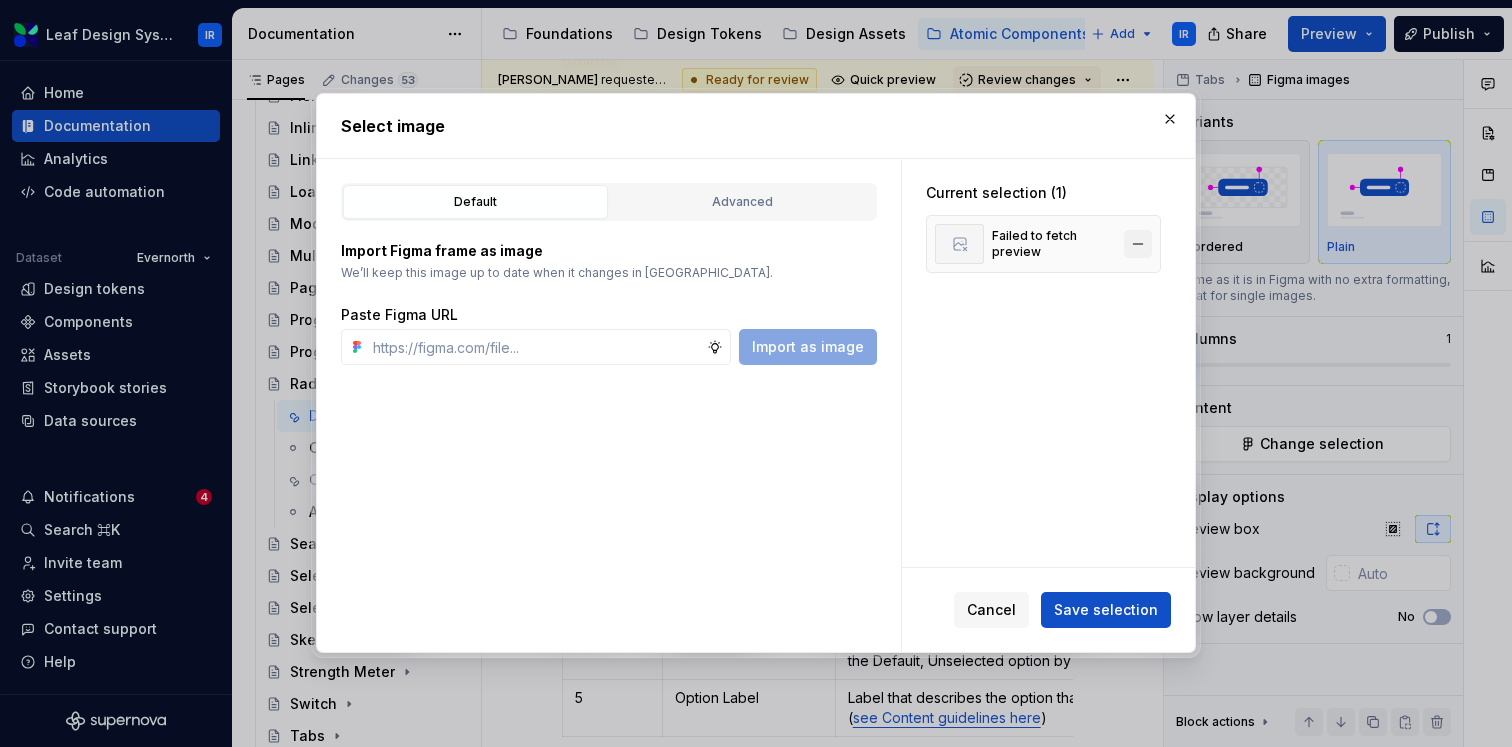 click at bounding box center (1138, 244) 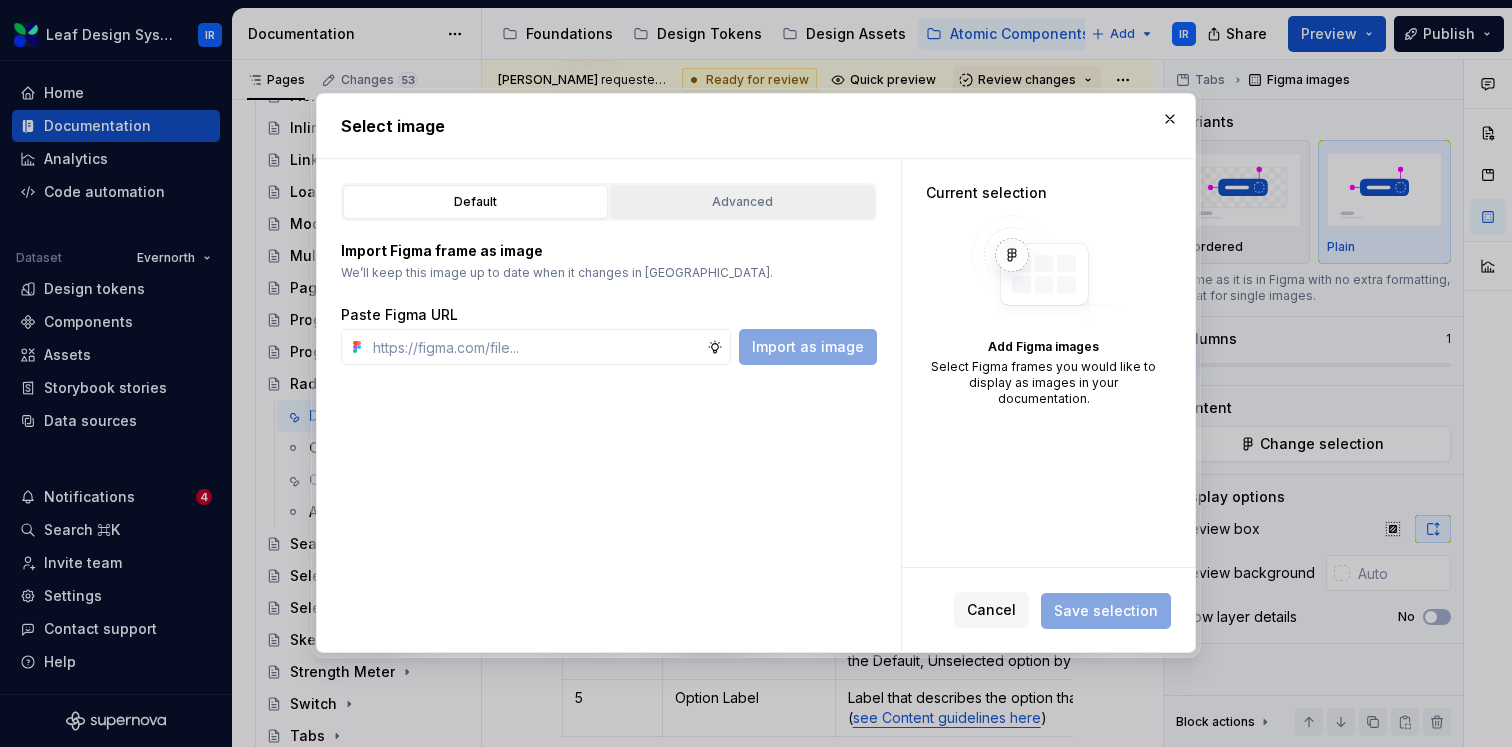 click on "Advanced" at bounding box center (742, 202) 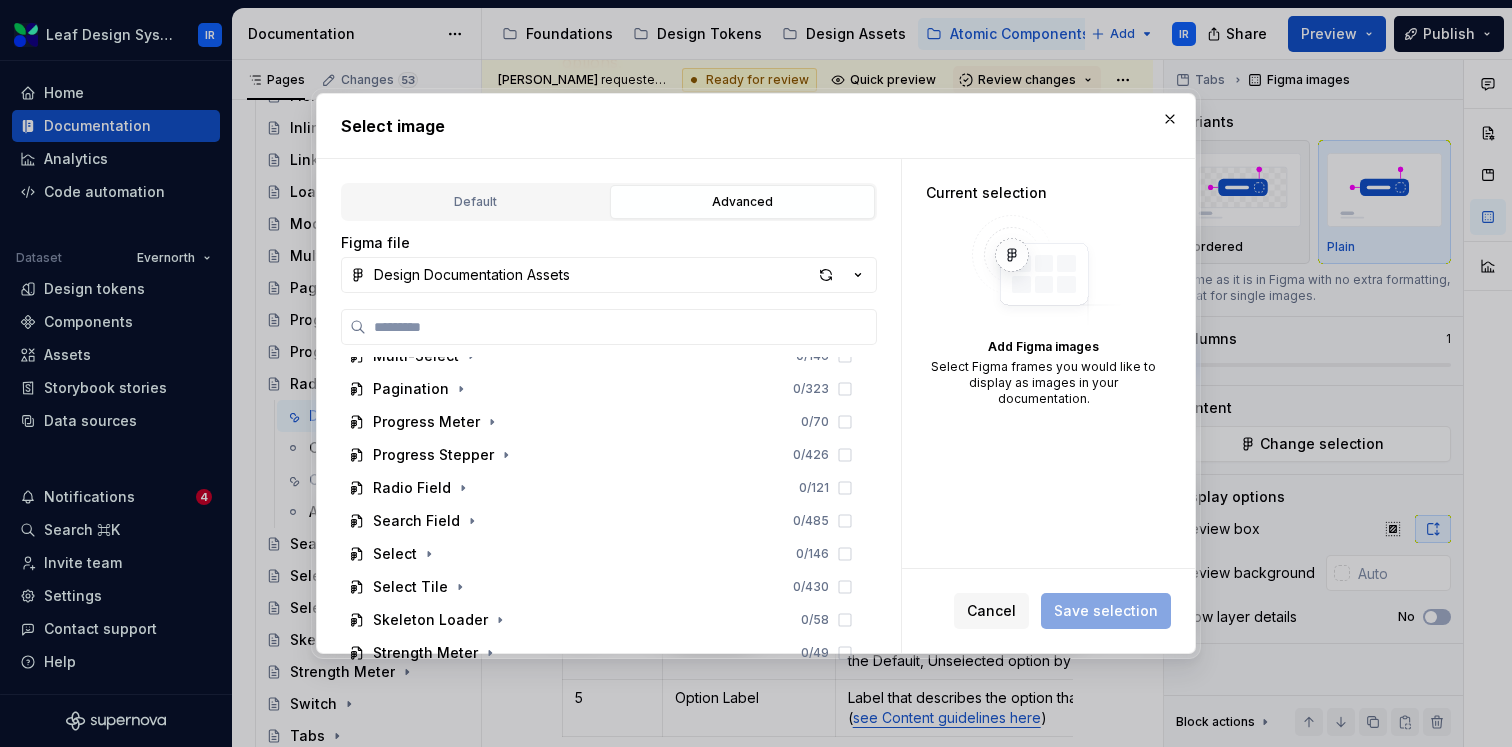 scroll, scrollTop: 748, scrollLeft: 0, axis: vertical 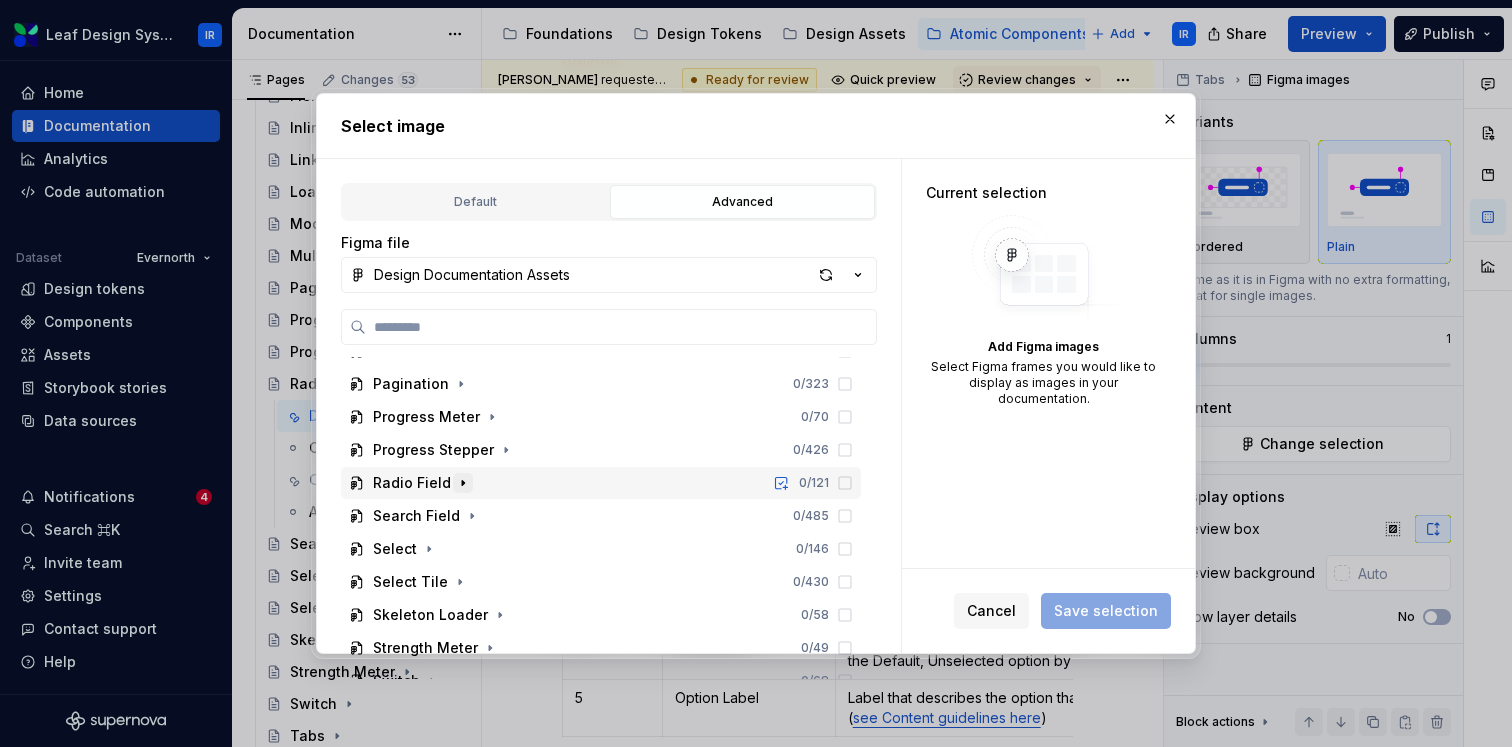 click 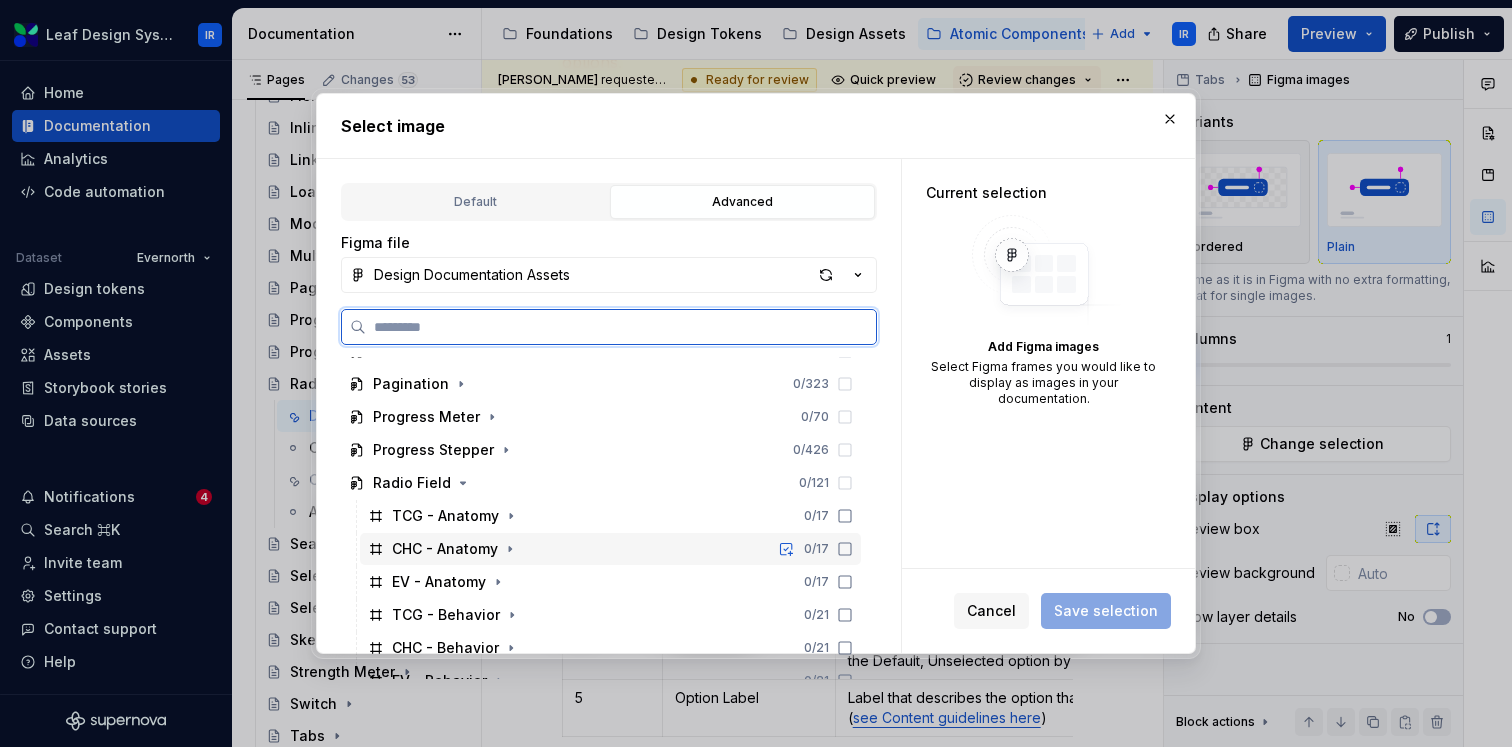 click on "CHC - Anatomy" at bounding box center (445, 549) 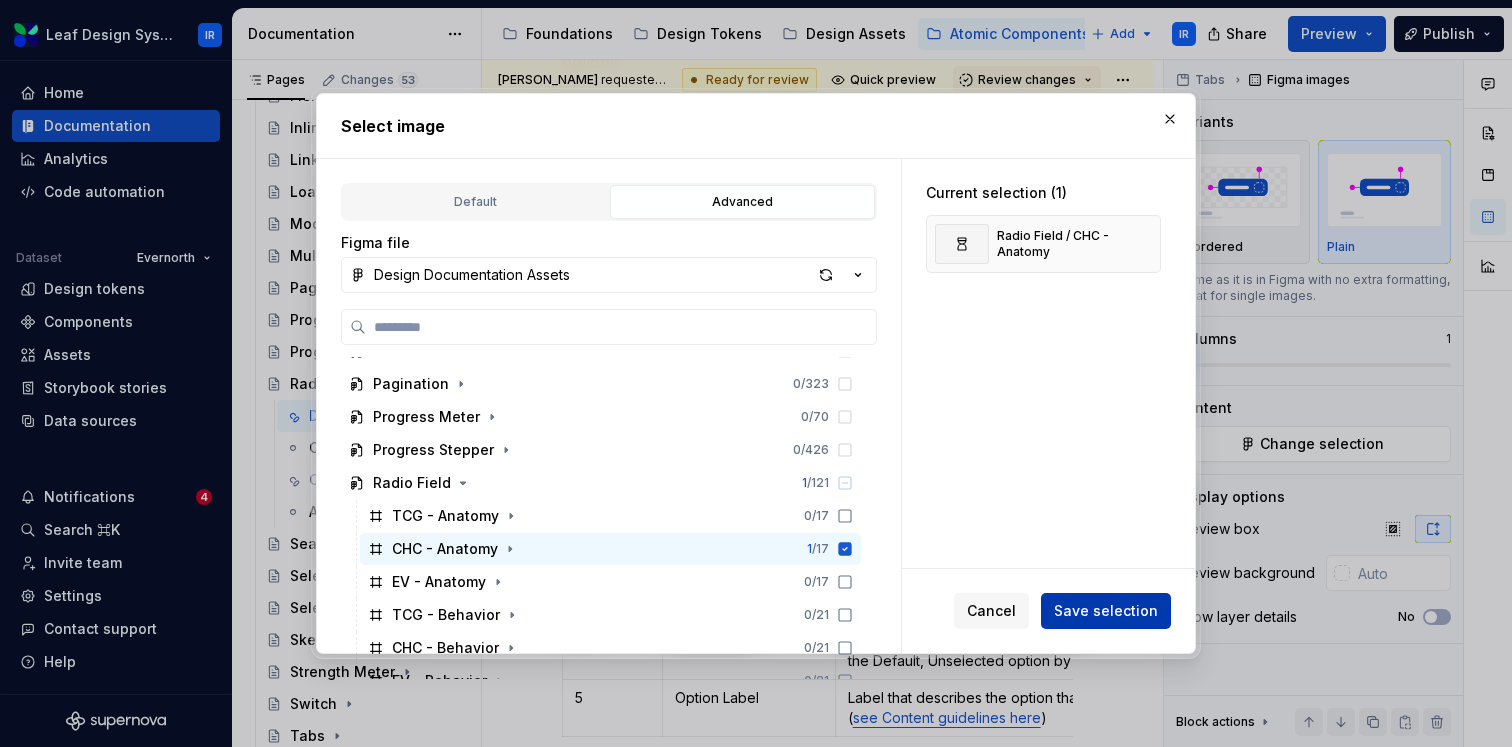 click on "Save selection" at bounding box center (1106, 611) 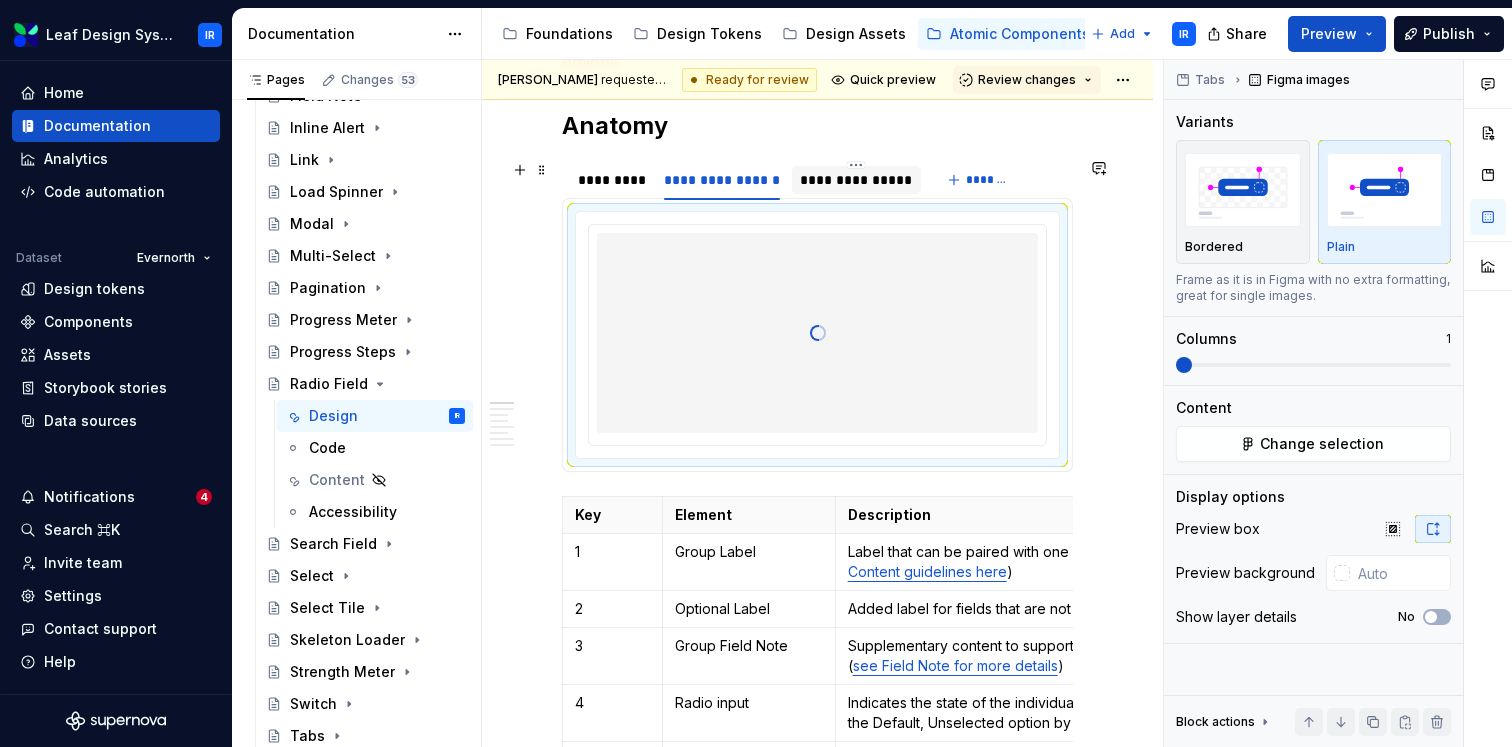 click on "**********" at bounding box center [856, 180] 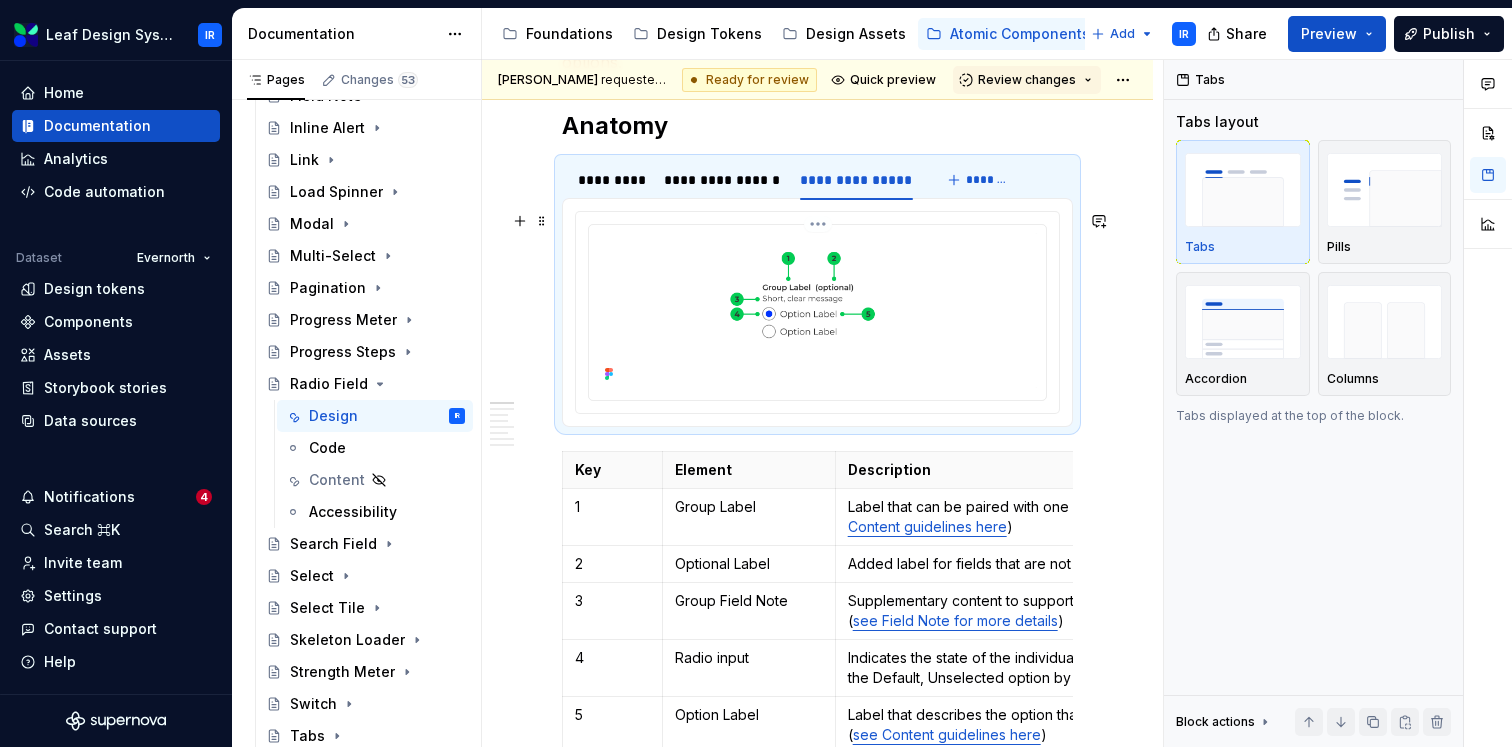 click at bounding box center [817, 310] 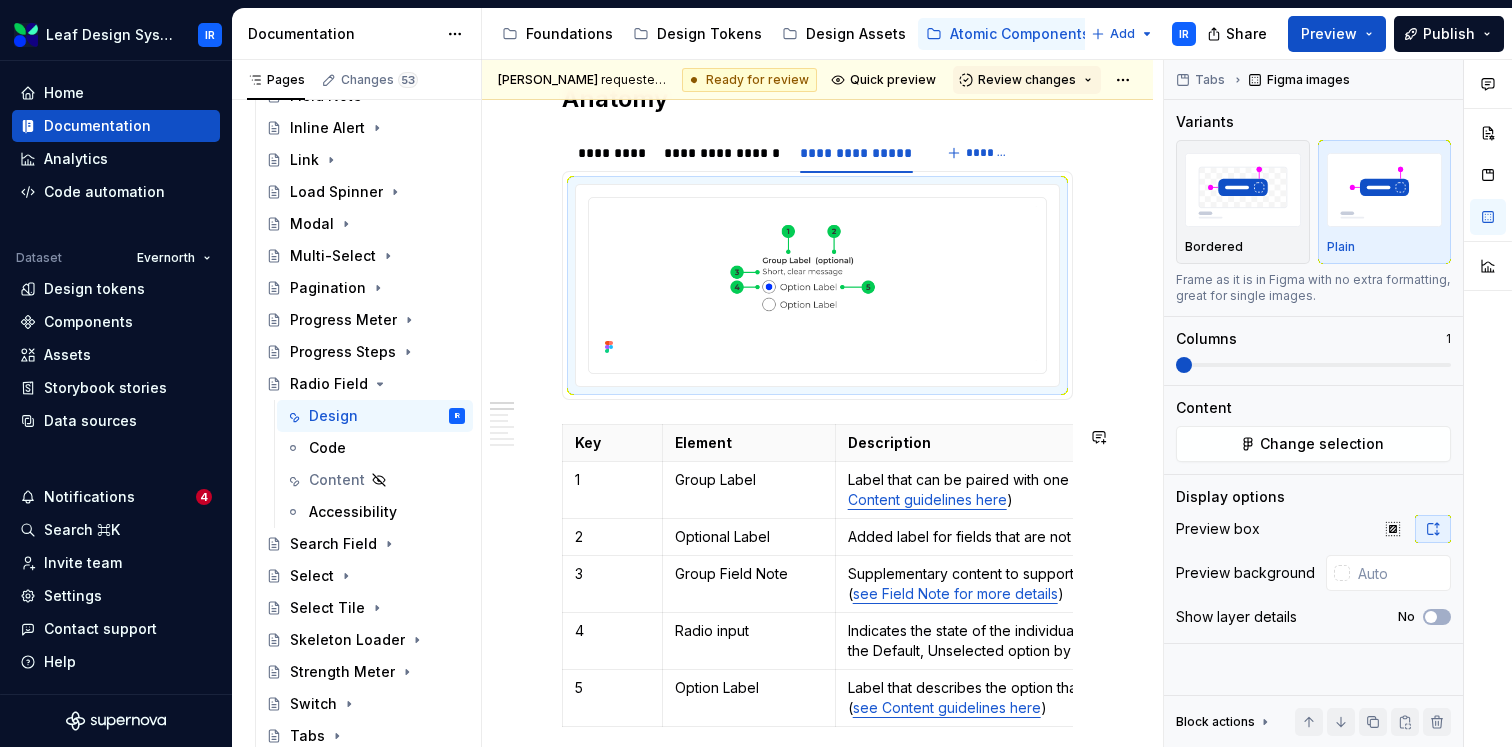 scroll, scrollTop: 554, scrollLeft: 0, axis: vertical 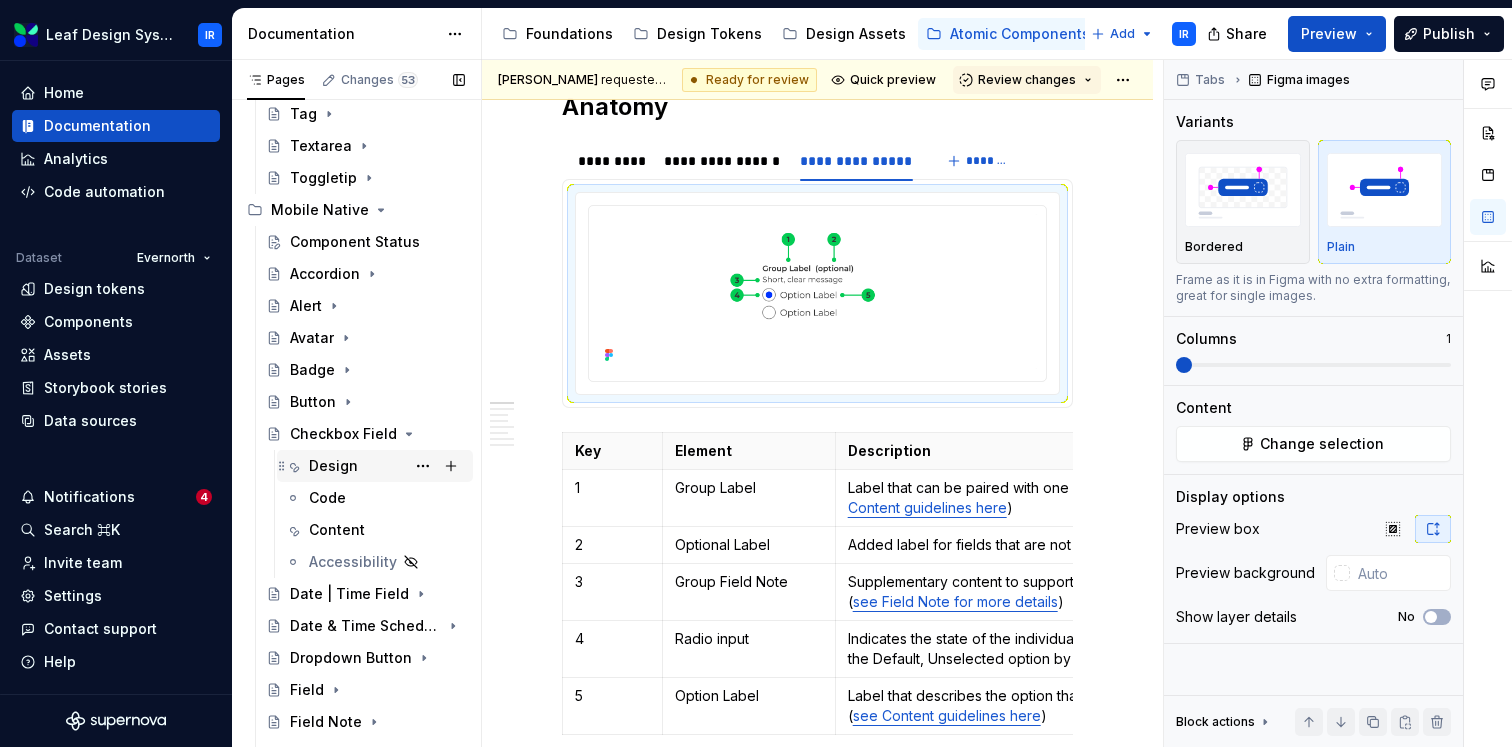 click on "Design" at bounding box center (333, 466) 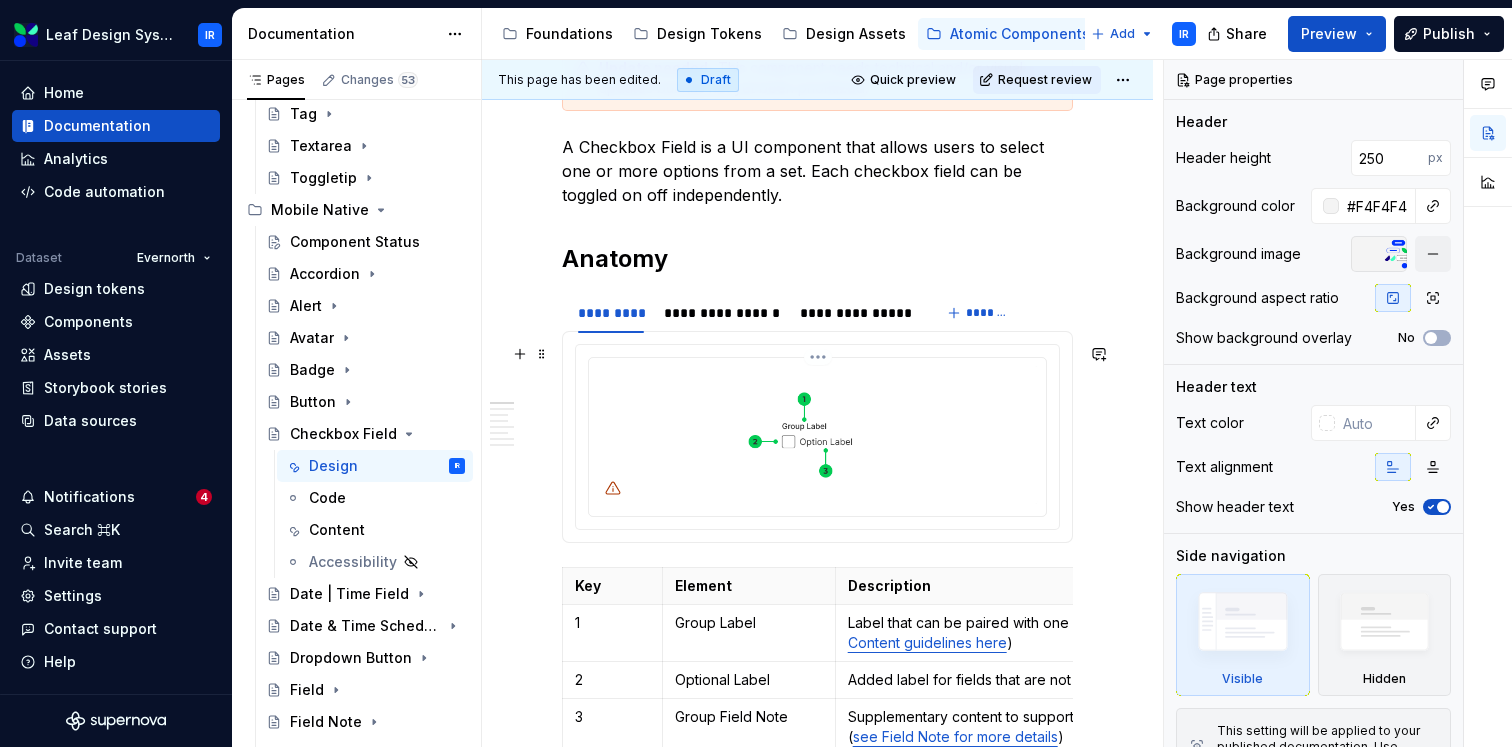 scroll, scrollTop: 408, scrollLeft: 0, axis: vertical 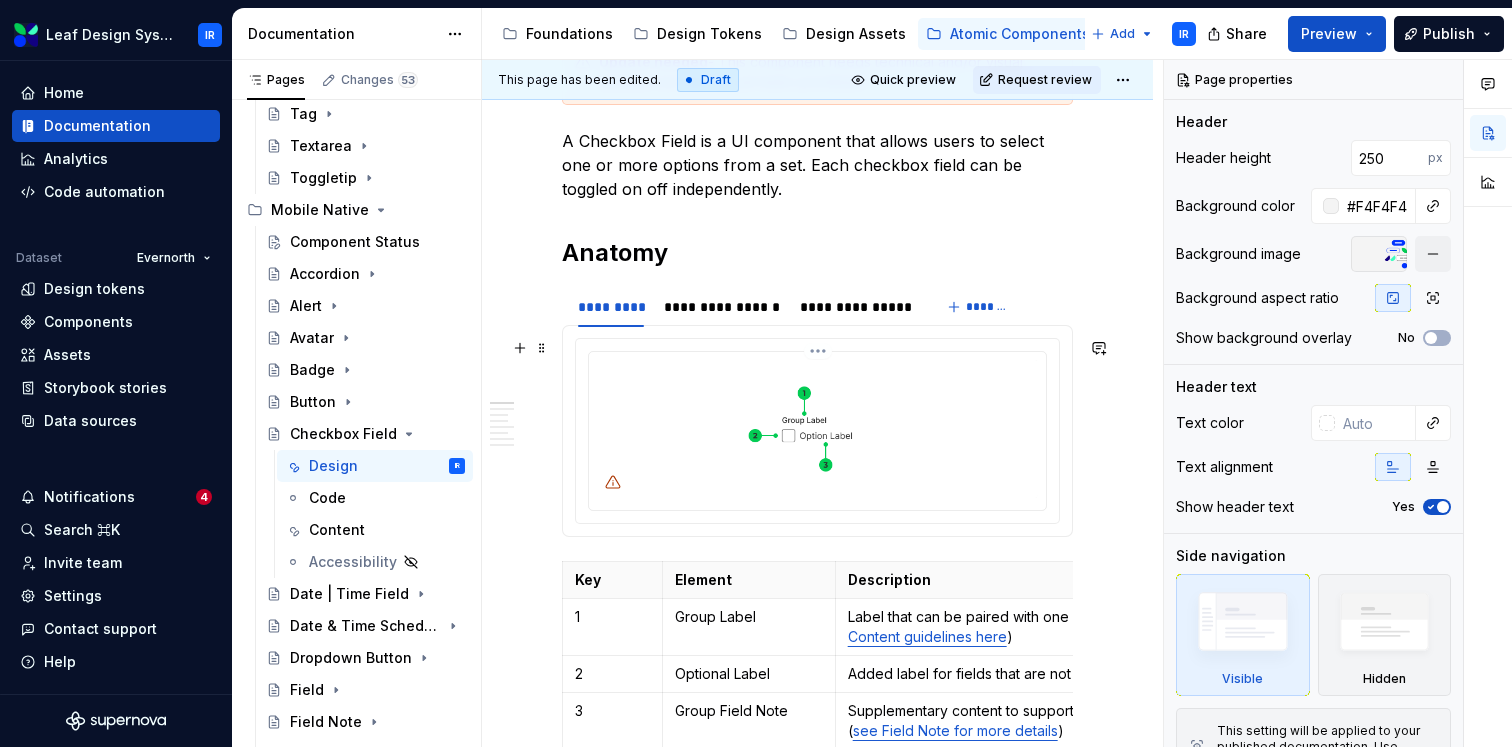 click at bounding box center [817, 429] 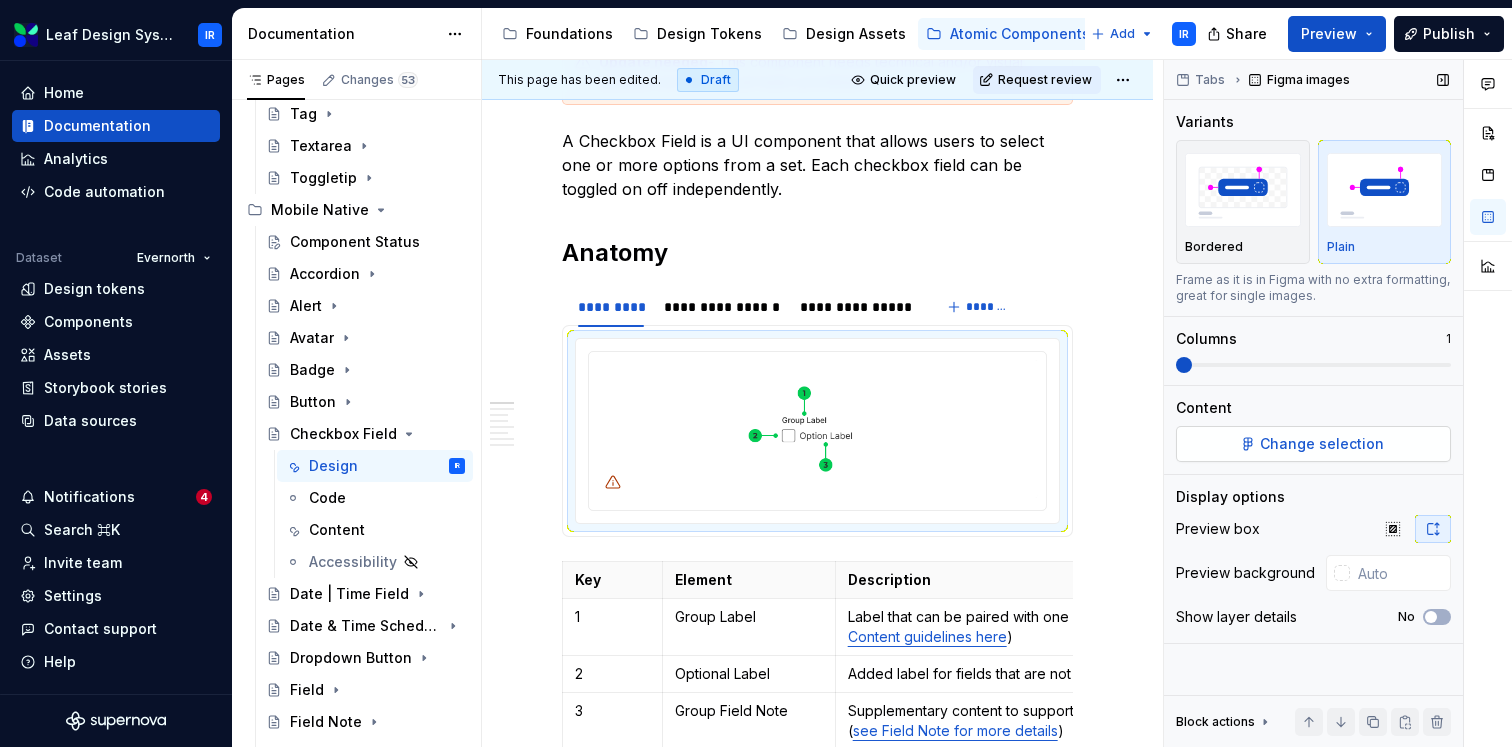 click on "Change selection" at bounding box center (1313, 444) 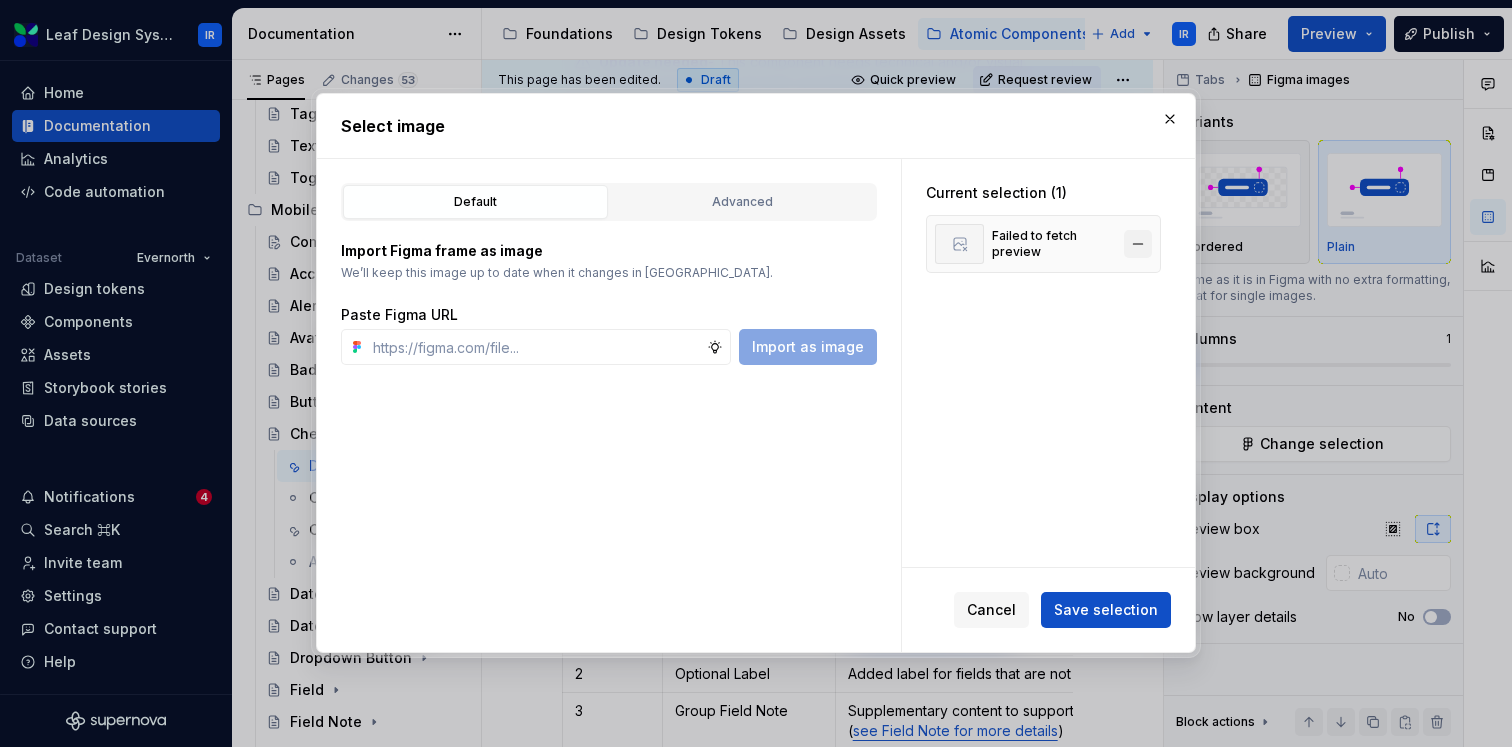 click at bounding box center (1138, 244) 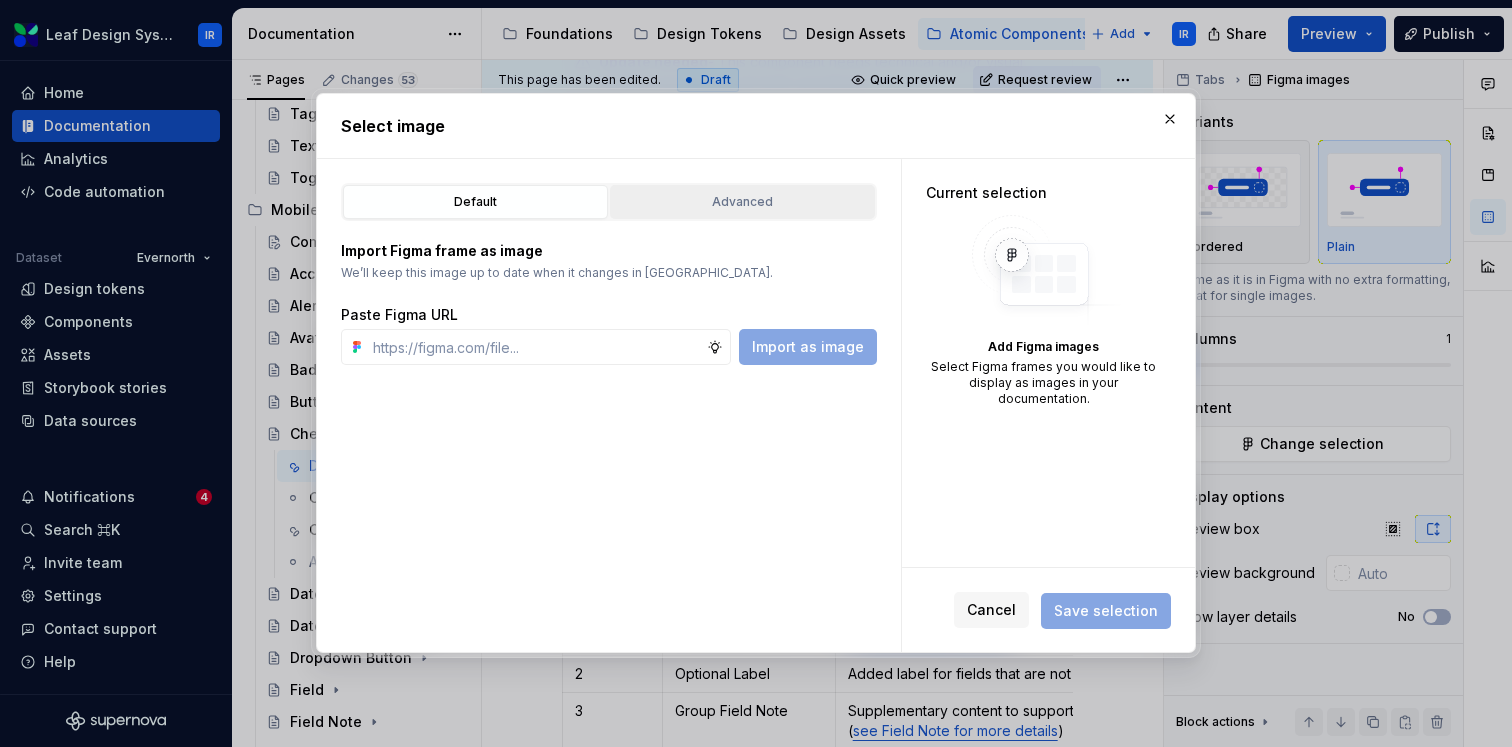 click on "Advanced" at bounding box center [742, 202] 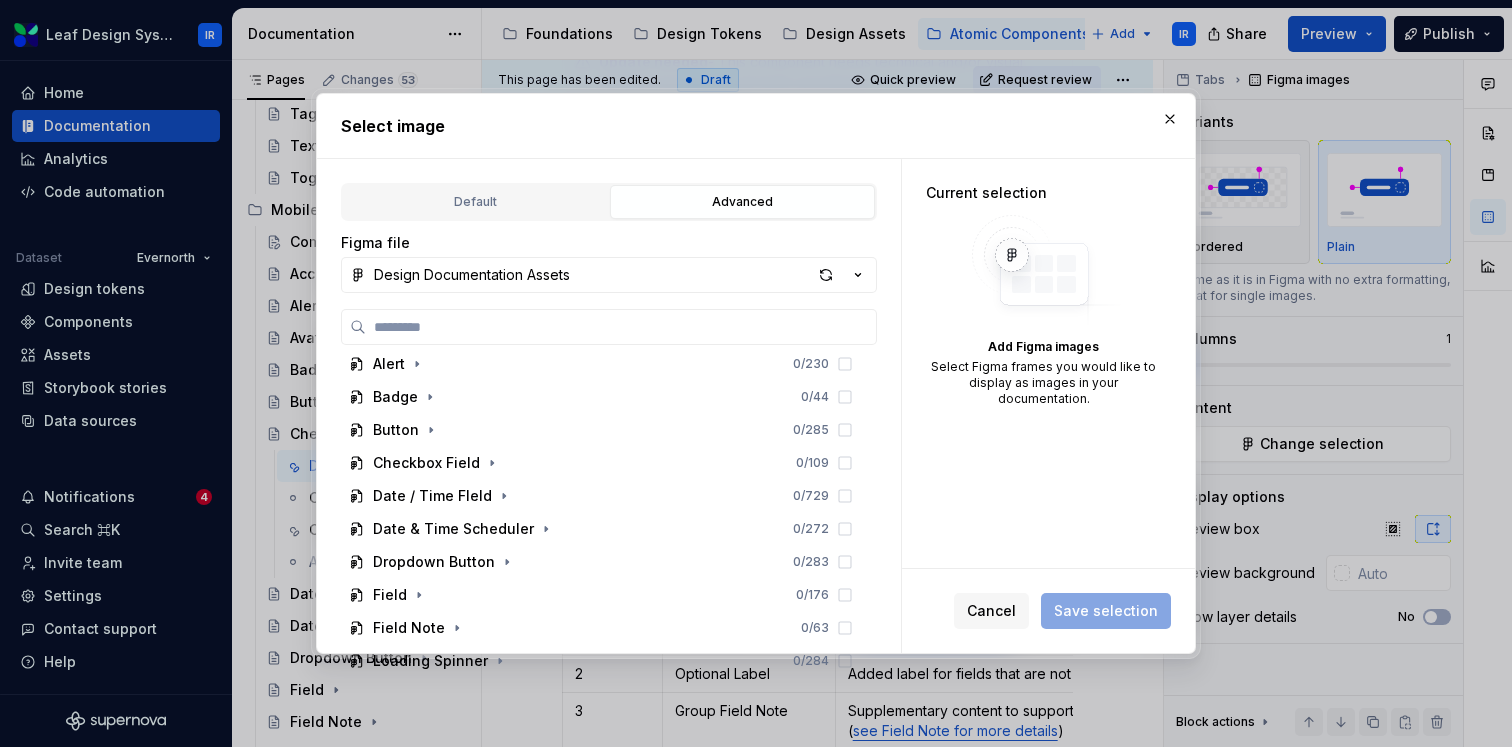 scroll, scrollTop: 1348, scrollLeft: 0, axis: vertical 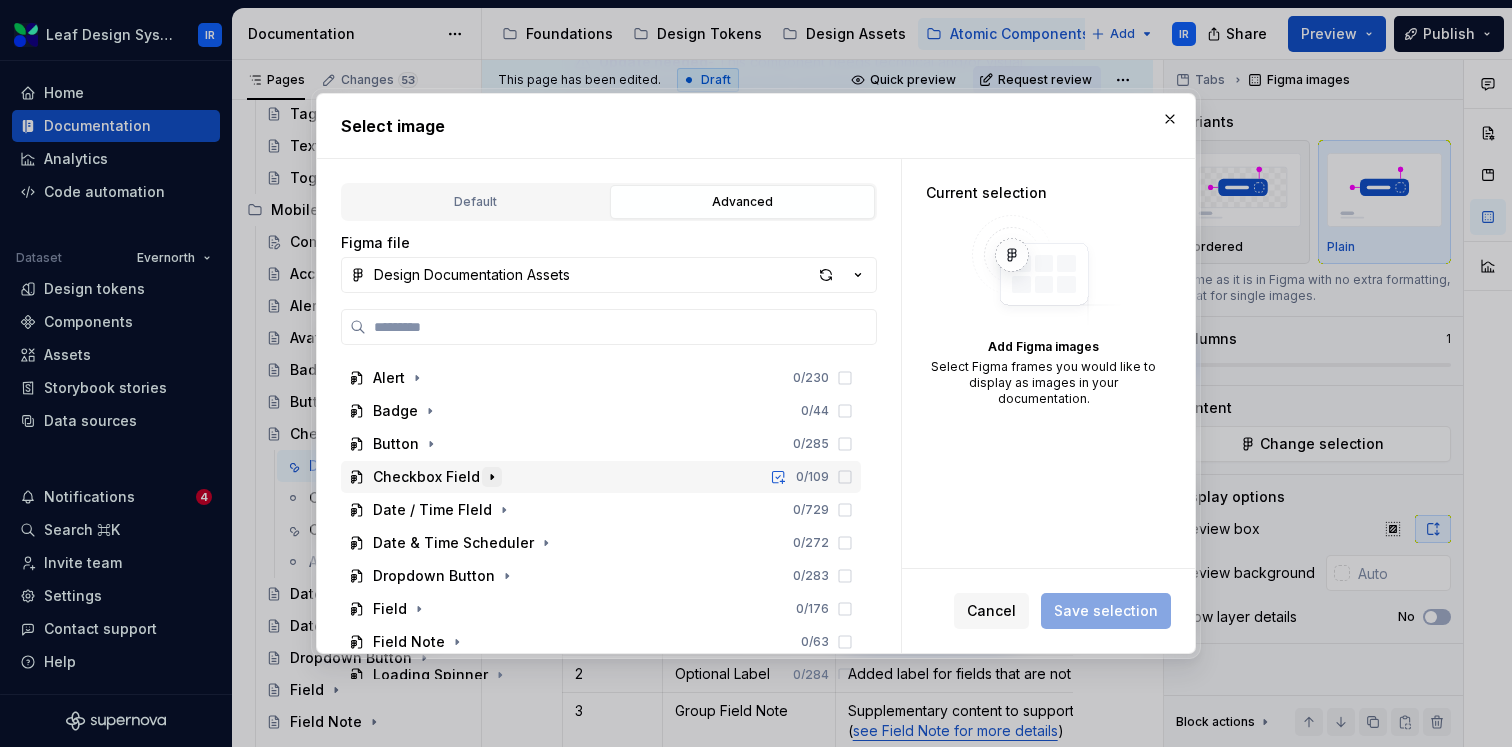 click 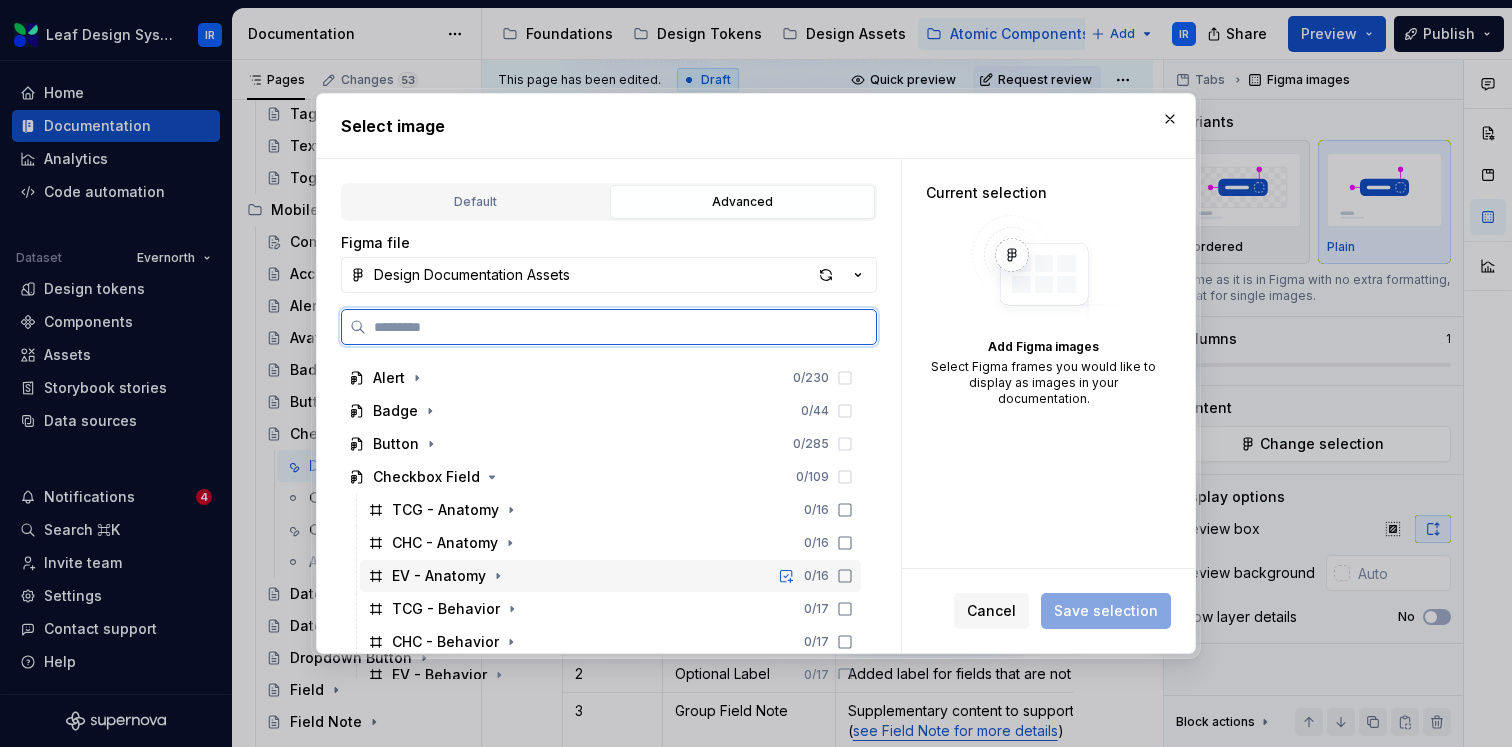 click on "EV - Anatomy" at bounding box center [439, 576] 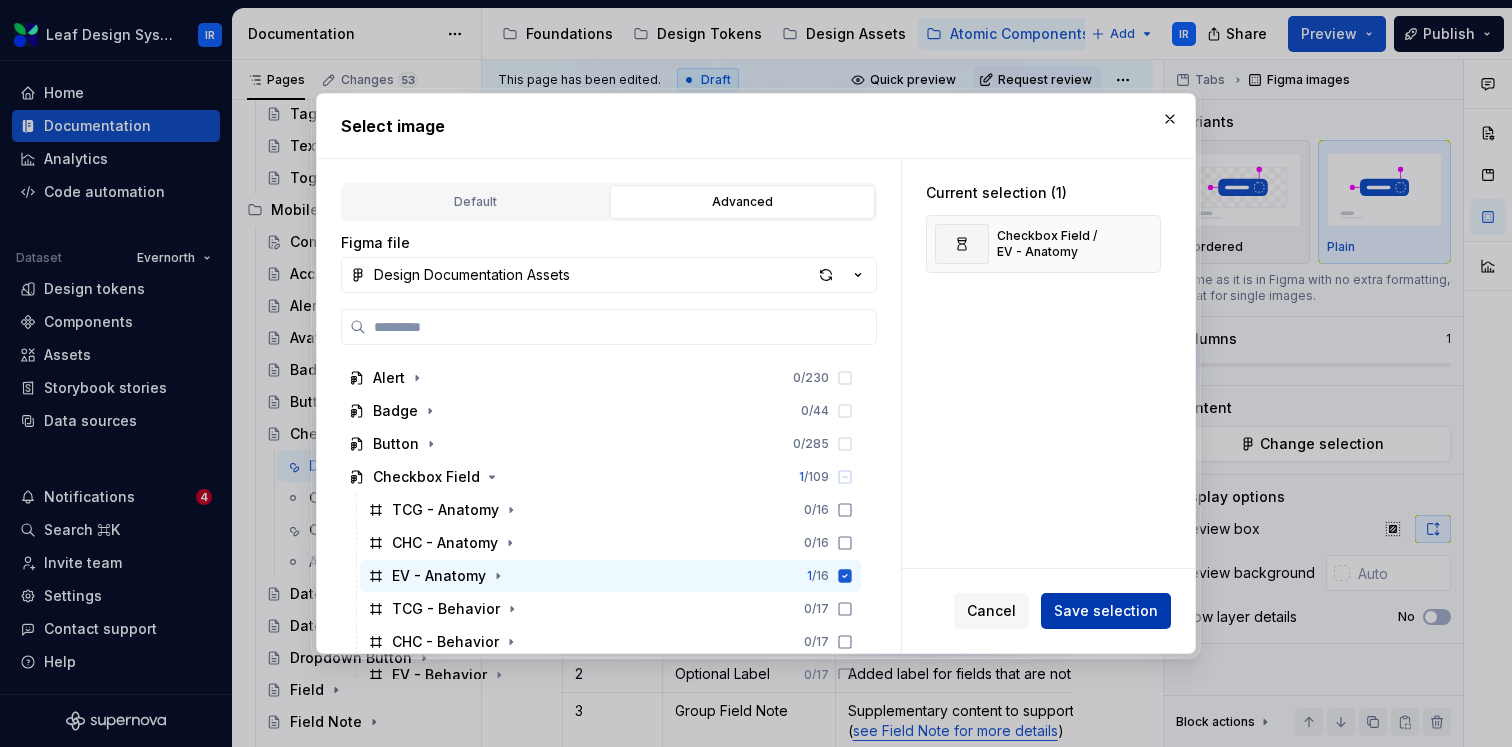 click on "Save selection" at bounding box center [1106, 611] 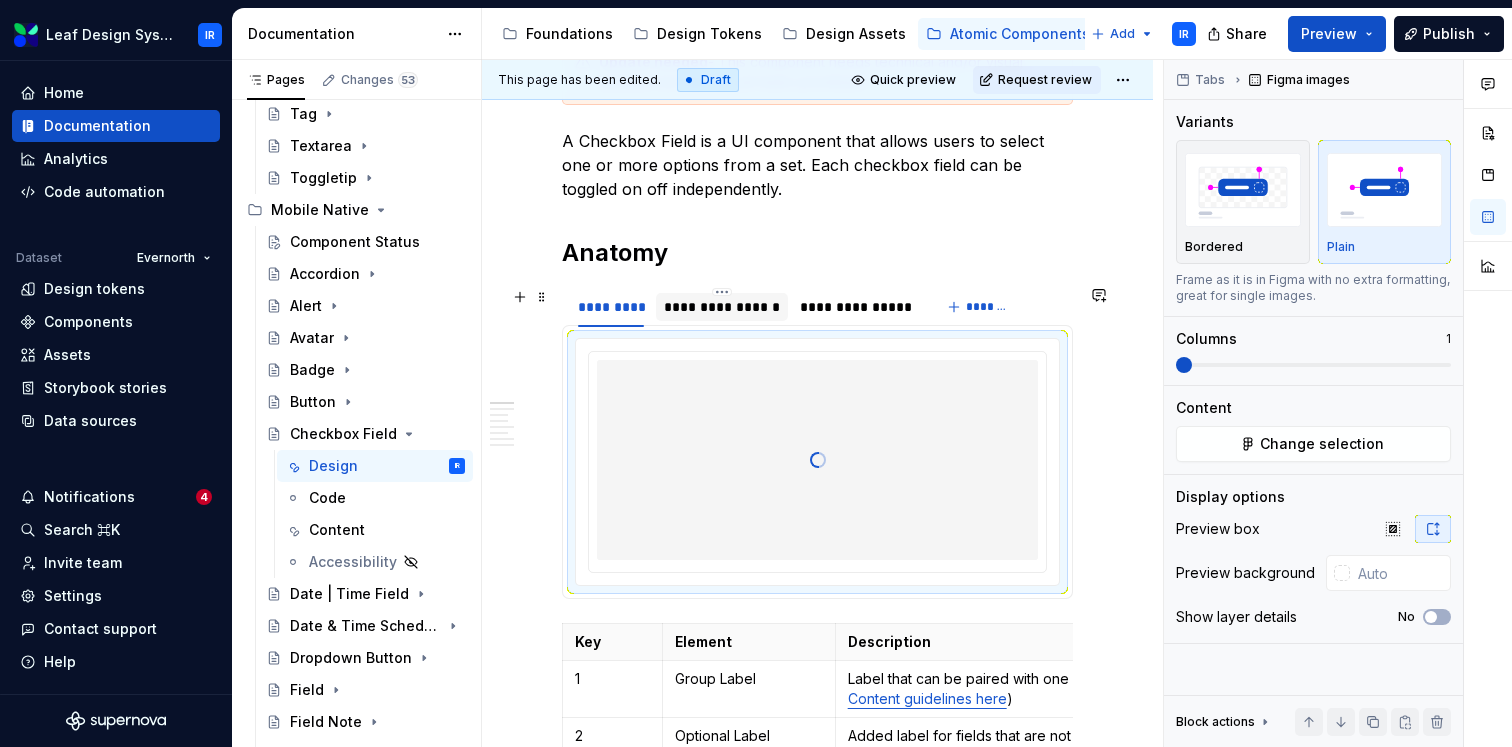 click on "**********" at bounding box center (722, 307) 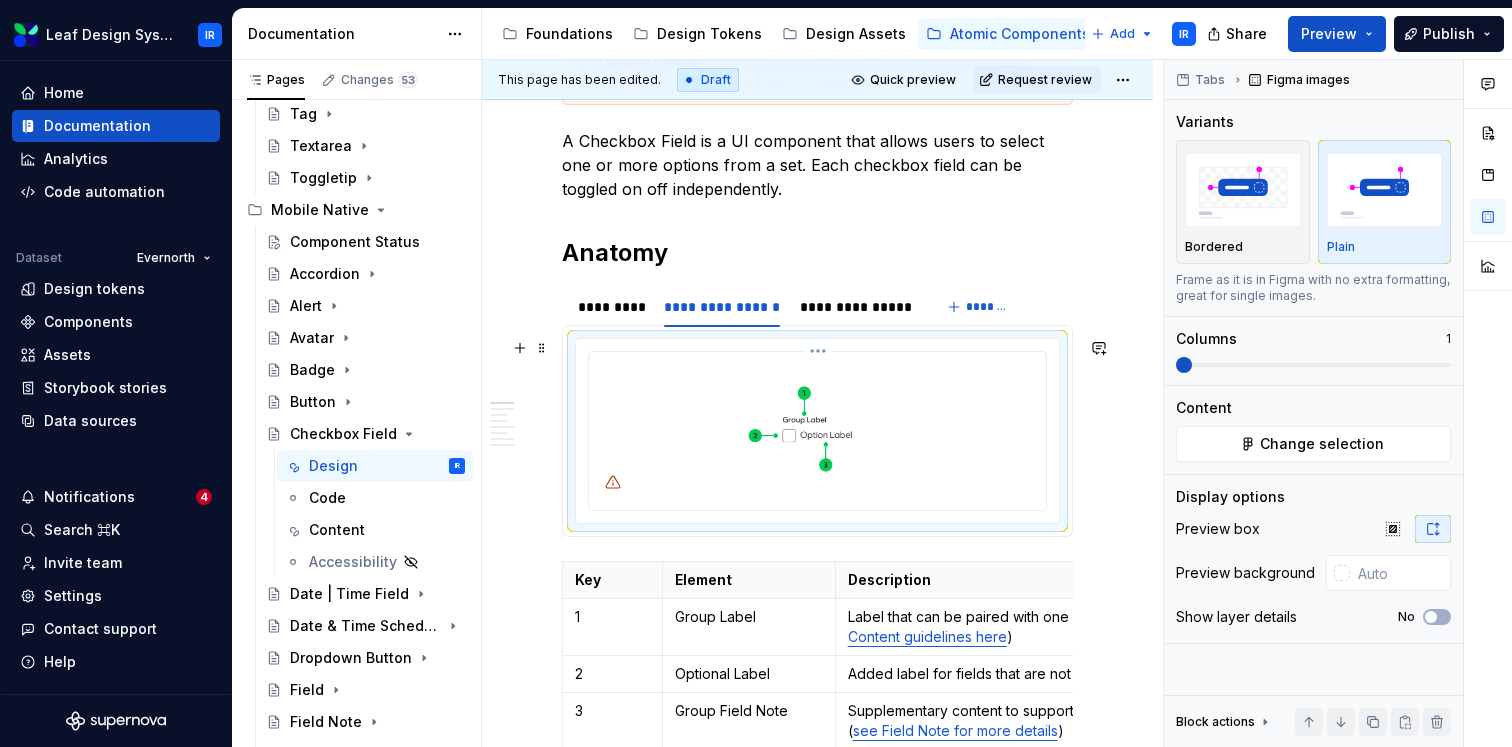 click at bounding box center [817, 429] 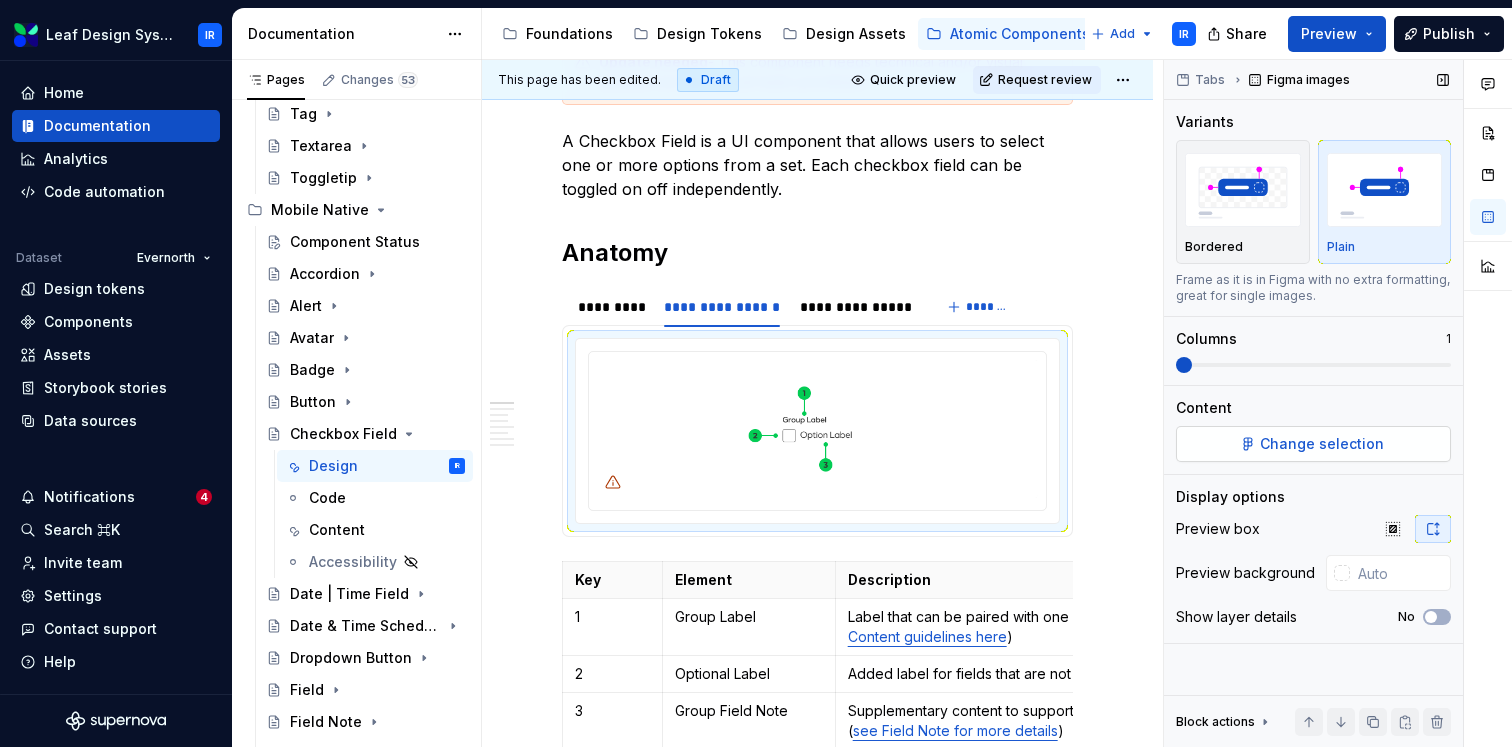 click on "Change selection" at bounding box center [1322, 444] 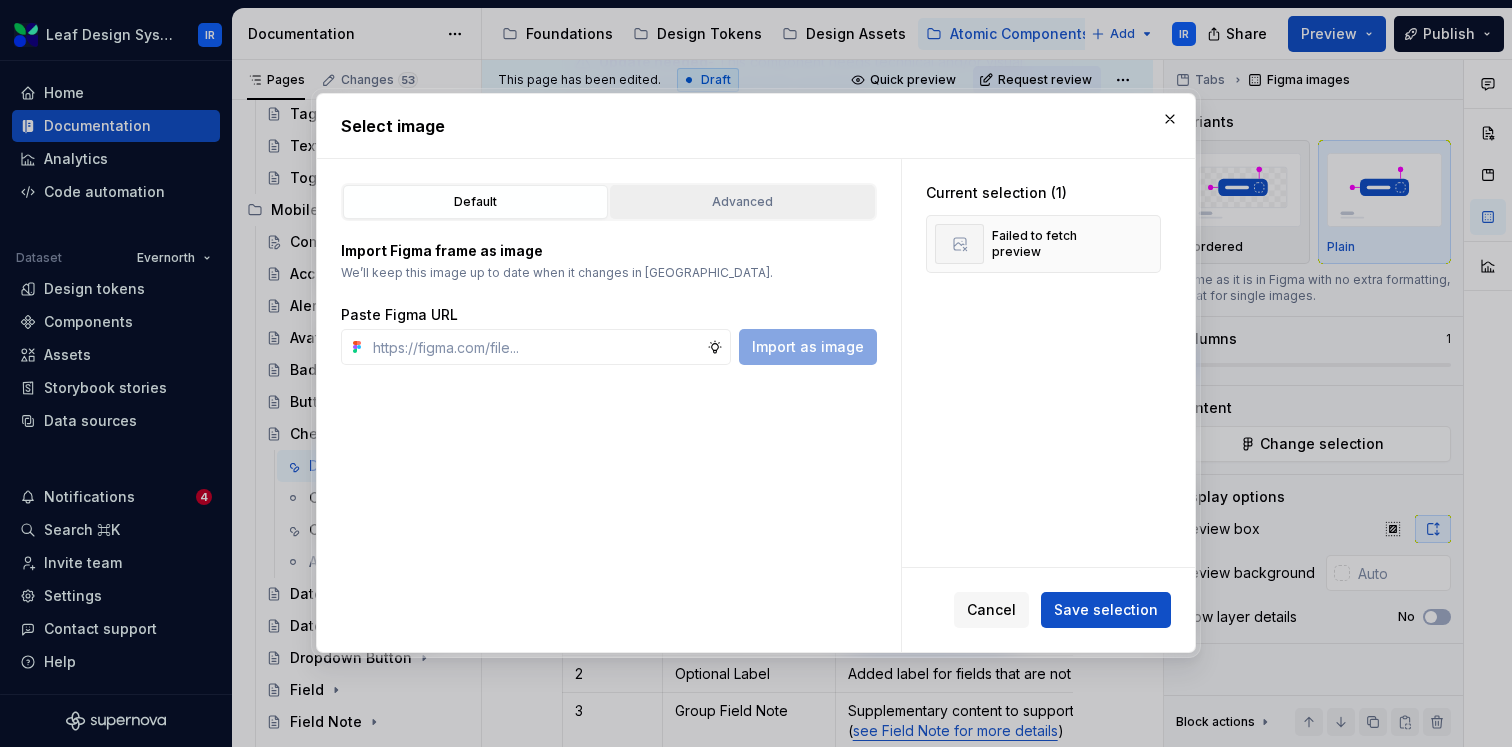 click on "Advanced" at bounding box center (742, 202) 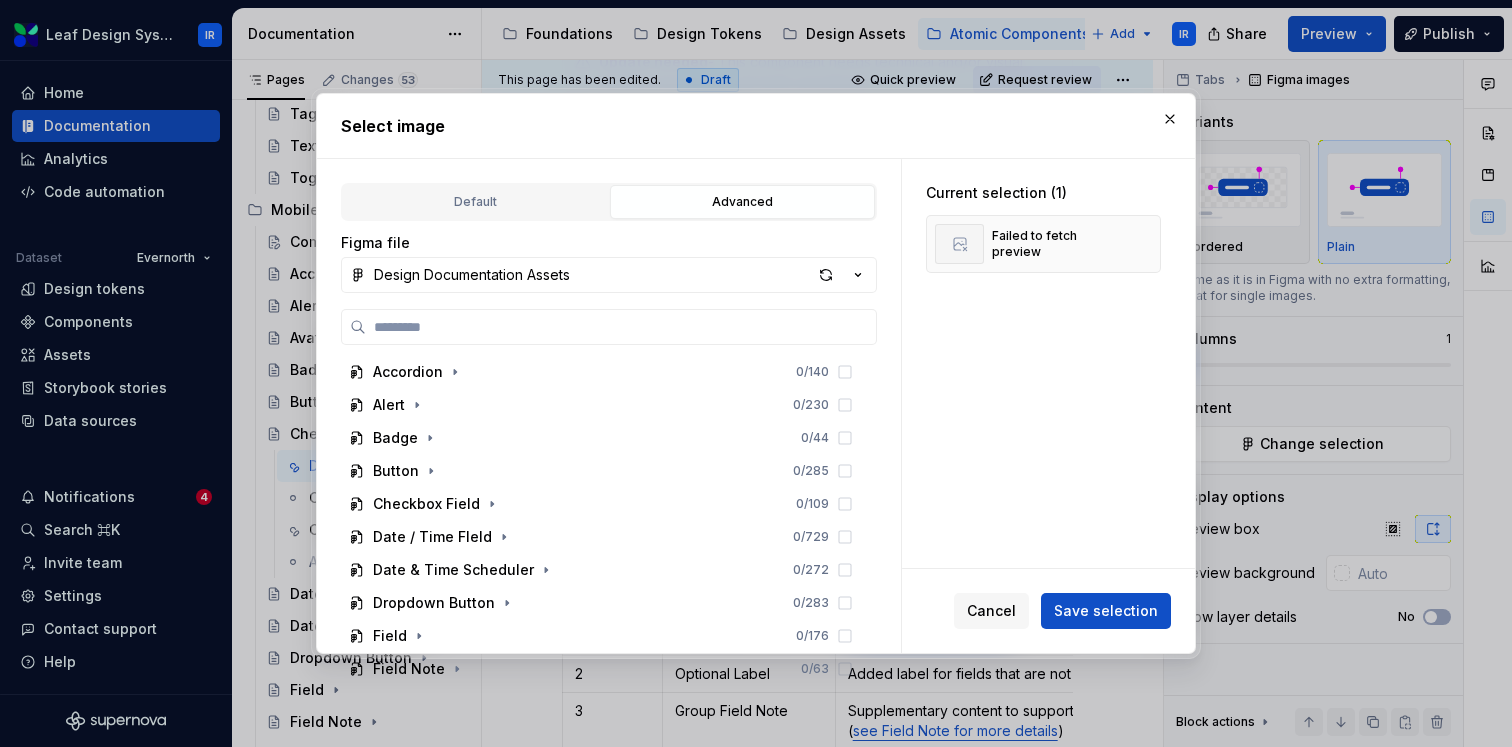scroll, scrollTop: 1331, scrollLeft: 0, axis: vertical 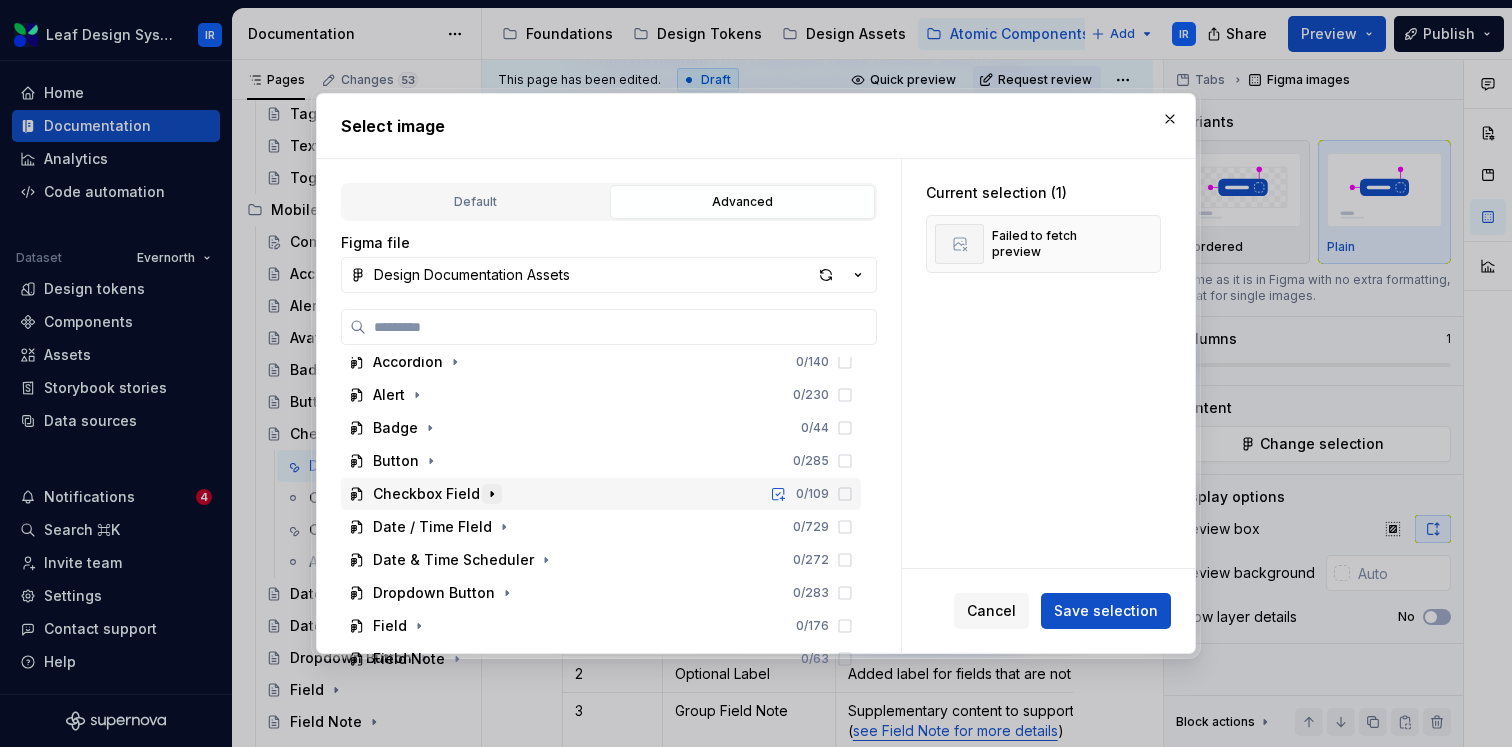 click 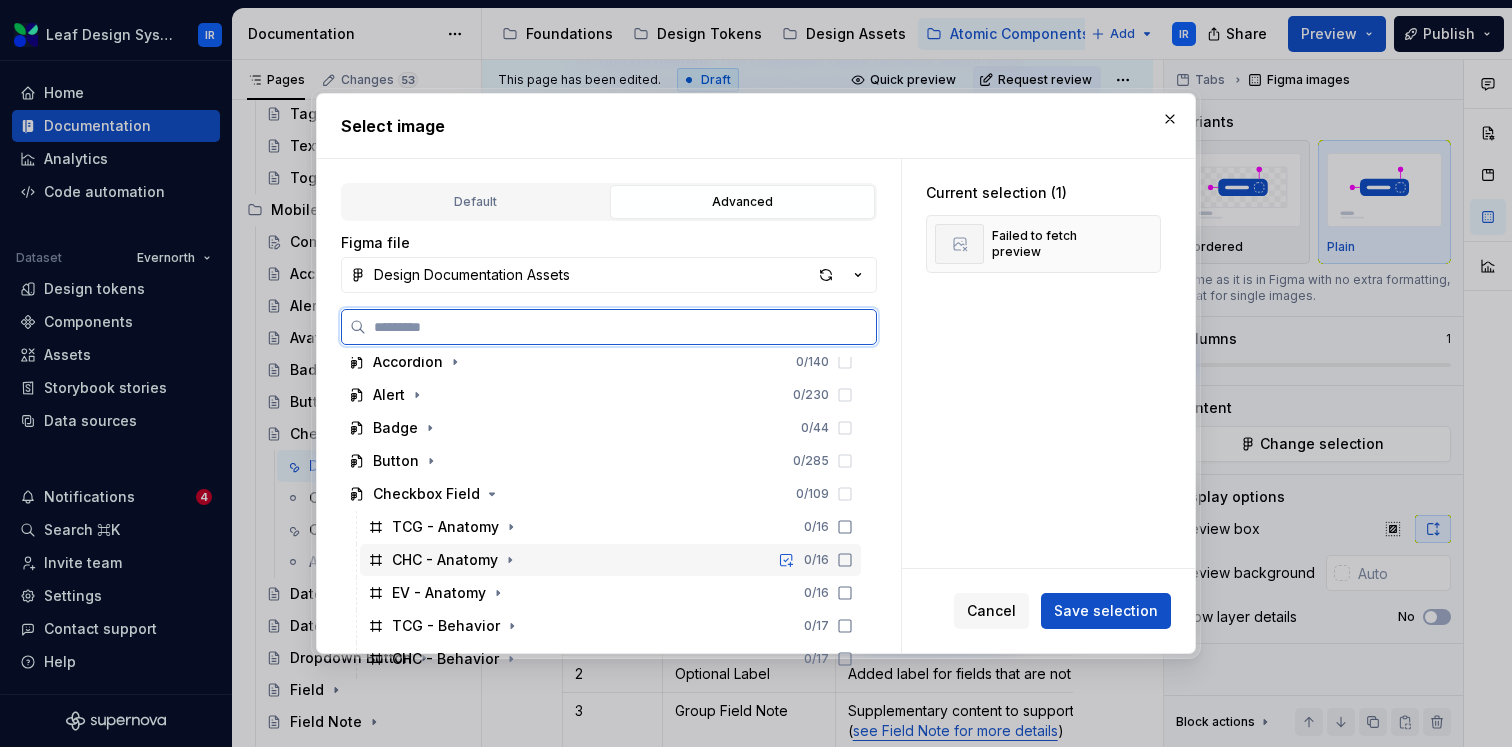 click on "CHC - Anatomy" at bounding box center (445, 560) 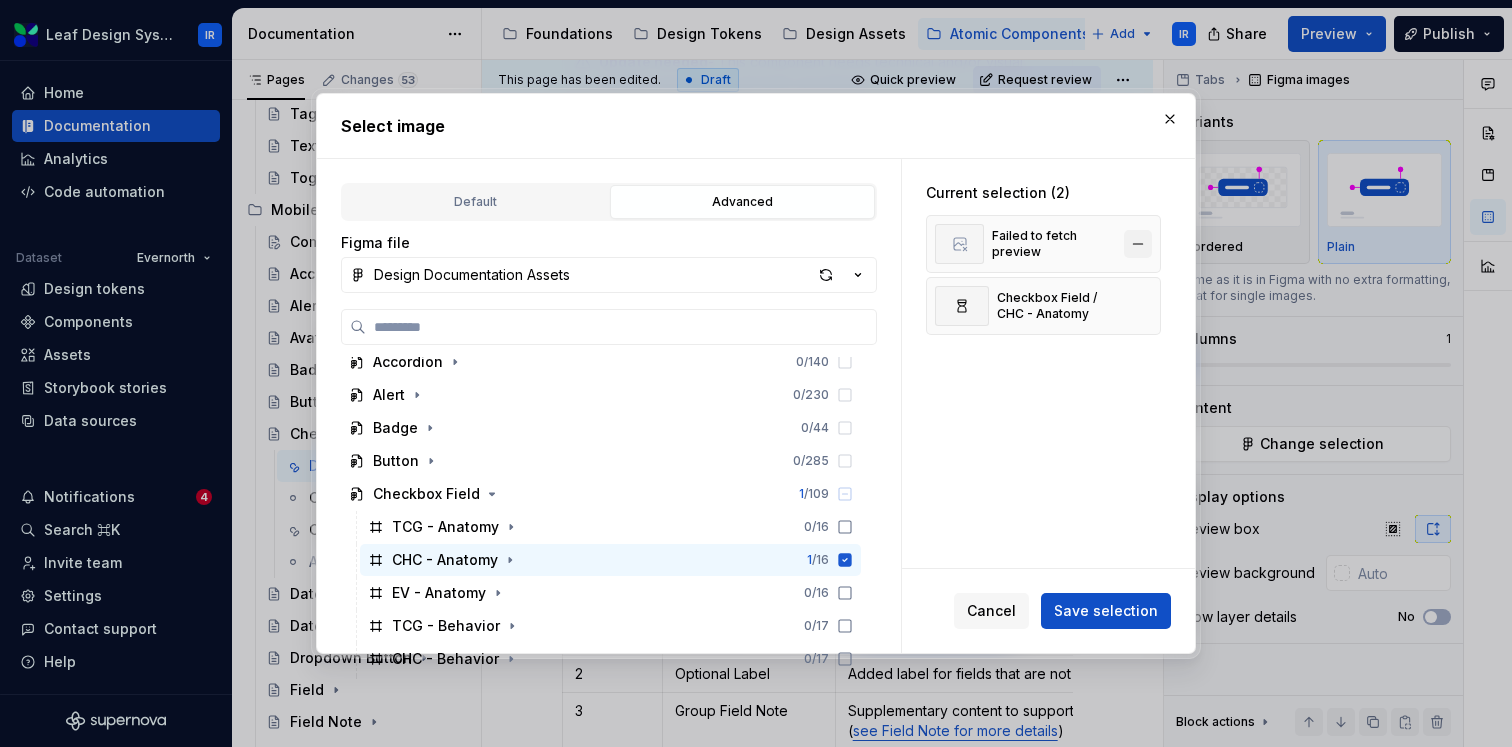 click at bounding box center [1138, 244] 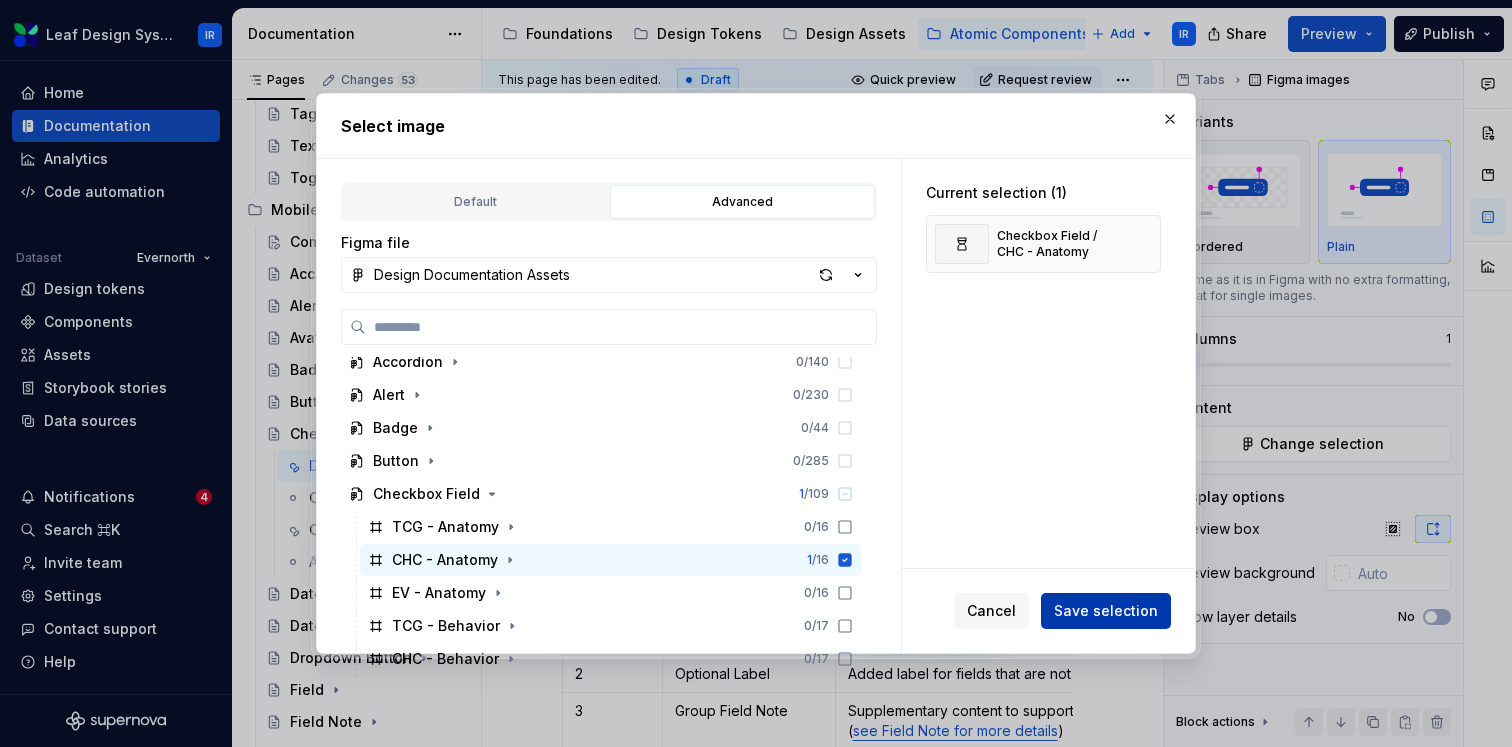 click on "Save selection" at bounding box center (1106, 611) 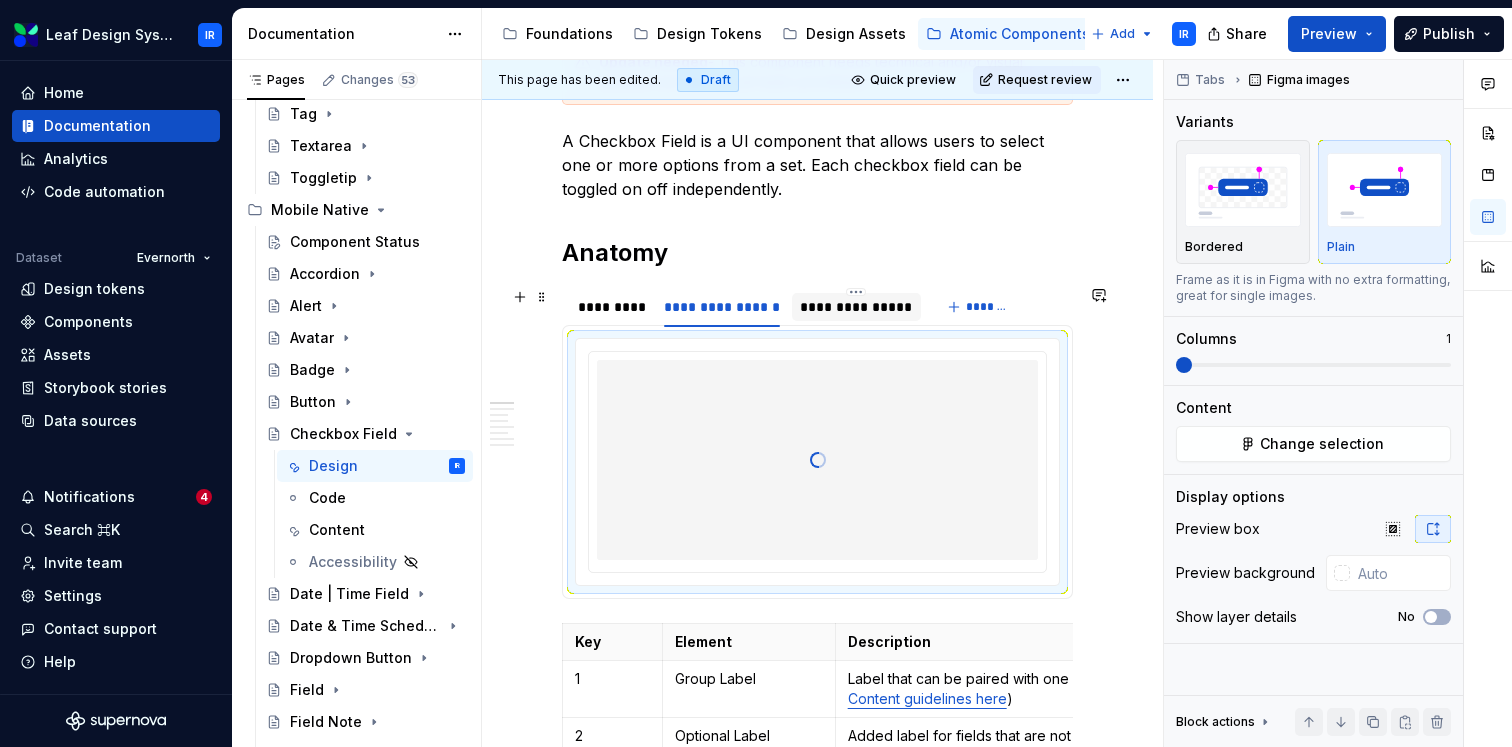 click on "**********" at bounding box center [856, 307] 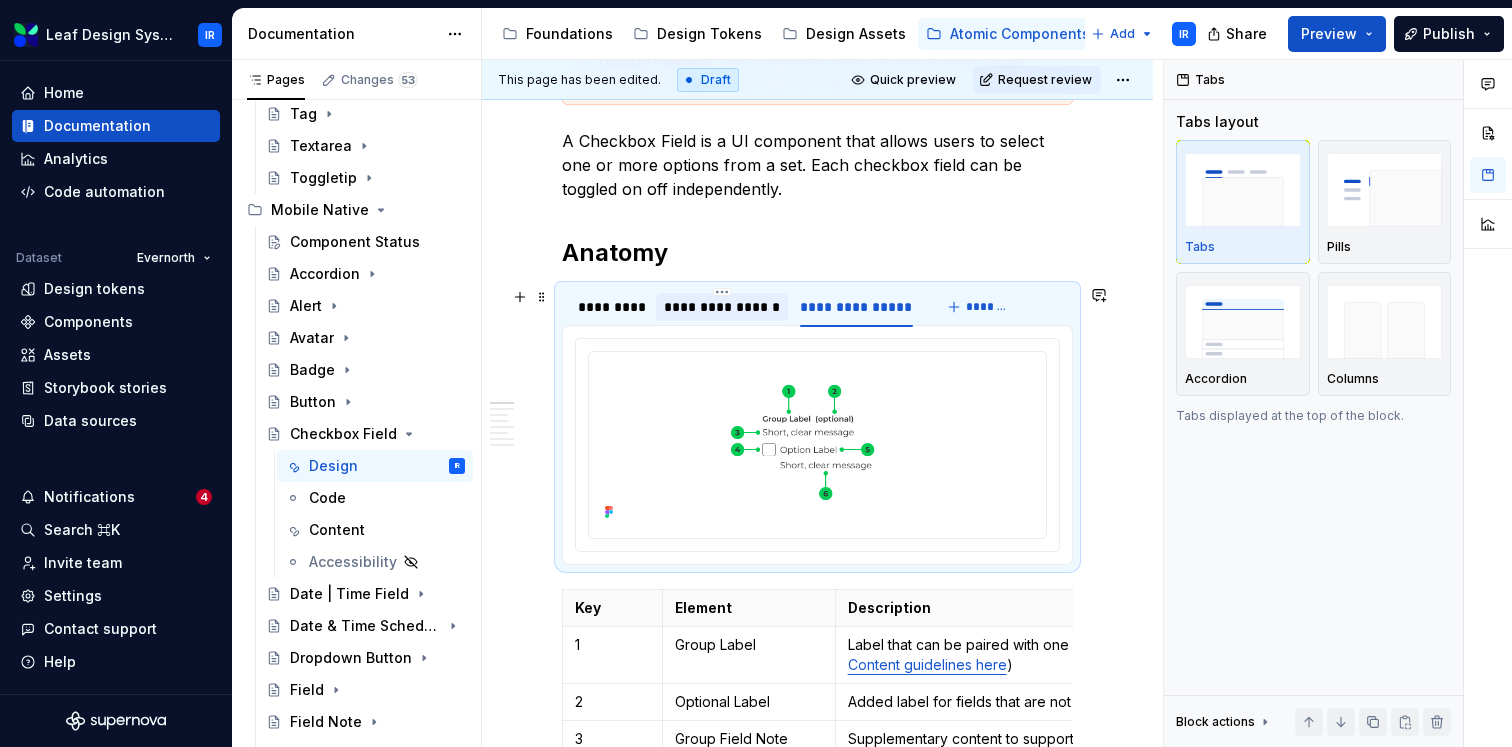 click on "**********" at bounding box center (722, 307) 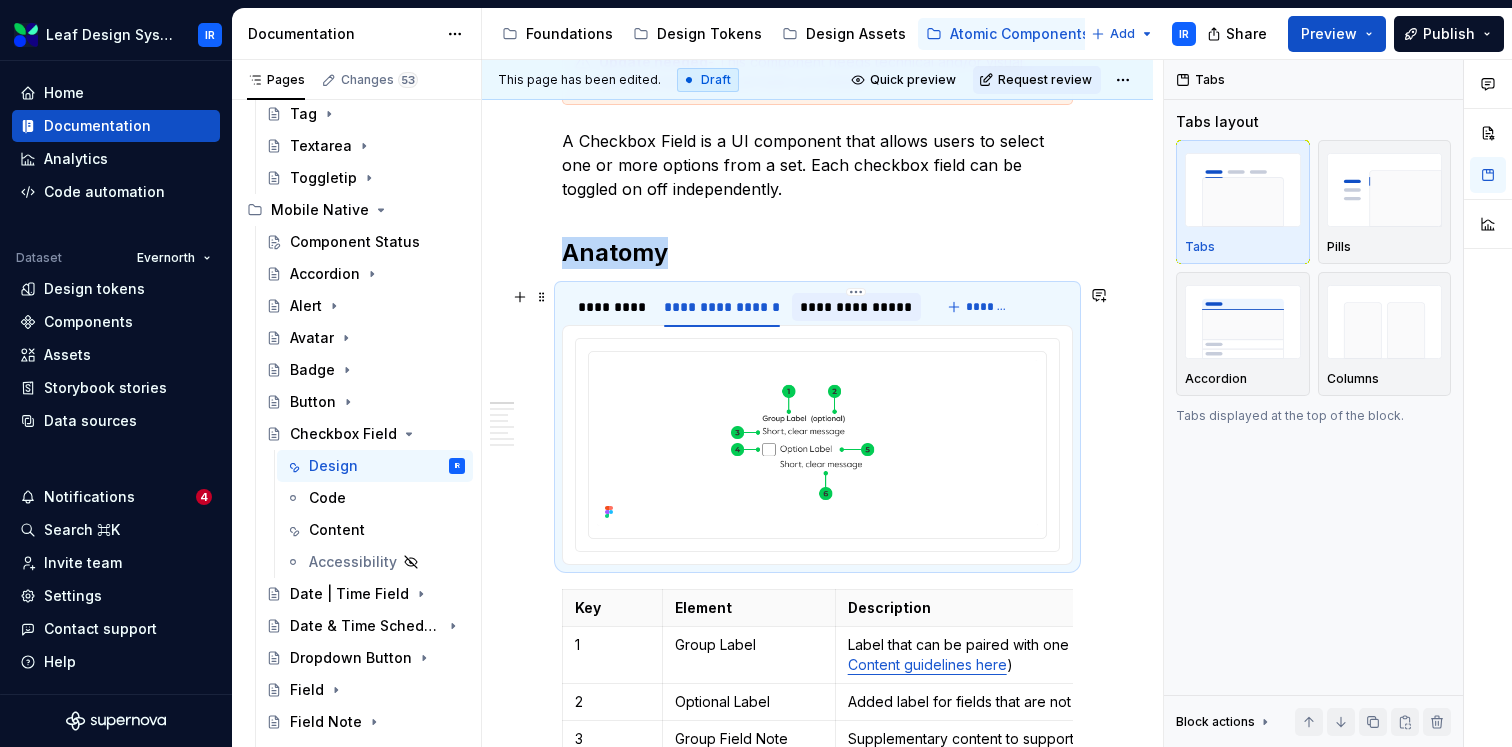 click on "**********" at bounding box center (856, 307) 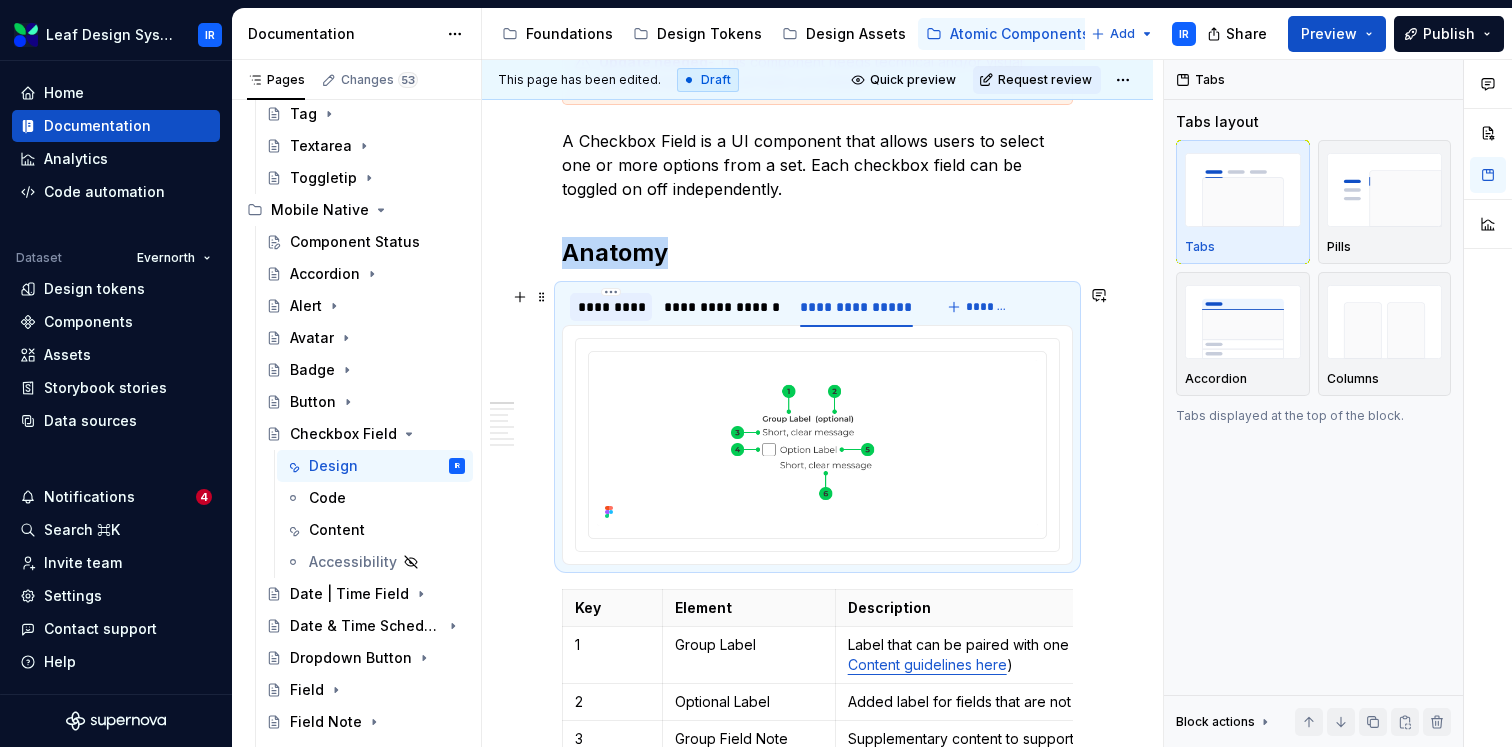 click on "*********" at bounding box center (611, 307) 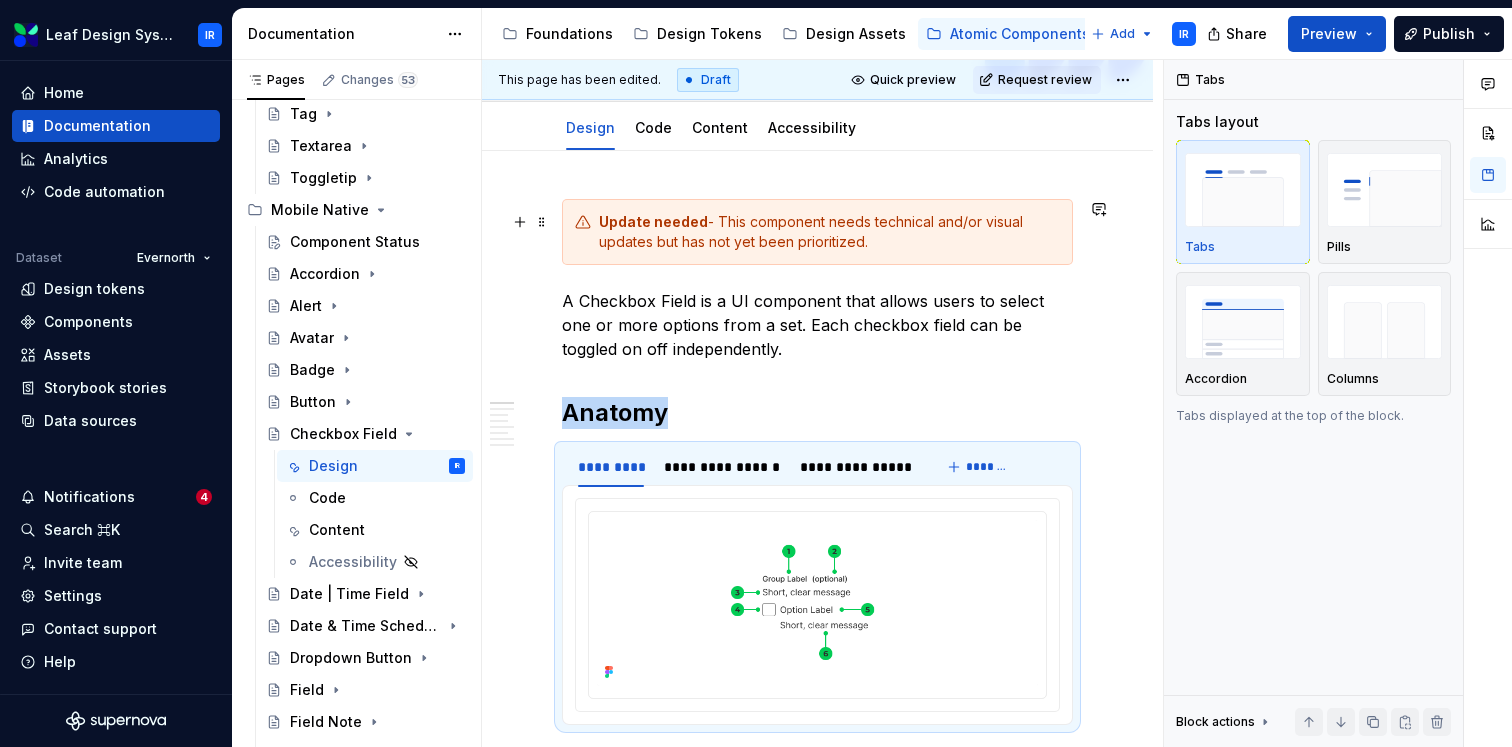 scroll, scrollTop: 246, scrollLeft: 0, axis: vertical 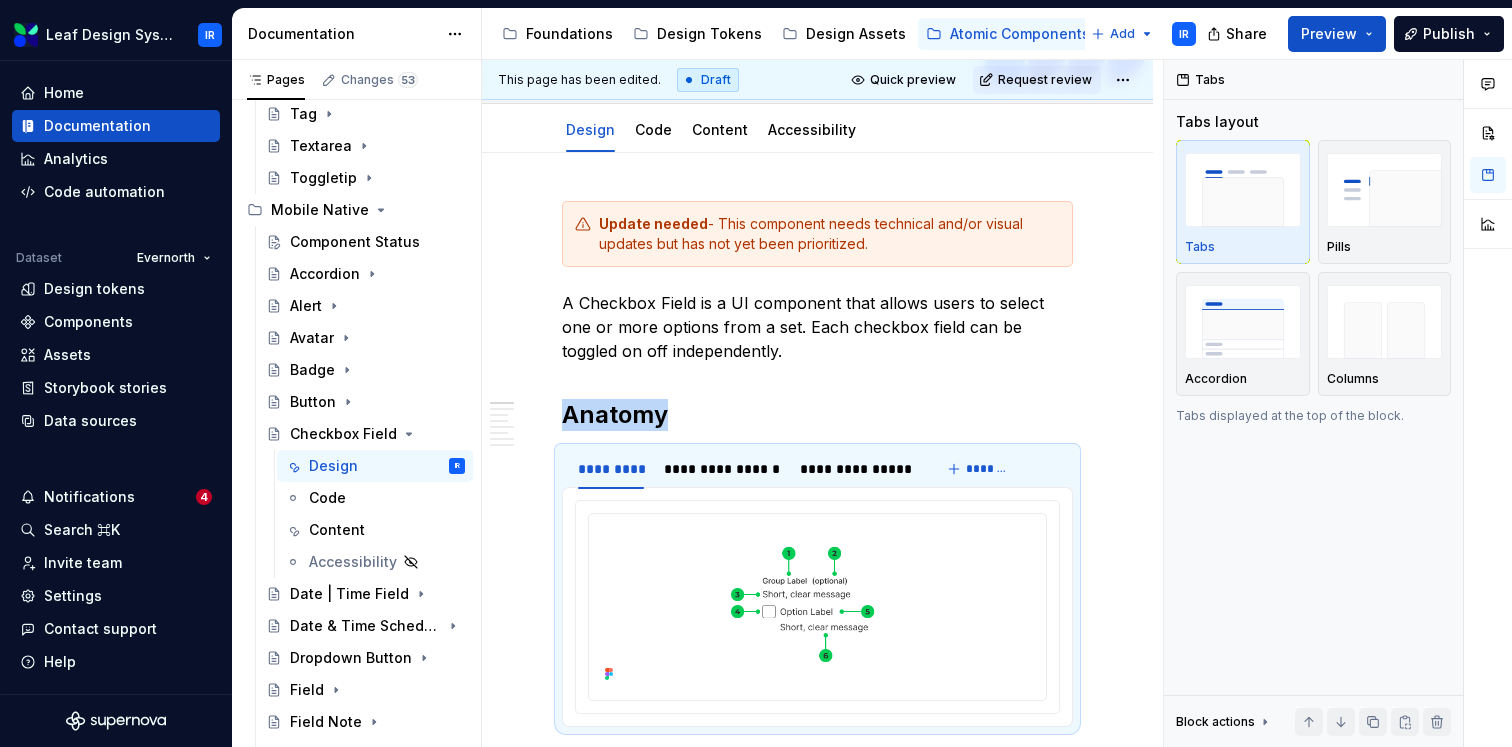 click on "Leaf Design System IR Home Documentation Analytics Code automation Dataset Evernorth Design tokens Components Assets Storybook stories Data sources Notifications 4 Search ⌘K Invite team Settings Contact support Help Documentation
Accessibility guide for tree Page tree.
Navigate the tree with the arrow keys. Common tree hotkeys apply. Further keybindings are available:
enter to execute primary action on focused item
f2 to start renaming the focused item
escape to abort renaming an item
control+d to start dragging selected items
Foundations Design Tokens Design Assets Atomic Components Molecular Patterns Layout Modules Design Packages Add IR Share Preview Publish Pages Changes 53 Add
Accessibility guide for tree Page tree.
Navigate the tree with the arrow keys. Common tree hotkeys apply. Further keybindings are available:
enter to execute primary action on focused item
IR" at bounding box center [756, 373] 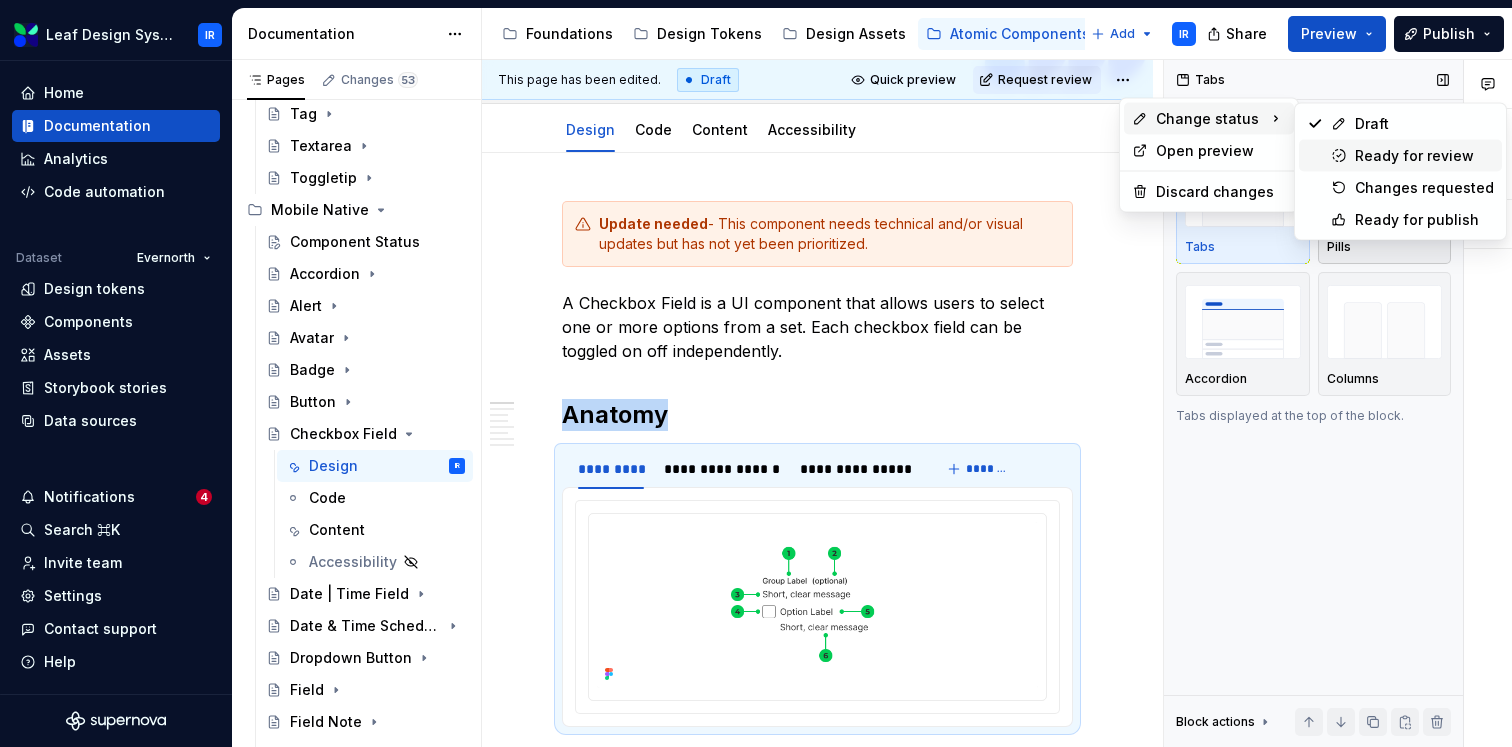 click on "Ready for review" at bounding box center (1424, 156) 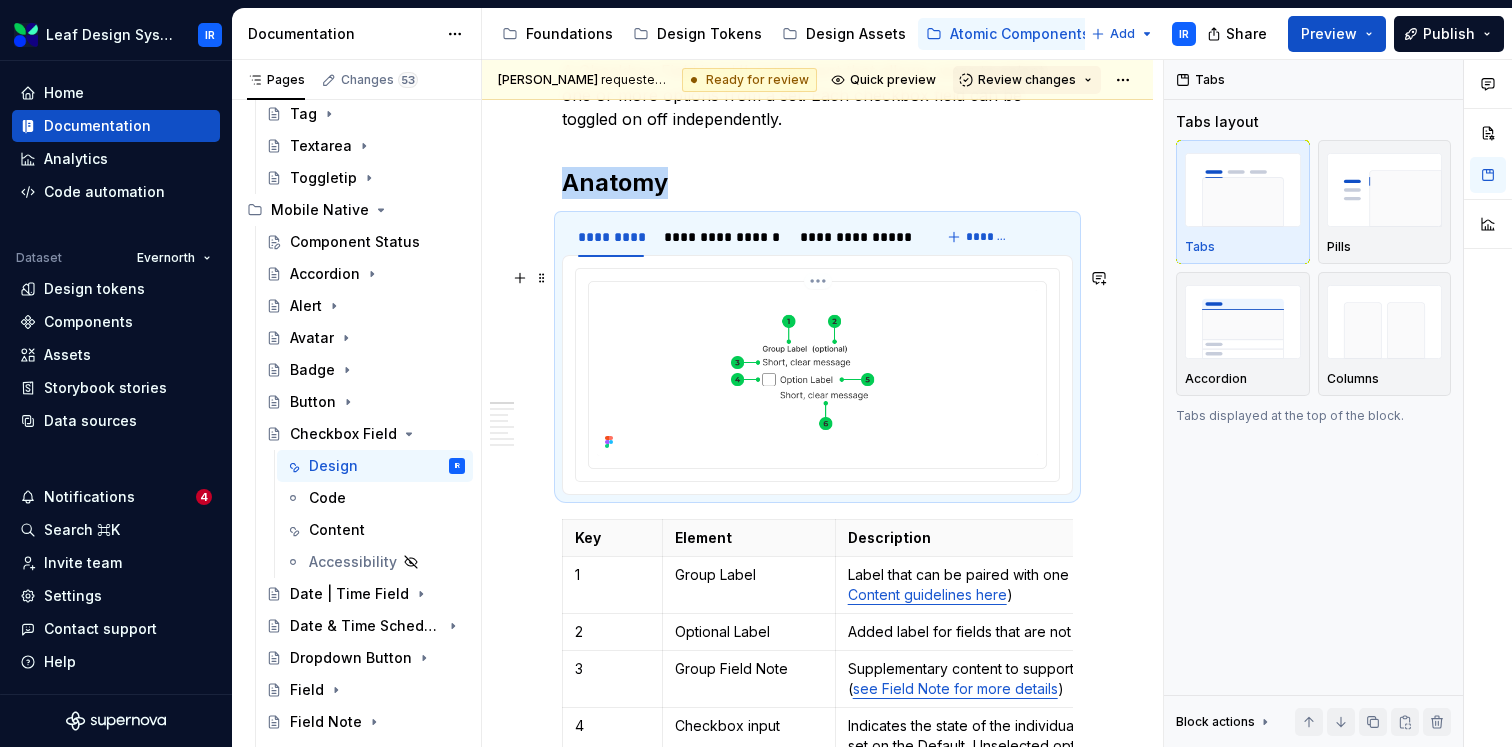 scroll, scrollTop: 497, scrollLeft: 0, axis: vertical 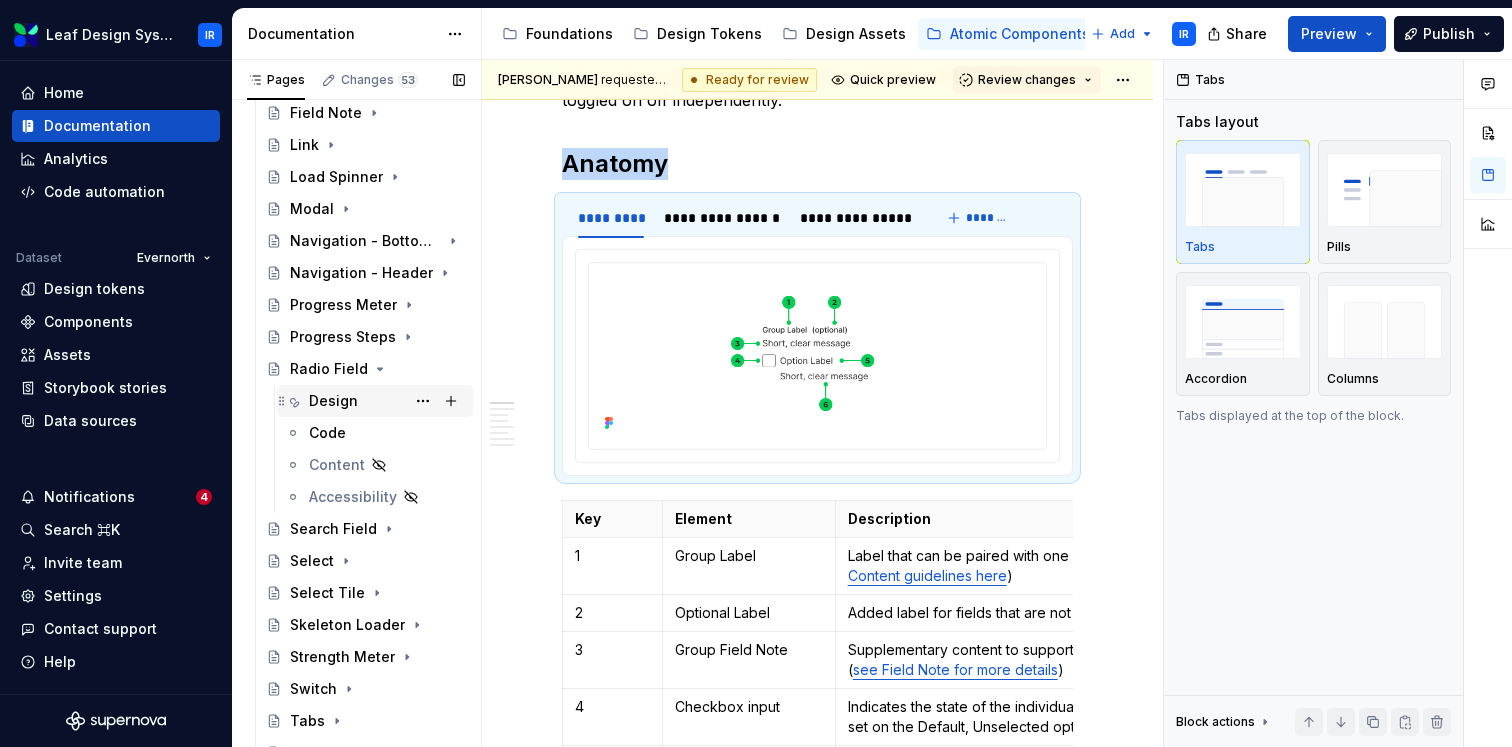 click on "Design" at bounding box center [333, 401] 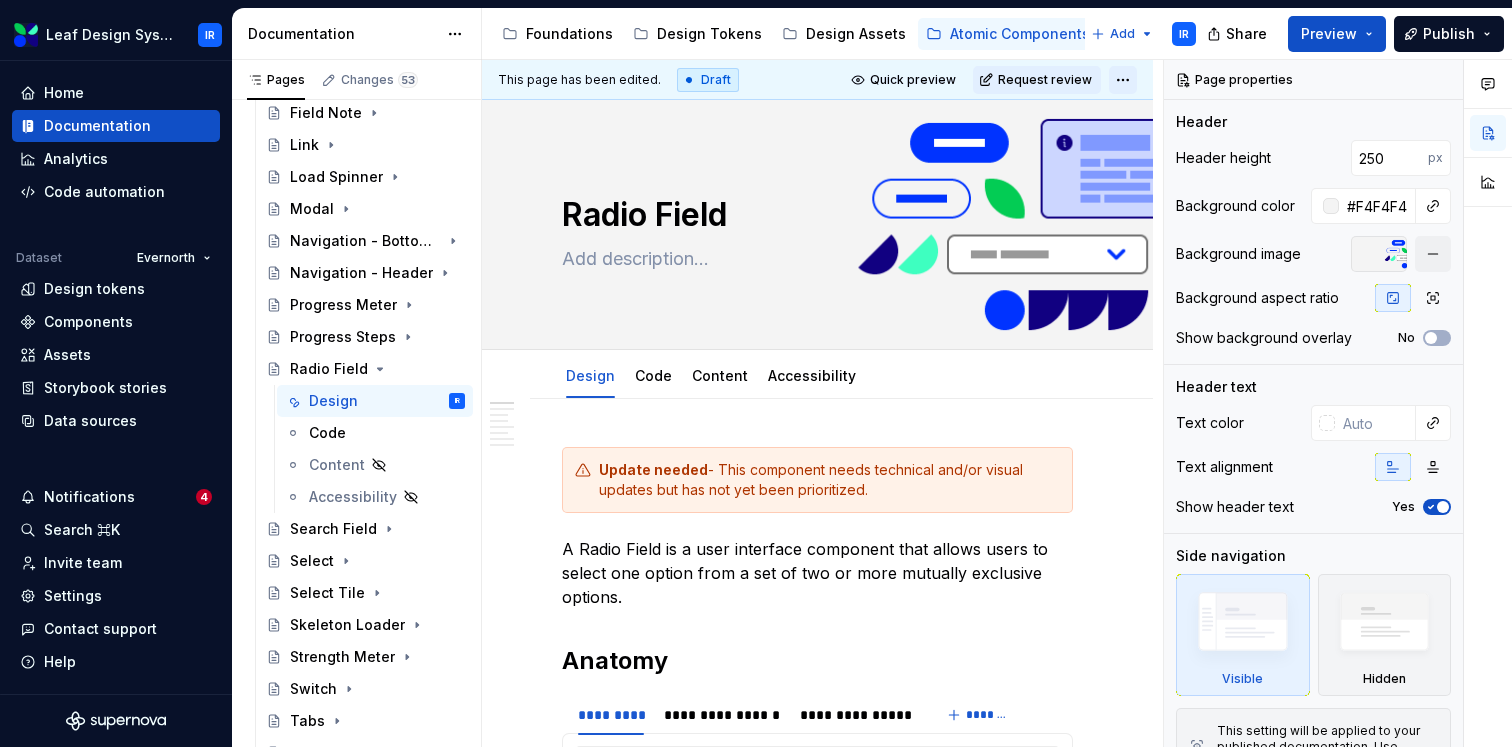 click on "Leaf Design System IR Home Documentation Analytics Code automation Dataset Evernorth Design tokens Components Assets Storybook stories Data sources Notifications 4 Search ⌘K Invite team Settings Contact support Help Documentation
Accessibility guide for tree Page tree.
Navigate the tree with the arrow keys. Common tree hotkeys apply. Further keybindings are available:
enter to execute primary action on focused item
f2 to start renaming the focused item
escape to abort renaming an item
control+d to start dragging selected items
Foundations Design Tokens Design Assets Atomic Components Molecular Patterns Layout Modules Design Packages Add IR Share Preview Publish Pages Changes 53 Add
Accessibility guide for tree Page tree.
Navigate the tree with the arrow keys. Common tree hotkeys apply. Further keybindings are available:
enter to execute primary action on focused item
IR" at bounding box center (756, 373) 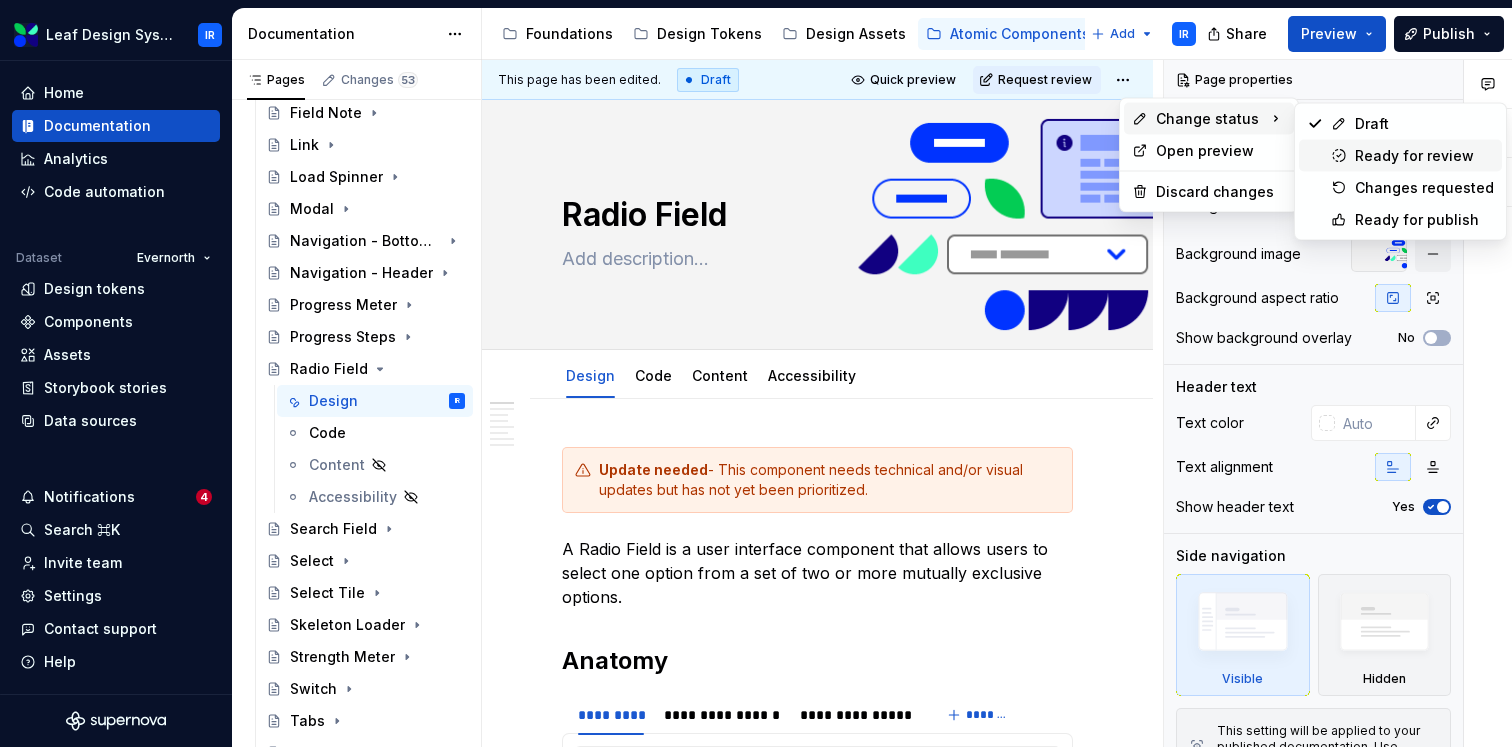 click on "Ready for review" at bounding box center (1424, 156) 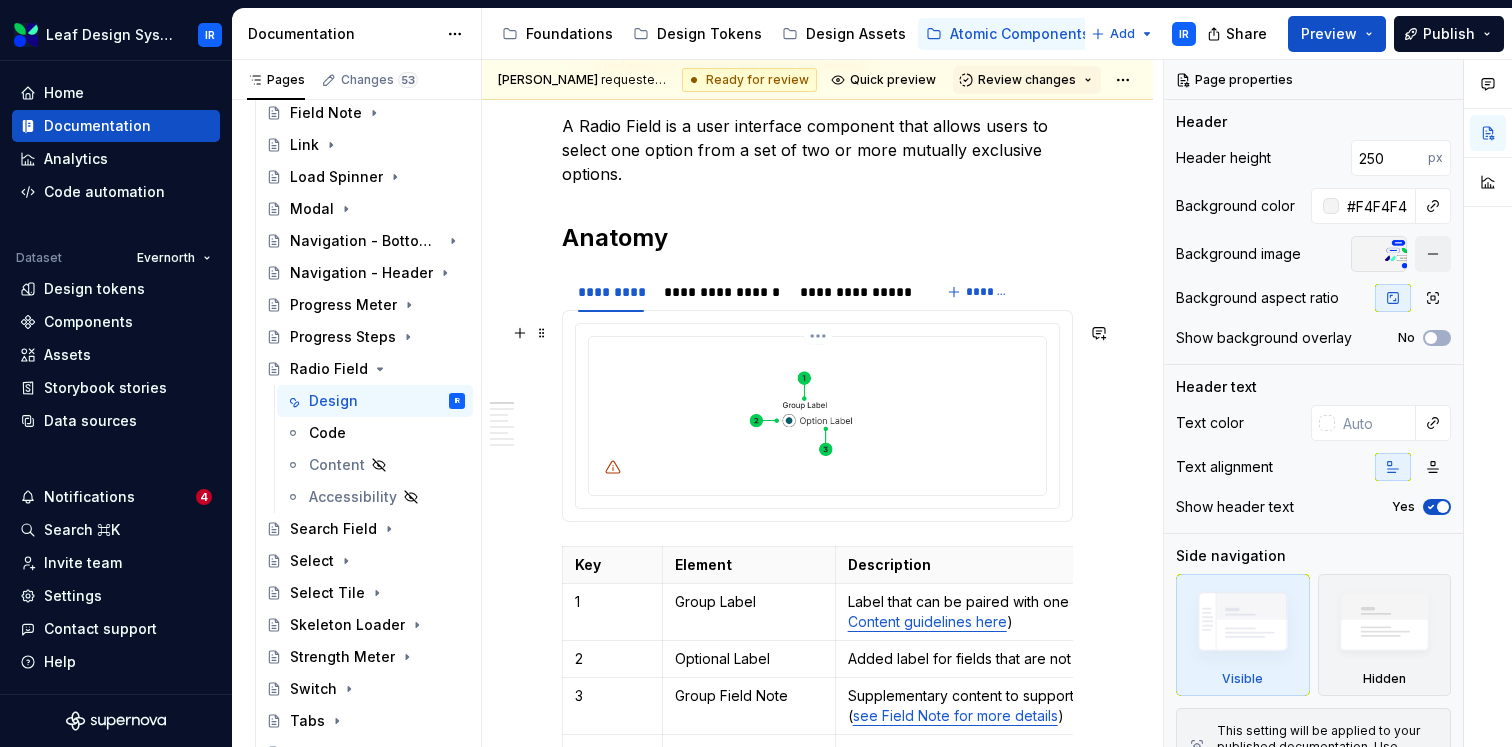 scroll, scrollTop: 442, scrollLeft: 0, axis: vertical 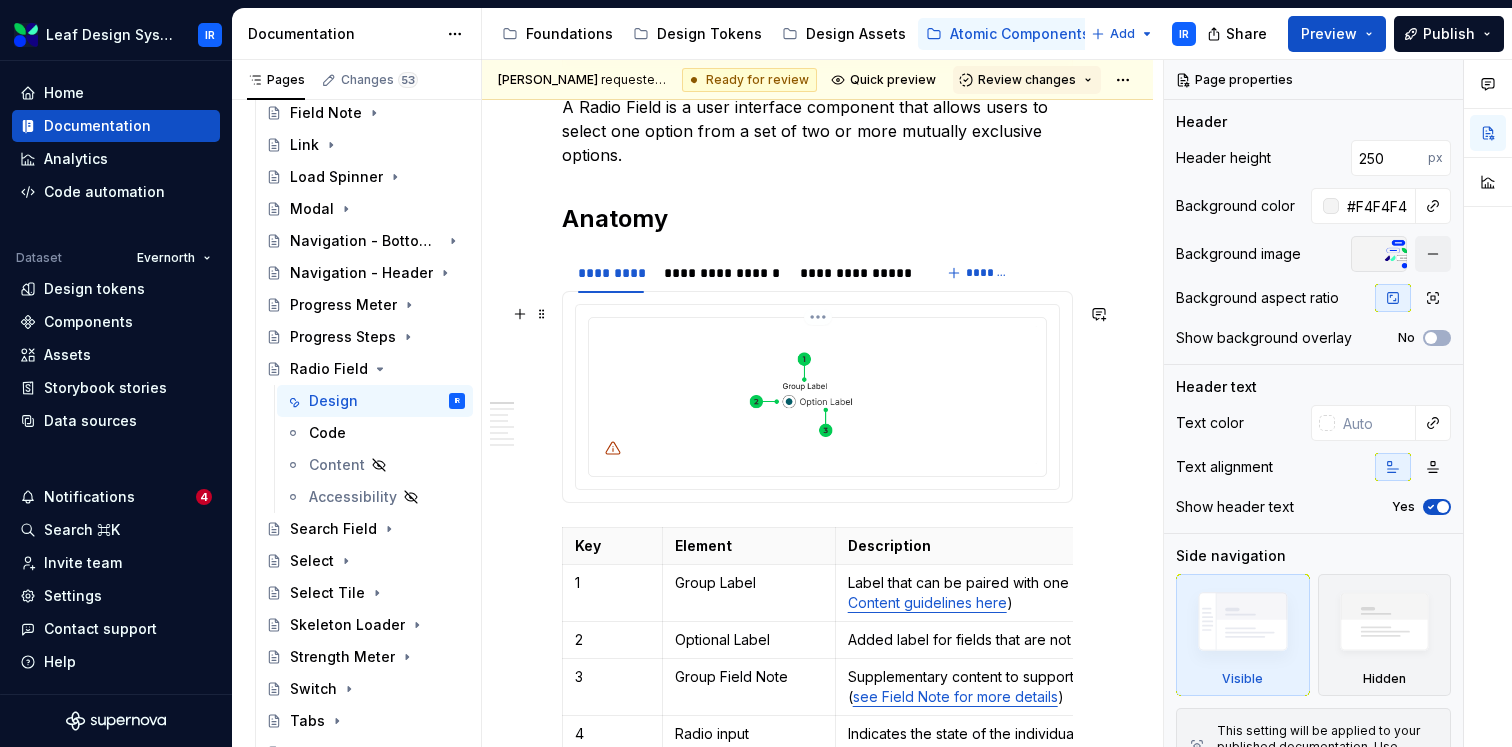 click at bounding box center [817, 395] 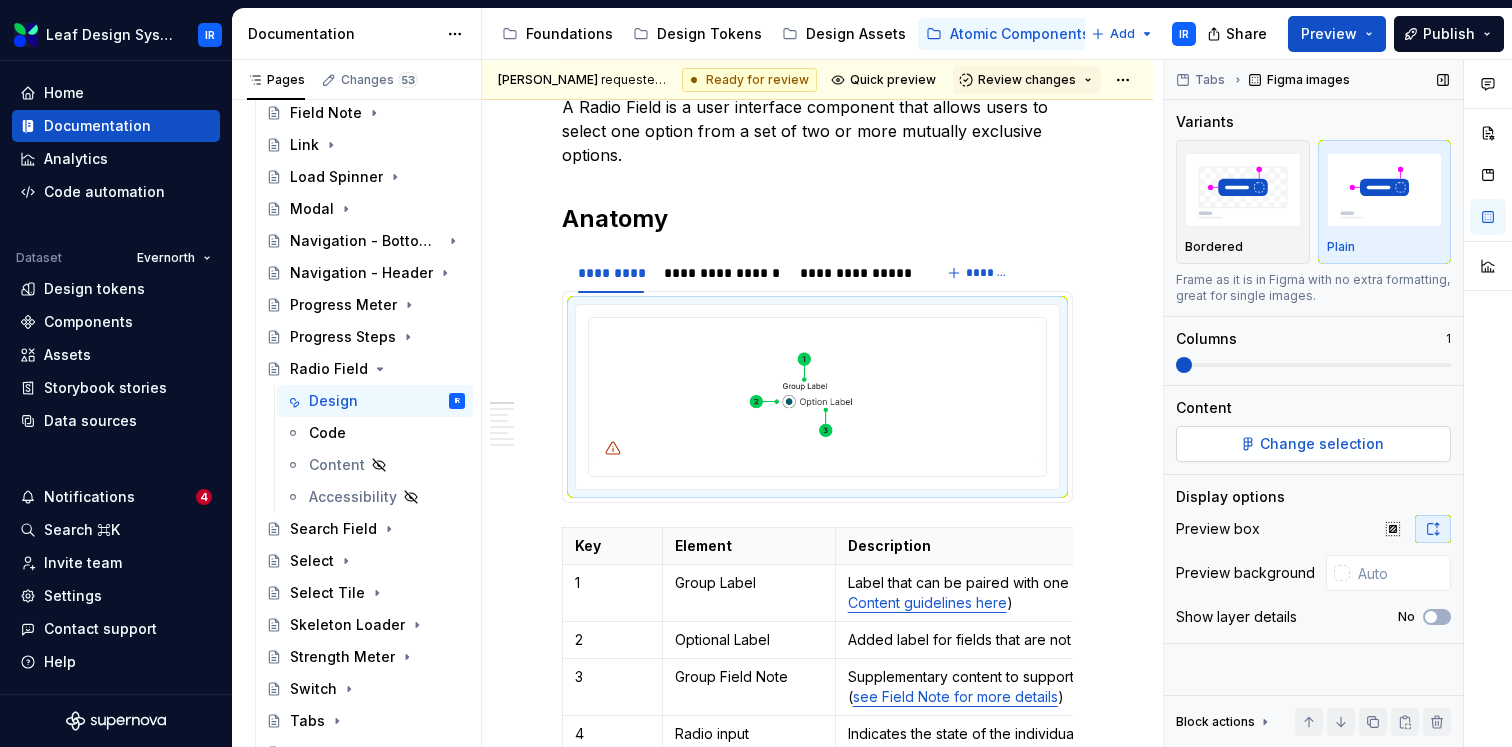 click on "Change selection" at bounding box center (1322, 444) 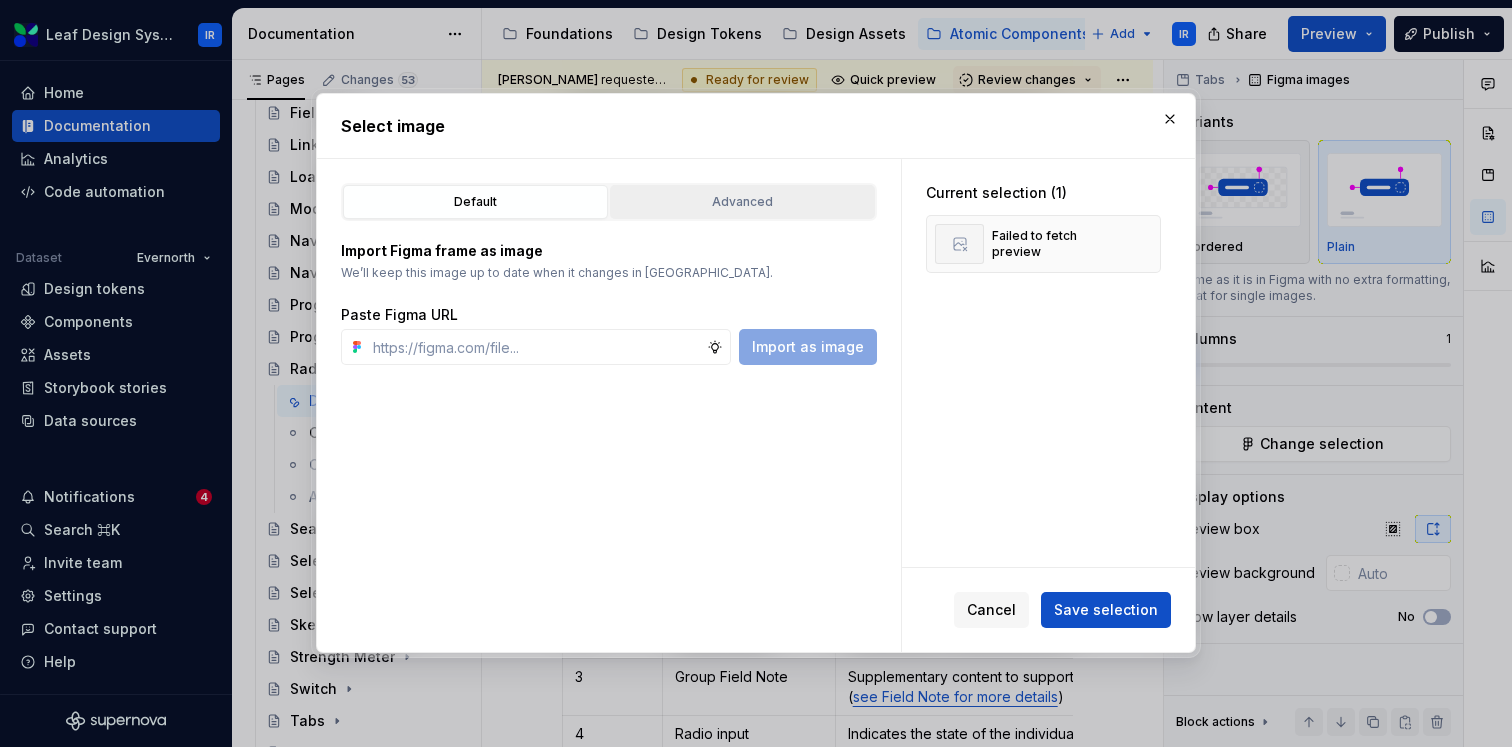click on "Advanced" at bounding box center [742, 202] 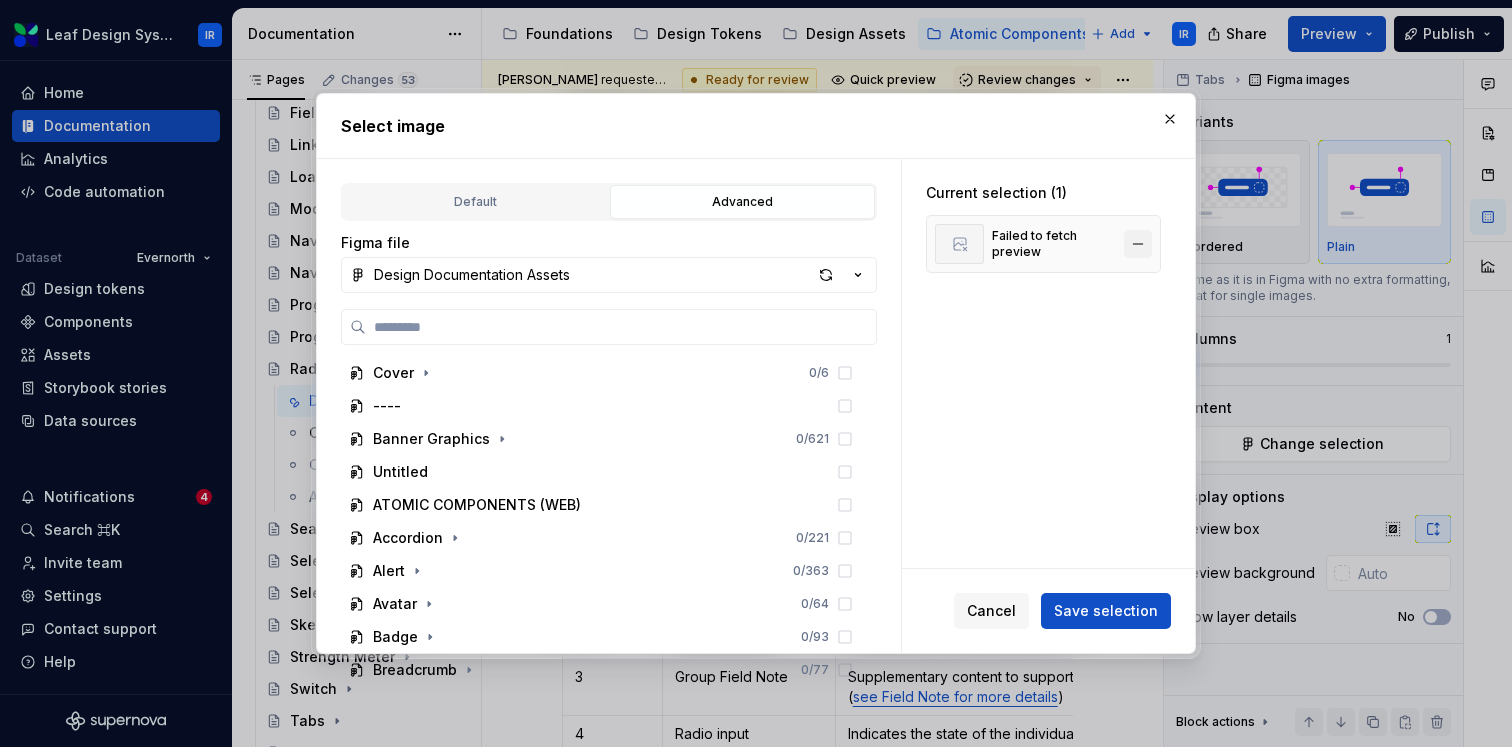 click at bounding box center (1138, 244) 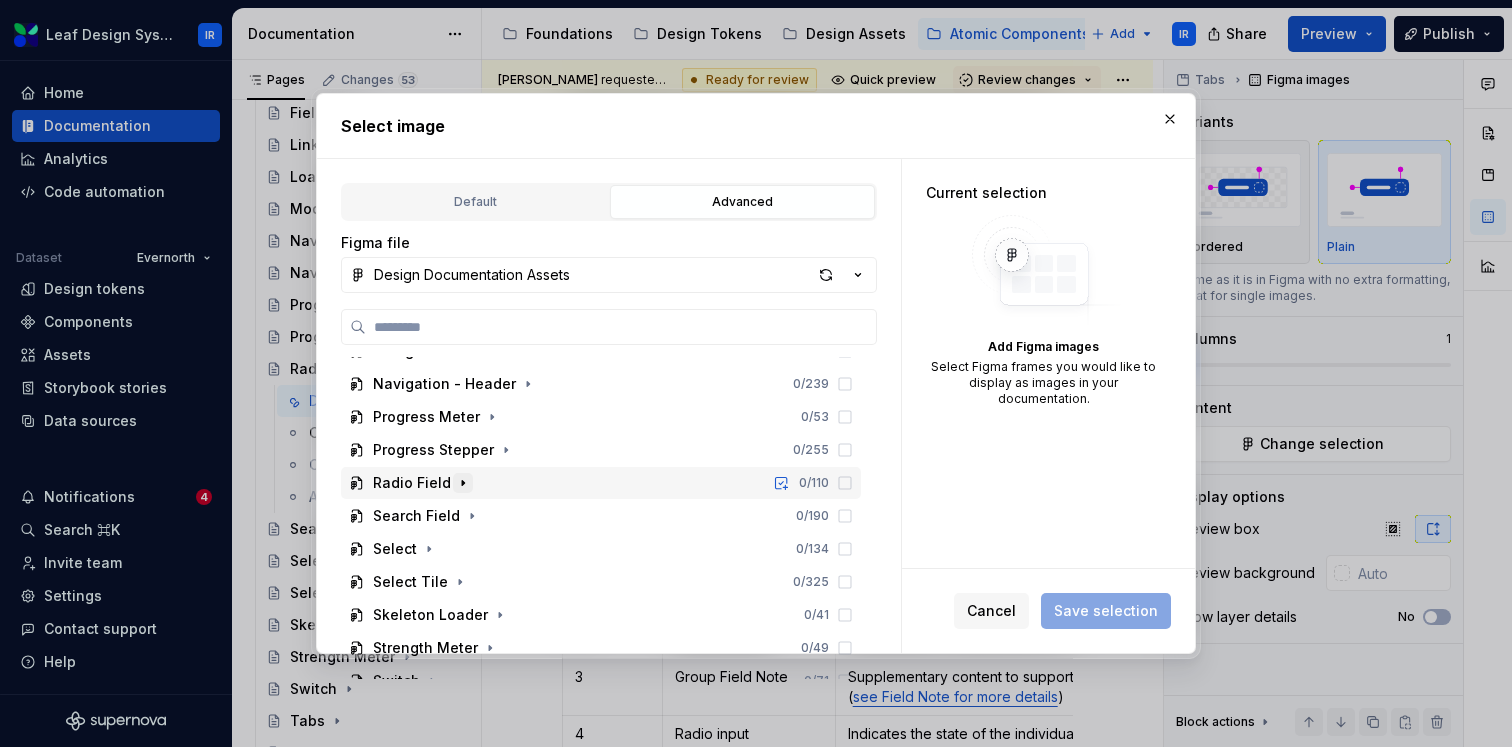 scroll, scrollTop: 1769, scrollLeft: 0, axis: vertical 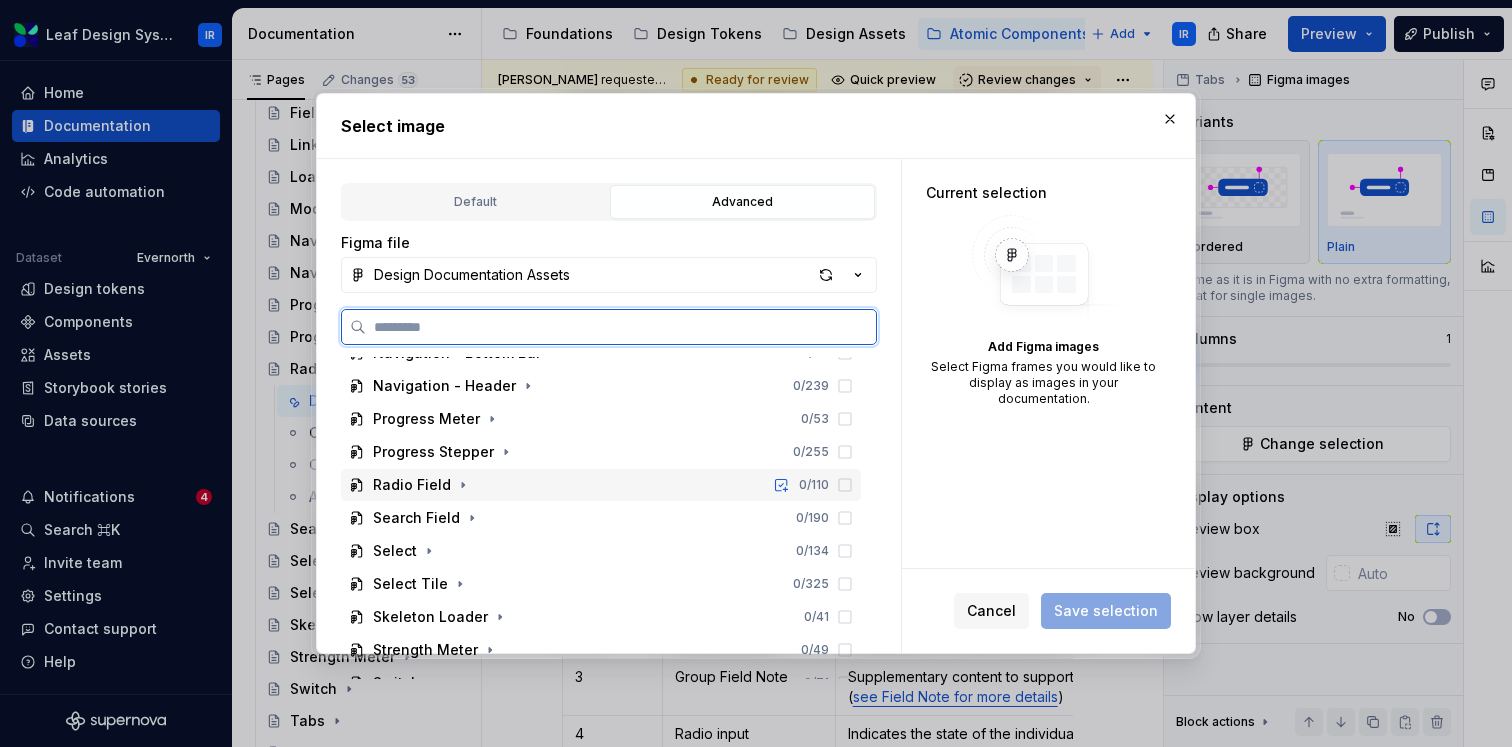 click on "Radio Field" at bounding box center (412, 485) 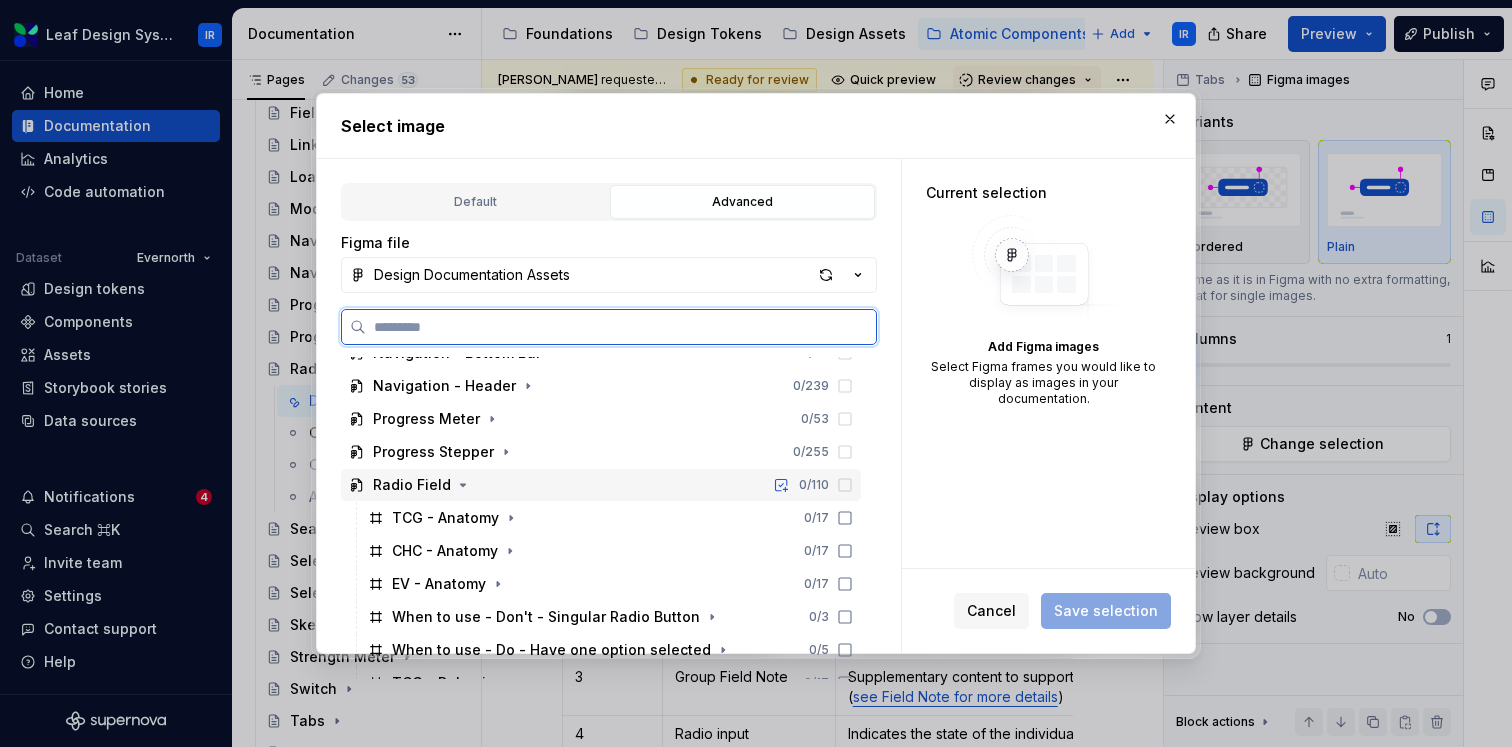 scroll, scrollTop: 1809, scrollLeft: 0, axis: vertical 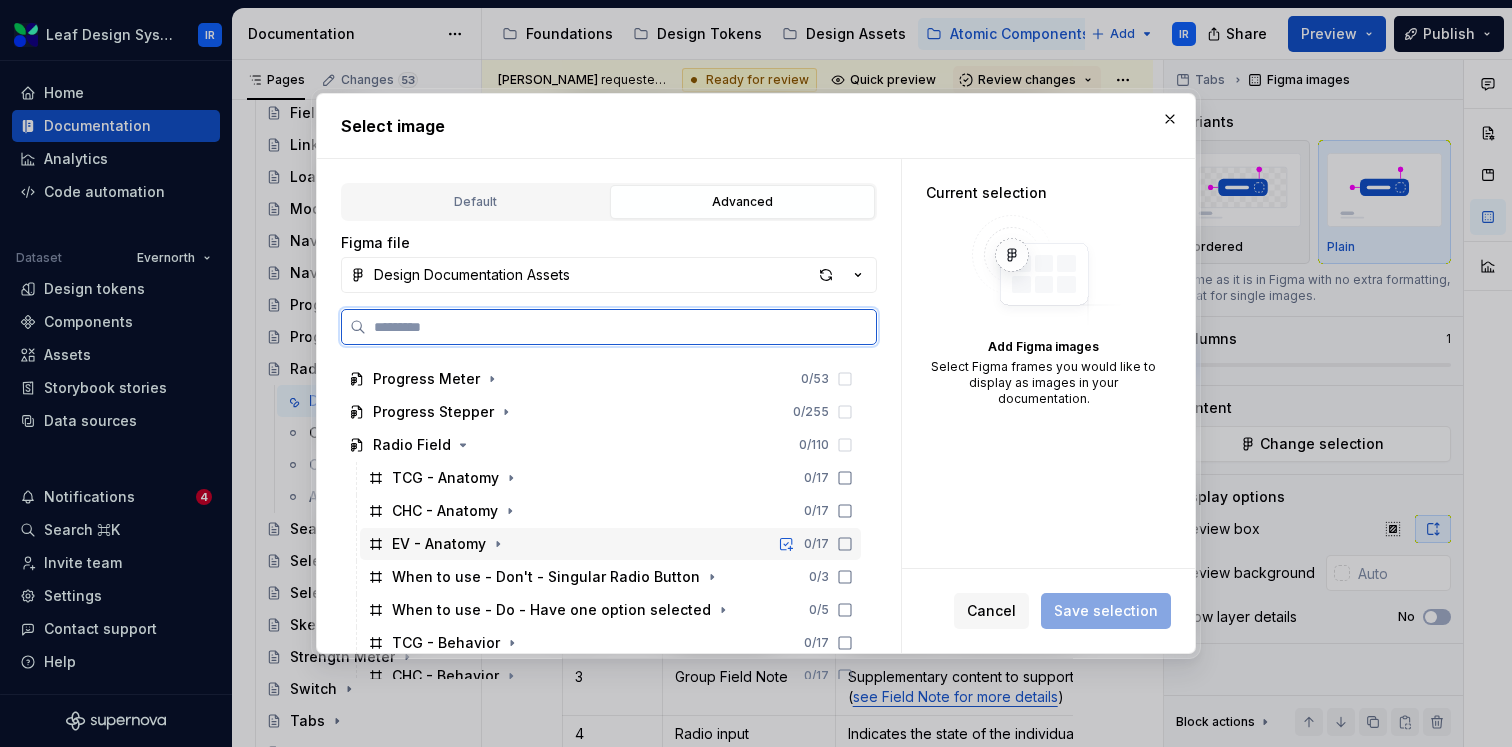 click on "EV - Anatomy" at bounding box center [439, 544] 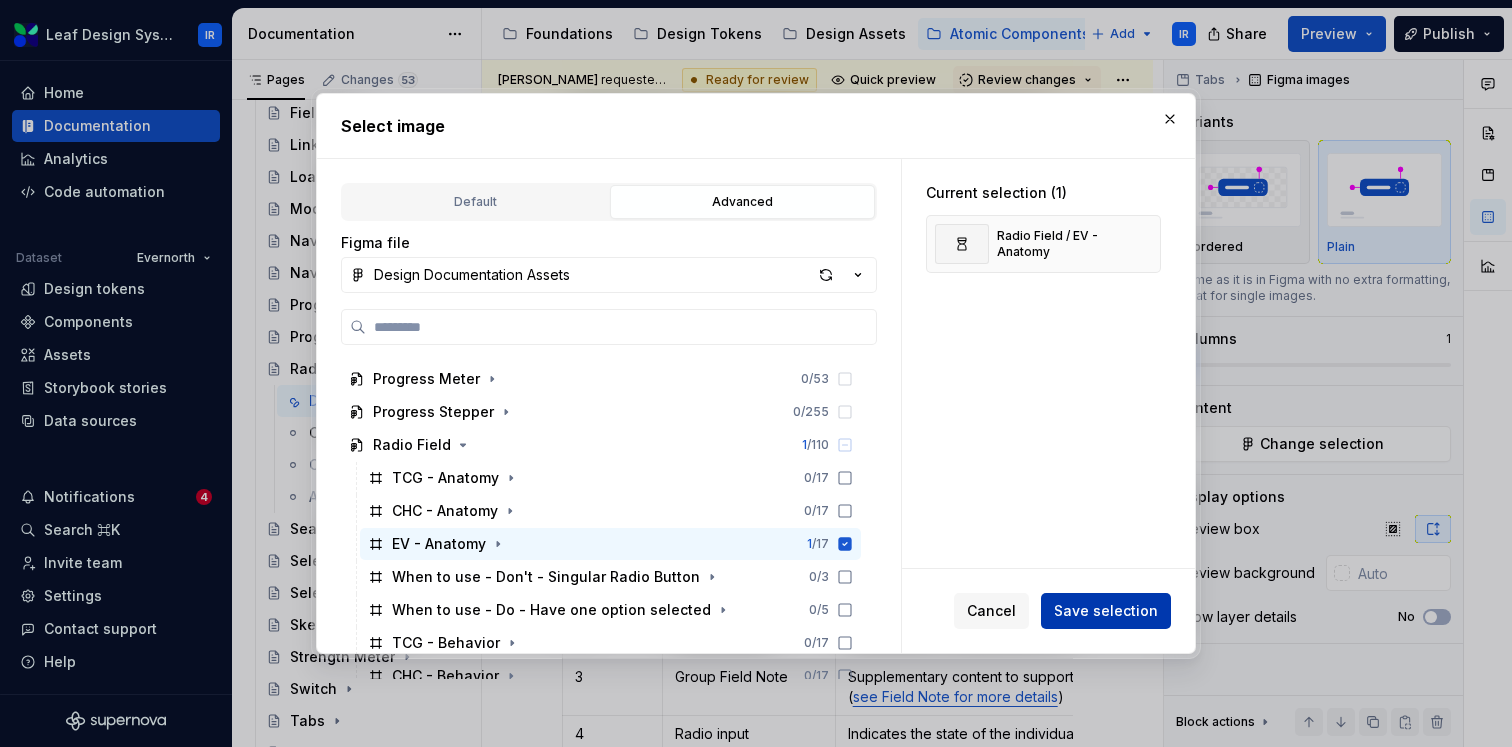 click on "Save selection" at bounding box center (1106, 611) 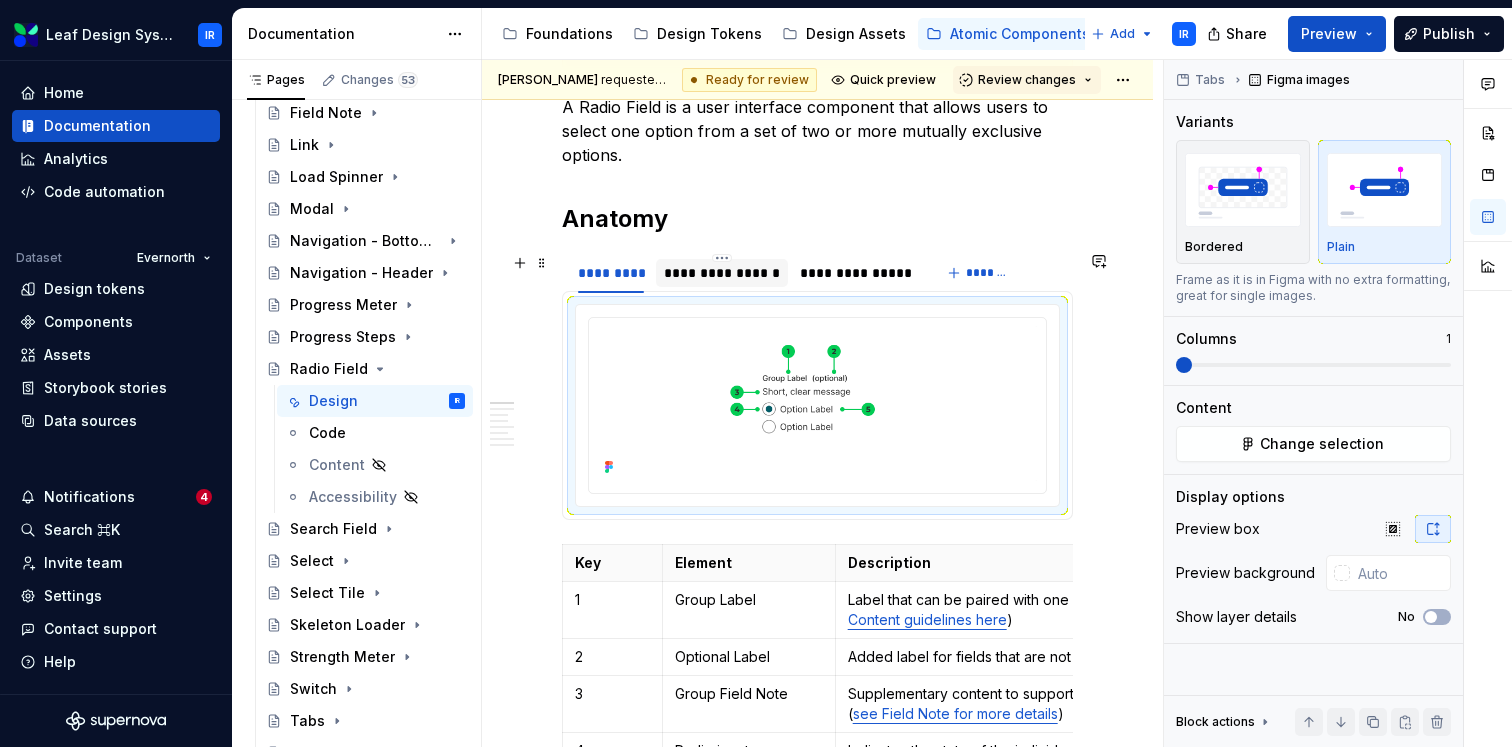 click on "**********" at bounding box center [722, 273] 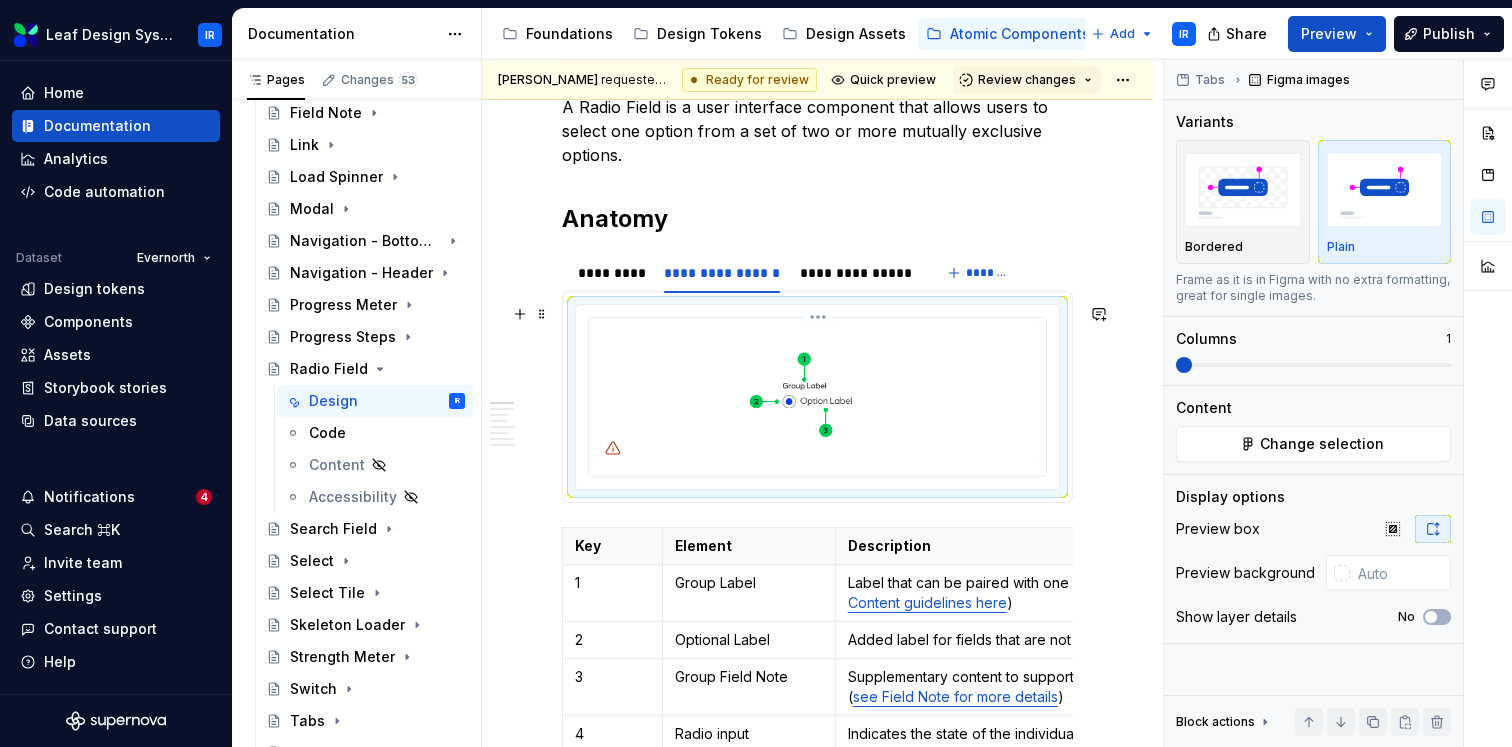 click at bounding box center [817, 395] 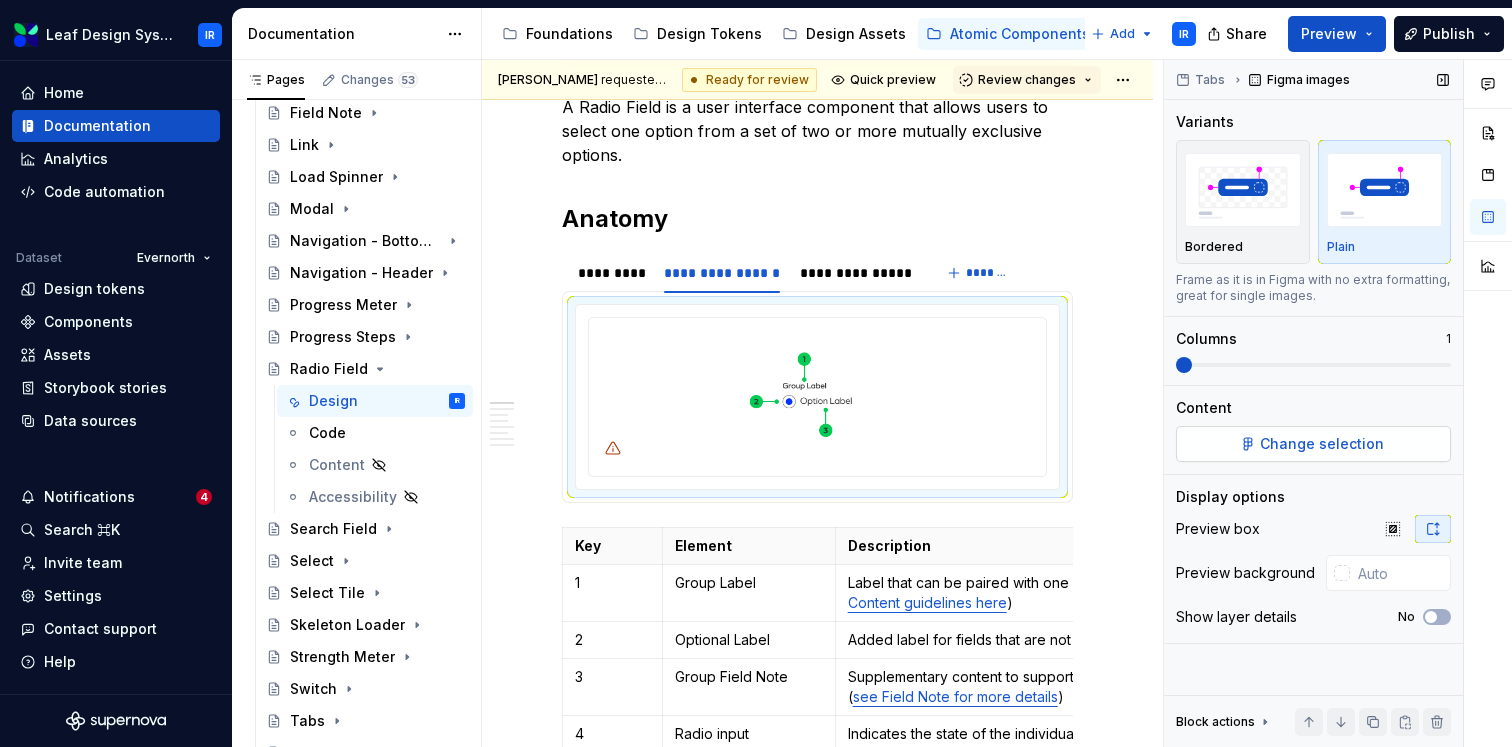 click on "Change selection" at bounding box center [1322, 444] 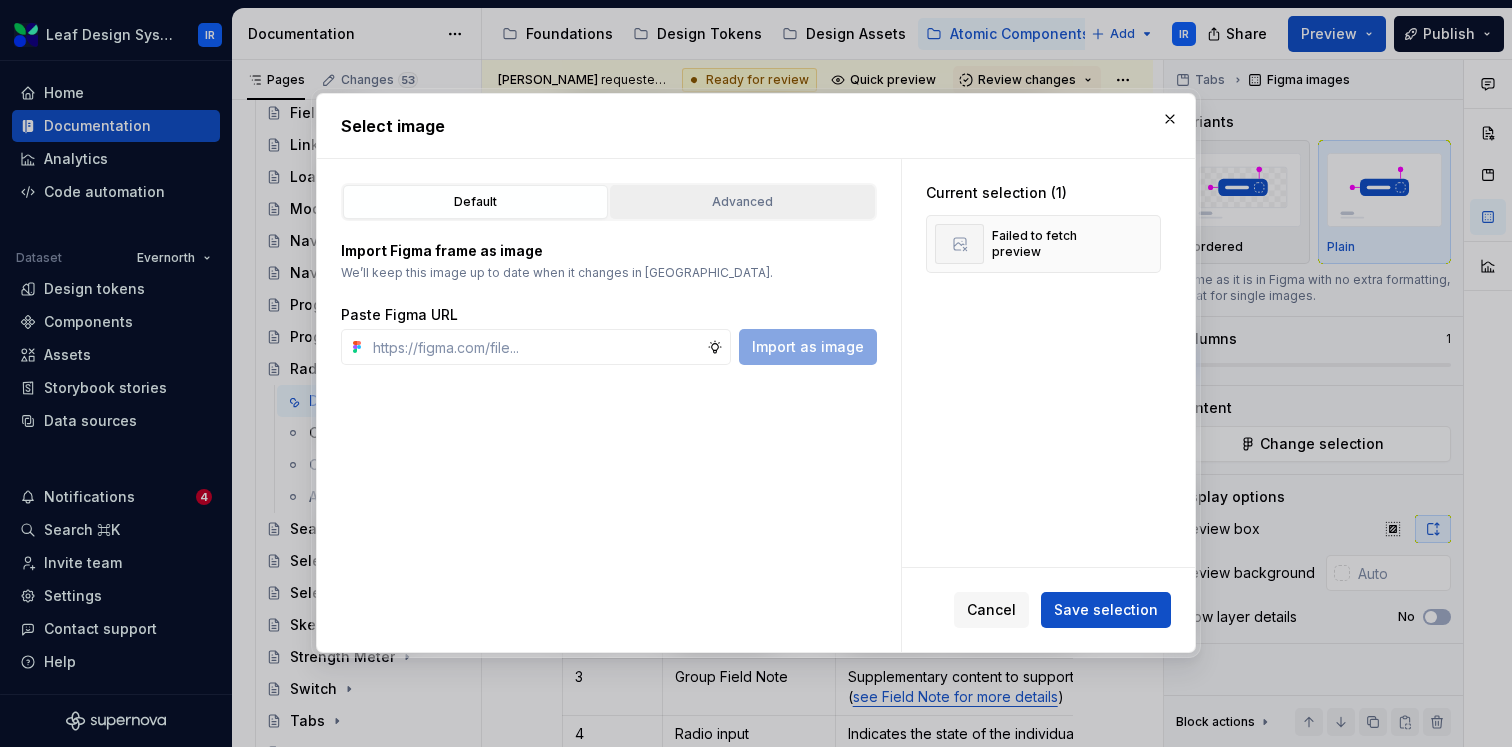 click on "Advanced" at bounding box center (742, 202) 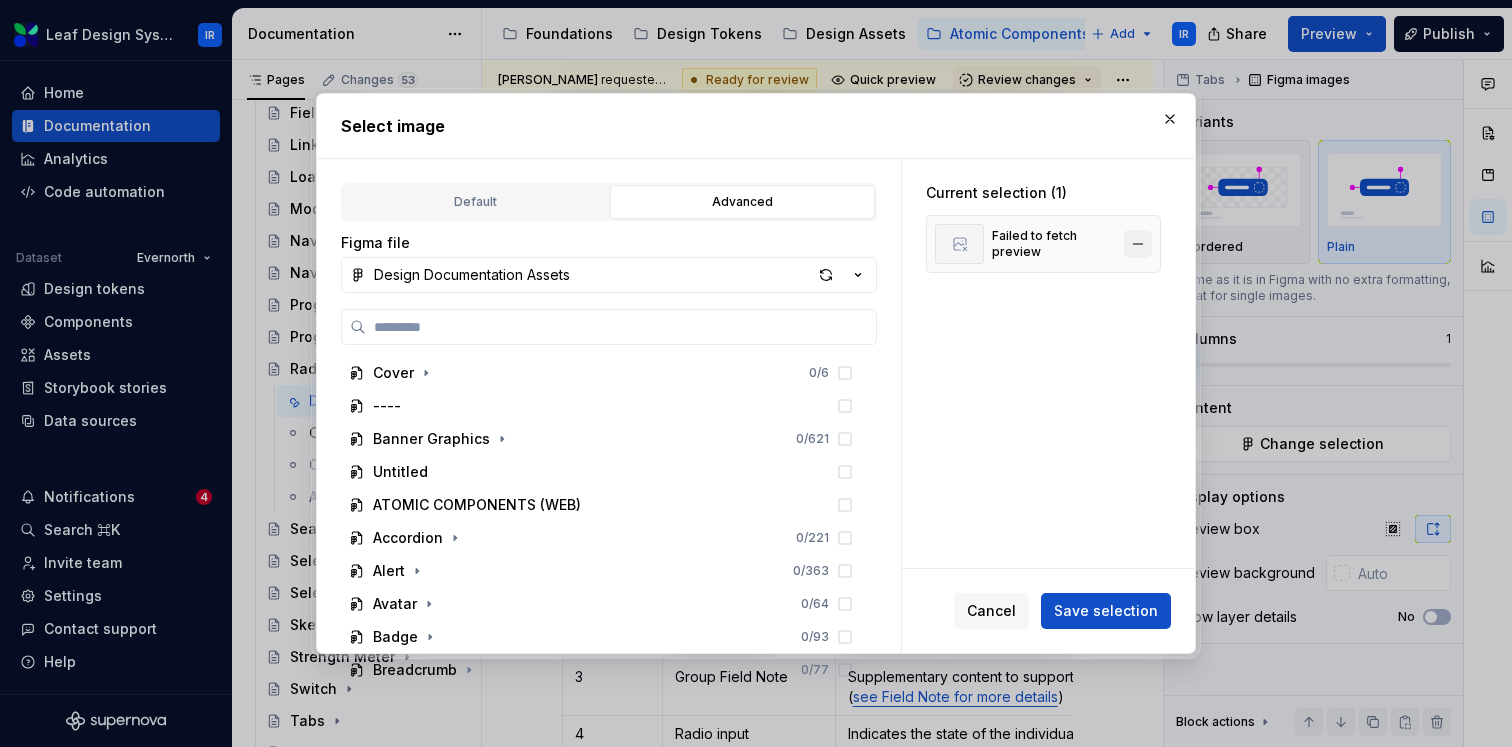 click at bounding box center (1138, 244) 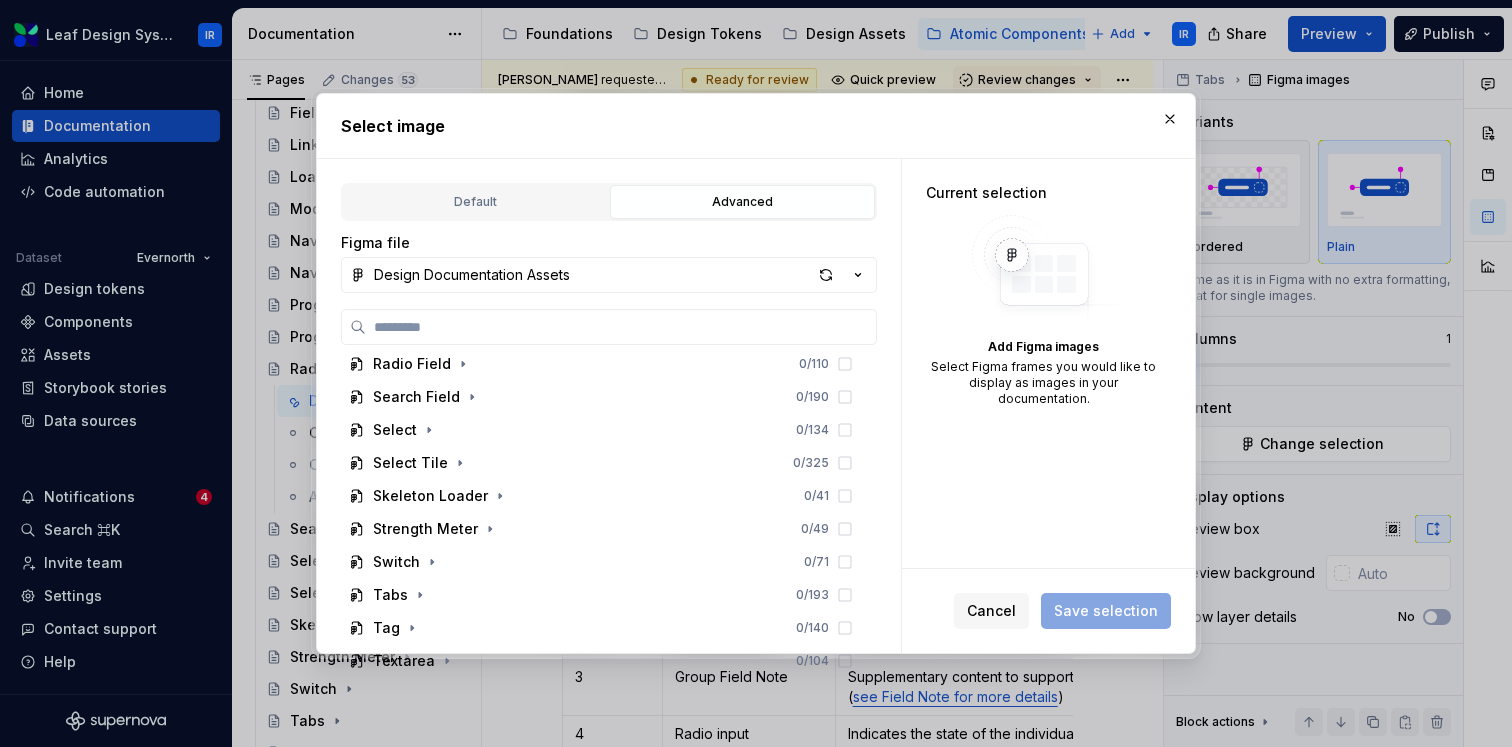 scroll, scrollTop: 1834, scrollLeft: 0, axis: vertical 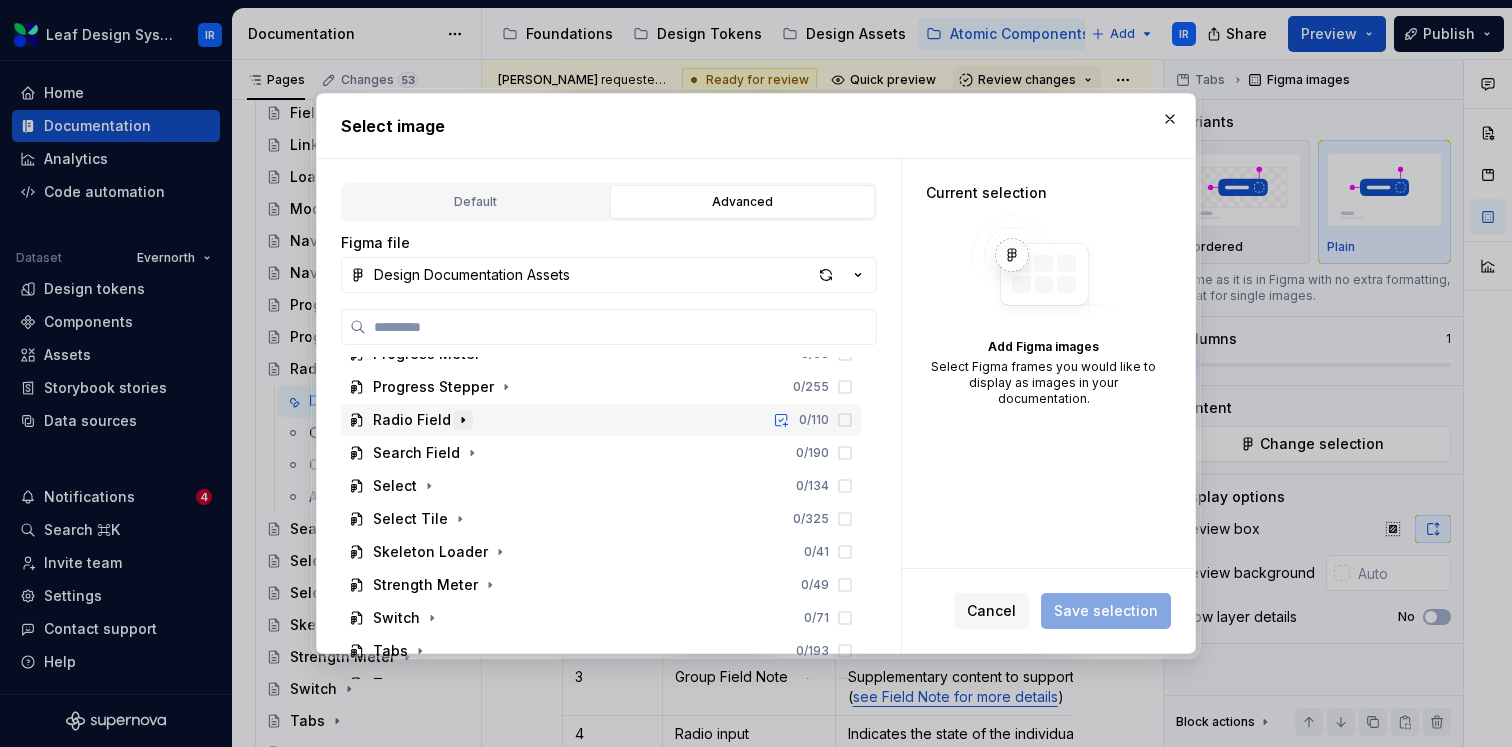 click 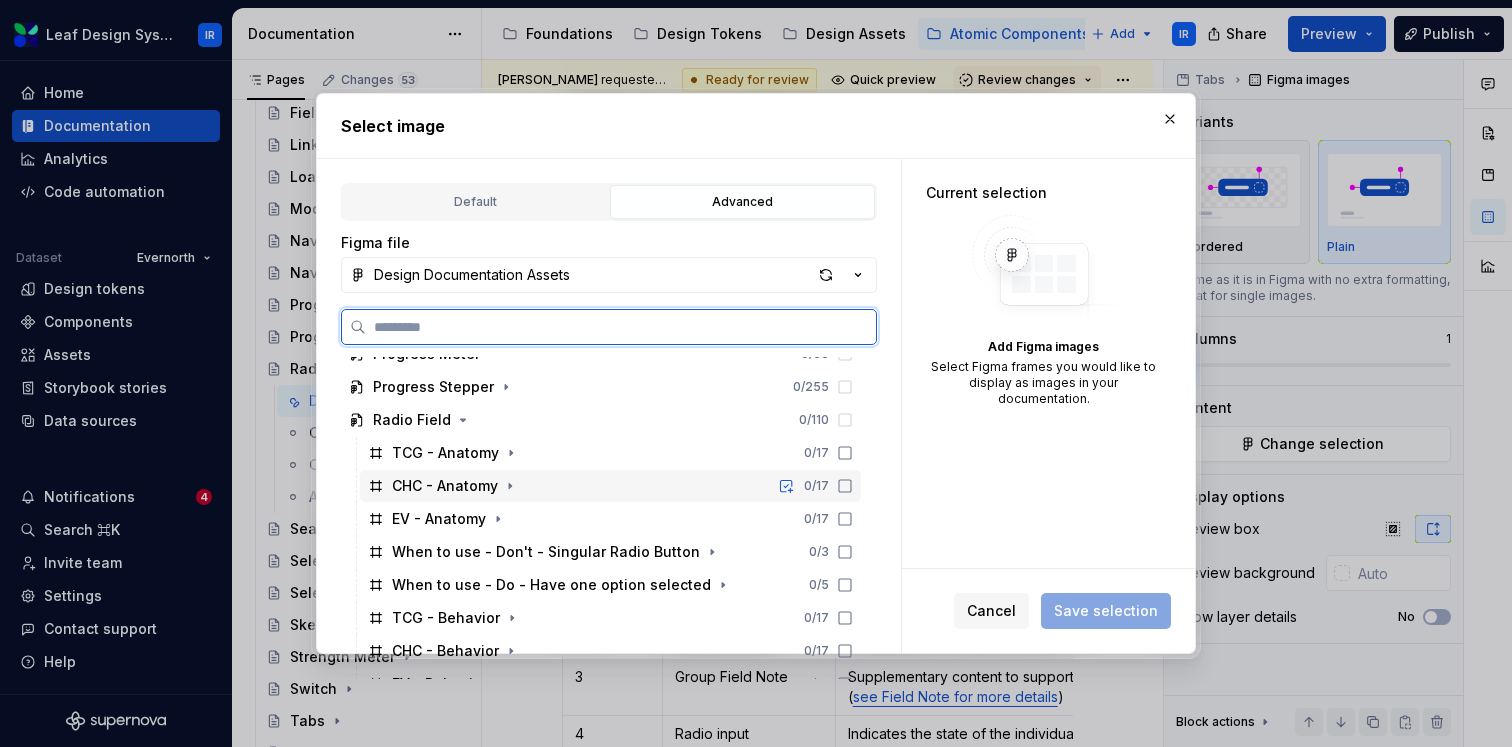 click on "CHC - Anatomy" at bounding box center [445, 486] 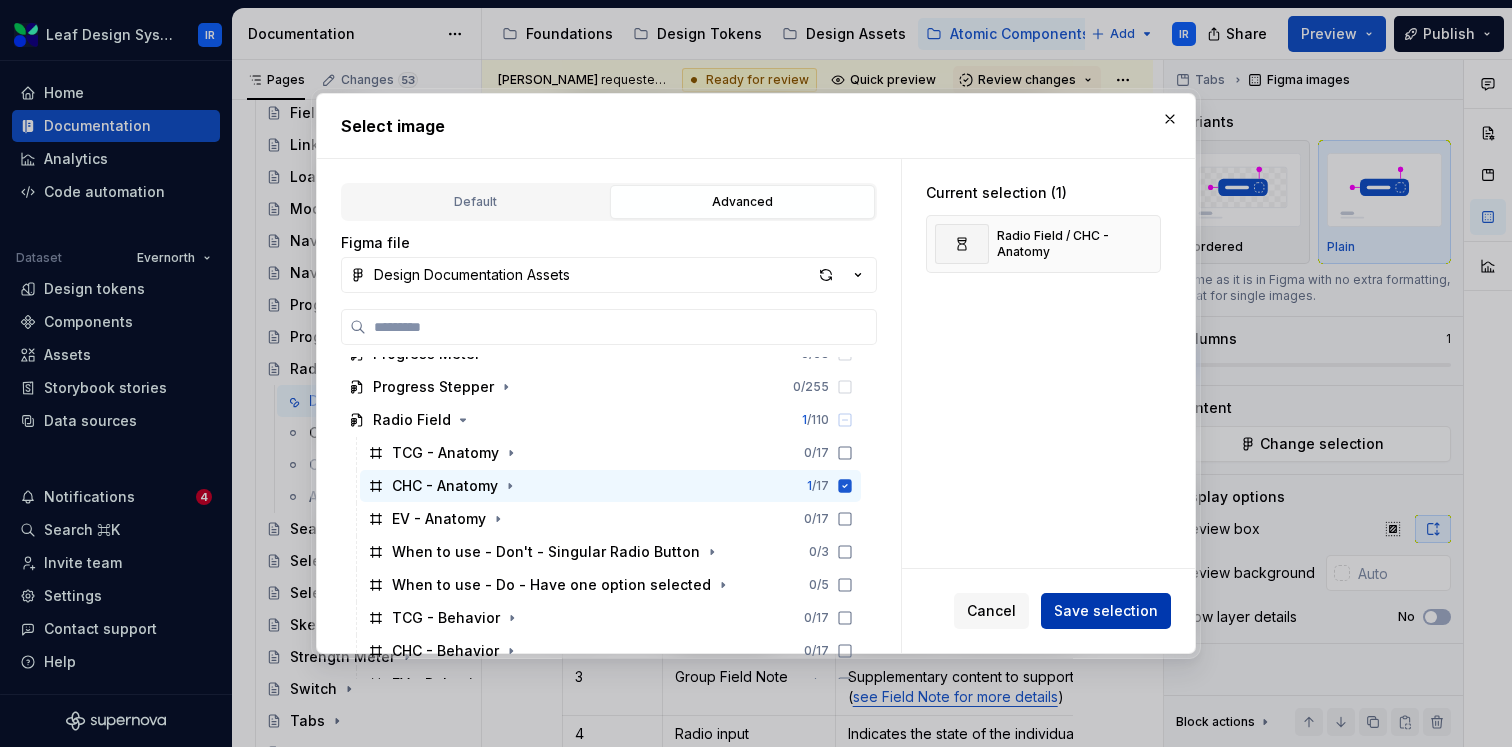 click on "Save selection" at bounding box center [1106, 611] 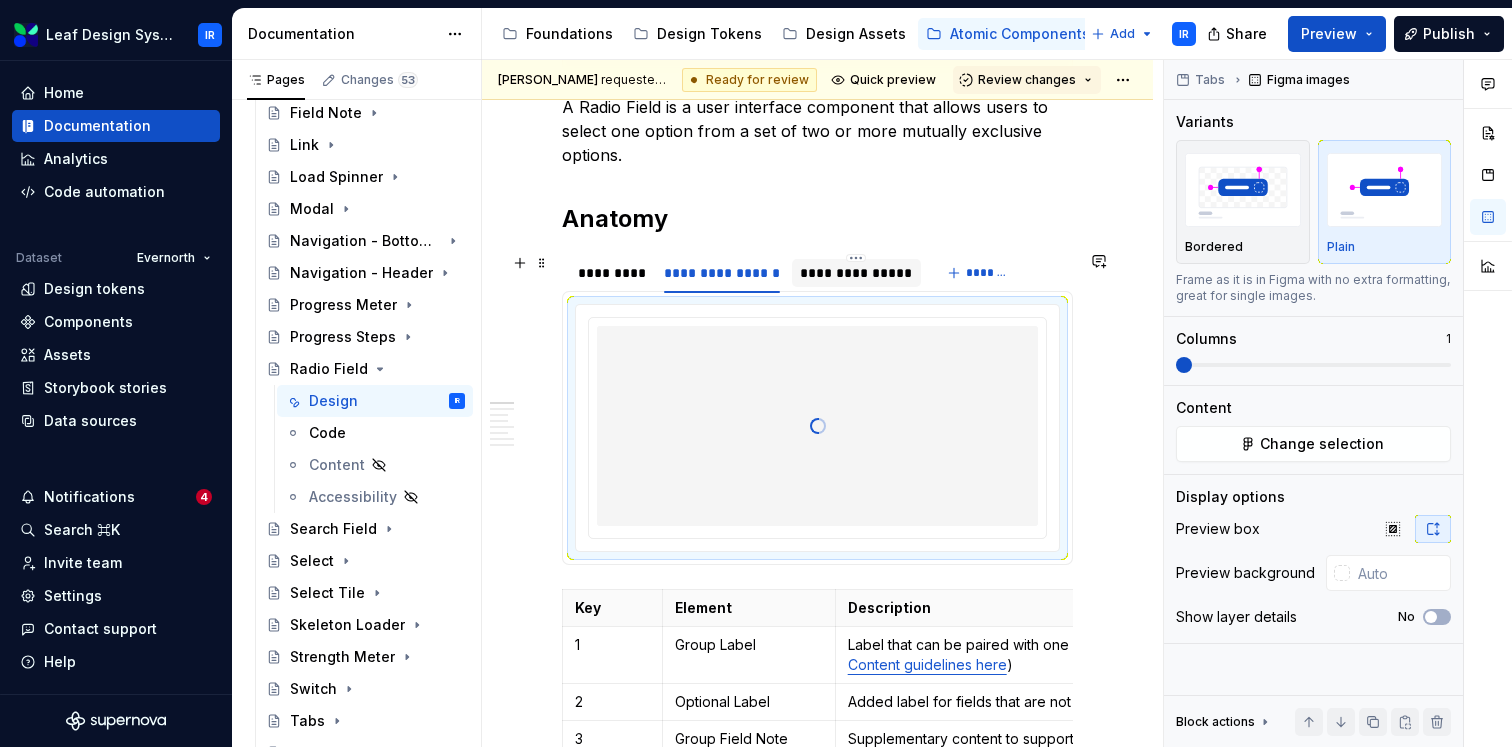 click on "**********" at bounding box center (856, 273) 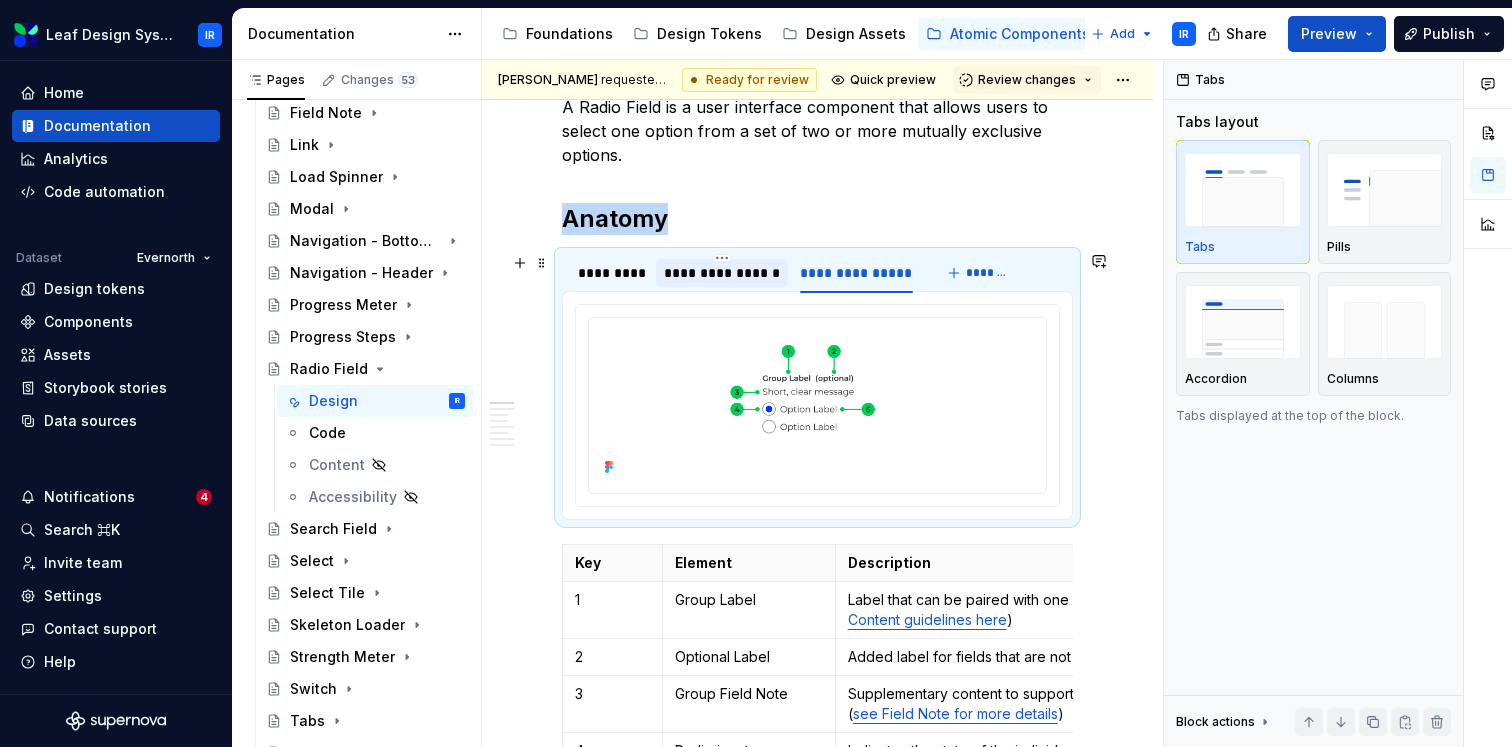 click on "**********" at bounding box center [722, 273] 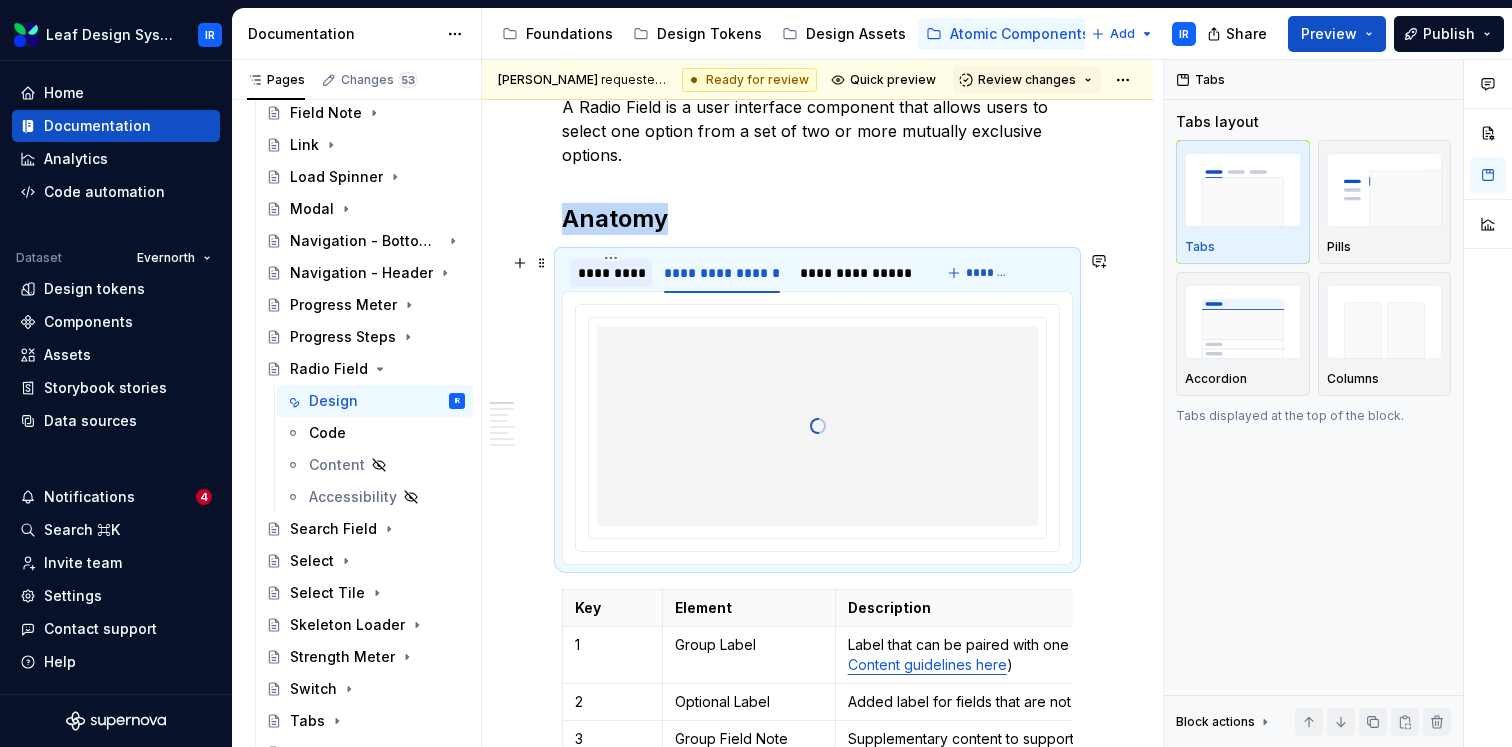 click on "*********" at bounding box center [611, 273] 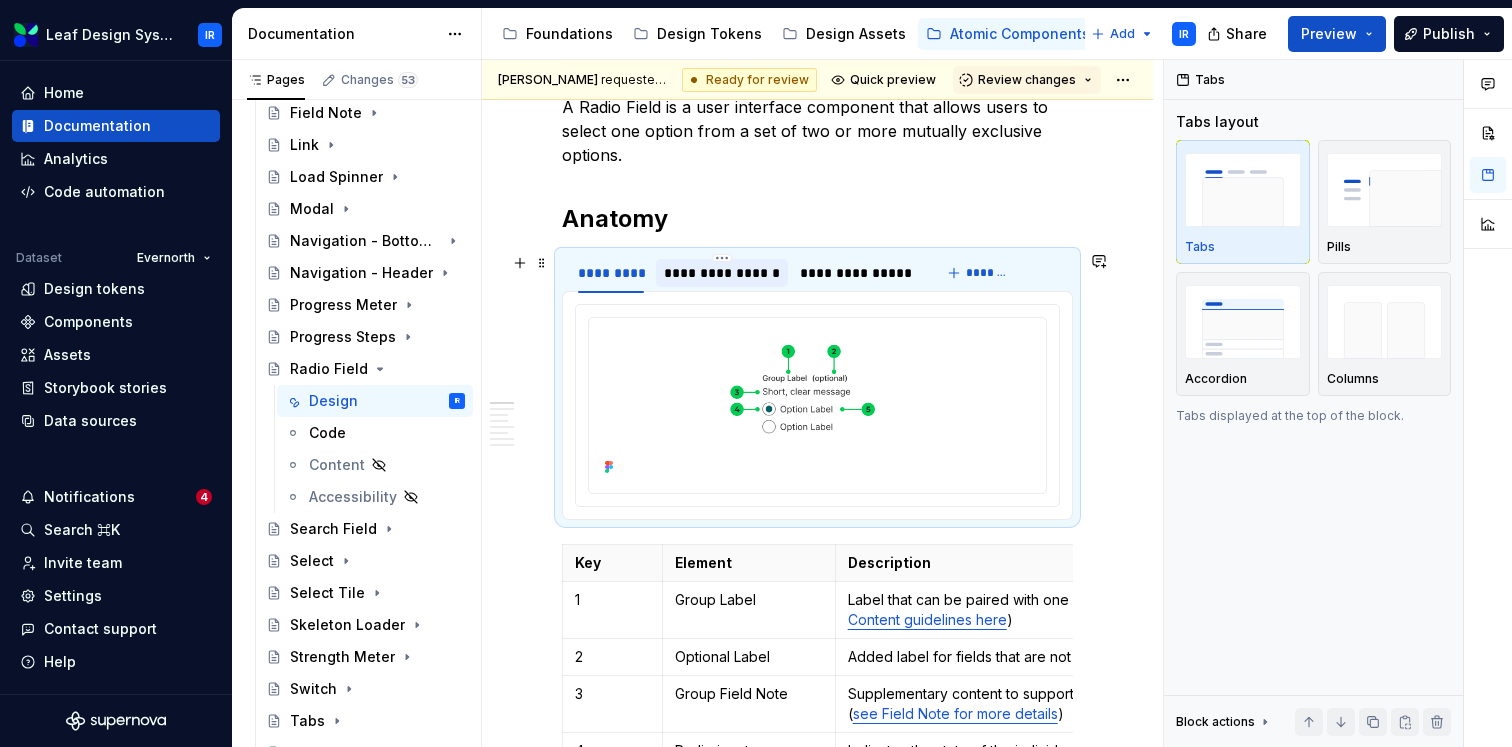 click on "**********" at bounding box center [722, 273] 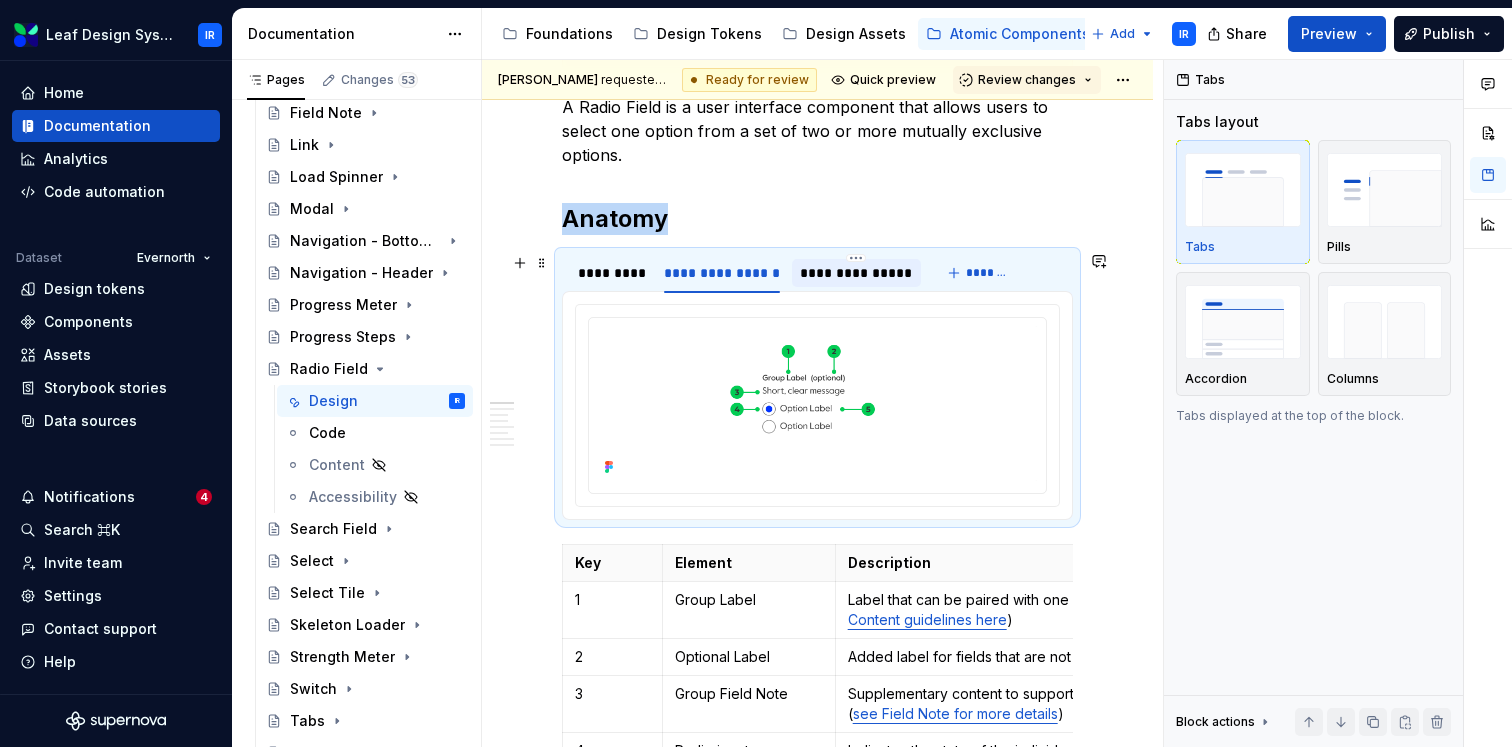 click on "**********" at bounding box center [856, 273] 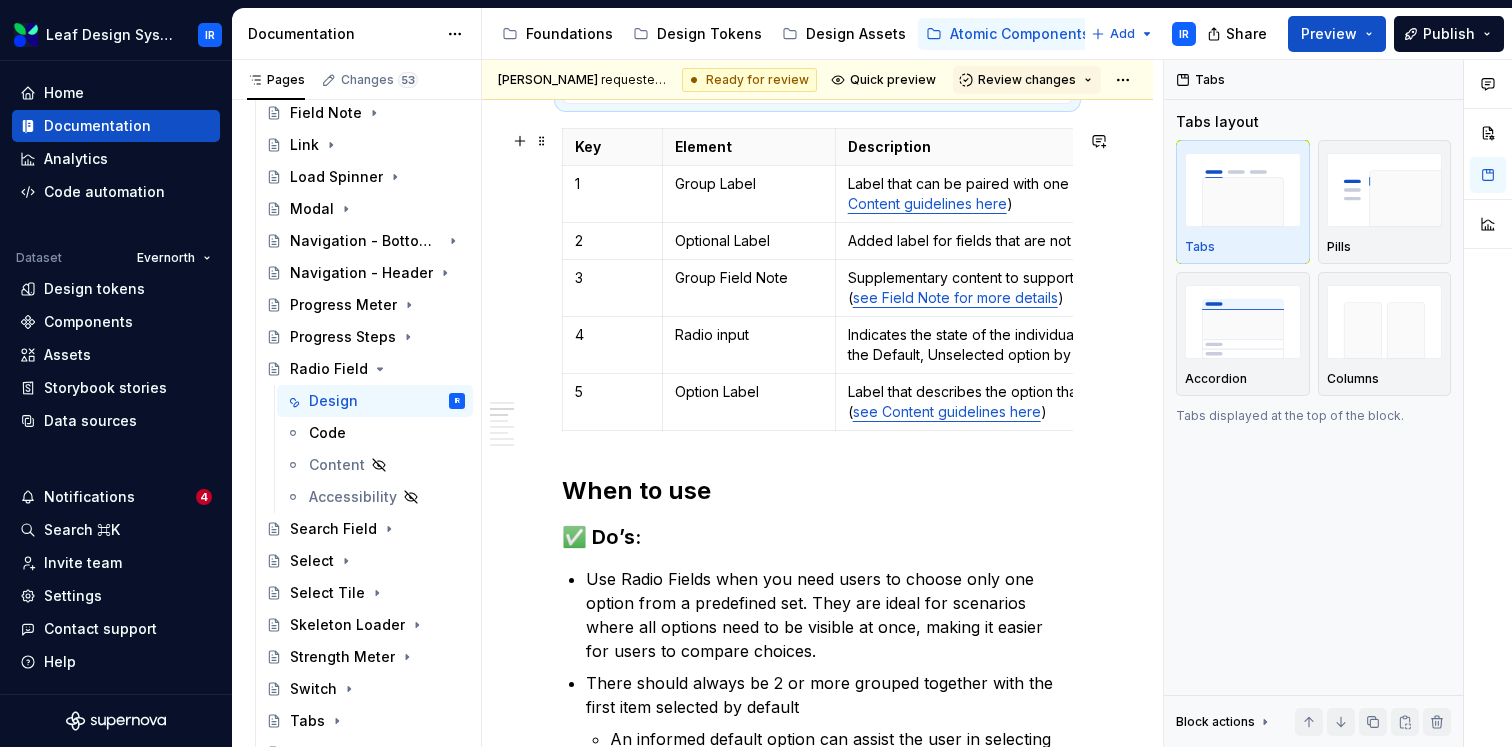 scroll, scrollTop: 899, scrollLeft: 0, axis: vertical 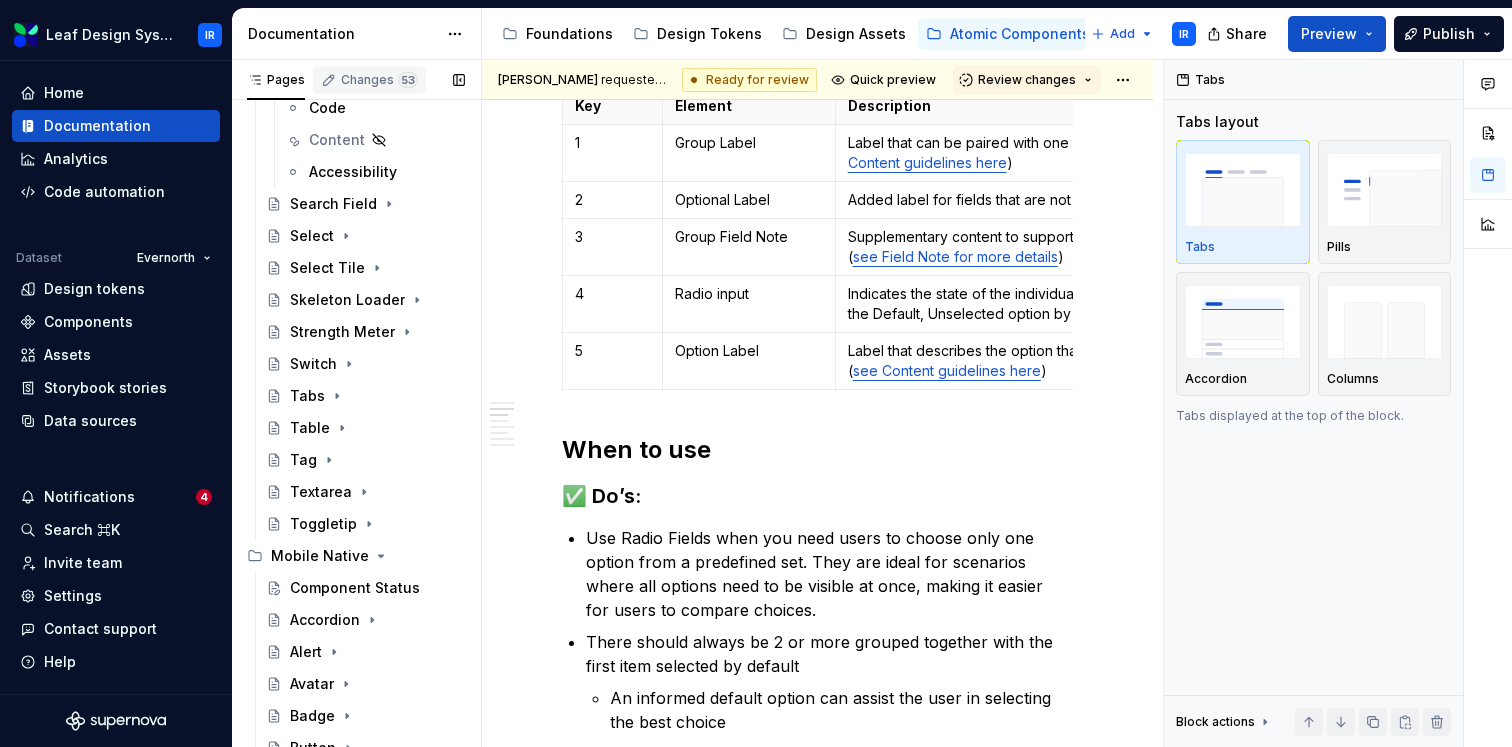 click on "Changes 53" at bounding box center (379, 80) 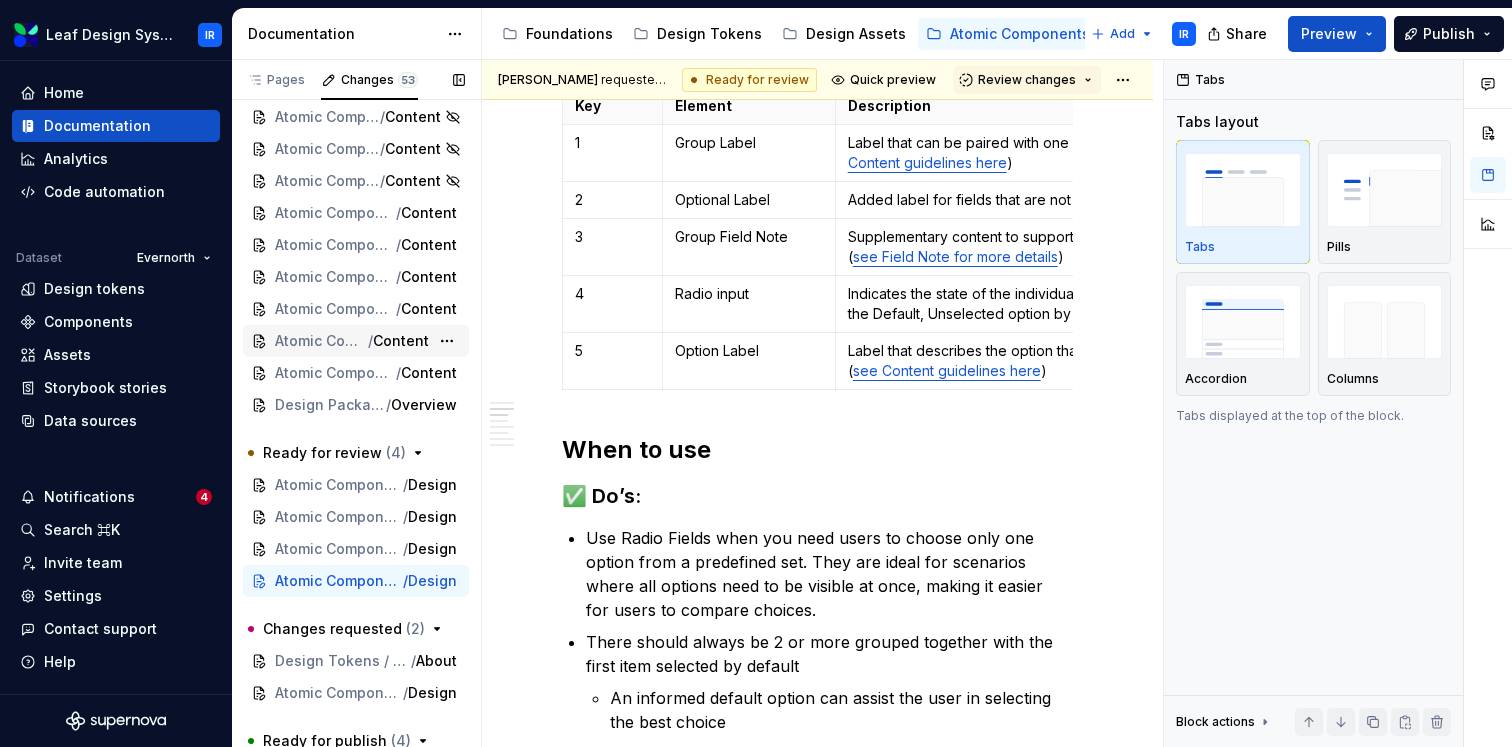 scroll, scrollTop: 1241, scrollLeft: 0, axis: vertical 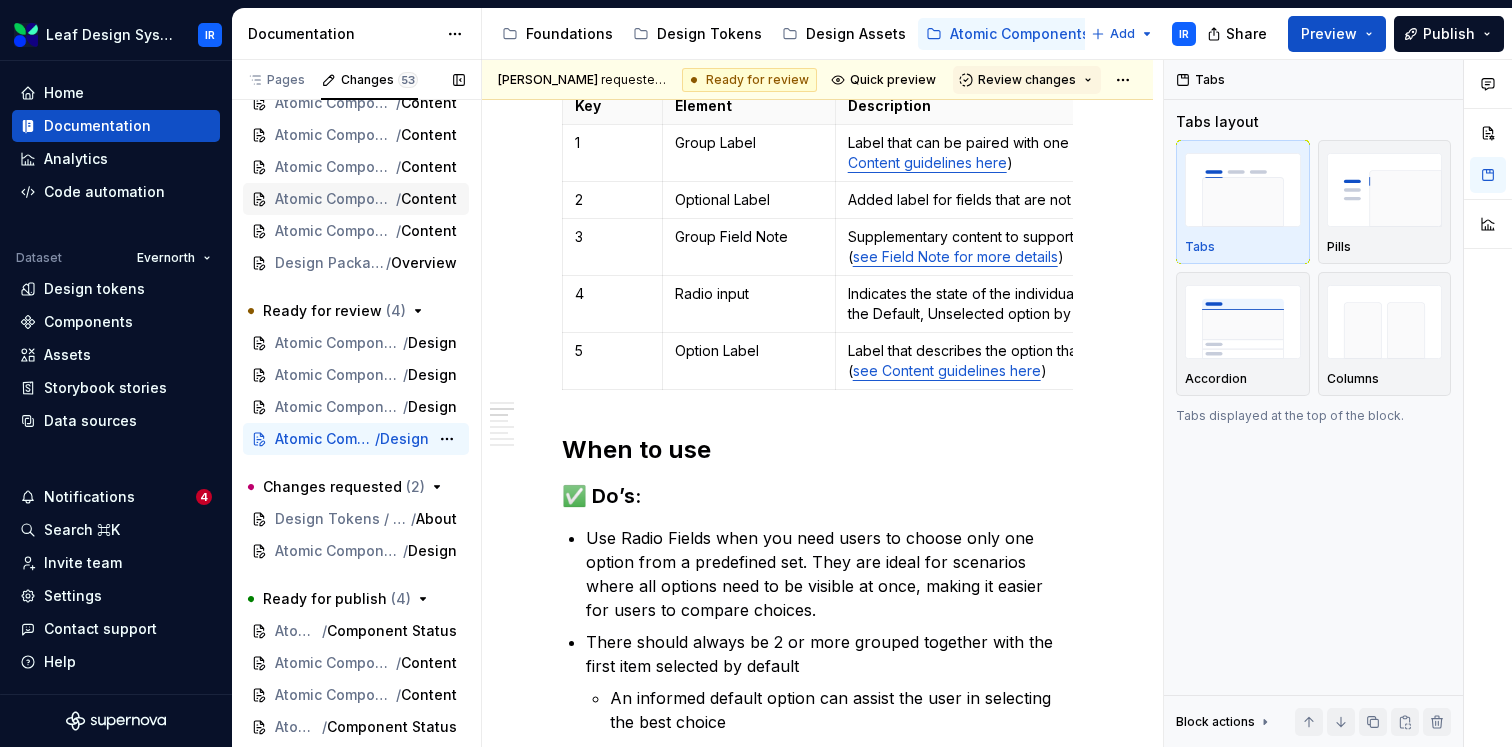 type on "*" 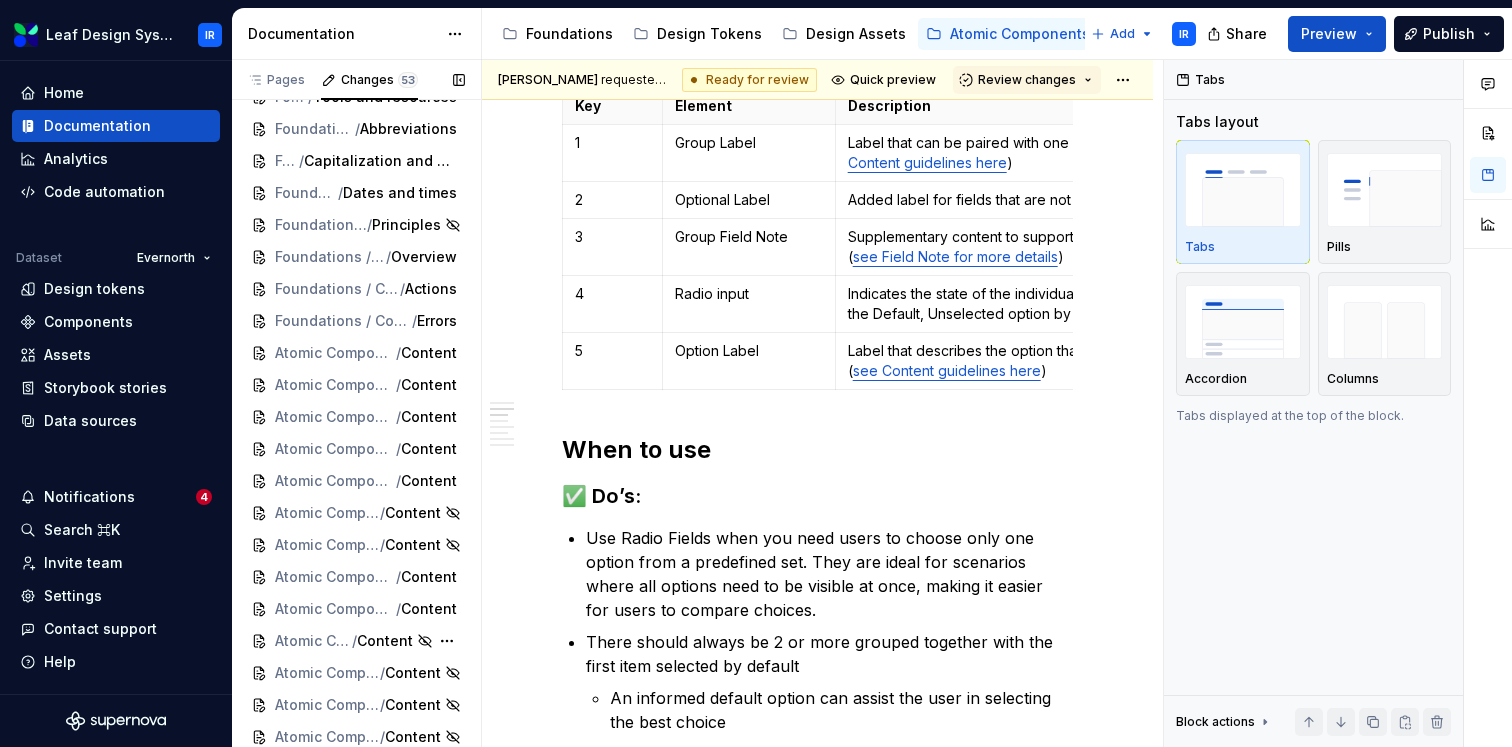 scroll, scrollTop: 0, scrollLeft: 0, axis: both 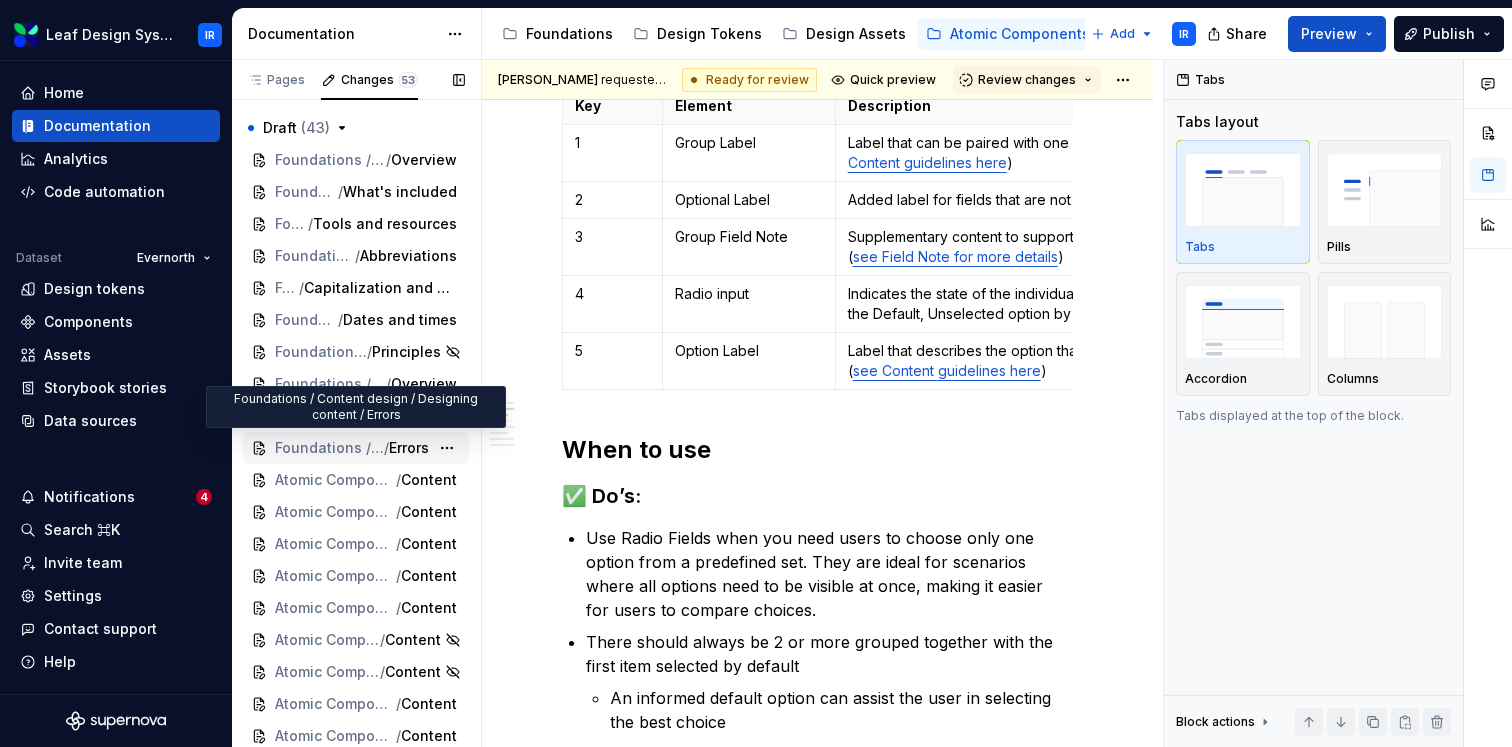 type 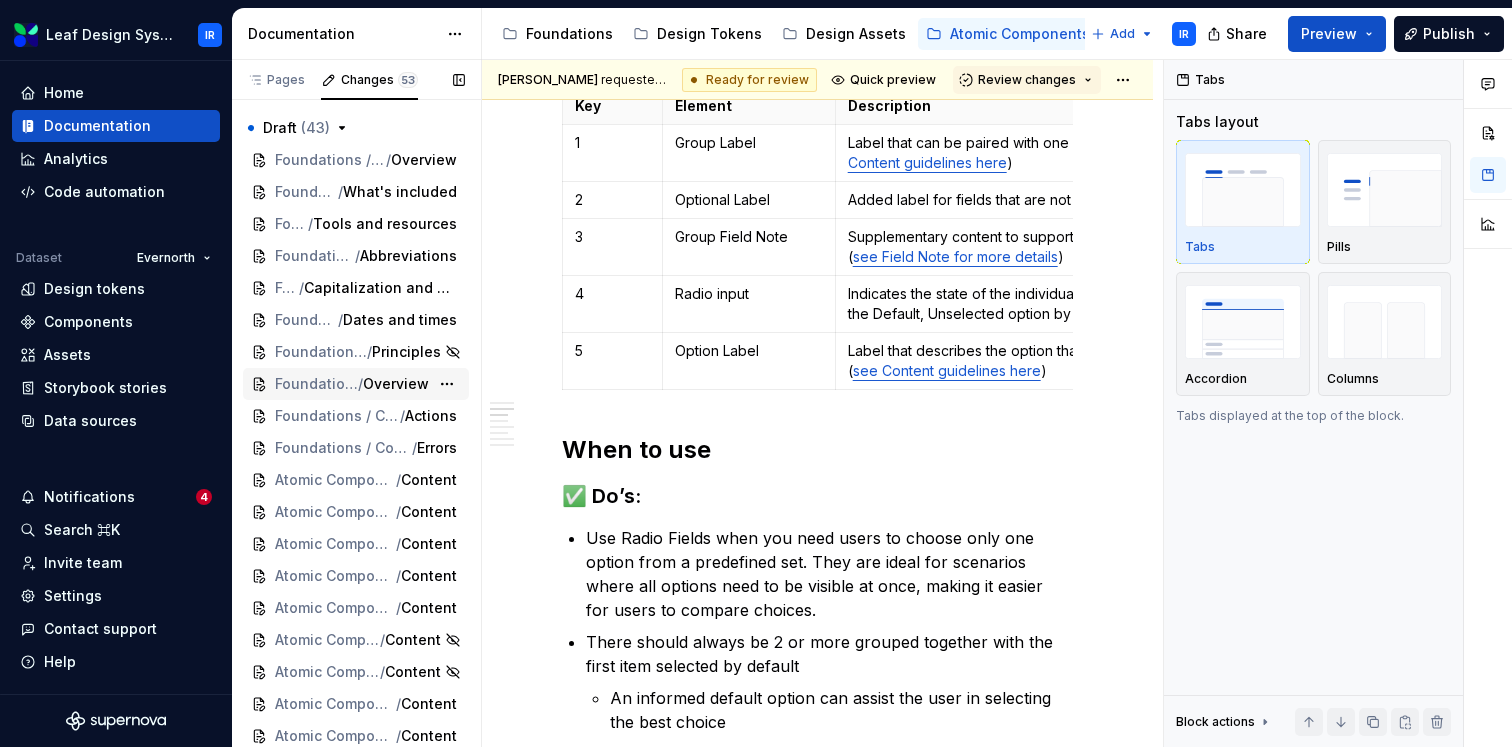 scroll, scrollTop: 1241, scrollLeft: 0, axis: vertical 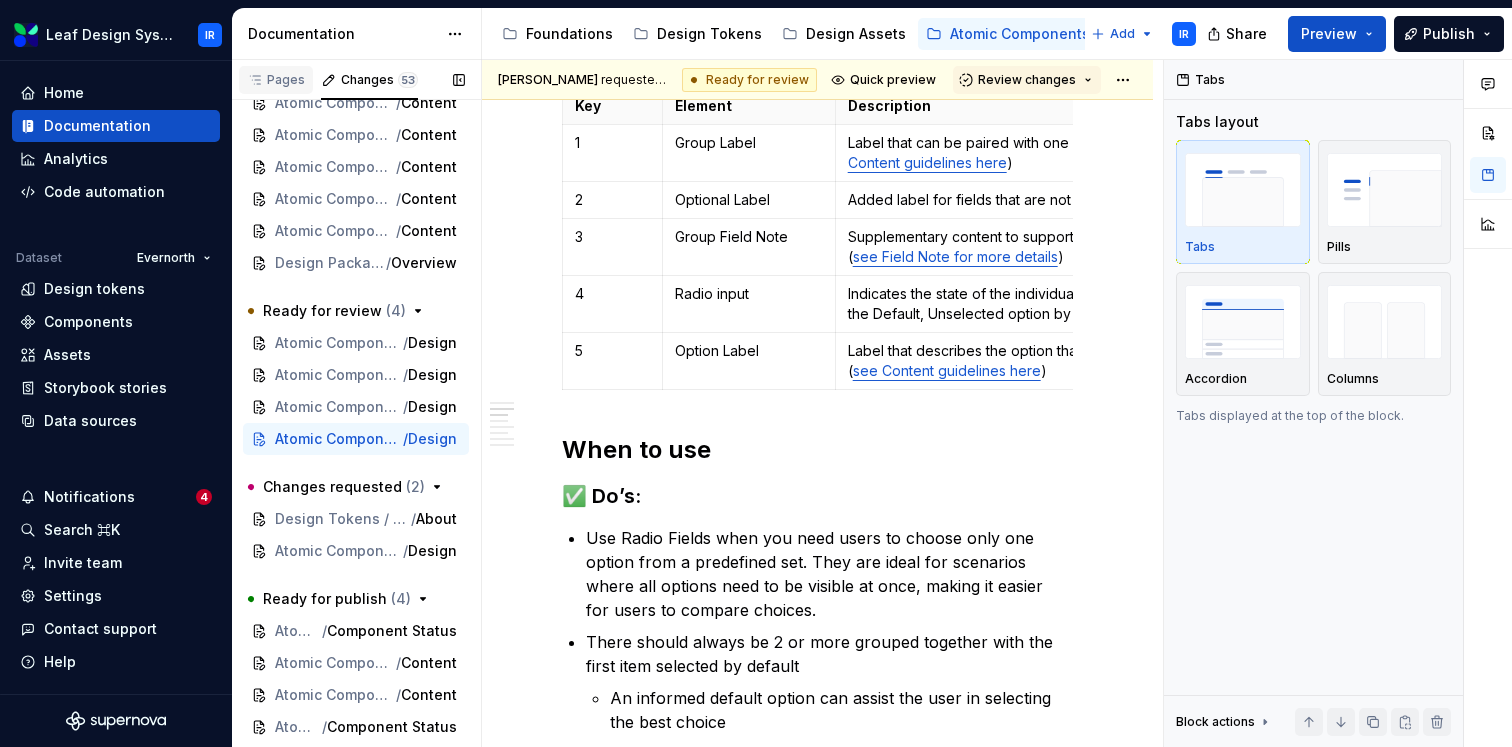 click on "Pages" at bounding box center (276, 80) 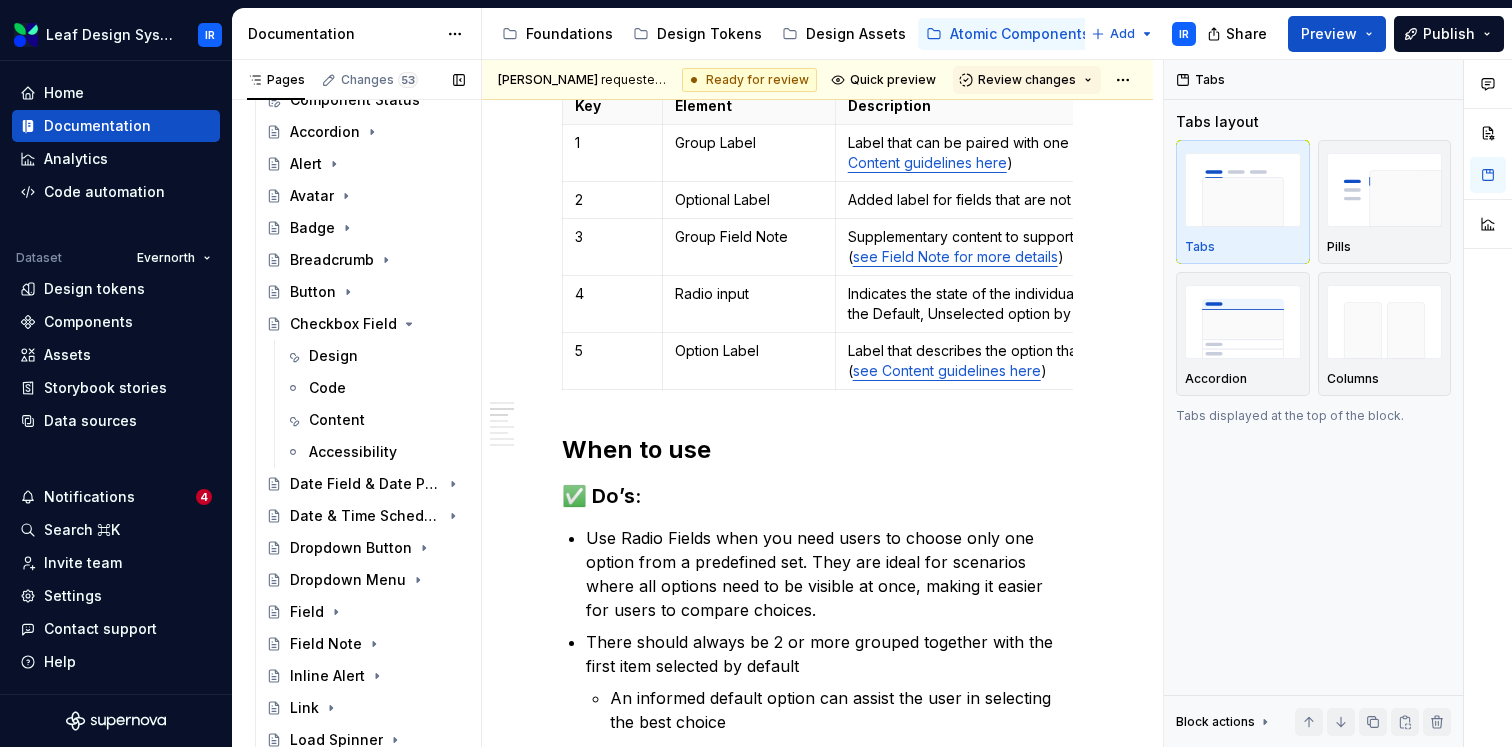 scroll, scrollTop: 130, scrollLeft: 0, axis: vertical 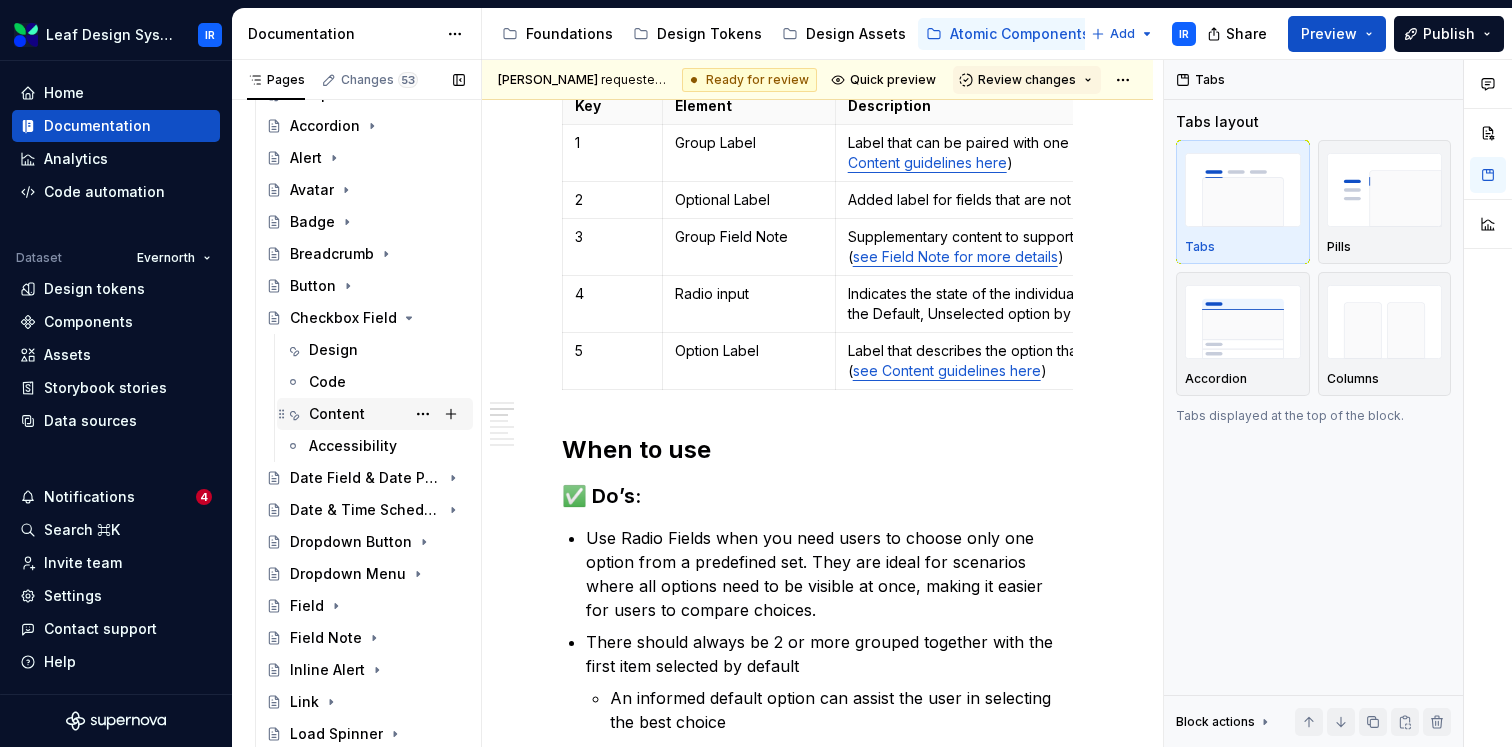 click on "Content" at bounding box center (337, 414) 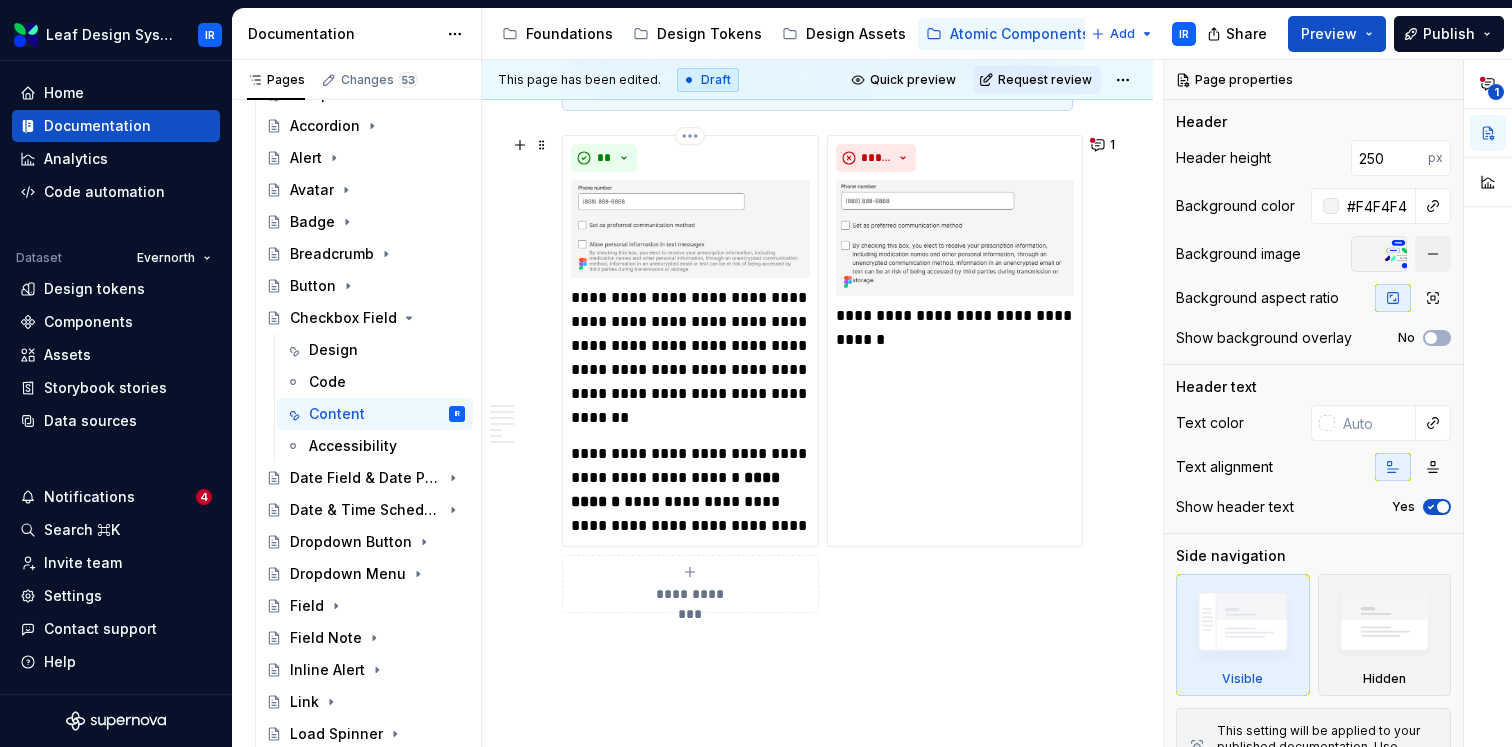 scroll, scrollTop: 1550, scrollLeft: 0, axis: vertical 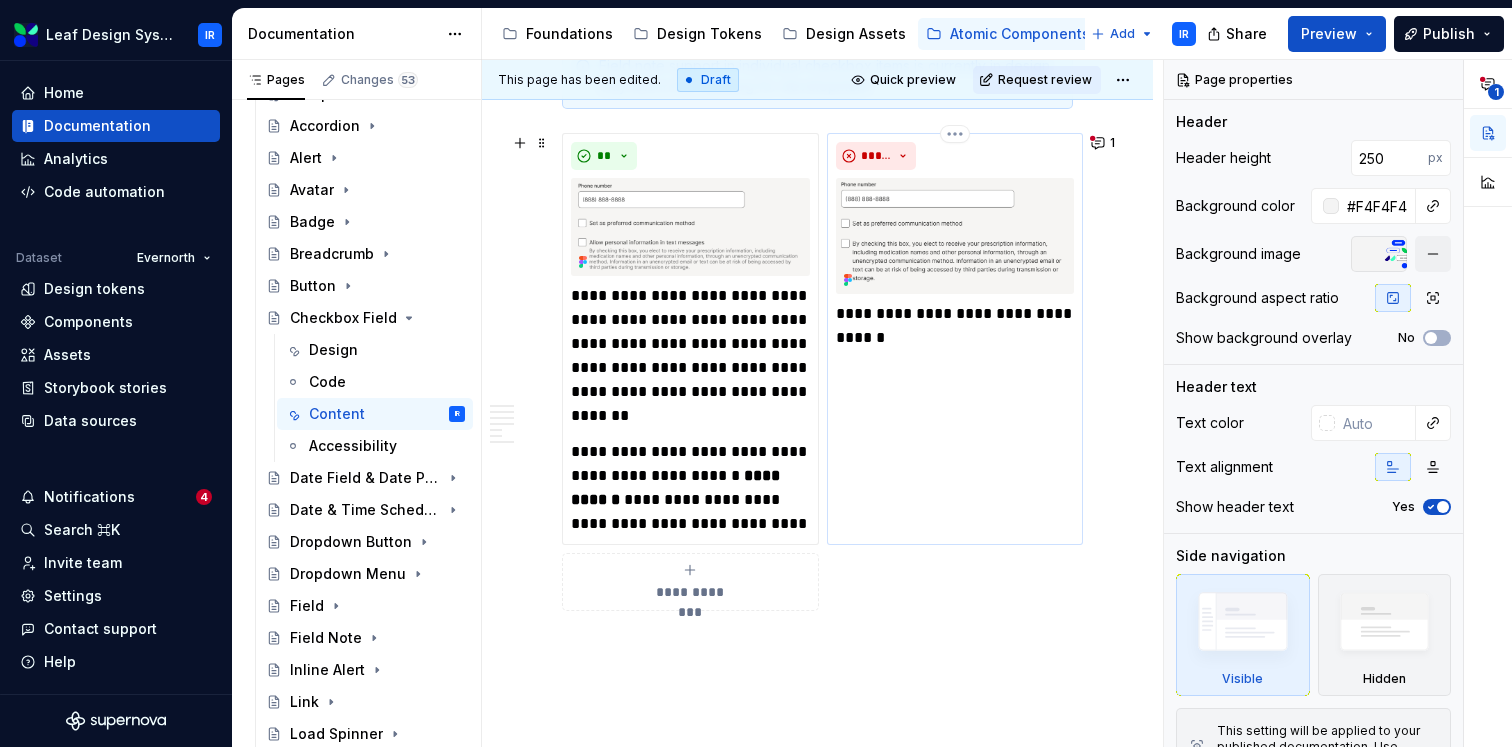 click on "**********" at bounding box center [955, 339] 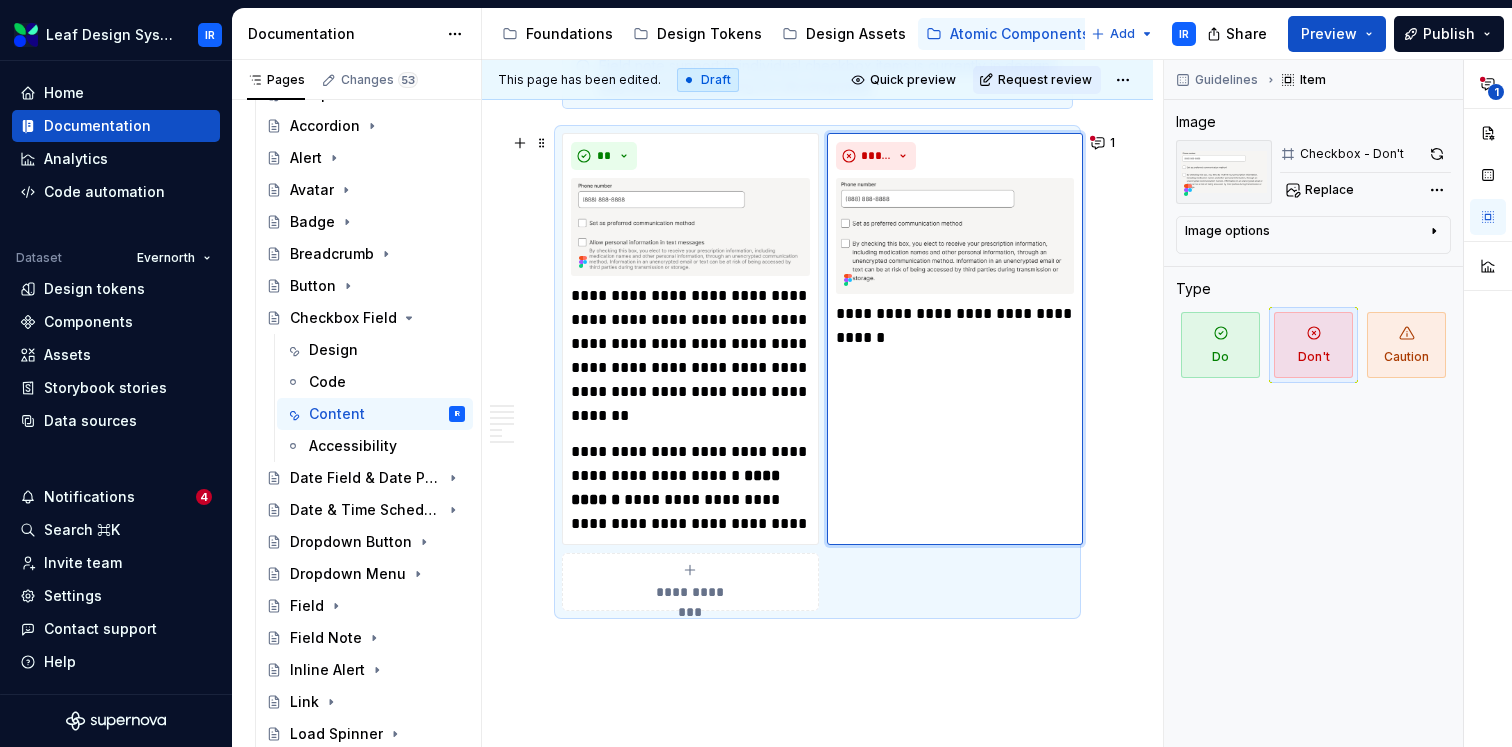 click on "**********" at bounding box center [817, 372] 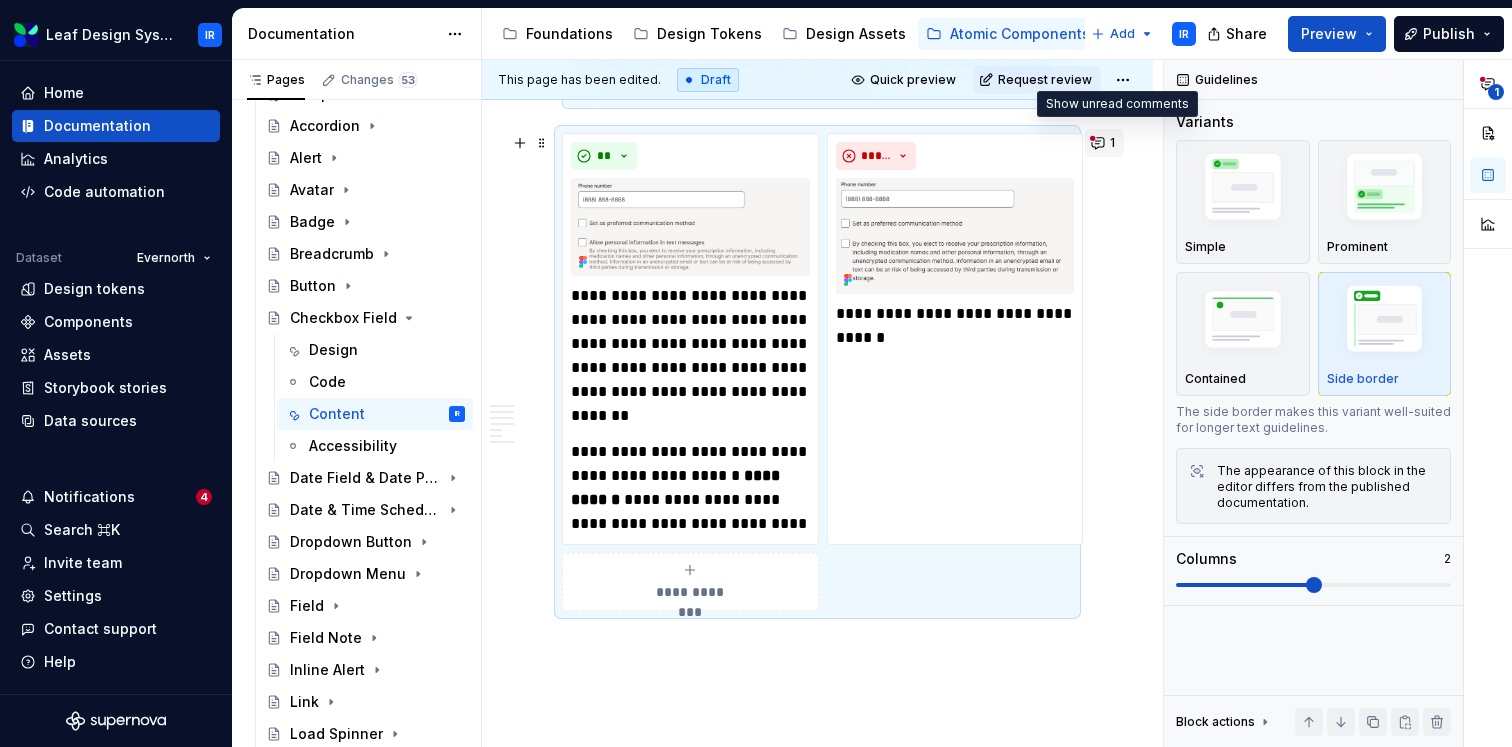 click on "1" at bounding box center (1104, 143) 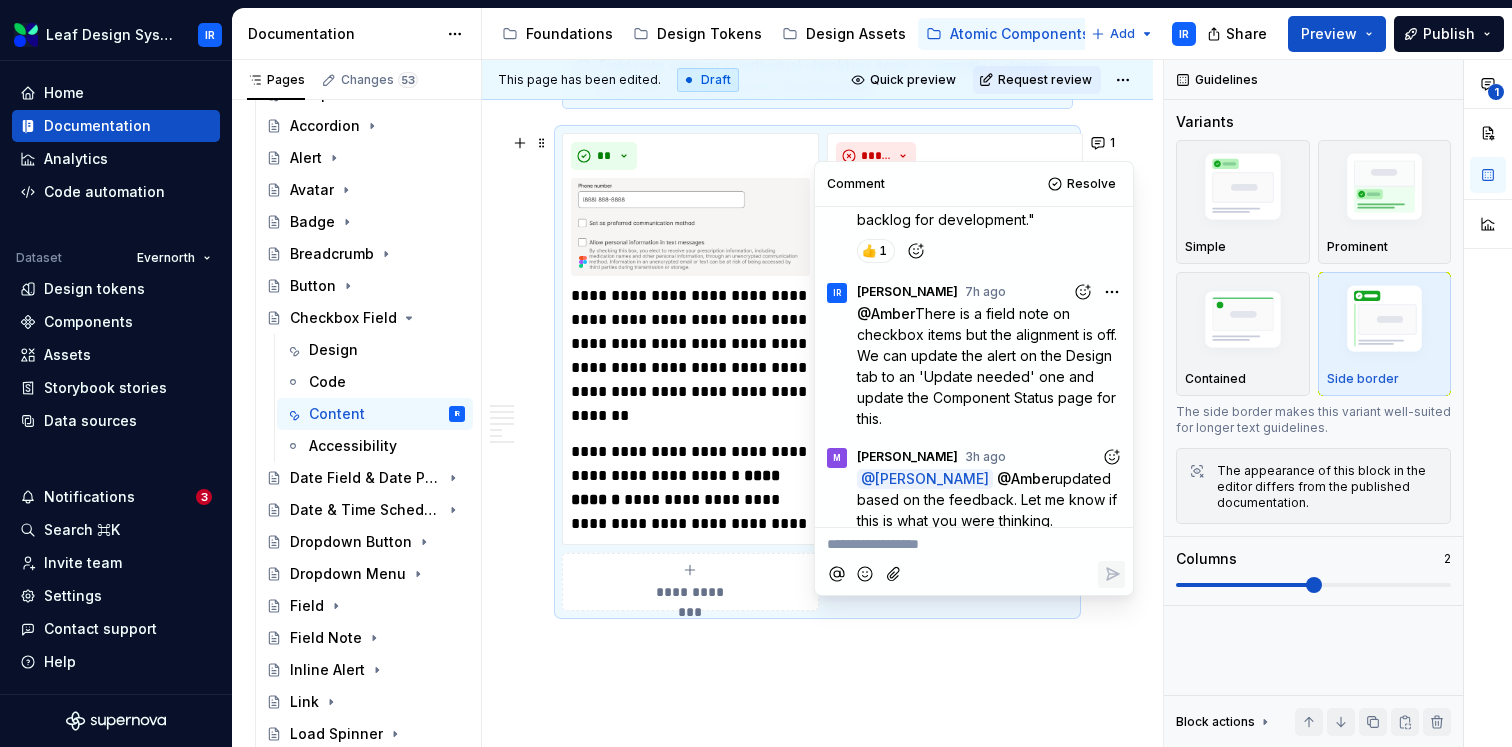 scroll, scrollTop: 376, scrollLeft: 0, axis: vertical 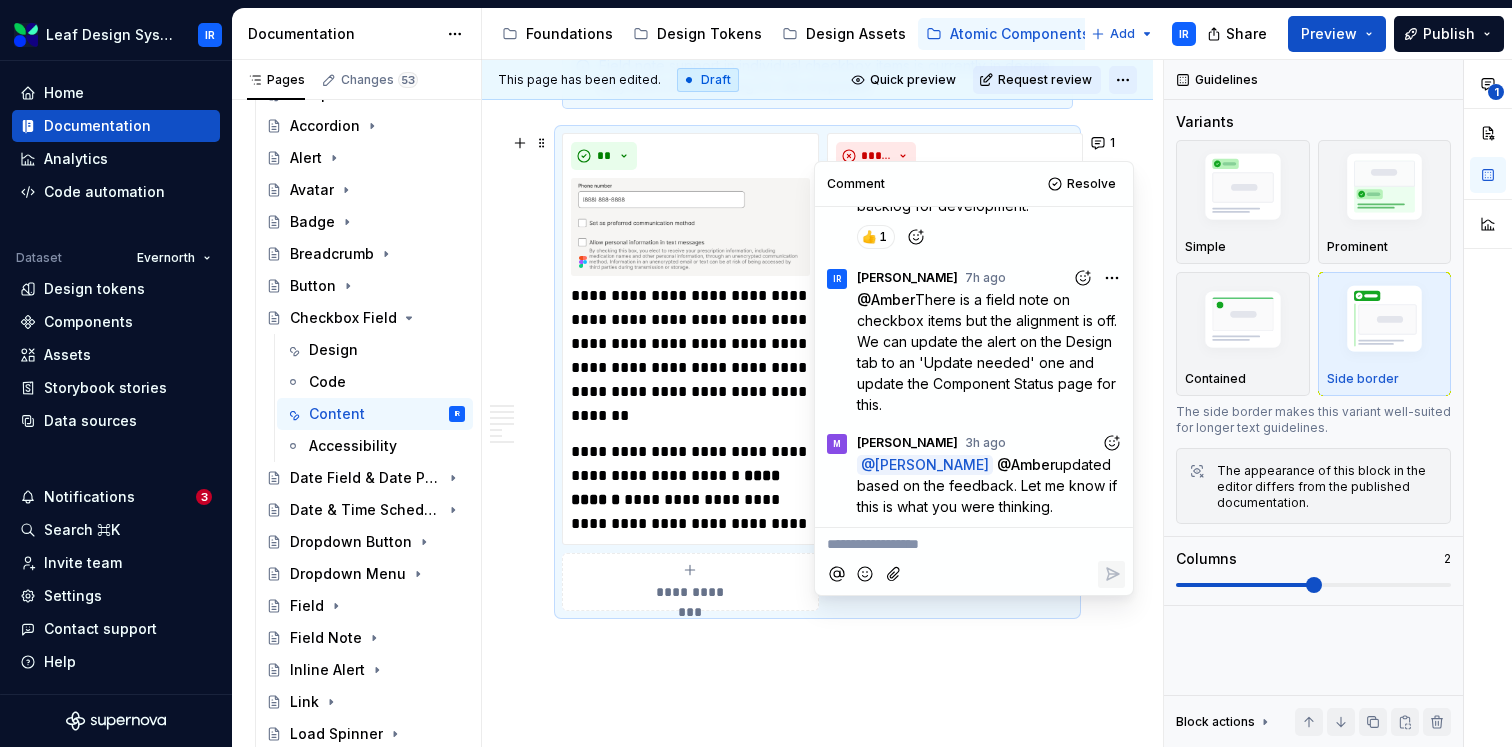 click on "Leaf Design System IR Home Documentation Analytics Code automation Dataset Evernorth Design tokens Components Assets Storybook stories Data sources Notifications 3 Search ⌘K Invite team Settings Contact support Help Documentation
Accessibility guide for tree Page tree.
Navigate the tree with the arrow keys. Common tree hotkeys apply. Further keybindings are available:
enter to execute primary action on focused item
f2 to start renaming the focused item
escape to abort renaming an item
control+d to start dragging selected items
Foundations Design Tokens Design Assets Atomic Components Molecular Patterns Layout Modules Design Packages Add IR Share Preview Publish Pages Changes 53 Add
Accessibility guide for tree Page tree.
Navigate the tree with the arrow keys. Common tree hotkeys apply. Further keybindings are available:
enter to execute primary action on focused item
IR" at bounding box center (756, 373) 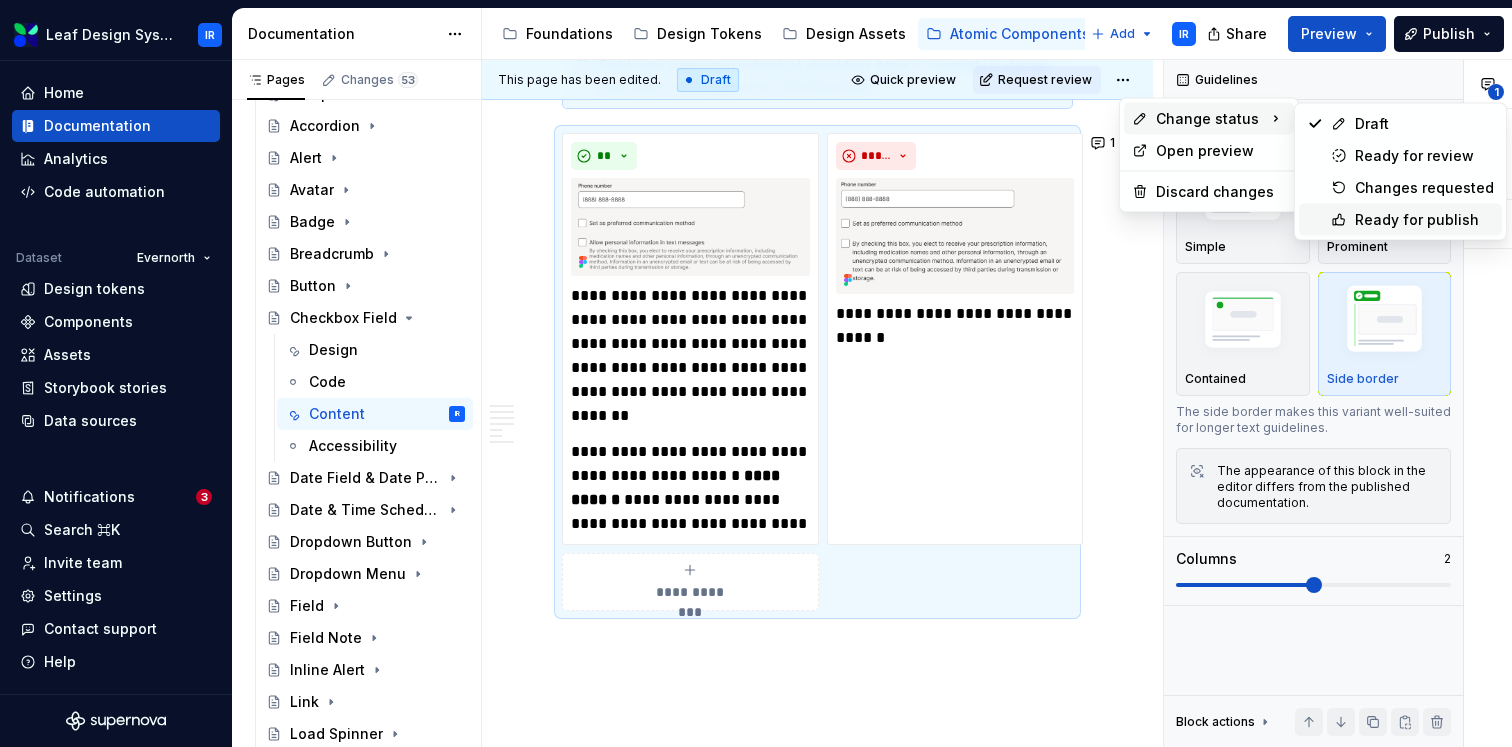 click on "Ready for publish" at bounding box center (1400, 220) 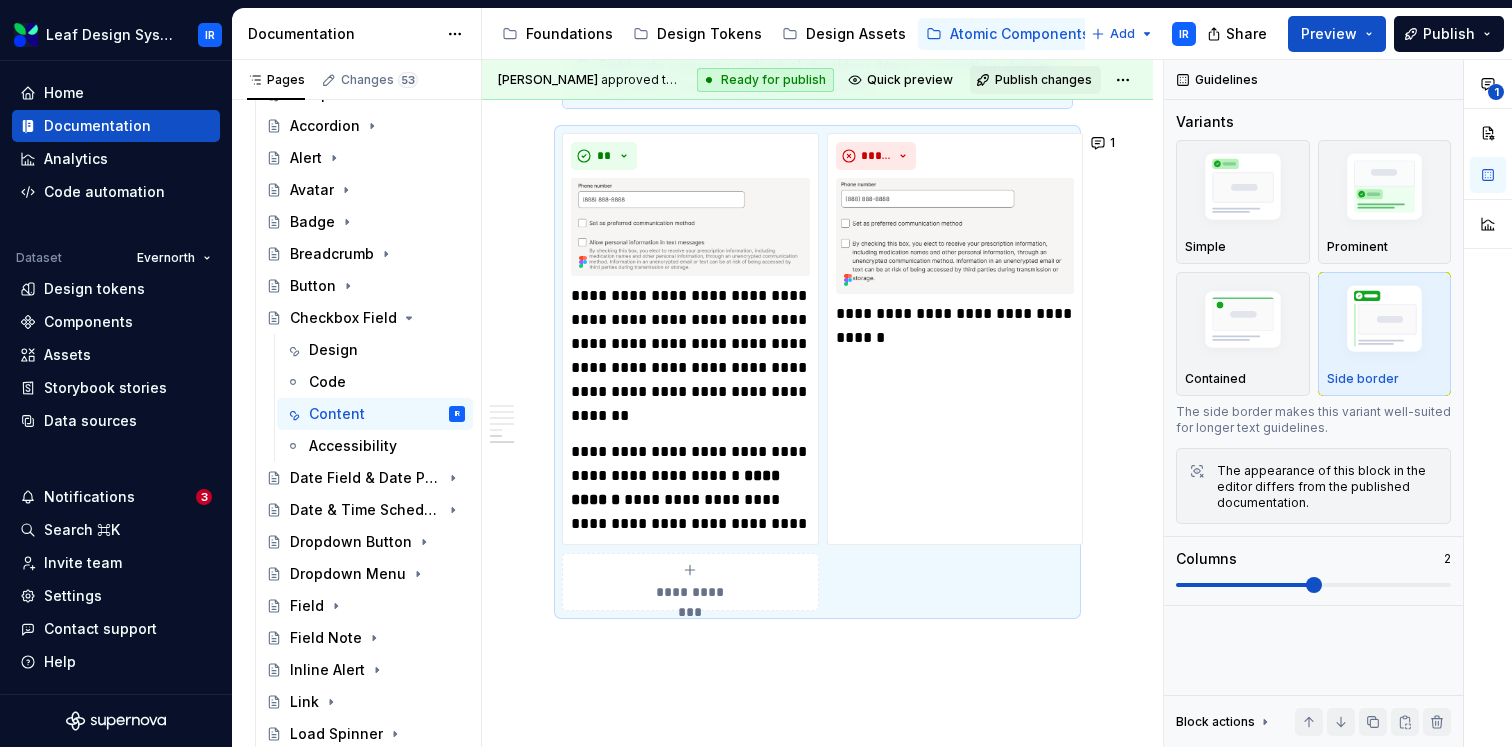 scroll, scrollTop: 1226, scrollLeft: 0, axis: vertical 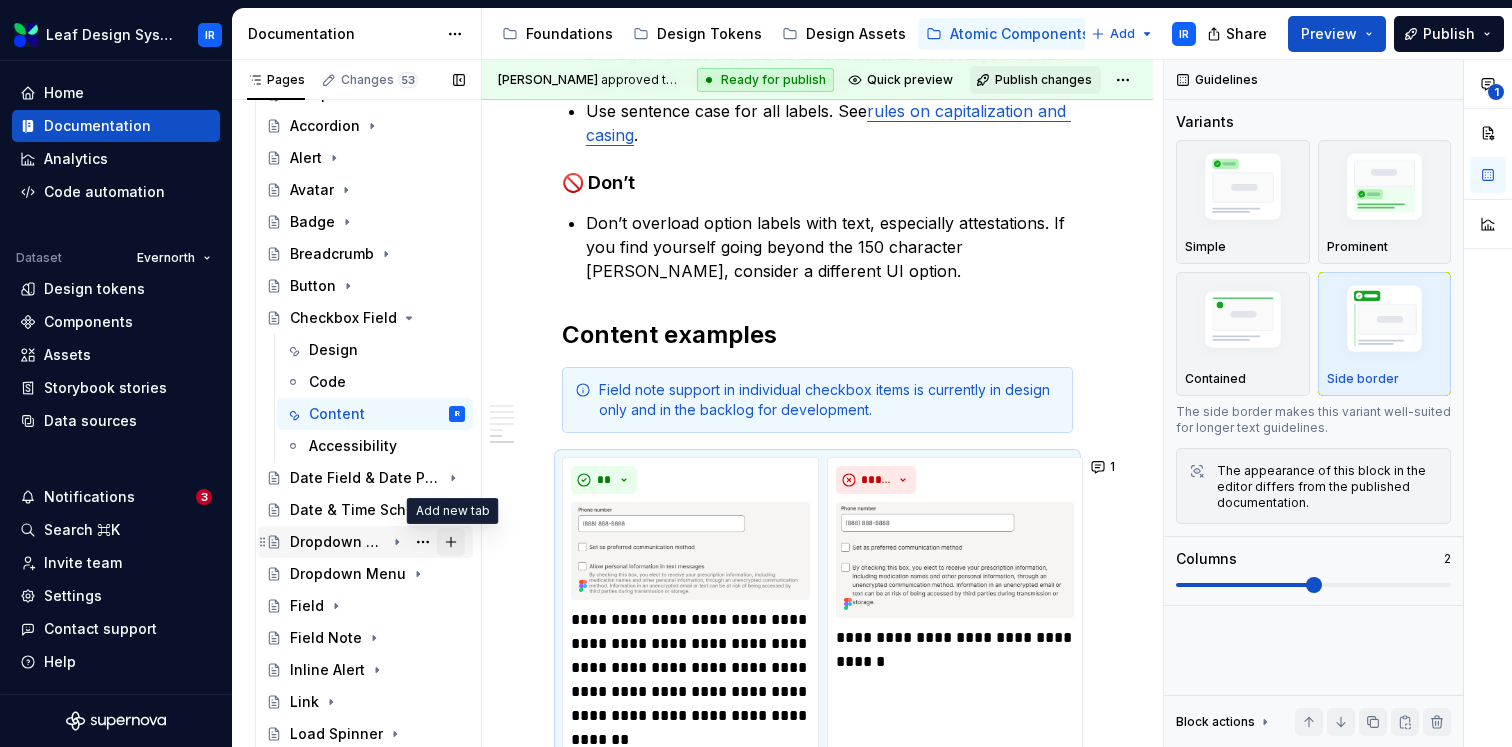 type 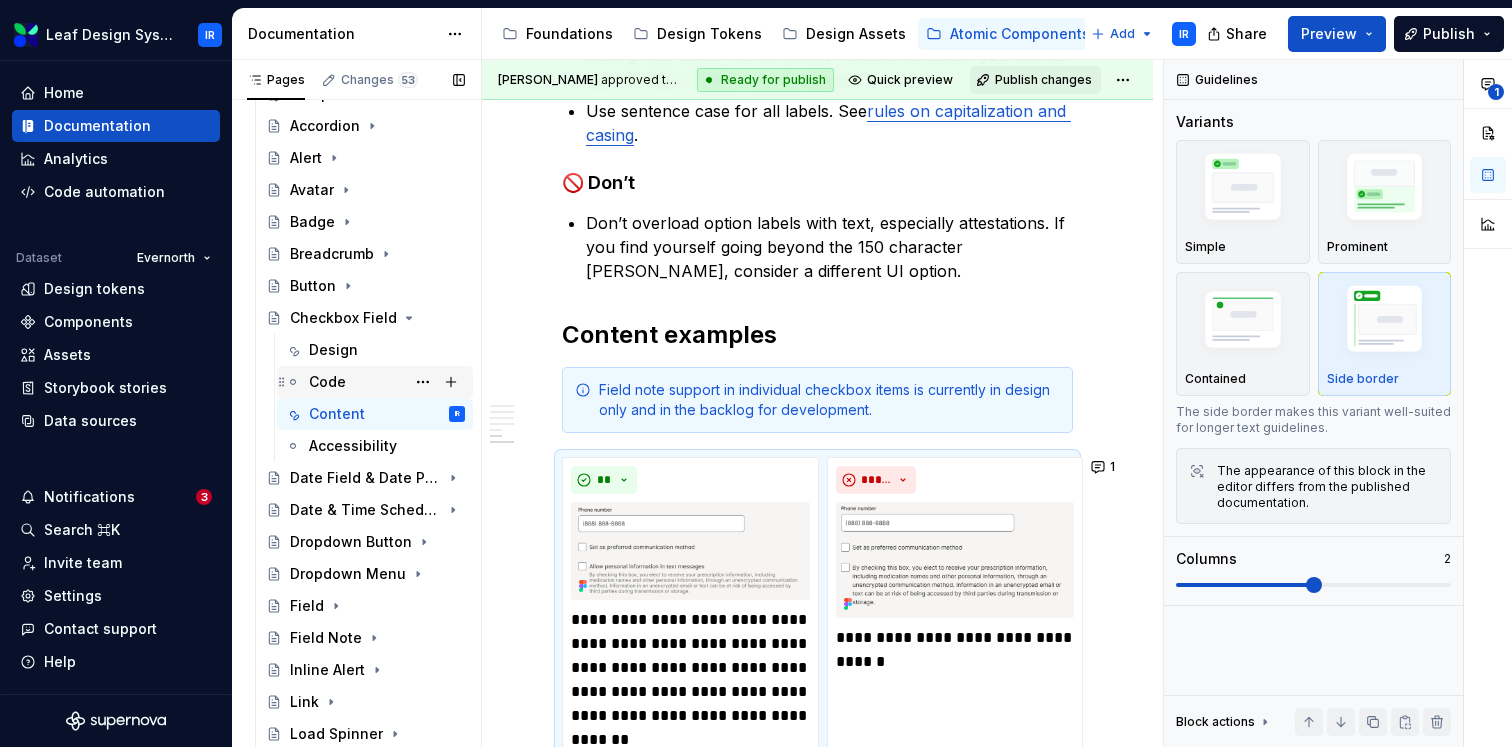 scroll, scrollTop: 159, scrollLeft: 0, axis: vertical 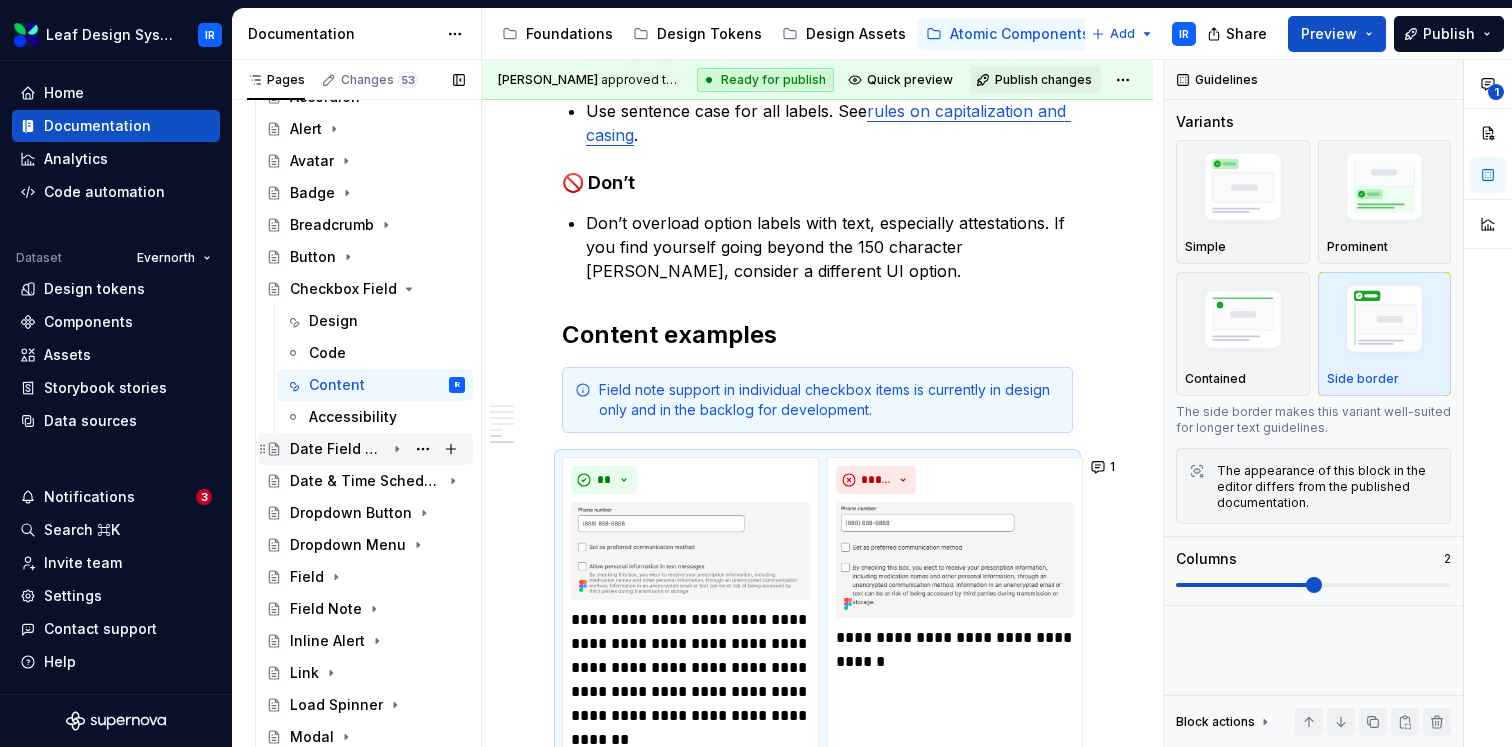 click 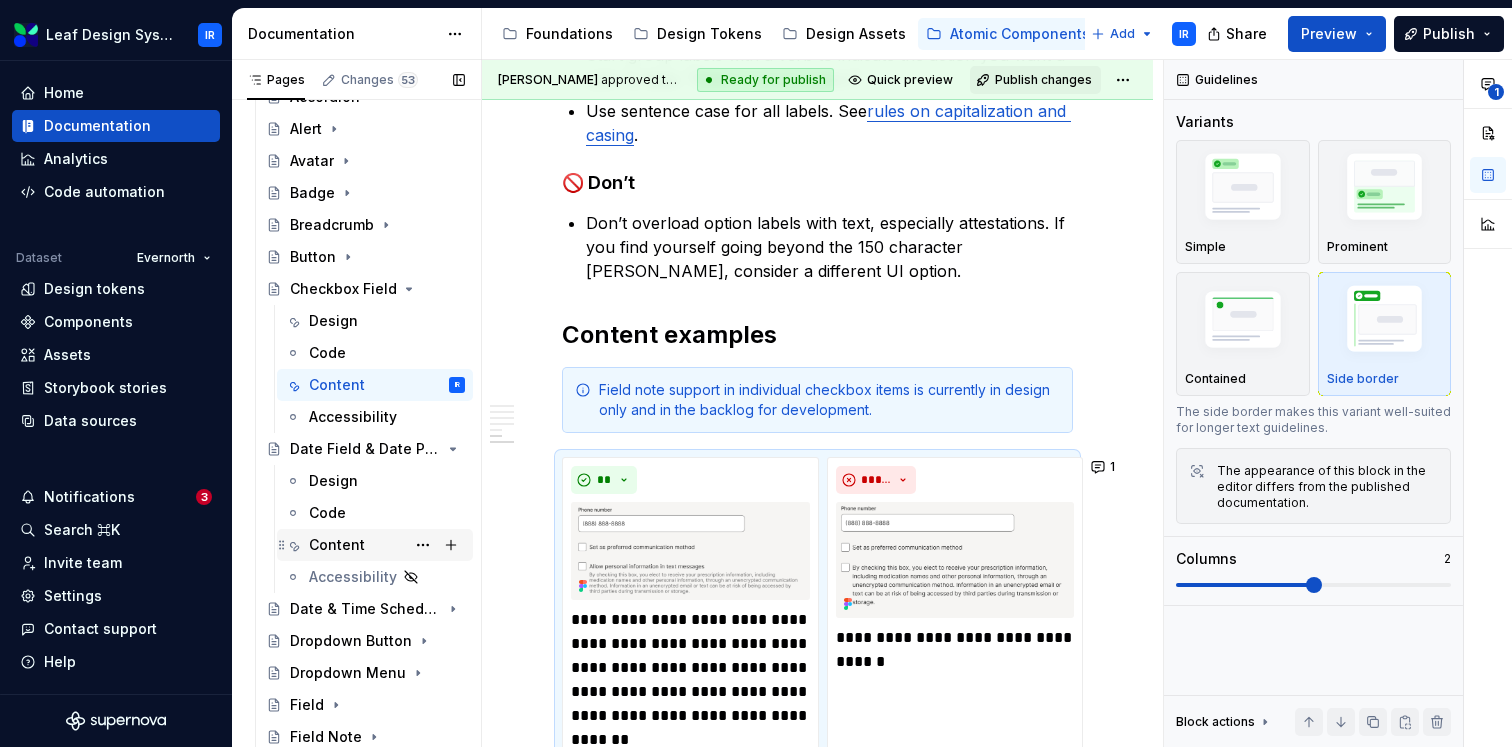 click on "Content" at bounding box center (337, 545) 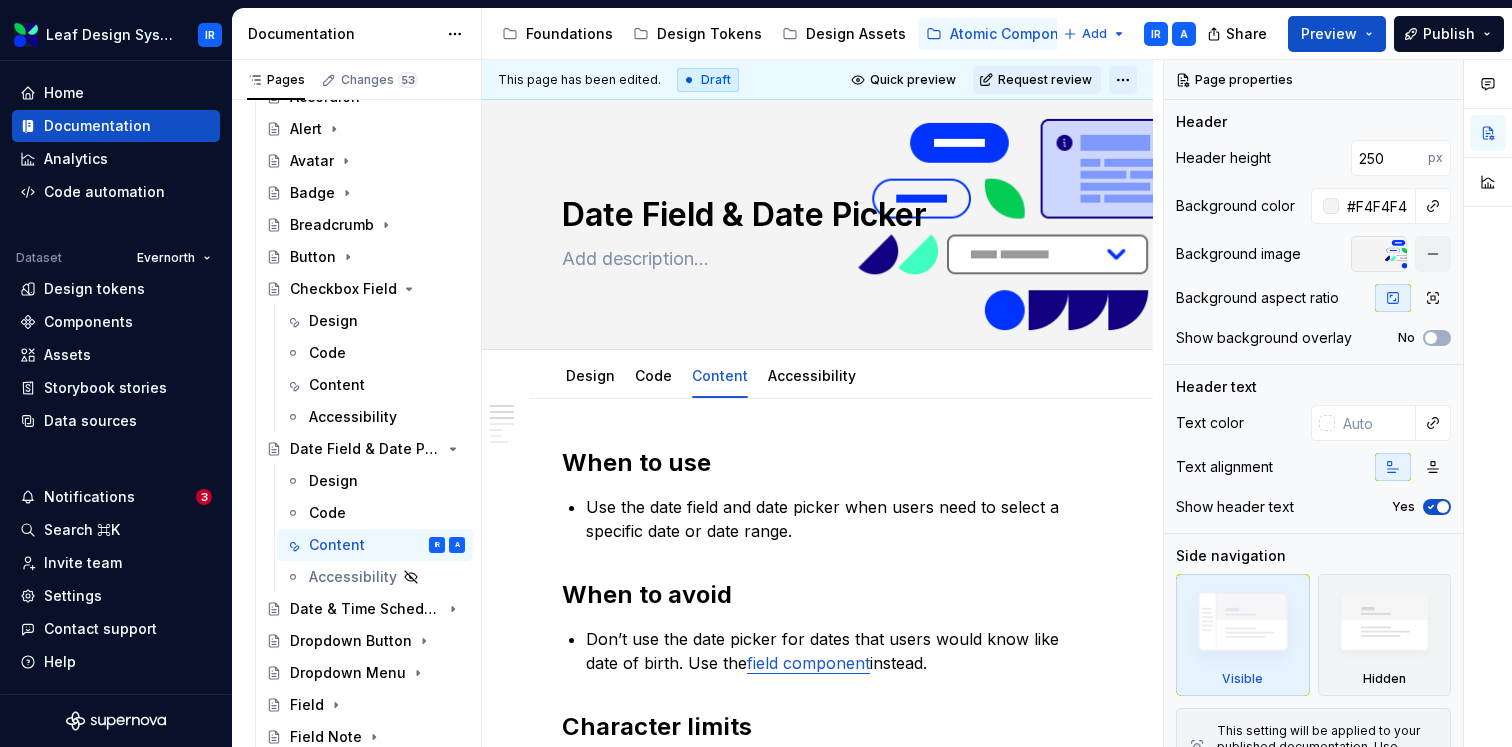click on "Leaf Design System IR Home Documentation Analytics Code automation Dataset Evernorth Design tokens Components Assets Storybook stories Data sources Notifications 3 Search ⌘K Invite team Settings Contact support Help Documentation
Accessibility guide for tree Page tree.
Navigate the tree with the arrow keys. Common tree hotkeys apply. Further keybindings are available:
enter to execute primary action on focused item
f2 to start renaming the focused item
escape to abort renaming an item
control+d to start dragging selected items
Foundations Design Tokens Design Assets Atomic Components Molecular Patterns Layout Modules Design Packages Add IR A Share Preview Publish Pages Changes 53 Add
Accessibility guide for tree Page tree.
Navigate the tree with the arrow keys. Common tree hotkeys apply. Further keybindings are available:
enter to execute primary action on focused item" at bounding box center [756, 373] 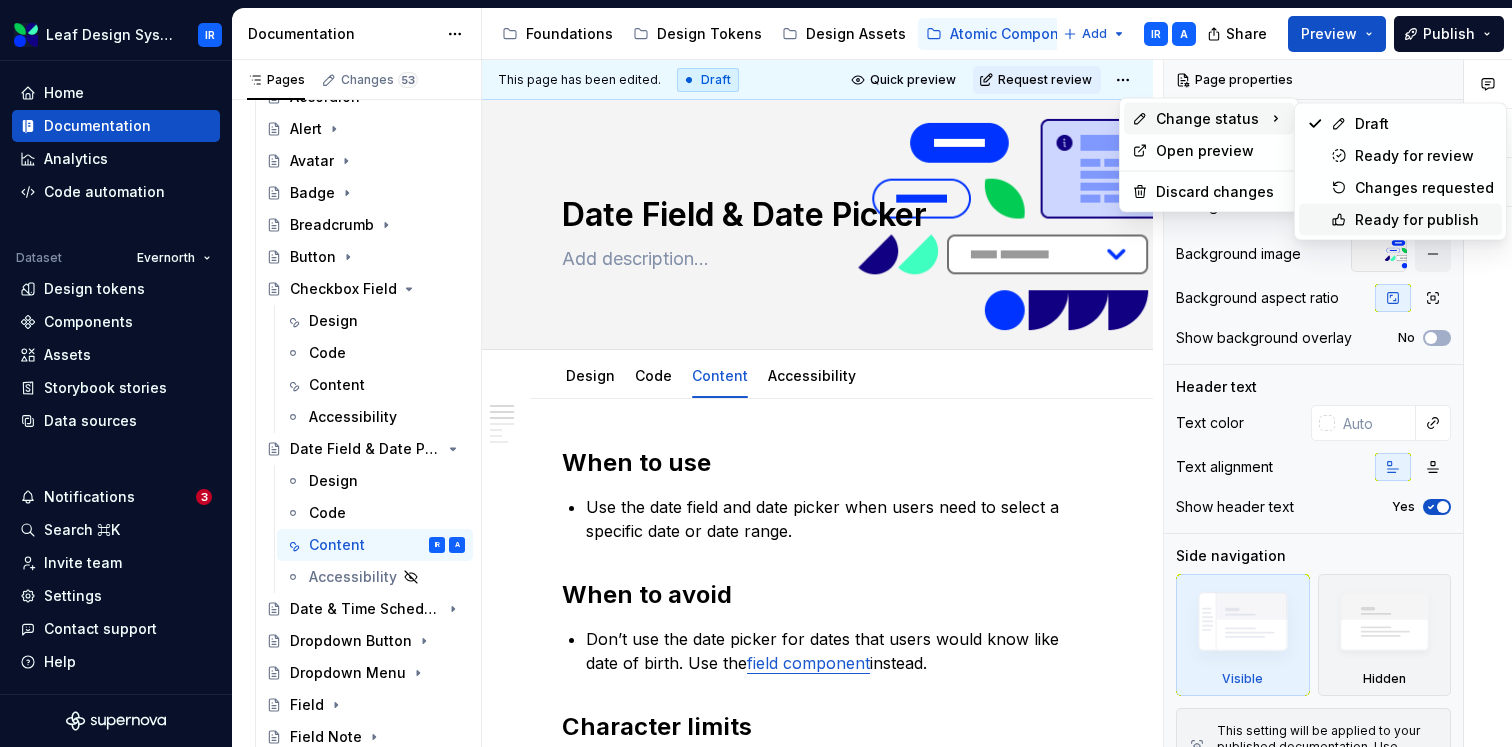 click on "Ready for publish" at bounding box center (1400, 220) 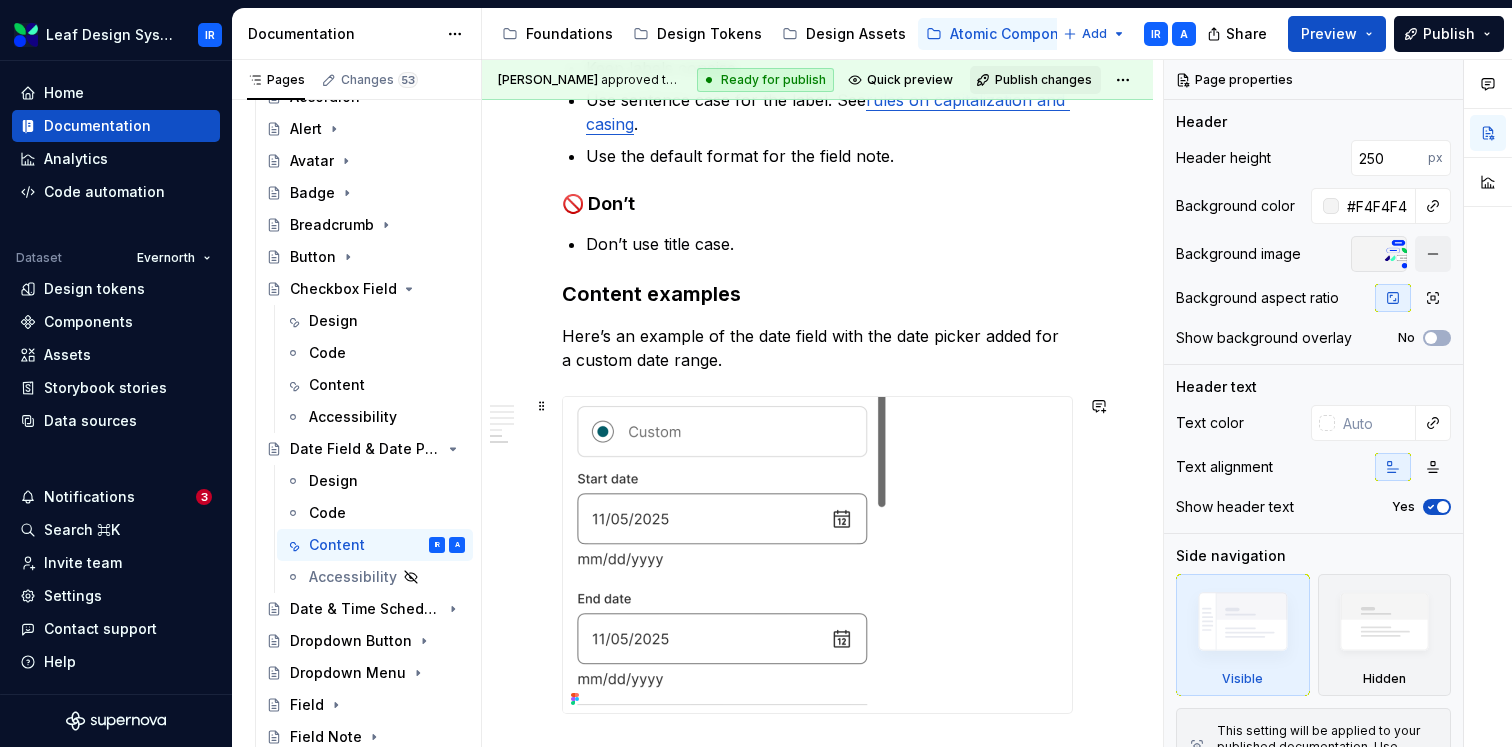 scroll, scrollTop: 1052, scrollLeft: 0, axis: vertical 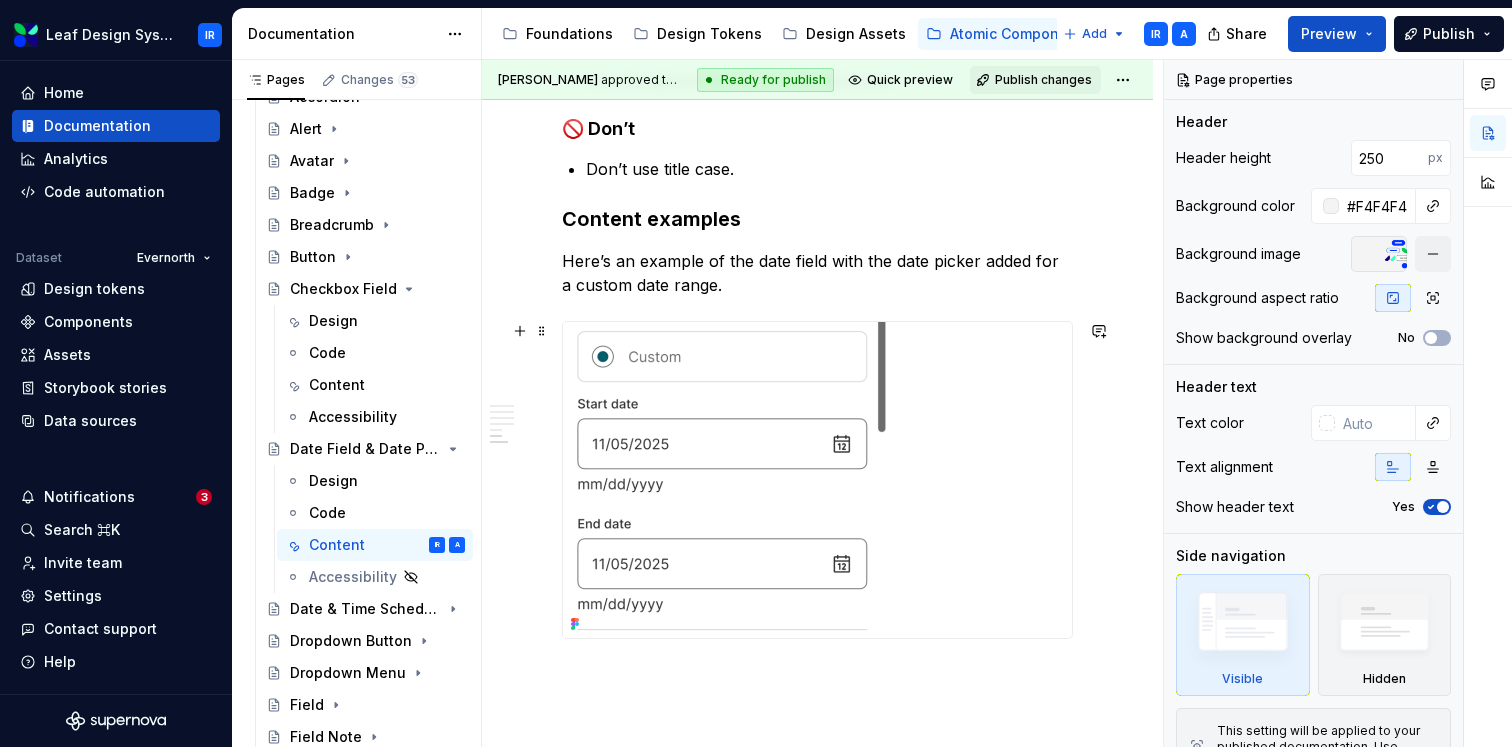 type on "*" 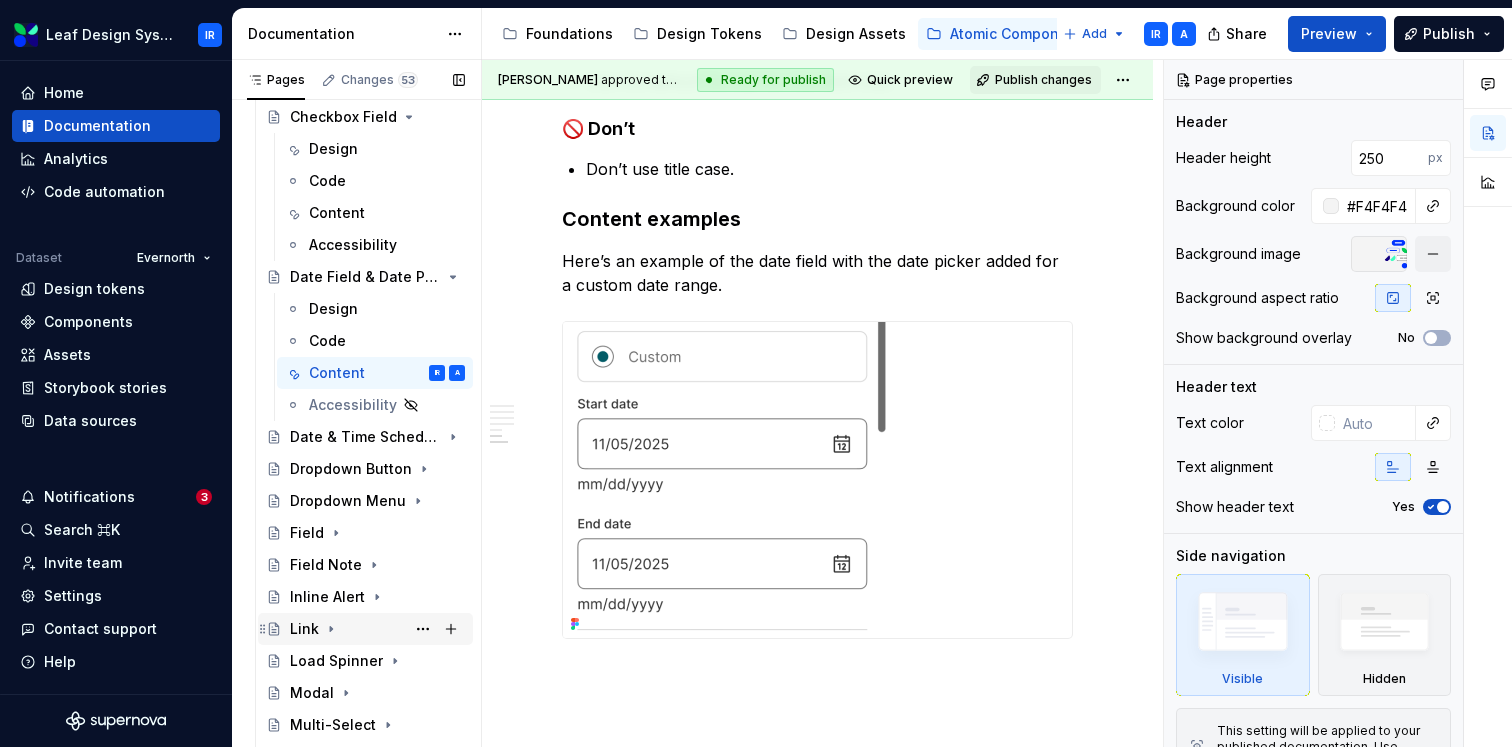 scroll, scrollTop: 346, scrollLeft: 0, axis: vertical 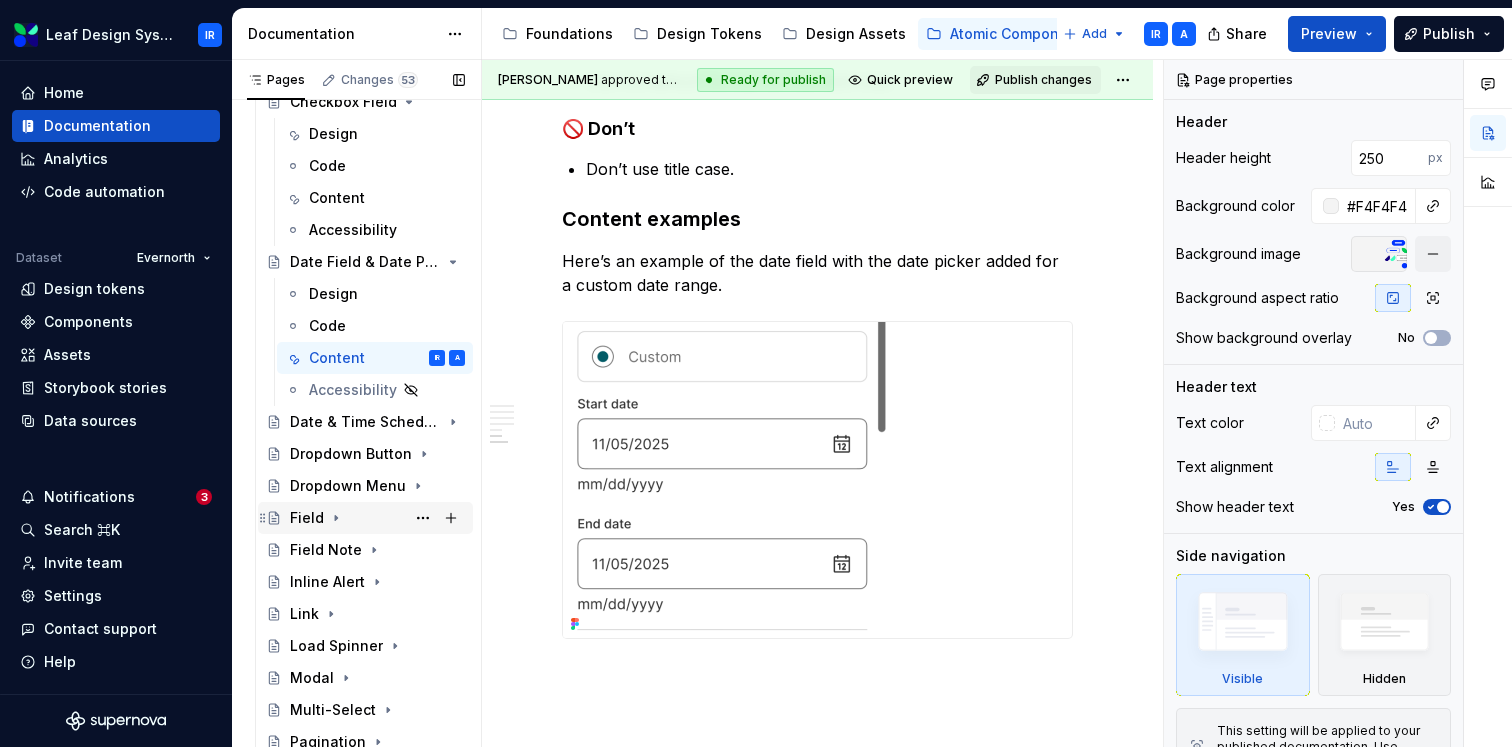 click on "Field" at bounding box center [307, 518] 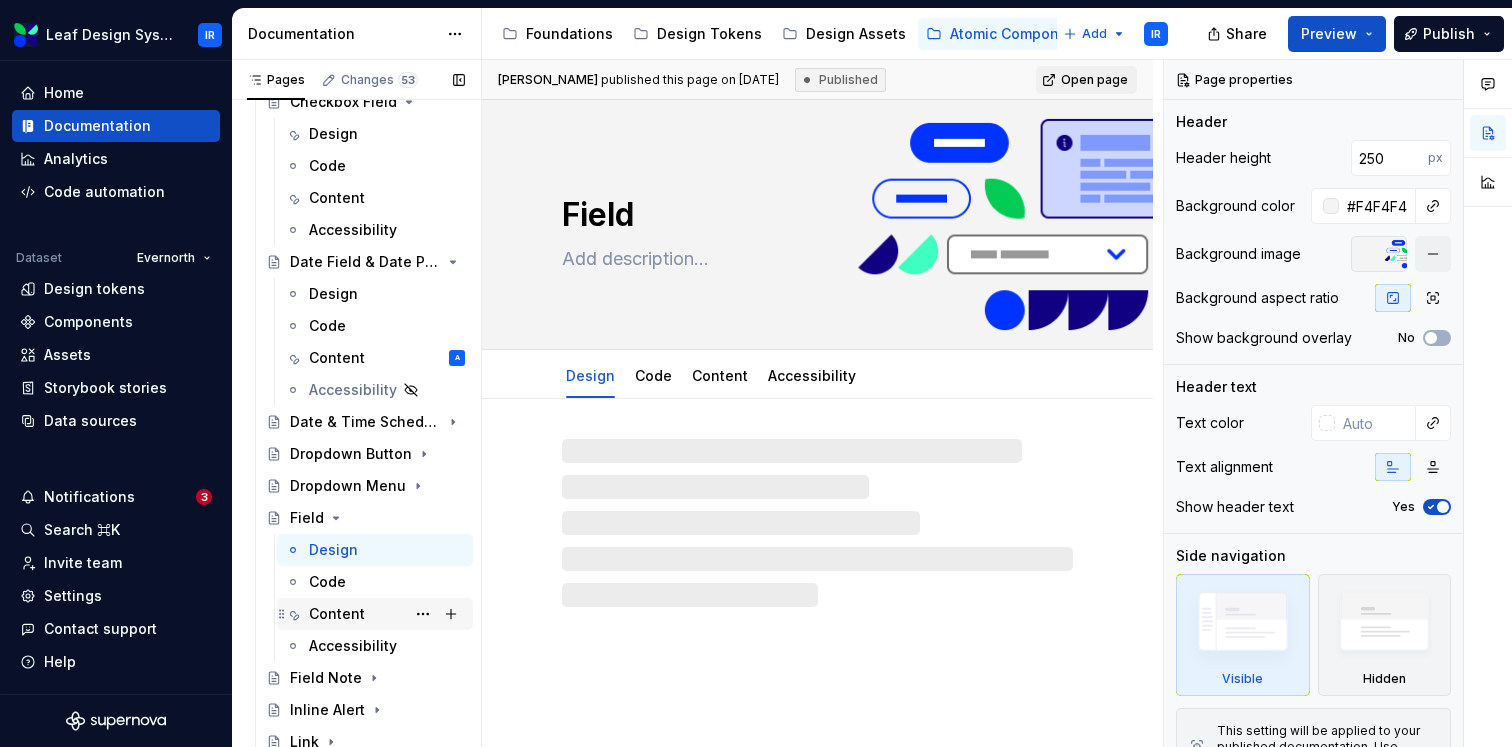 click on "Content" at bounding box center (337, 614) 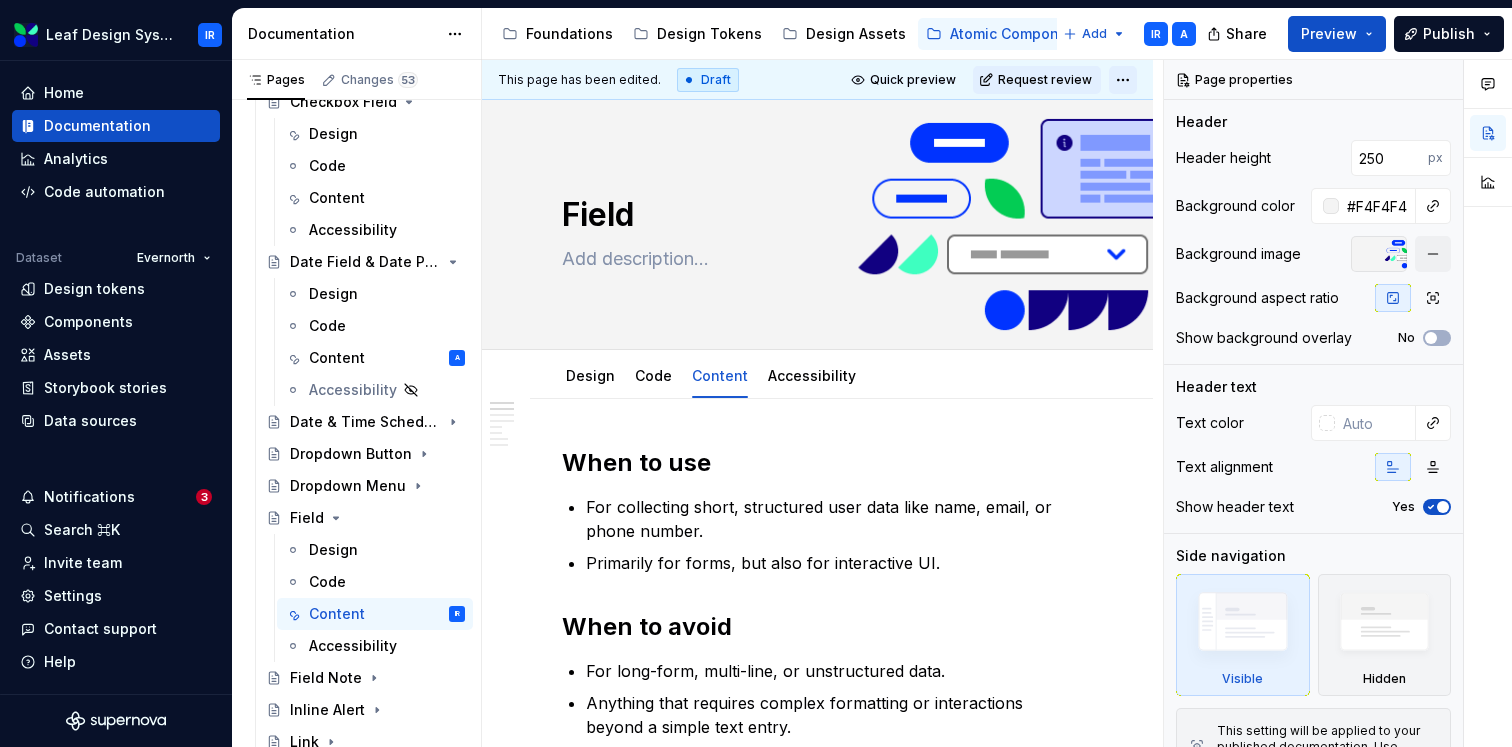click on "Leaf Design System IR Home Documentation Analytics Code automation Dataset Evernorth Design tokens Components Assets Storybook stories Data sources Notifications 3 Search ⌘K Invite team Settings Contact support Help Documentation
Accessibility guide for tree Page tree.
Navigate the tree with the arrow keys. Common tree hotkeys apply. Further keybindings are available:
enter to execute primary action on focused item
f2 to start renaming the focused item
escape to abort renaming an item
control+d to start dragging selected items
Foundations Design Tokens Design Assets Atomic Components Molecular Patterns Layout Modules Design Packages Add IR A Share Preview Publish Pages Changes 53 Add
Accessibility guide for tree Page tree.
Navigate the tree with the arrow keys. Common tree hotkeys apply. Further keybindings are available:
enter to execute primary action on focused item" at bounding box center (756, 373) 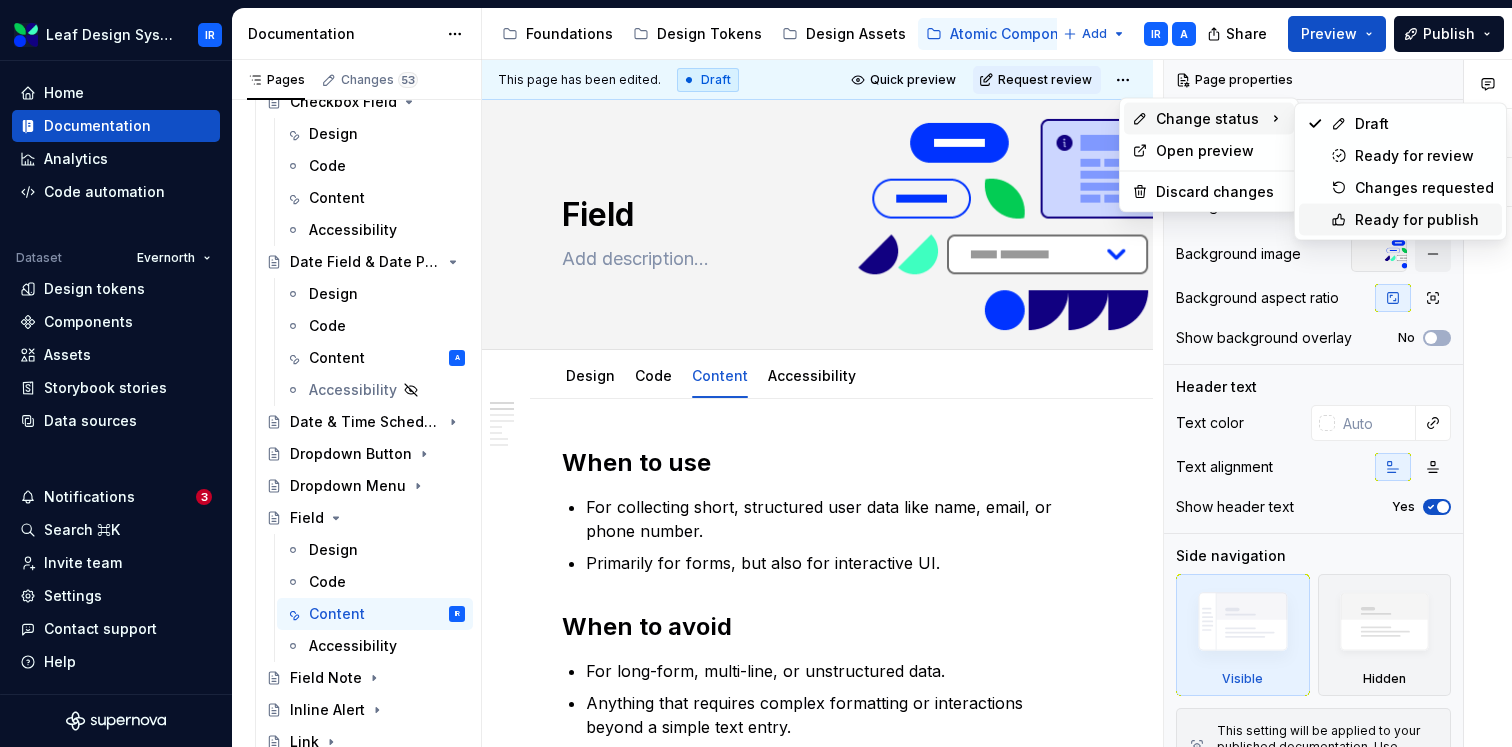 click on "Ready for publish" at bounding box center (1400, 220) 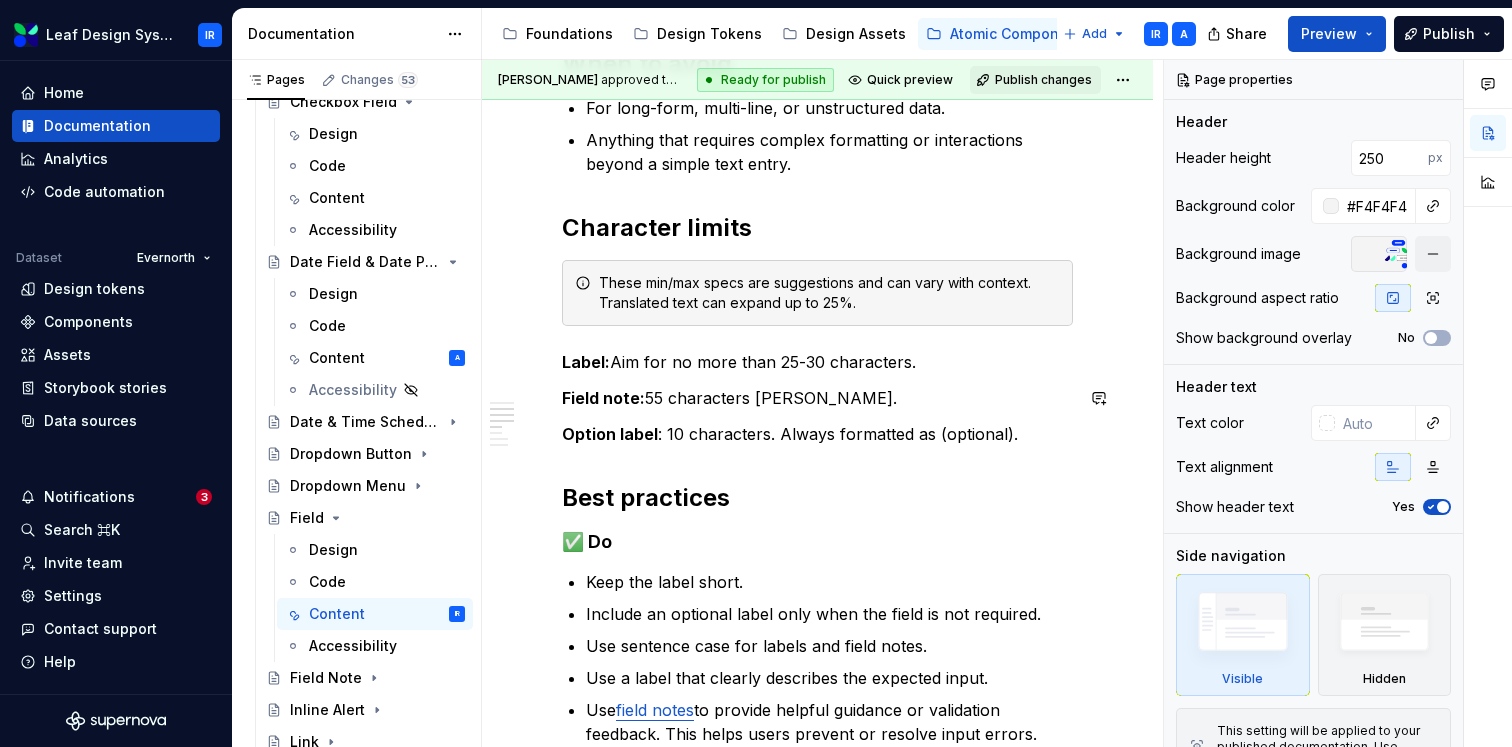 type on "*" 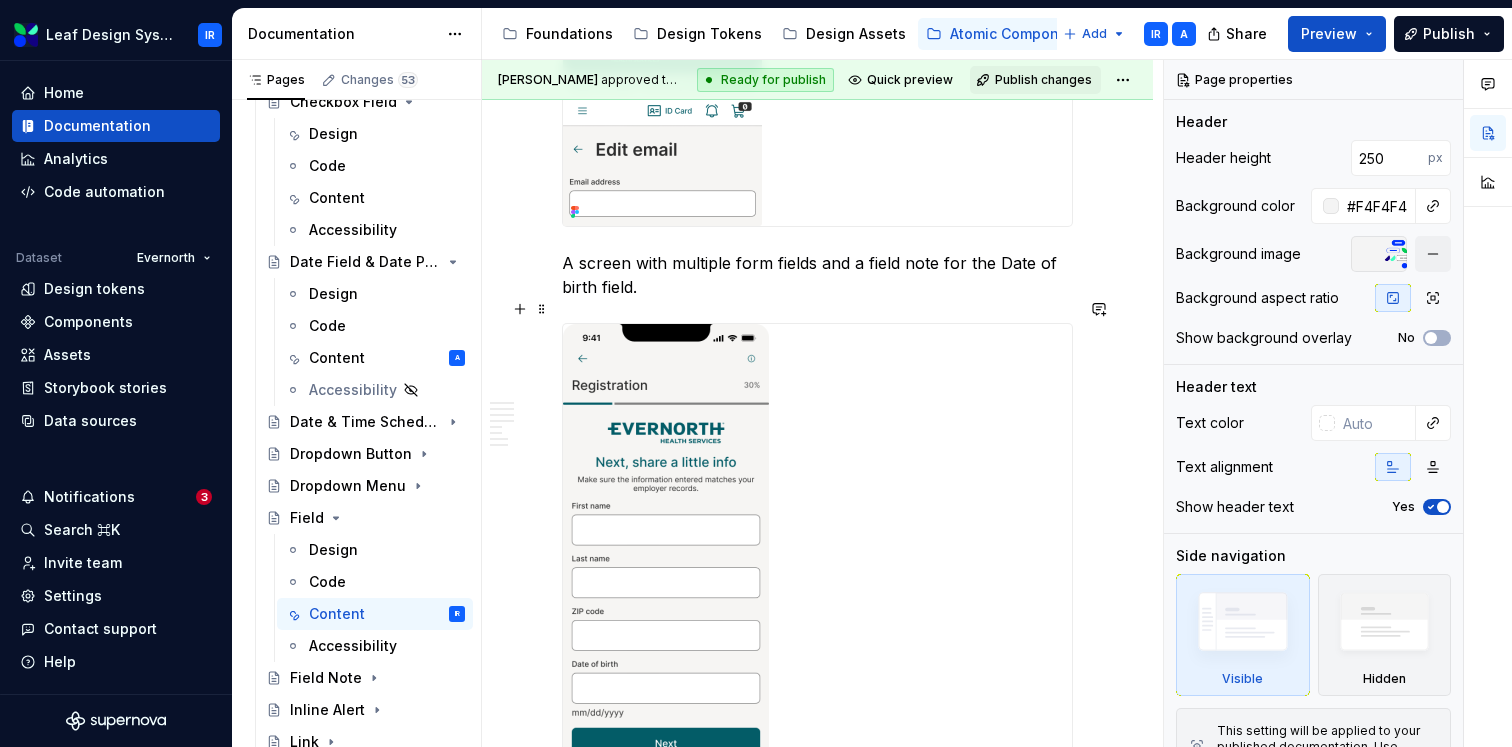 scroll, scrollTop: 1806, scrollLeft: 0, axis: vertical 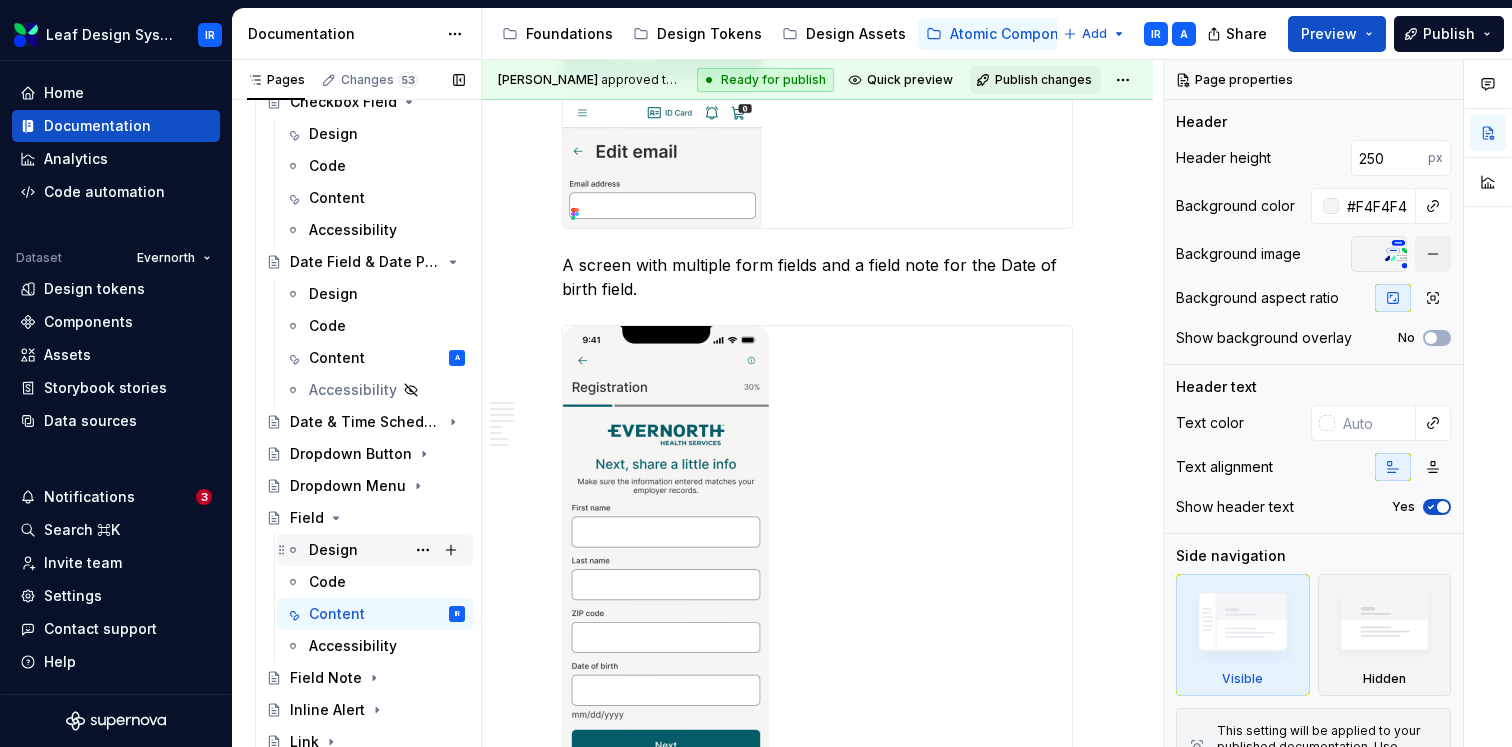 type 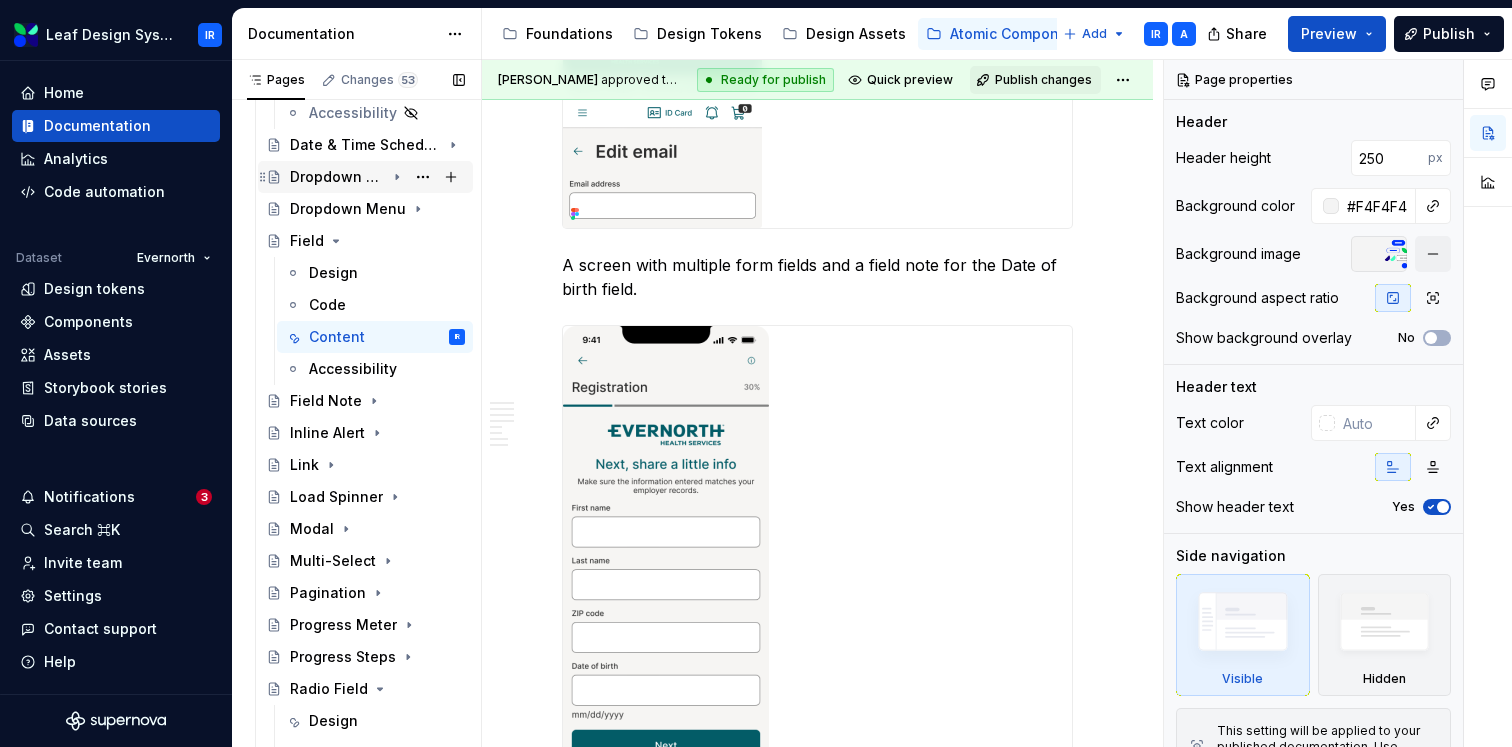 scroll, scrollTop: 639, scrollLeft: 0, axis: vertical 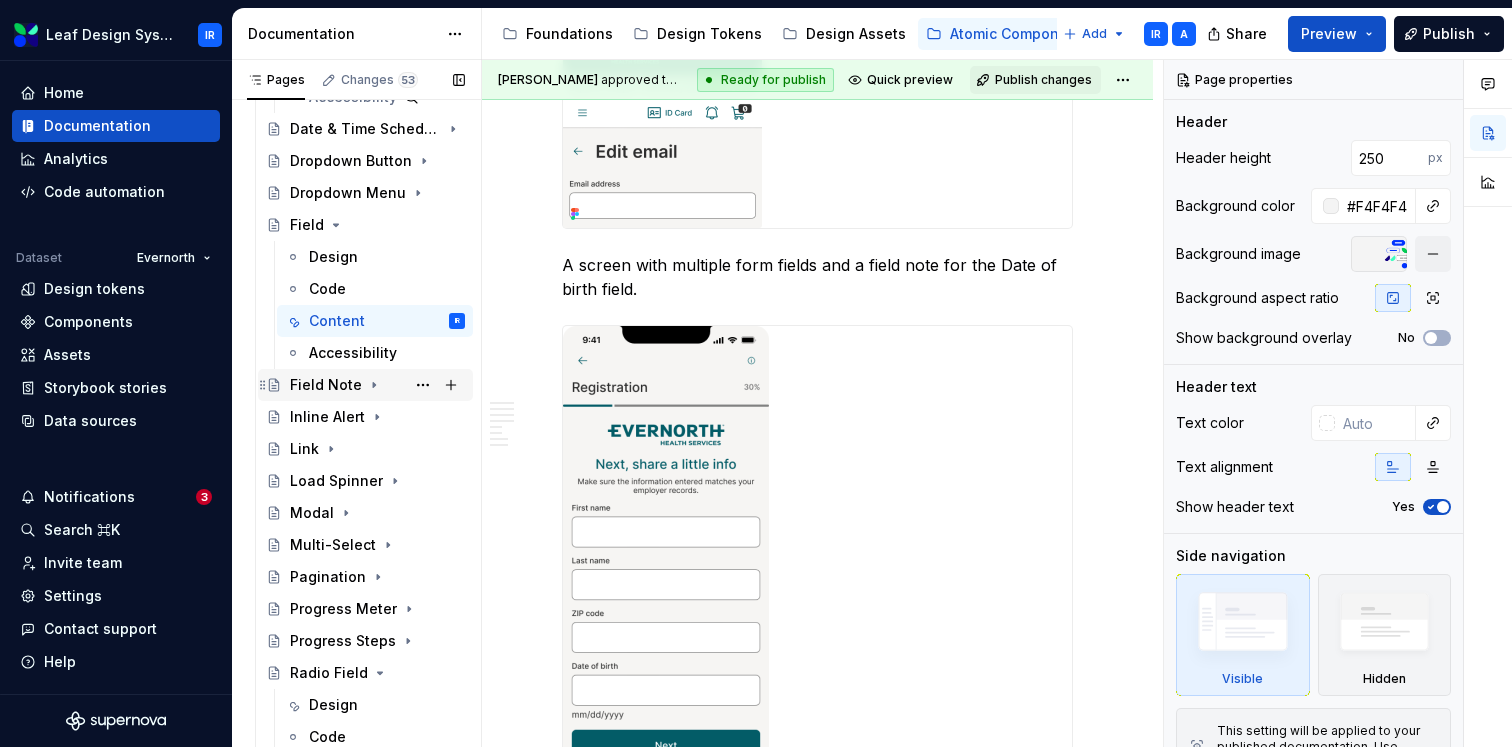 click 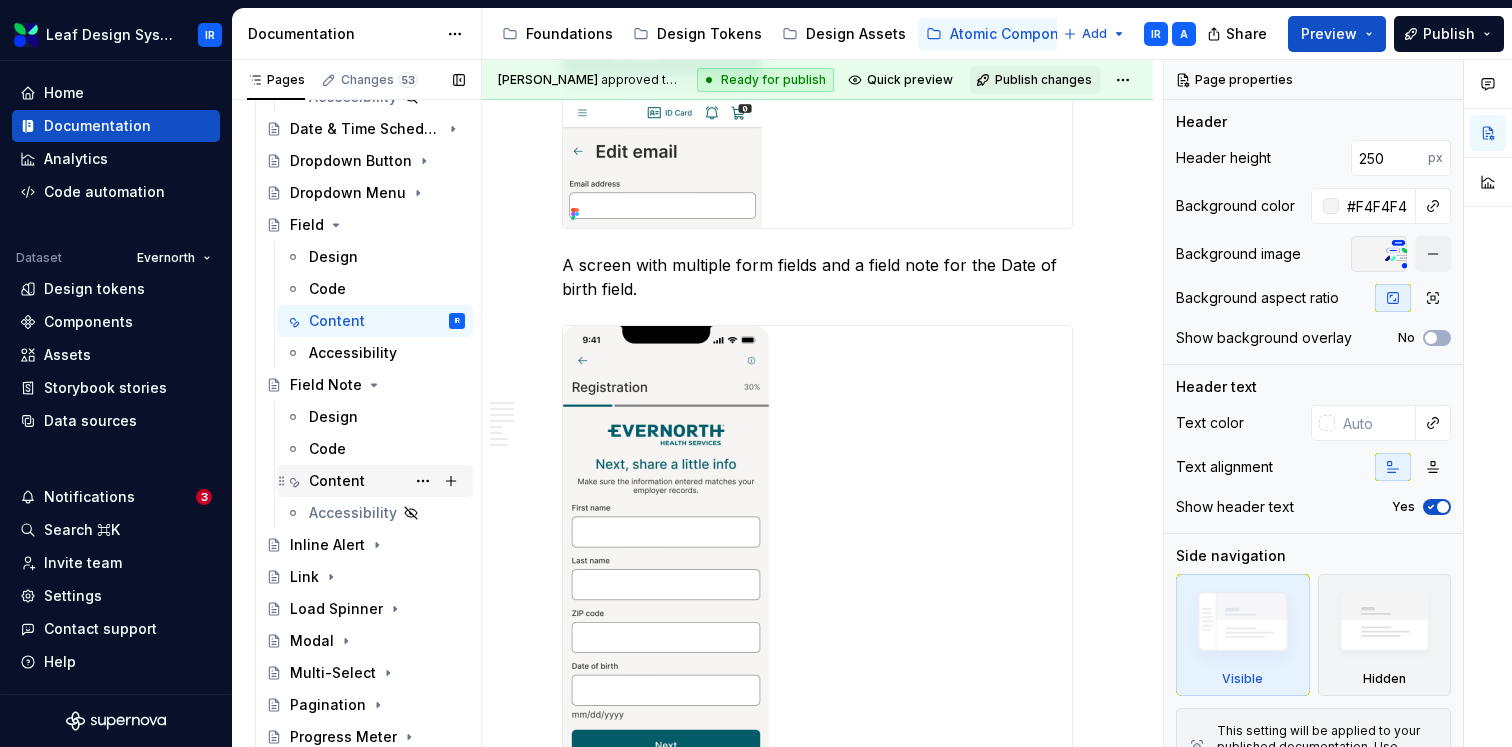 click on "Content" at bounding box center [337, 481] 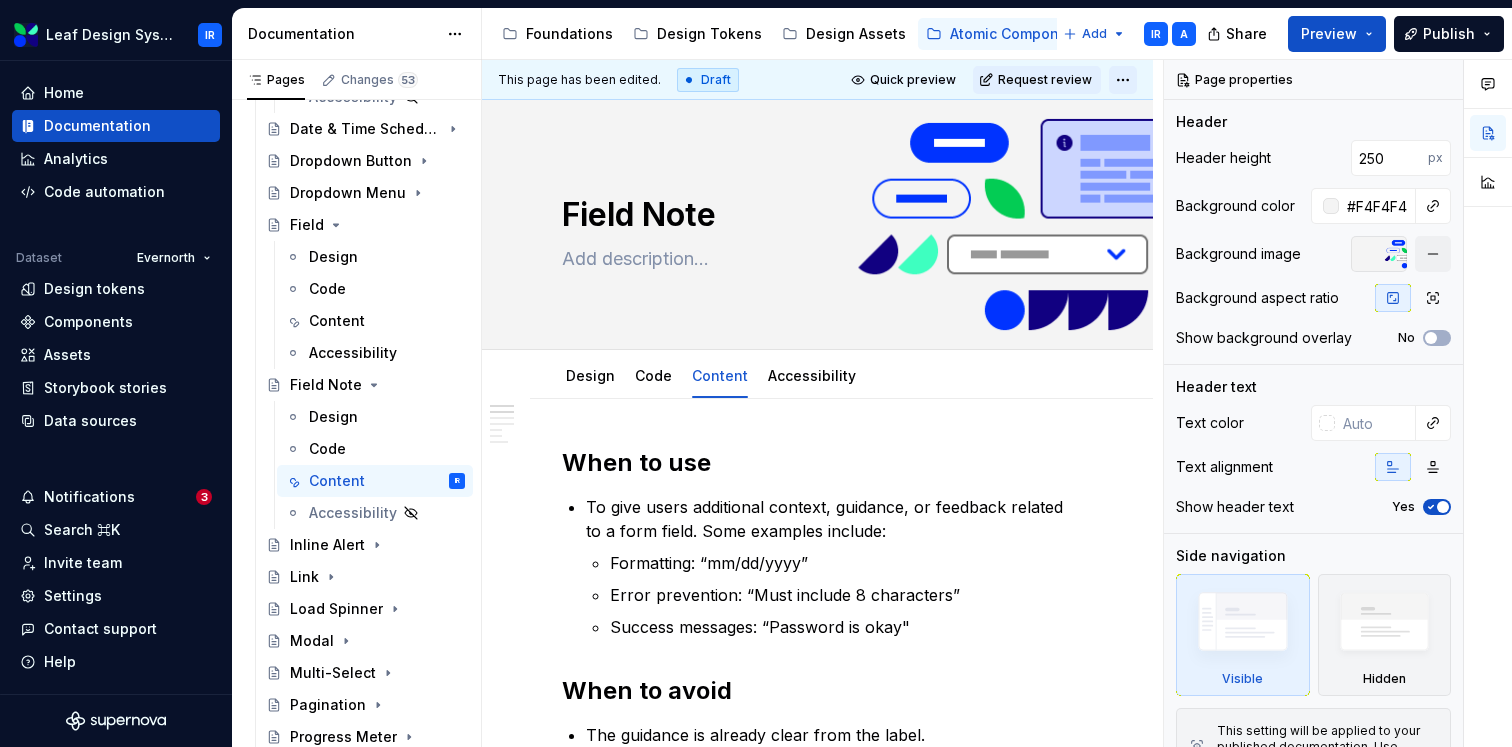 click on "Leaf Design System IR Home Documentation Analytics Code automation Dataset Evernorth Design tokens Components Assets Storybook stories Data sources Notifications 3 Search ⌘K Invite team Settings Contact support Help Documentation
Accessibility guide for tree Page tree.
Navigate the tree with the arrow keys. Common tree hotkeys apply. Further keybindings are available:
enter to execute primary action on focused item
f2 to start renaming the focused item
escape to abort renaming an item
control+d to start dragging selected items
Foundations Design Tokens Design Assets Atomic Components Molecular Patterns Layout Modules Design Packages Add IR A Share Preview Publish Pages Changes 53 Add
Accessibility guide for tree Page tree.
Navigate the tree with the arrow keys. Common tree hotkeys apply. Further keybindings are available:
enter to execute primary action on focused item" at bounding box center [756, 373] 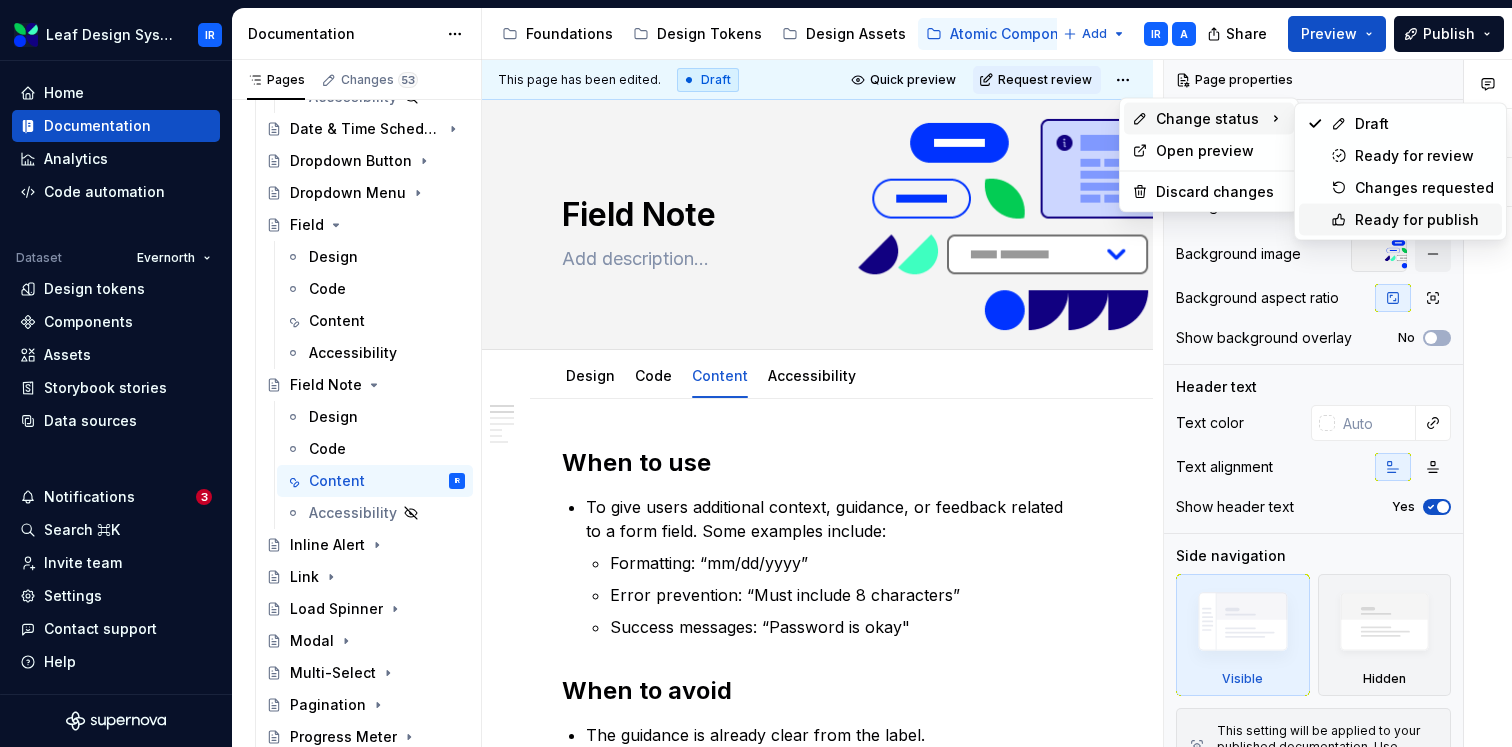 click on "Ready for publish" at bounding box center (1400, 220) 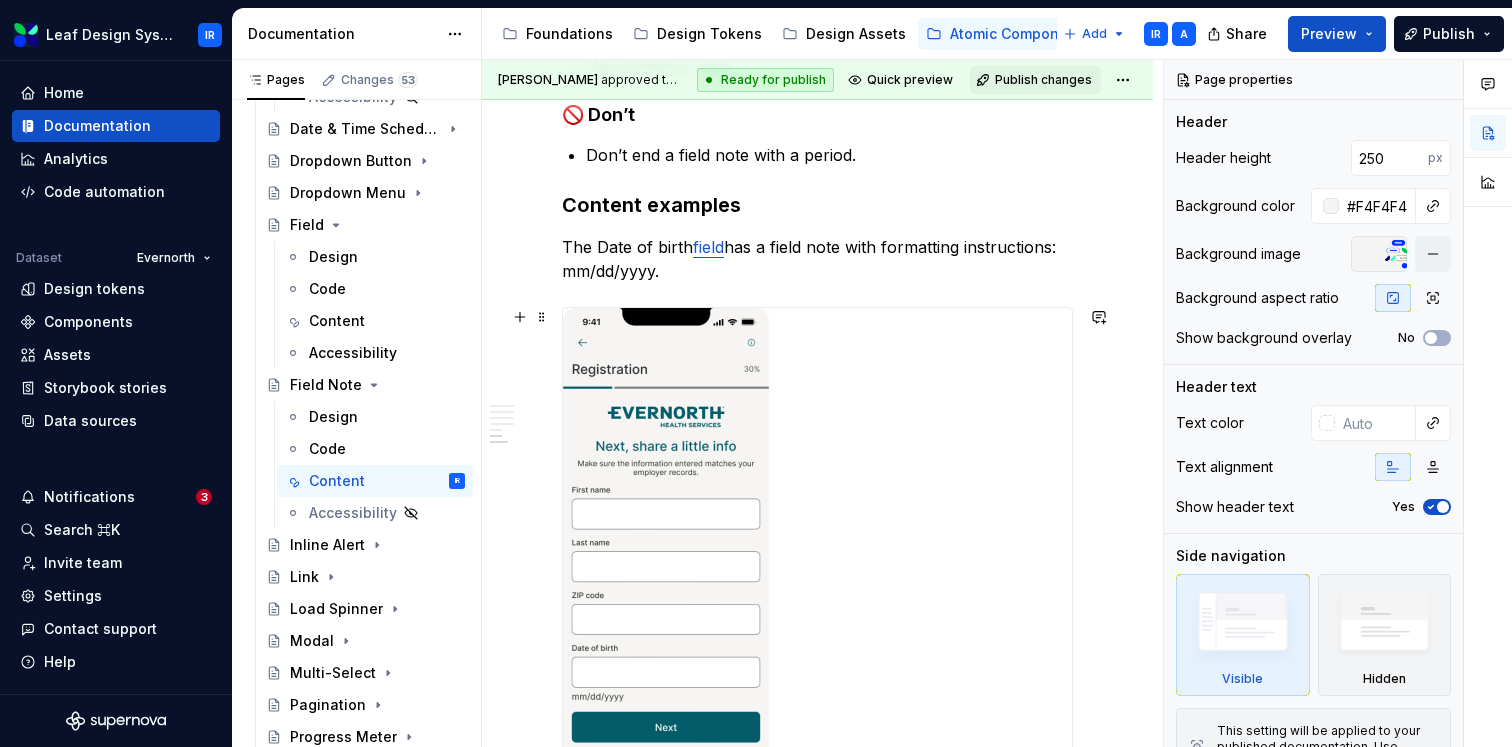 scroll, scrollTop: 1042, scrollLeft: 0, axis: vertical 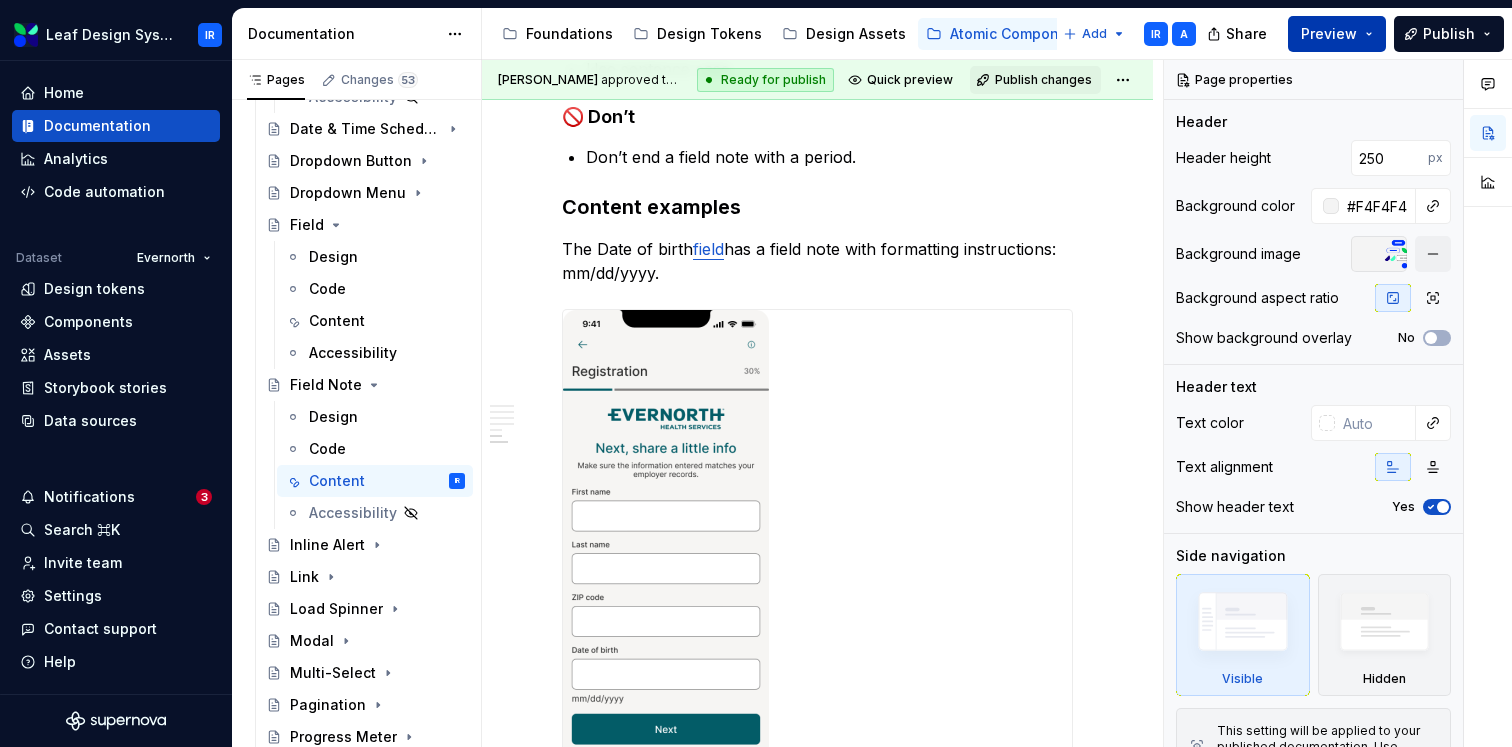 click on "Preview" at bounding box center [1337, 34] 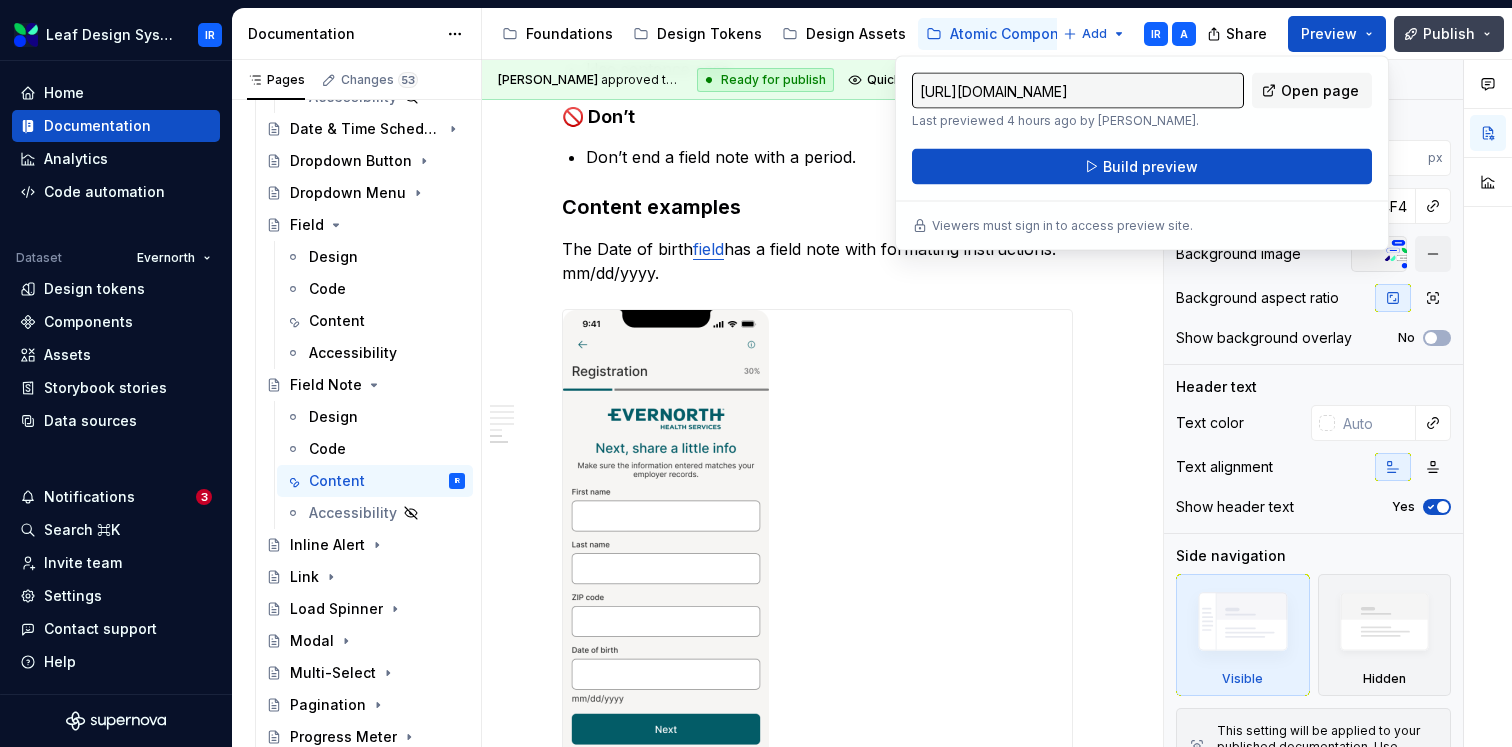 click on "Publish" at bounding box center (1449, 34) 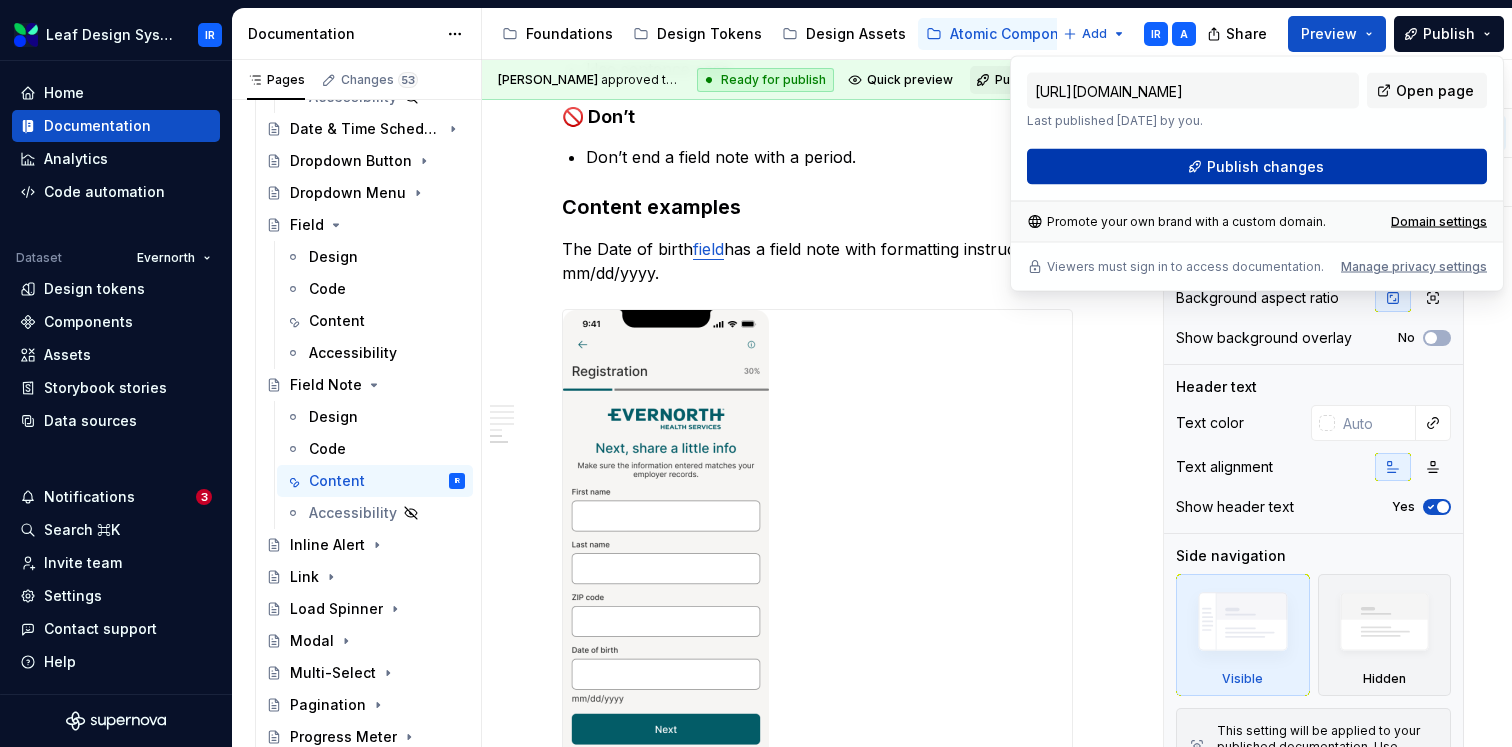 click on "Publish changes" at bounding box center [1257, 167] 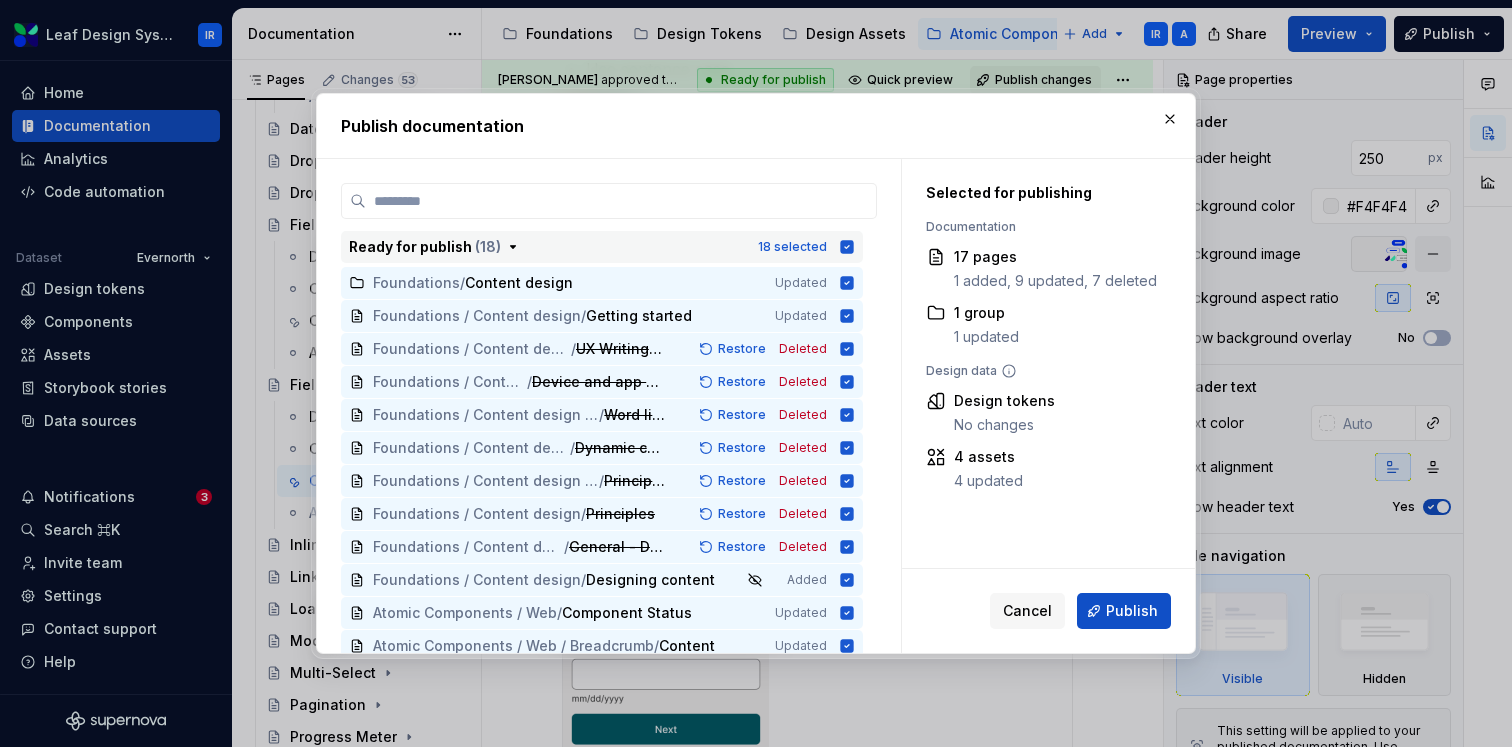 click 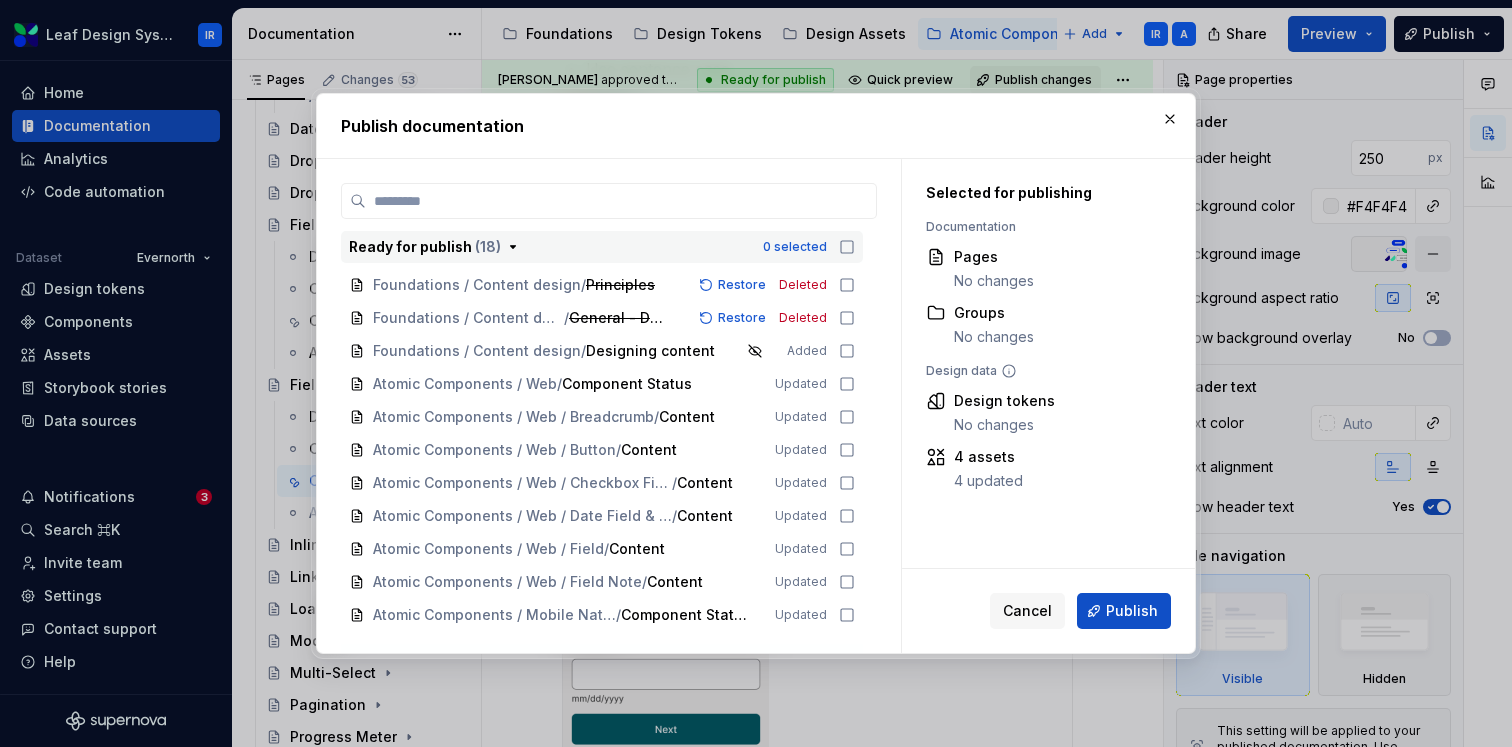 scroll, scrollTop: 238, scrollLeft: 0, axis: vertical 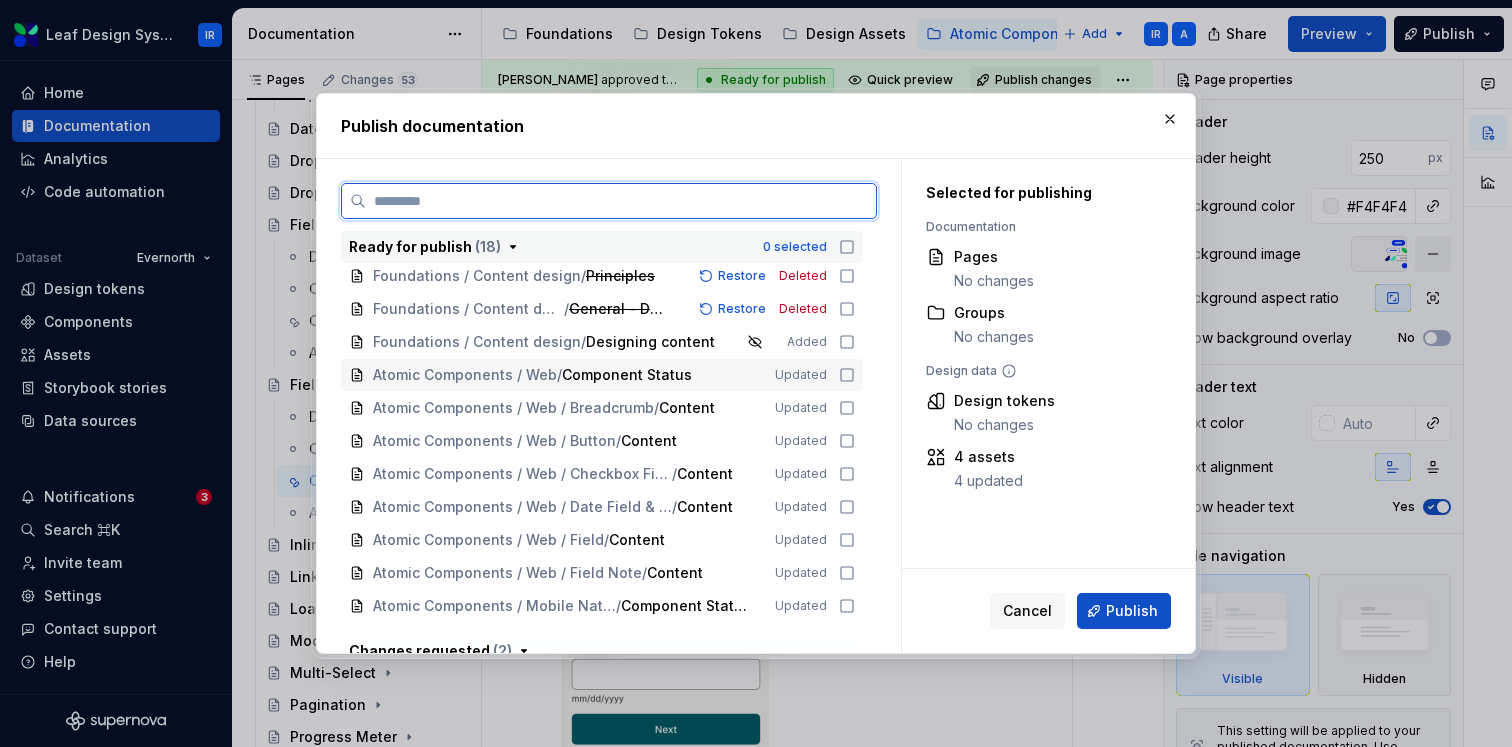 click 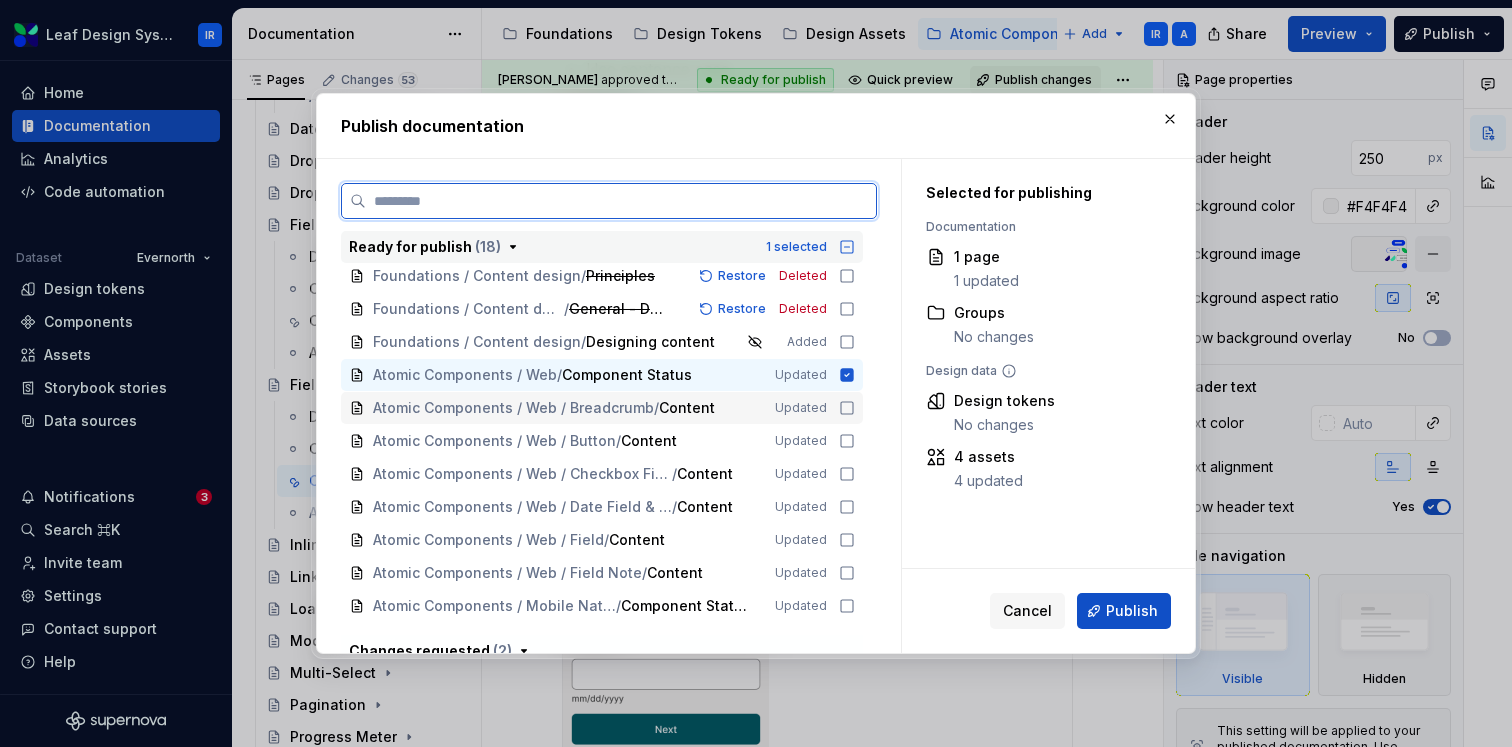 click 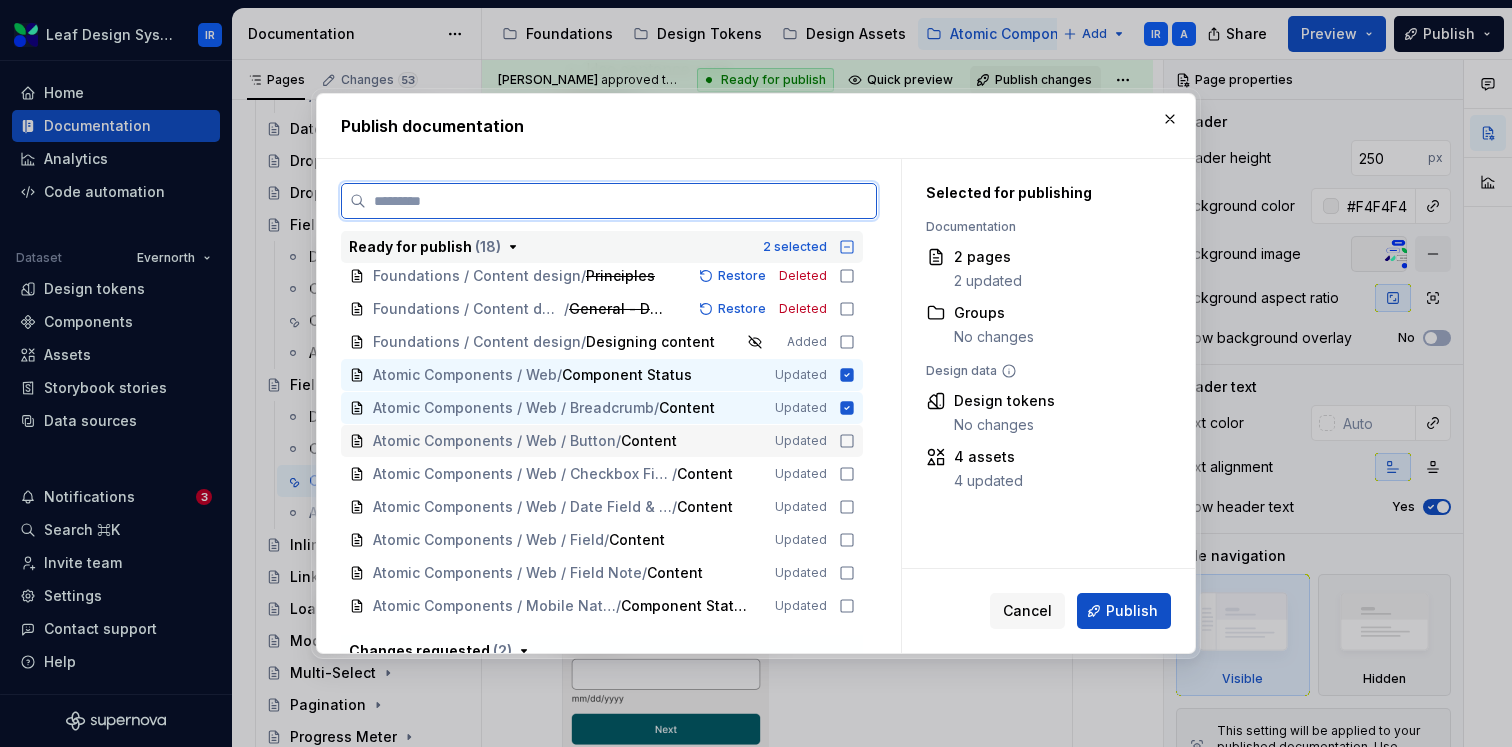 click 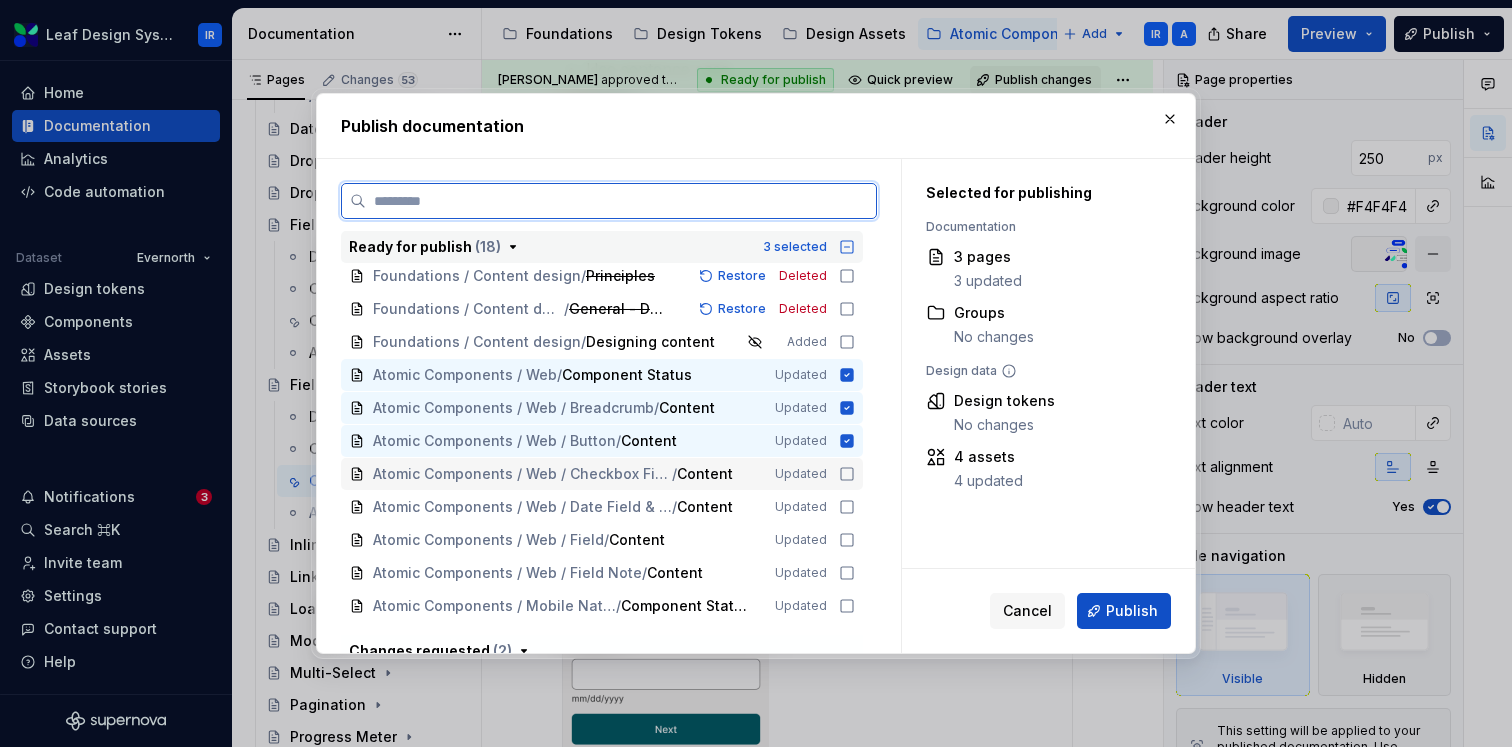 click 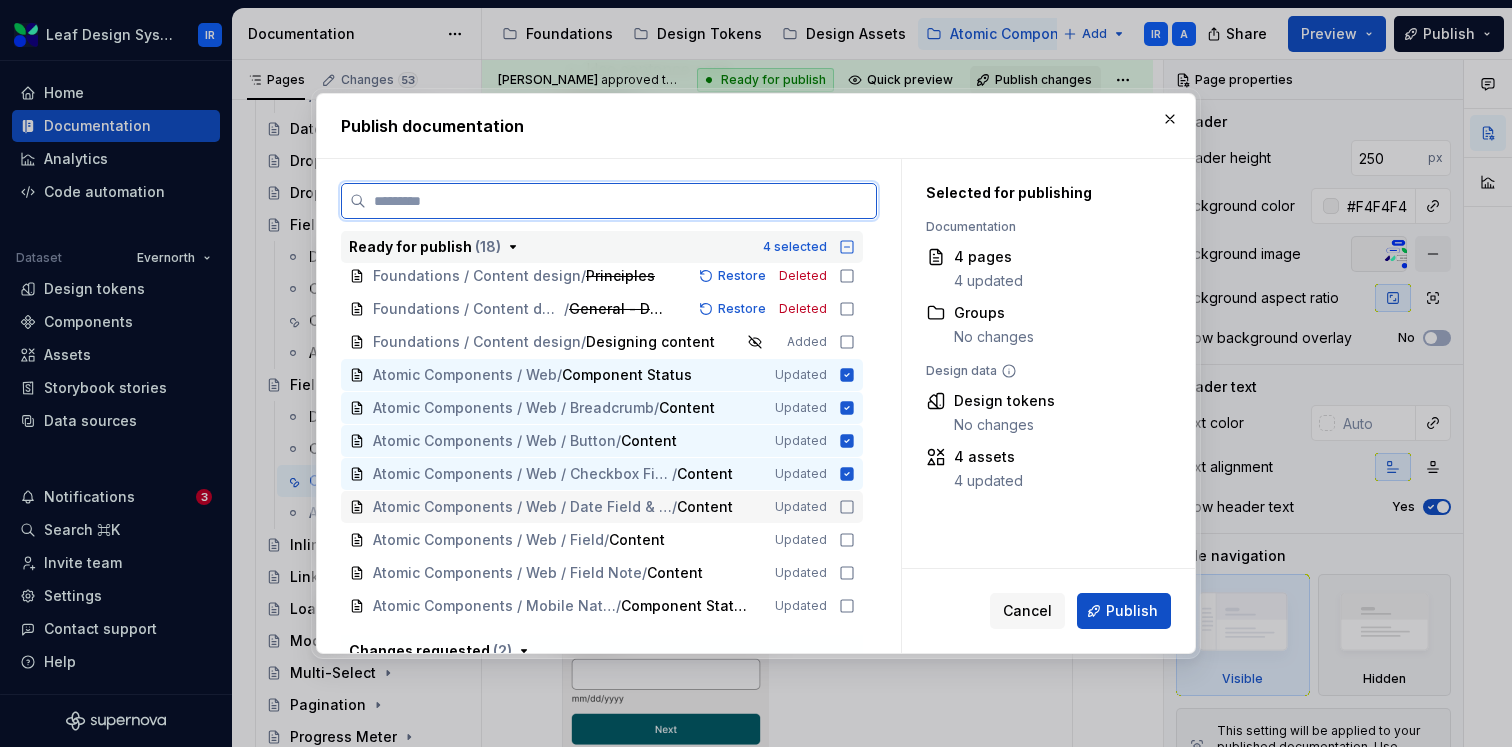 click 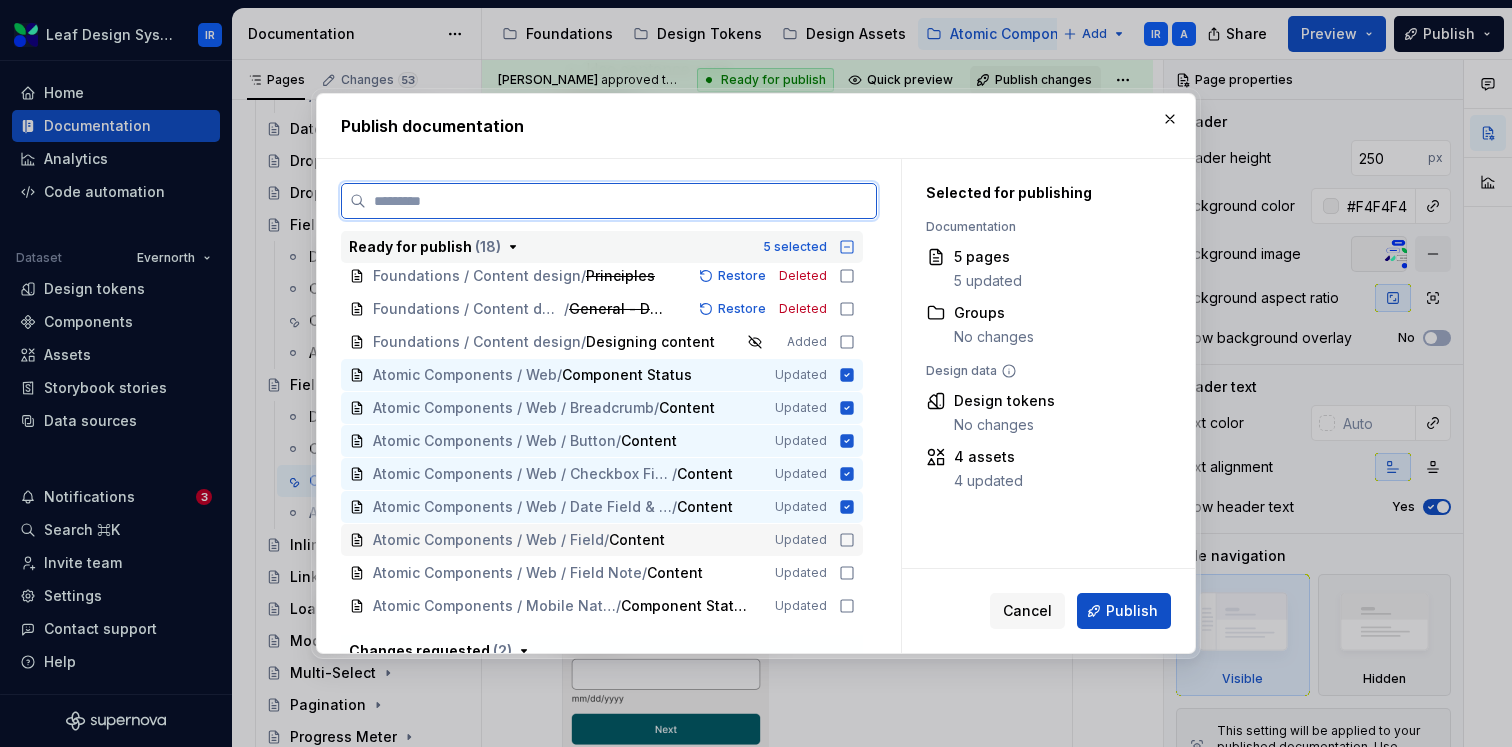 click 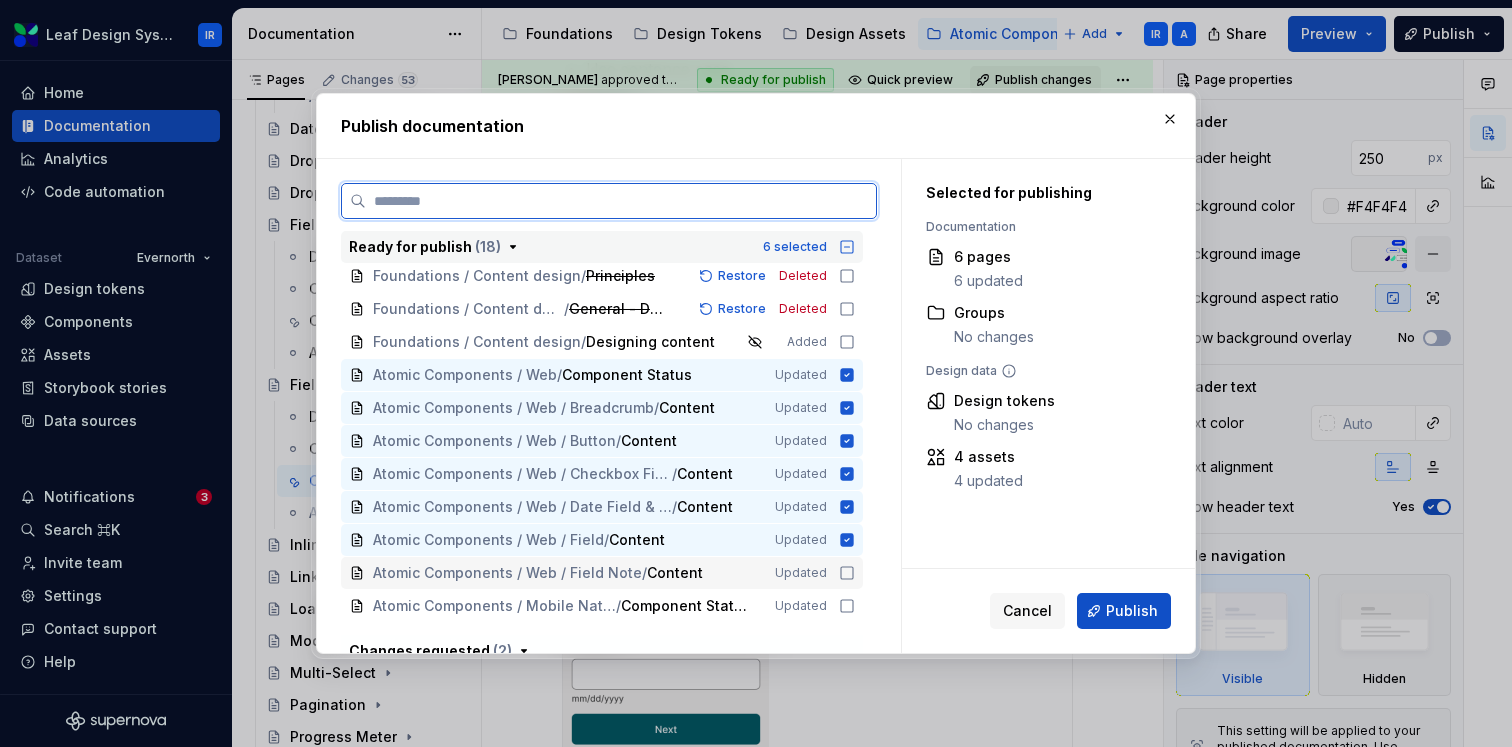 click 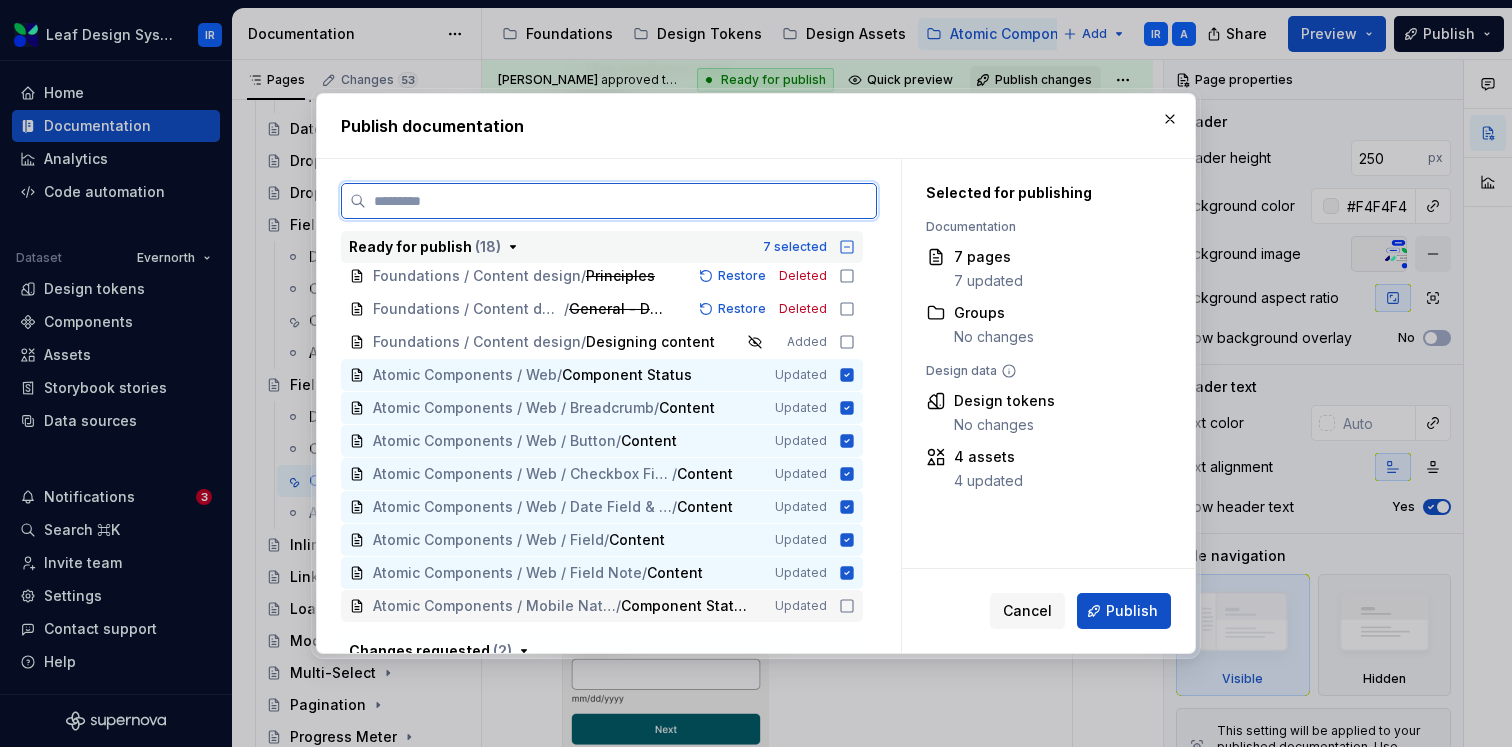 click 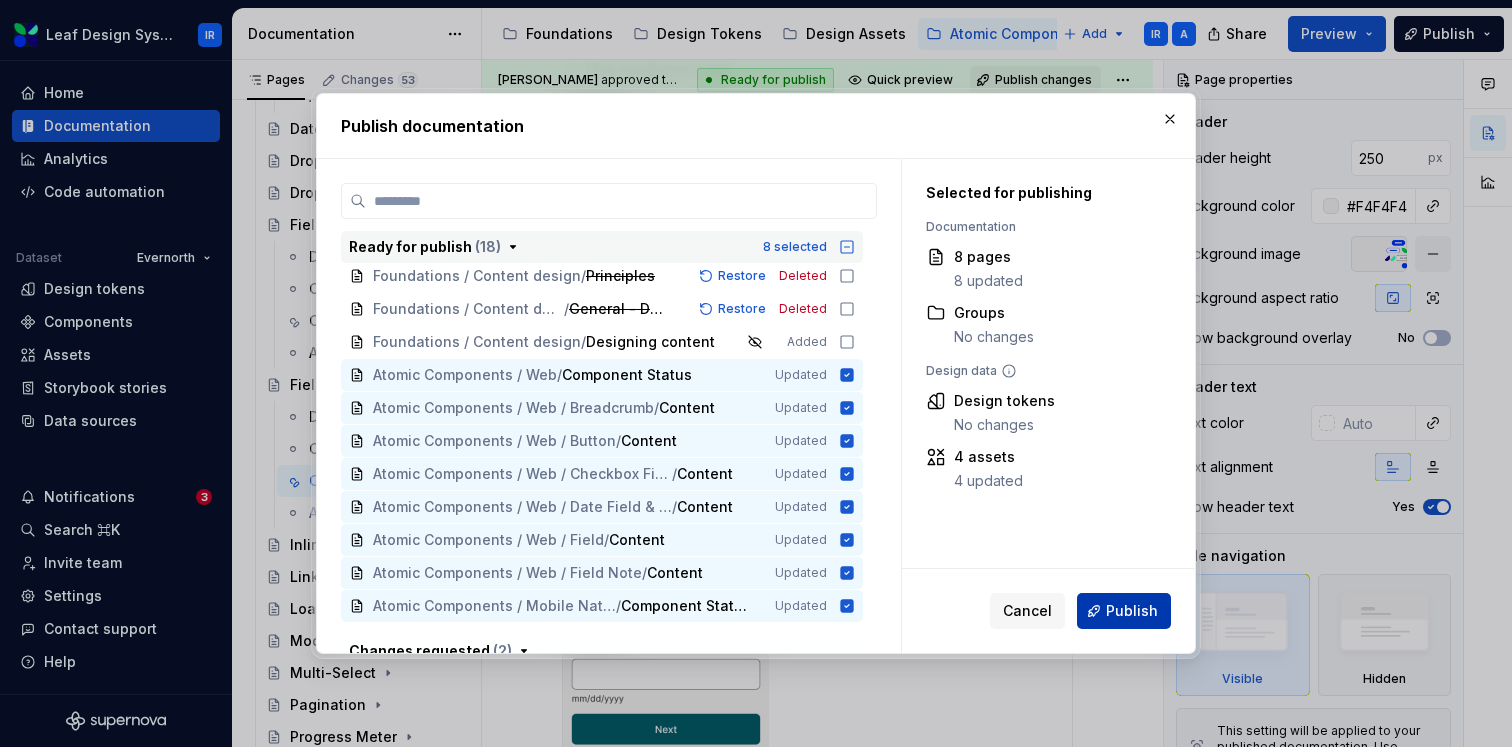 click on "Publish" at bounding box center [1132, 611] 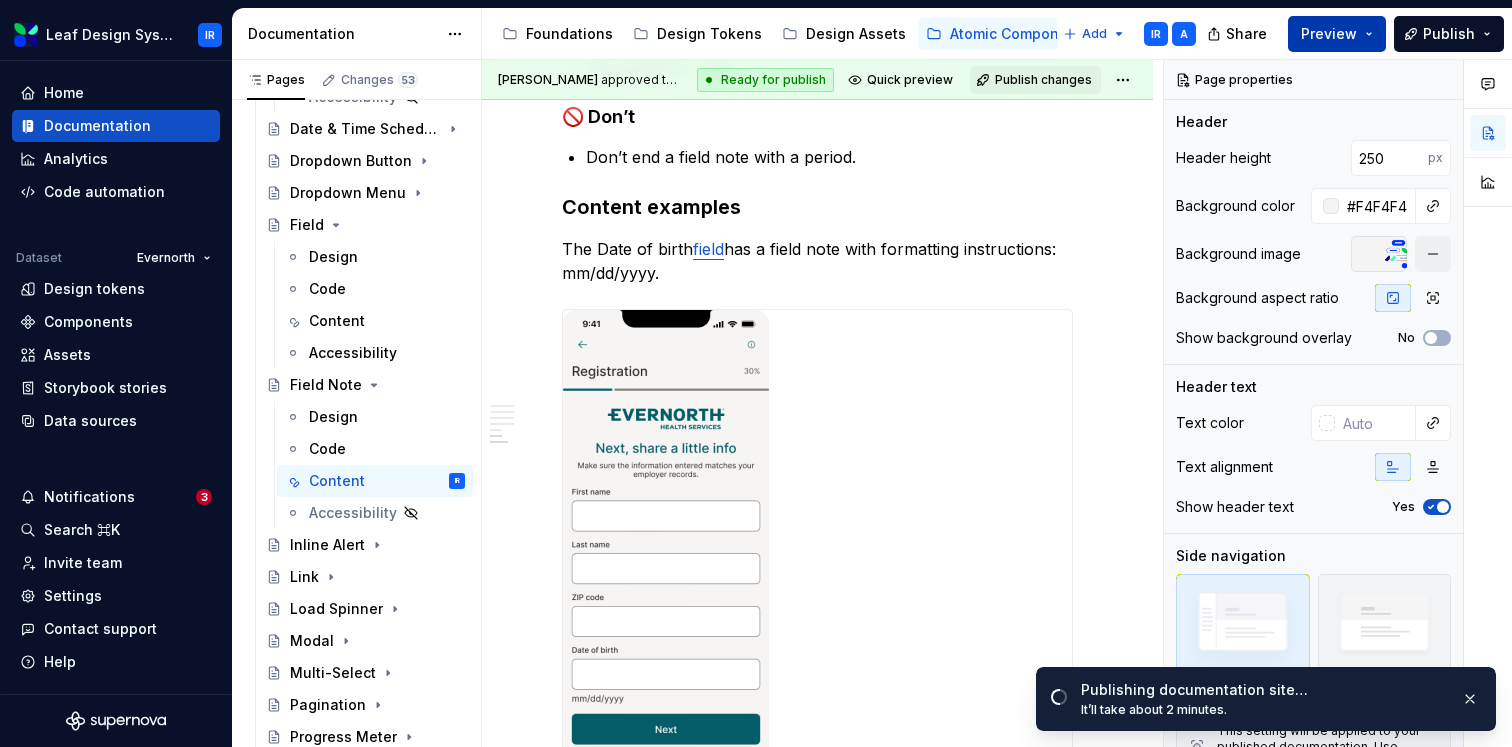 click on "Preview" at bounding box center [1337, 34] 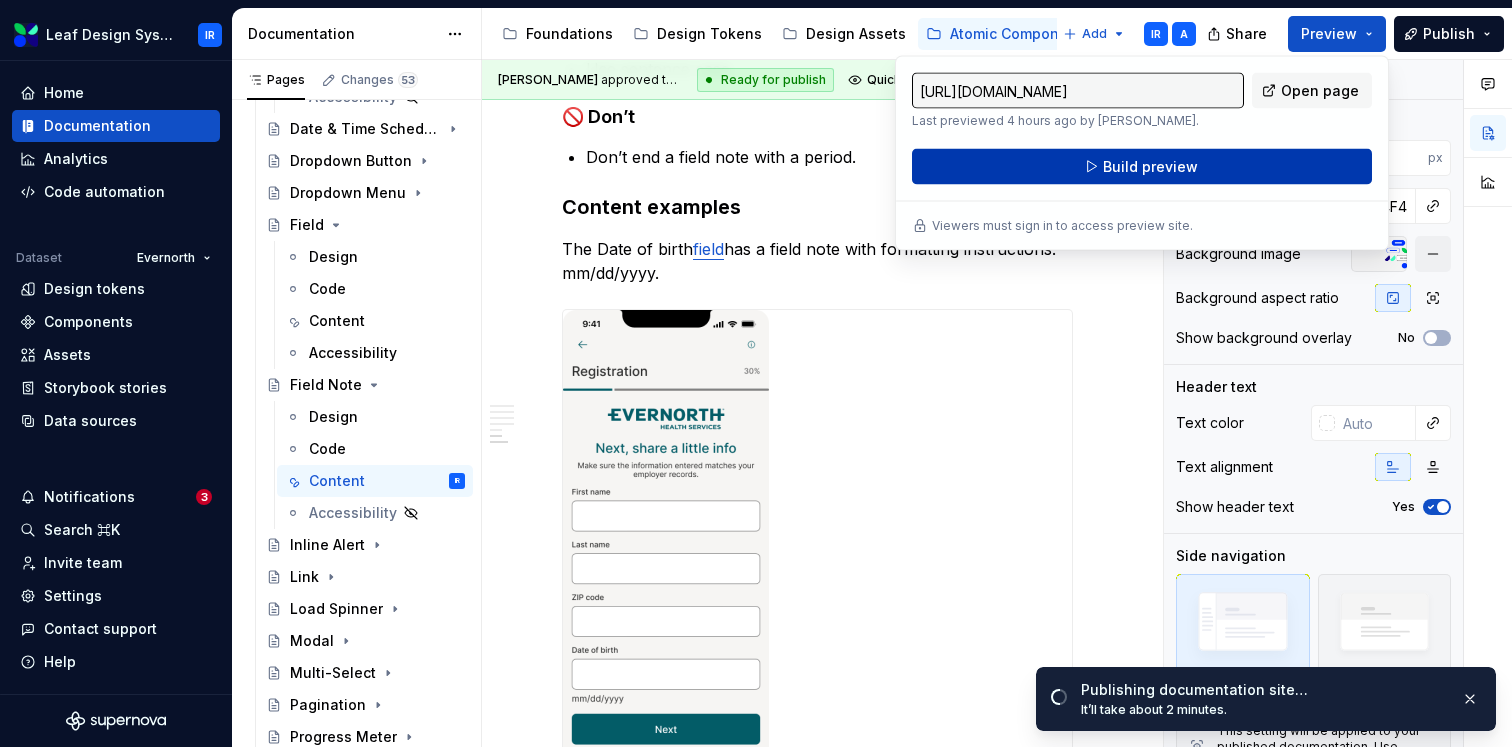 click on "Build preview" at bounding box center (1142, 167) 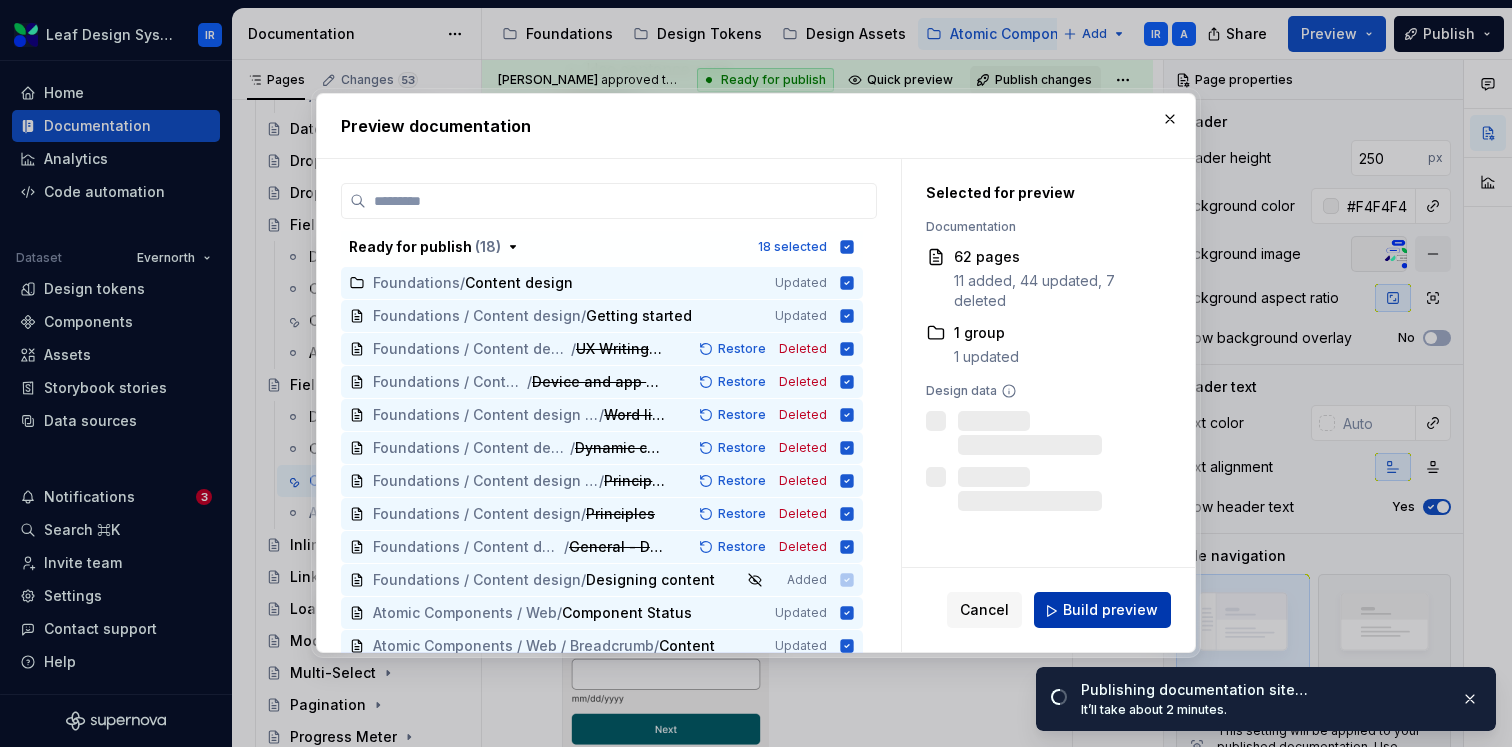 click on "Build preview" at bounding box center (1110, 611) 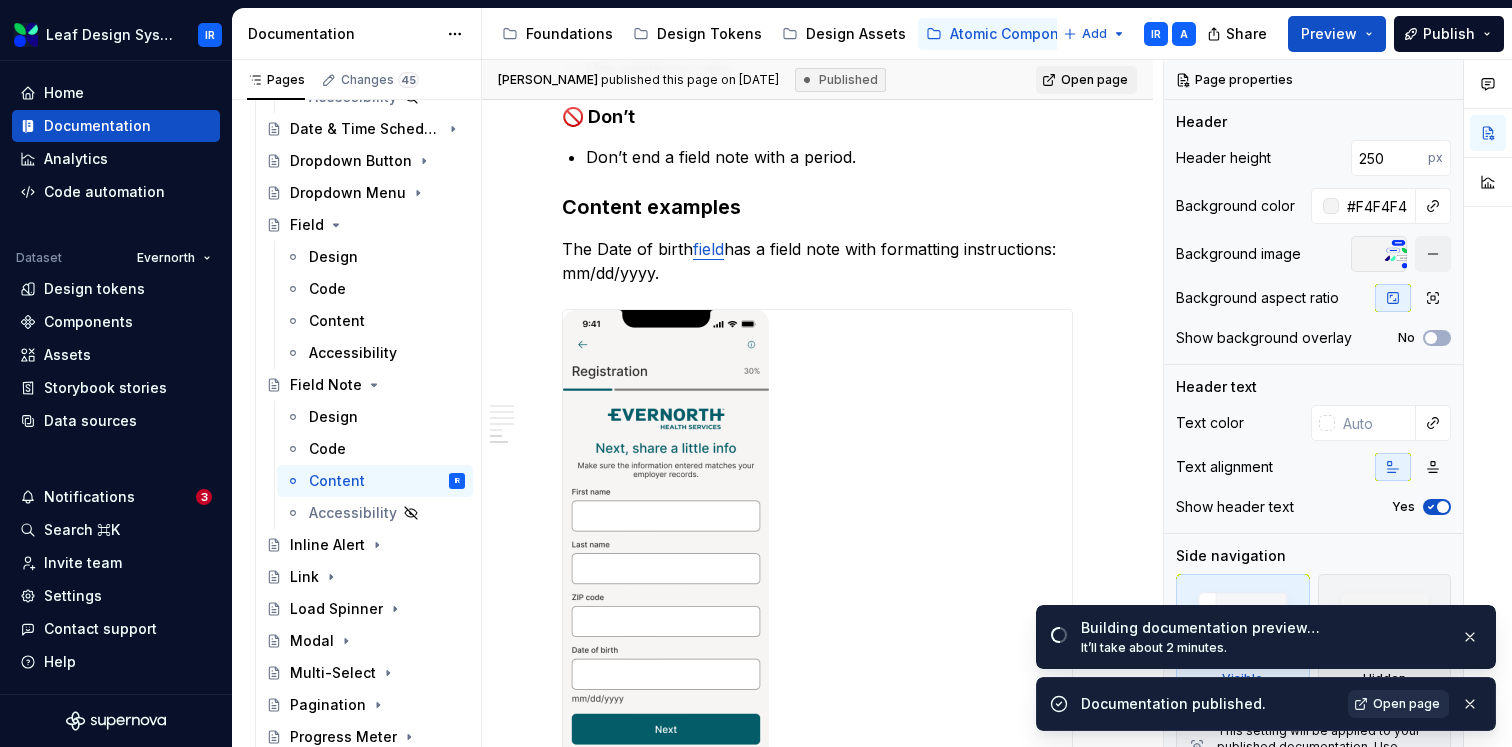 click on "Open page" at bounding box center [1406, 704] 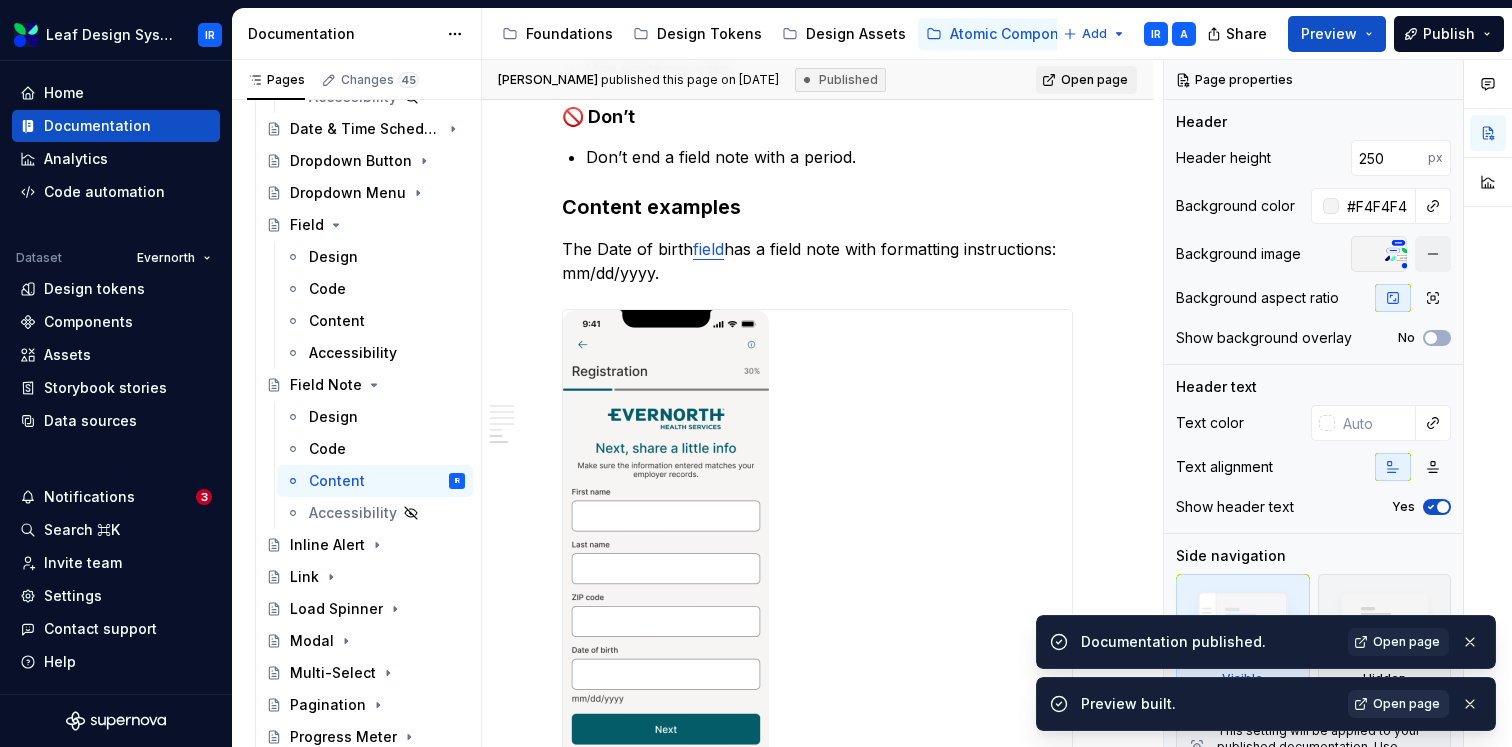 click on "Open page" at bounding box center [1406, 704] 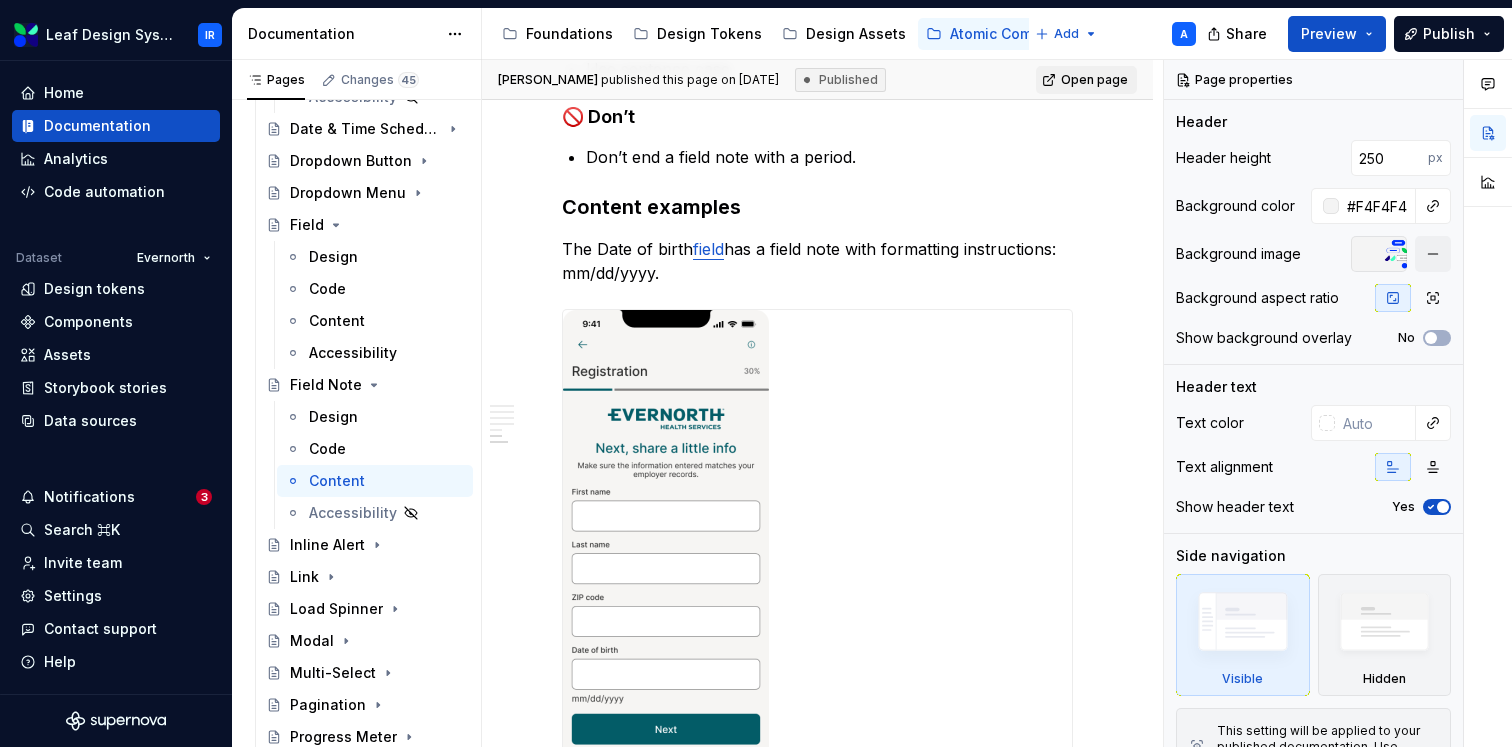 type on "*" 